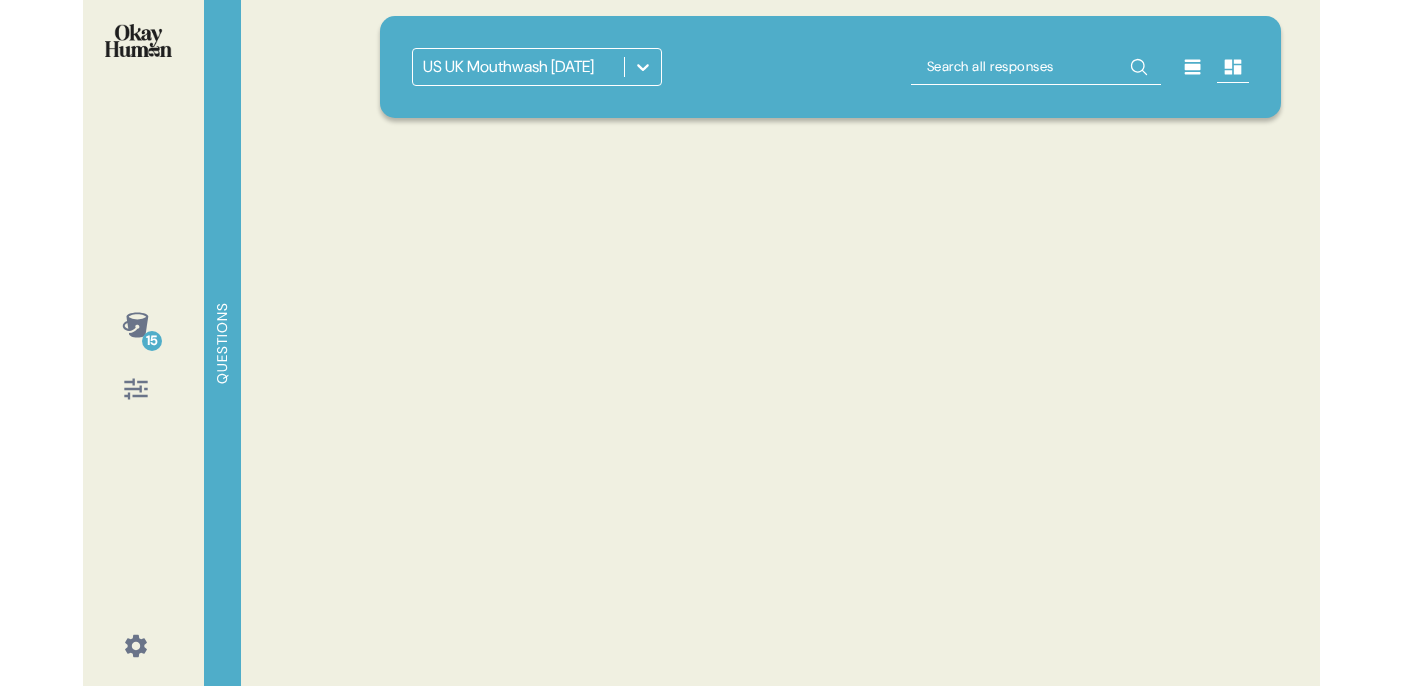 scroll, scrollTop: 0, scrollLeft: 0, axis: both 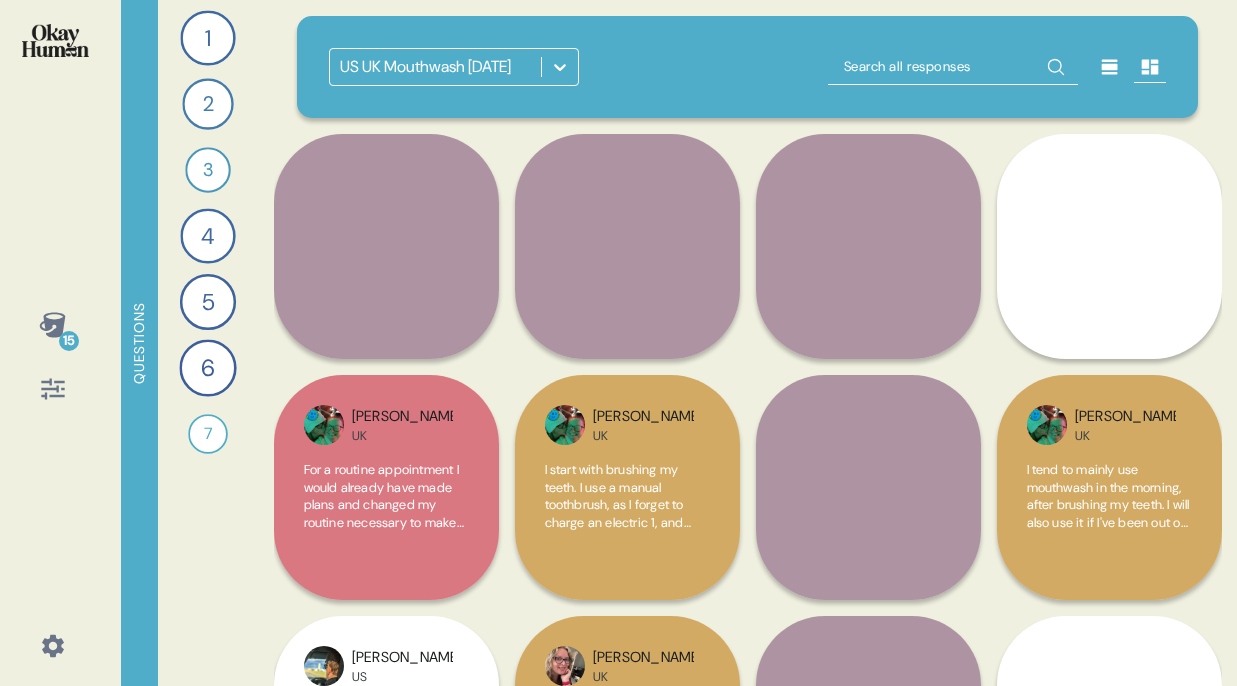 click at bounding box center (953, 67) 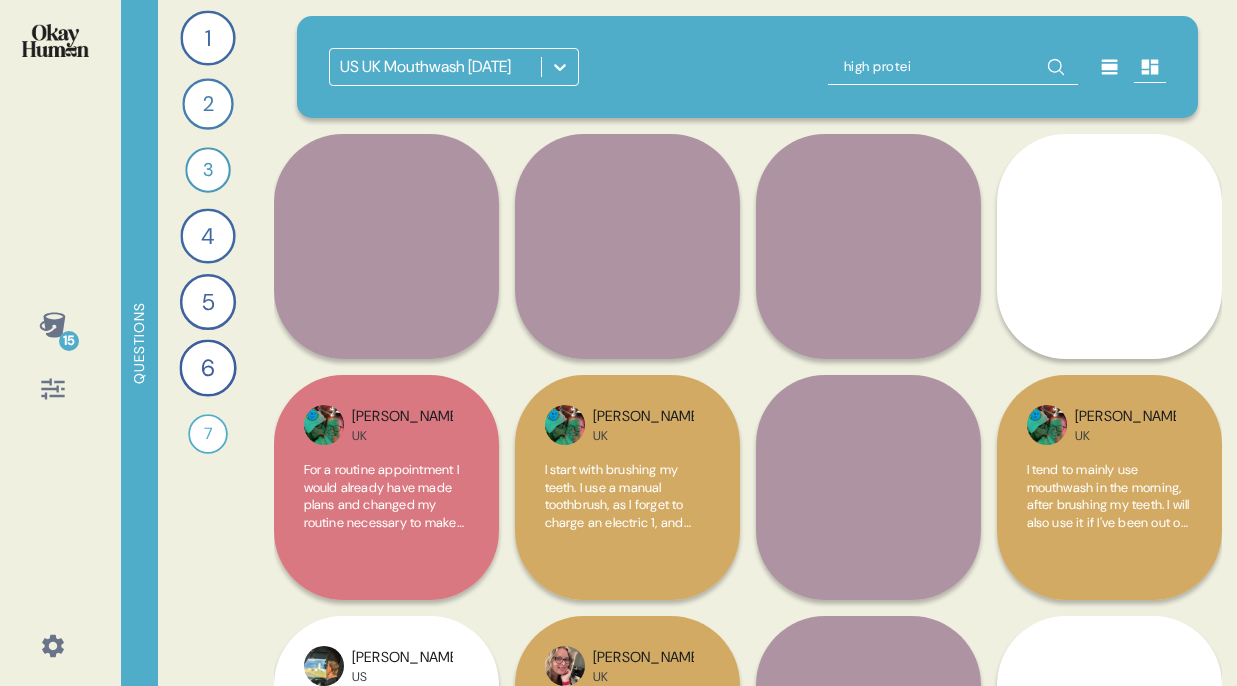 type on "high protein" 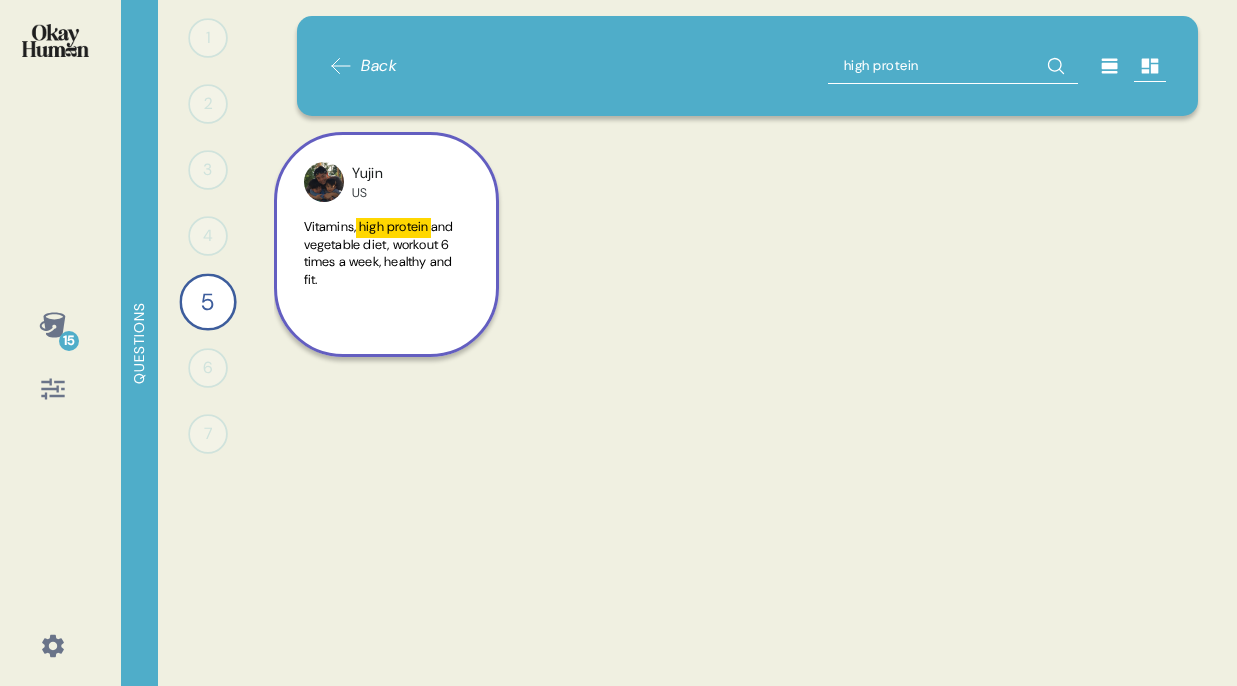 click on "Vitamins,  high protein  and vegetable diet, workout 6 times a week, healthy and fit." at bounding box center [386, 253] 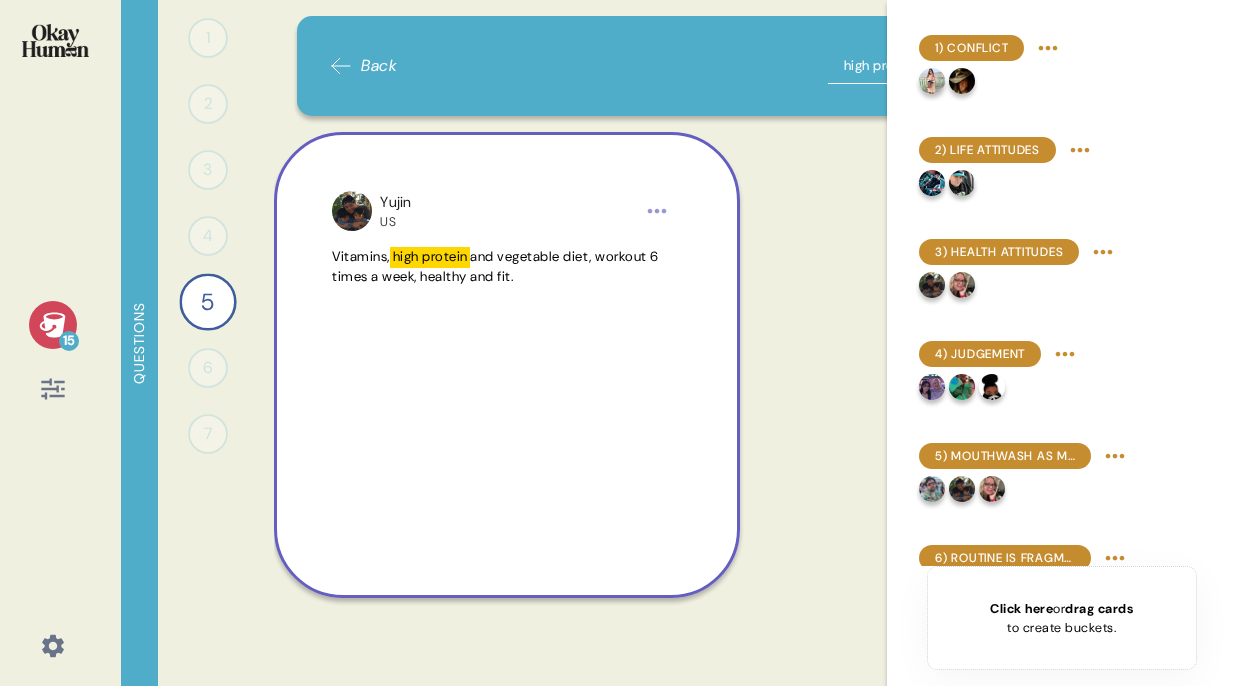 click on "Yujin" at bounding box center [395, 203] 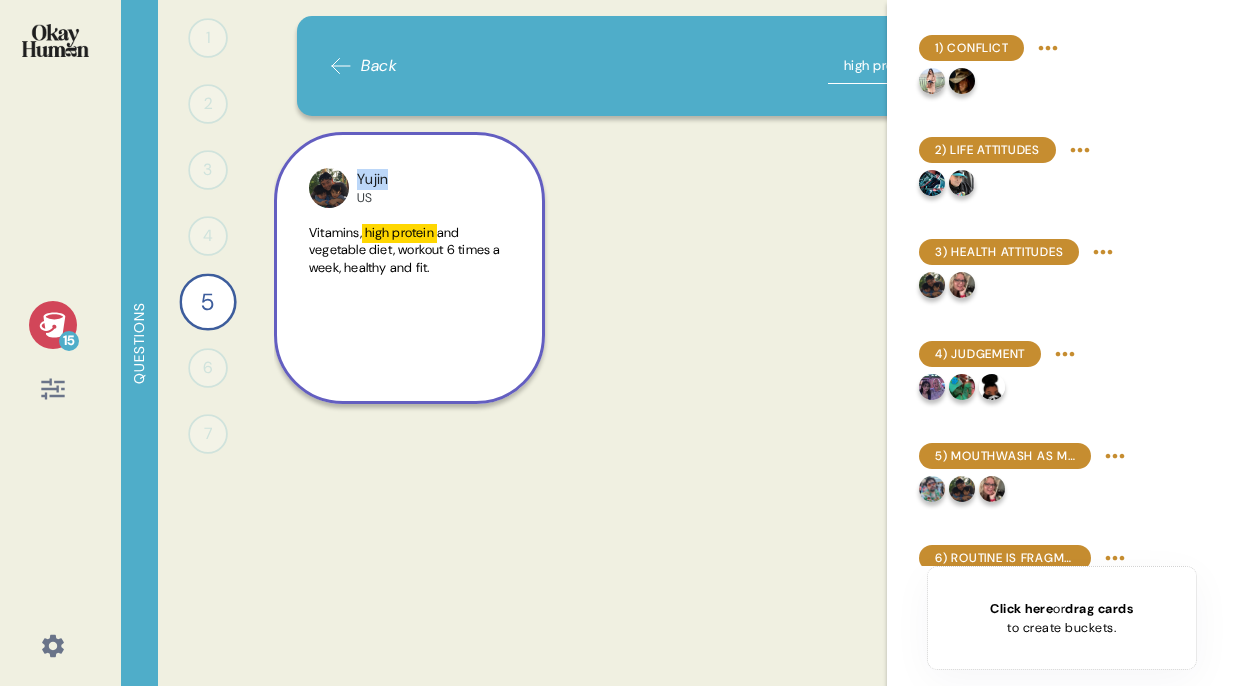 click on "Yujin [GEOGRAPHIC_DATA]" at bounding box center (425, 188) 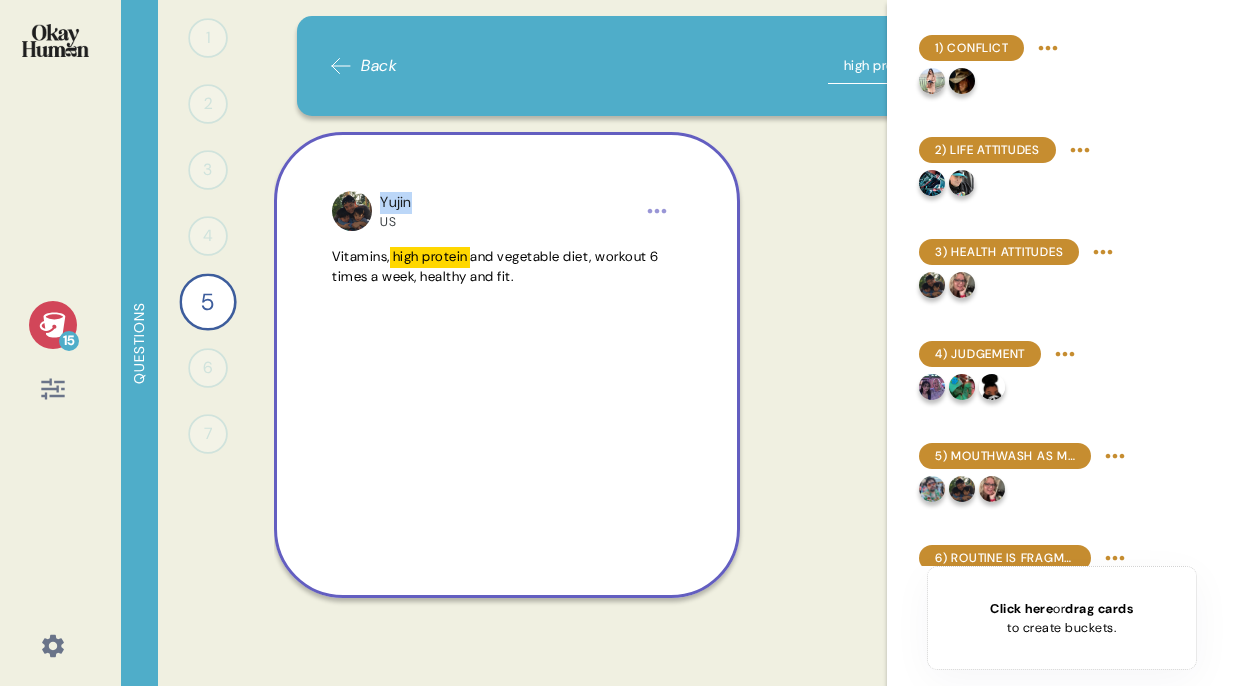 copy on "Yujin" 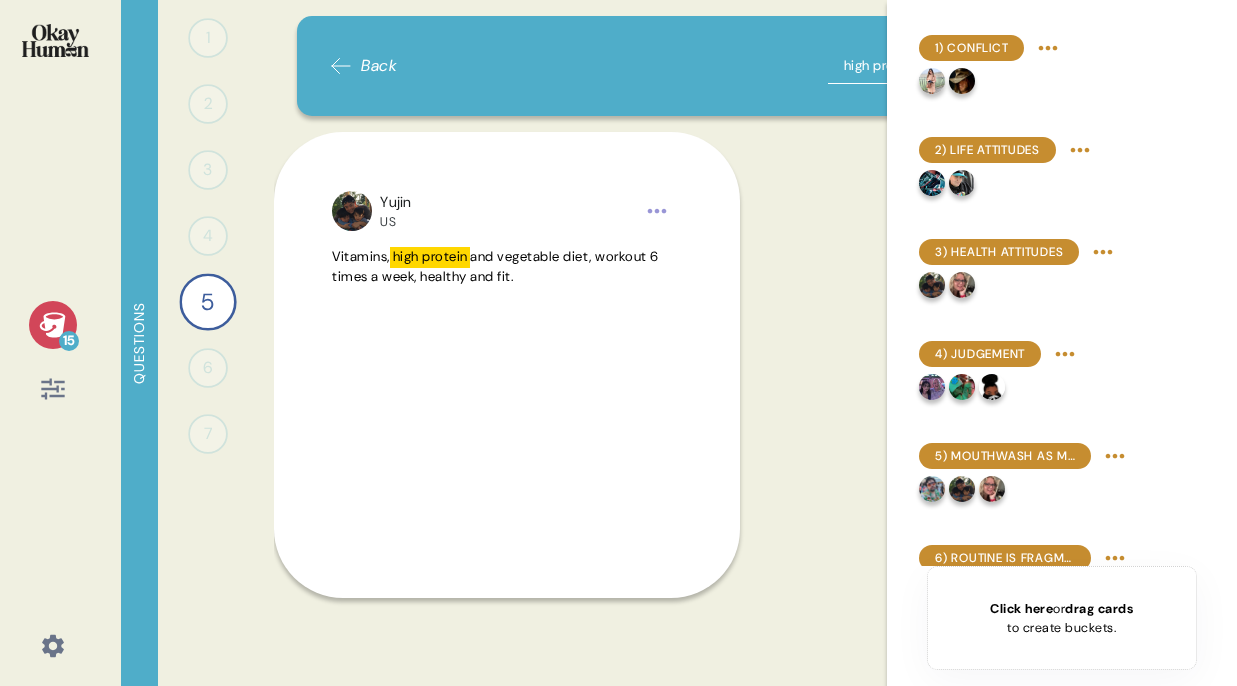 click on "high protein" at bounding box center [953, 66] 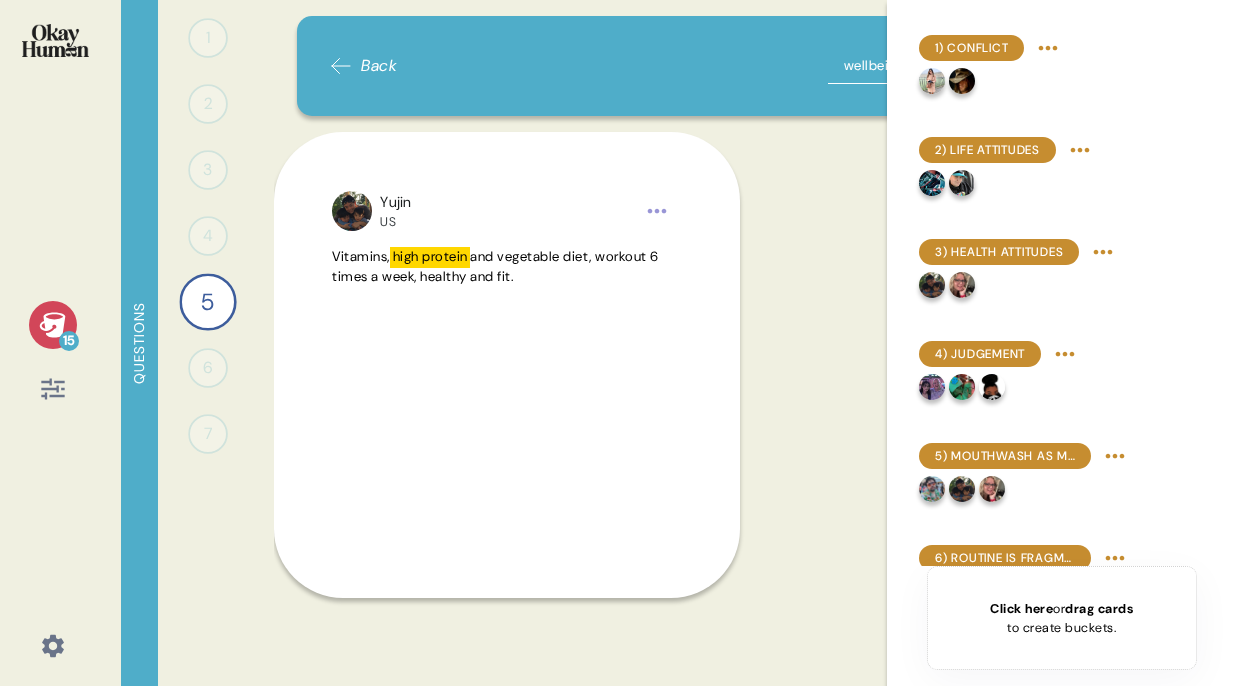 type on "wellbeing" 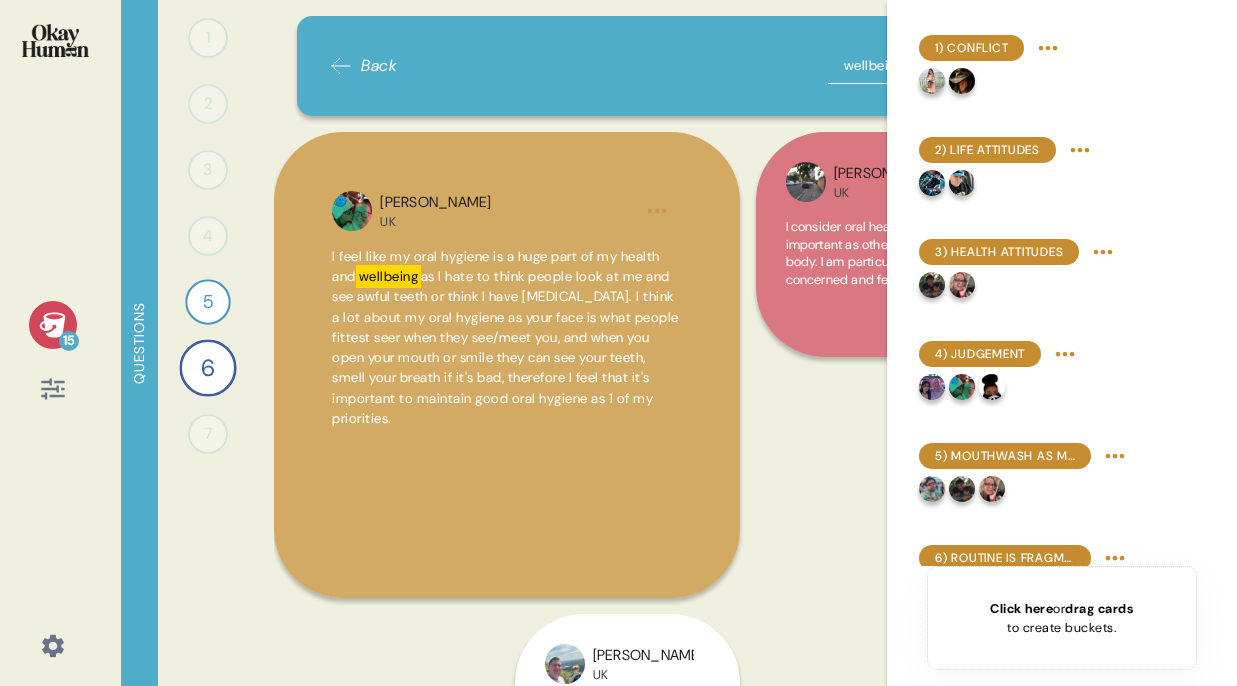 click on "wellbeing" at bounding box center [953, 66] 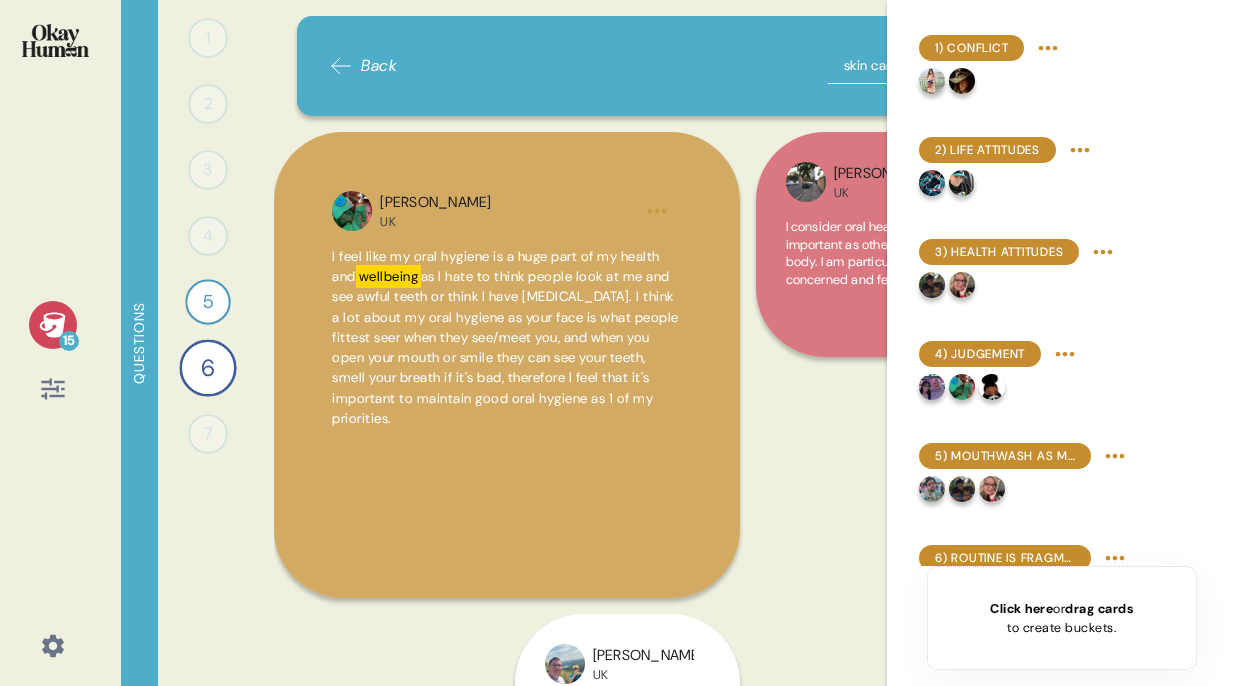 type on "skin care" 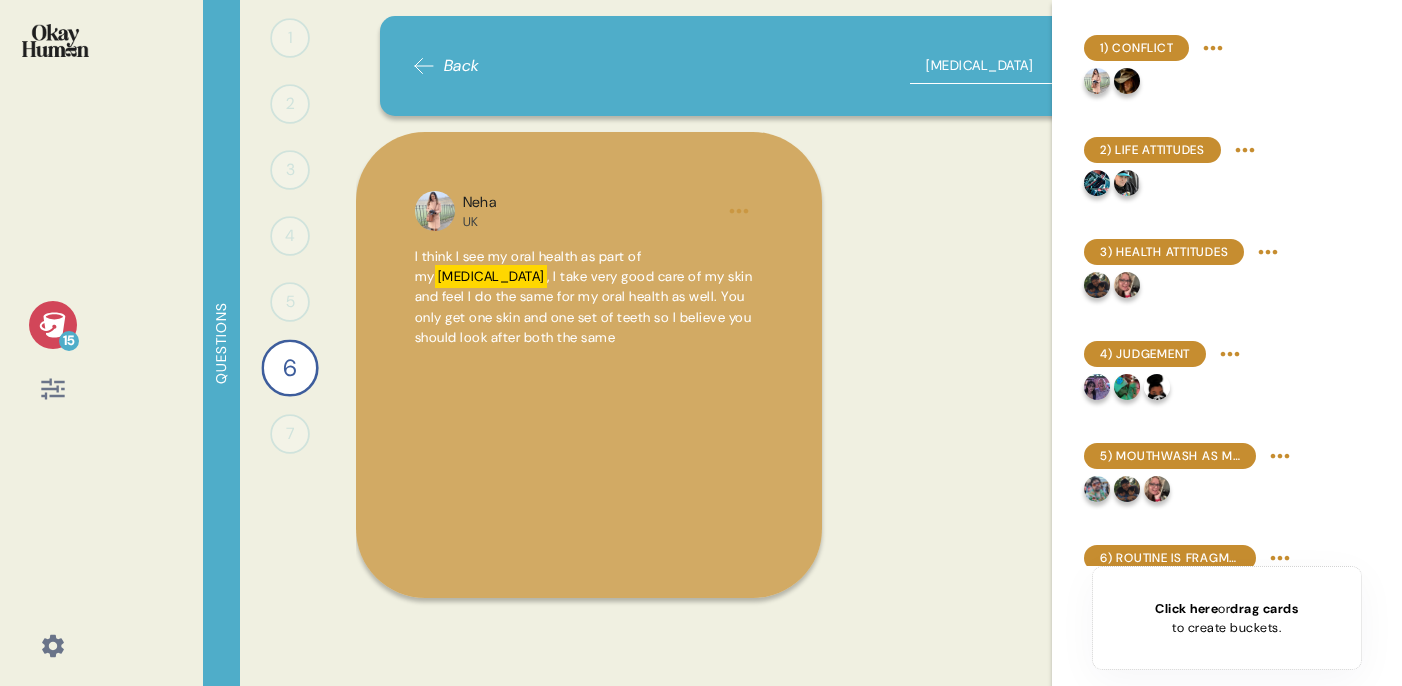 click on "skin care" at bounding box center (1035, 66) 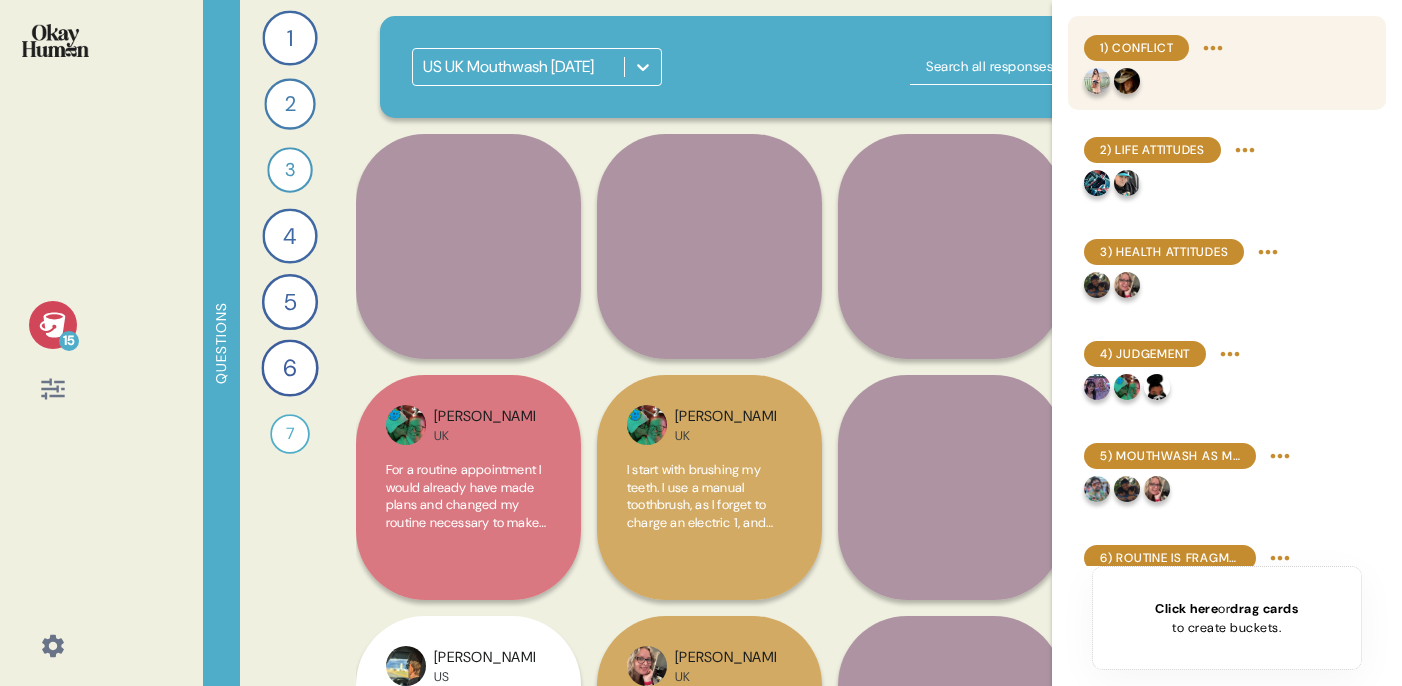 click on "1) Conflict" at bounding box center (1227, 63) 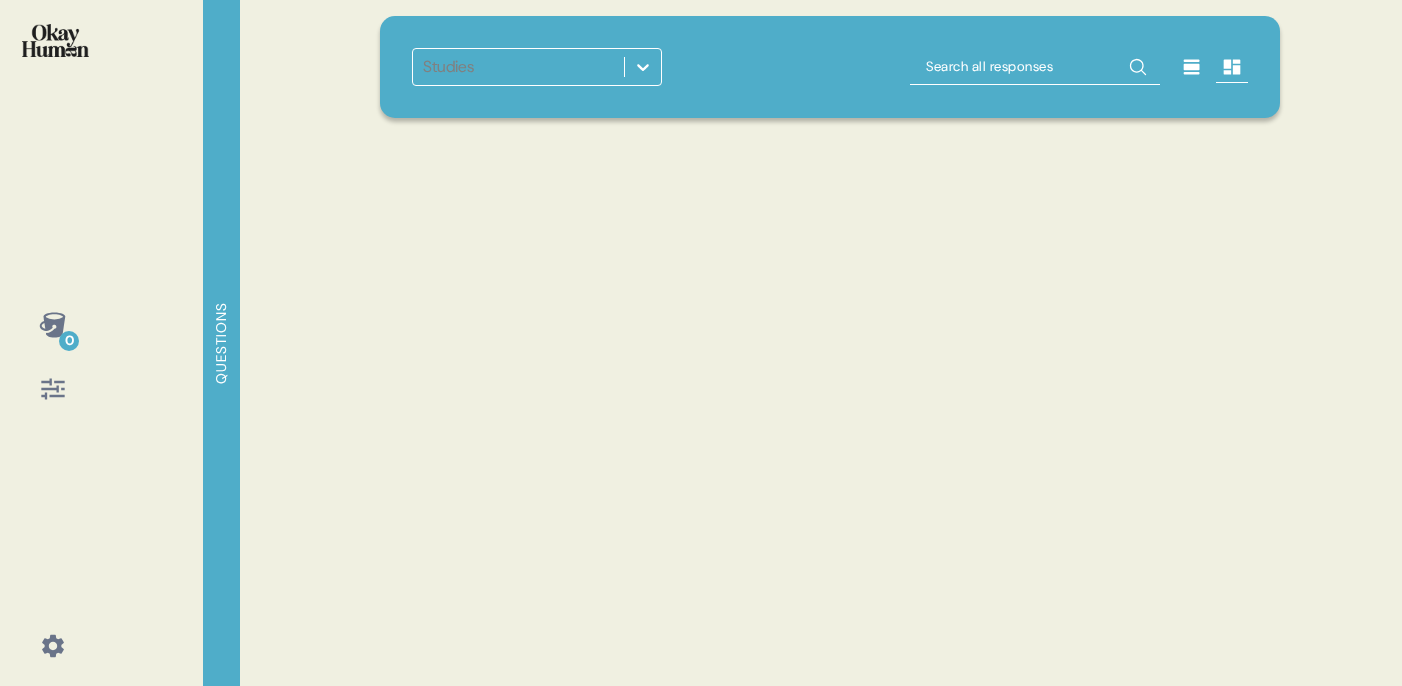 scroll, scrollTop: 0, scrollLeft: 0, axis: both 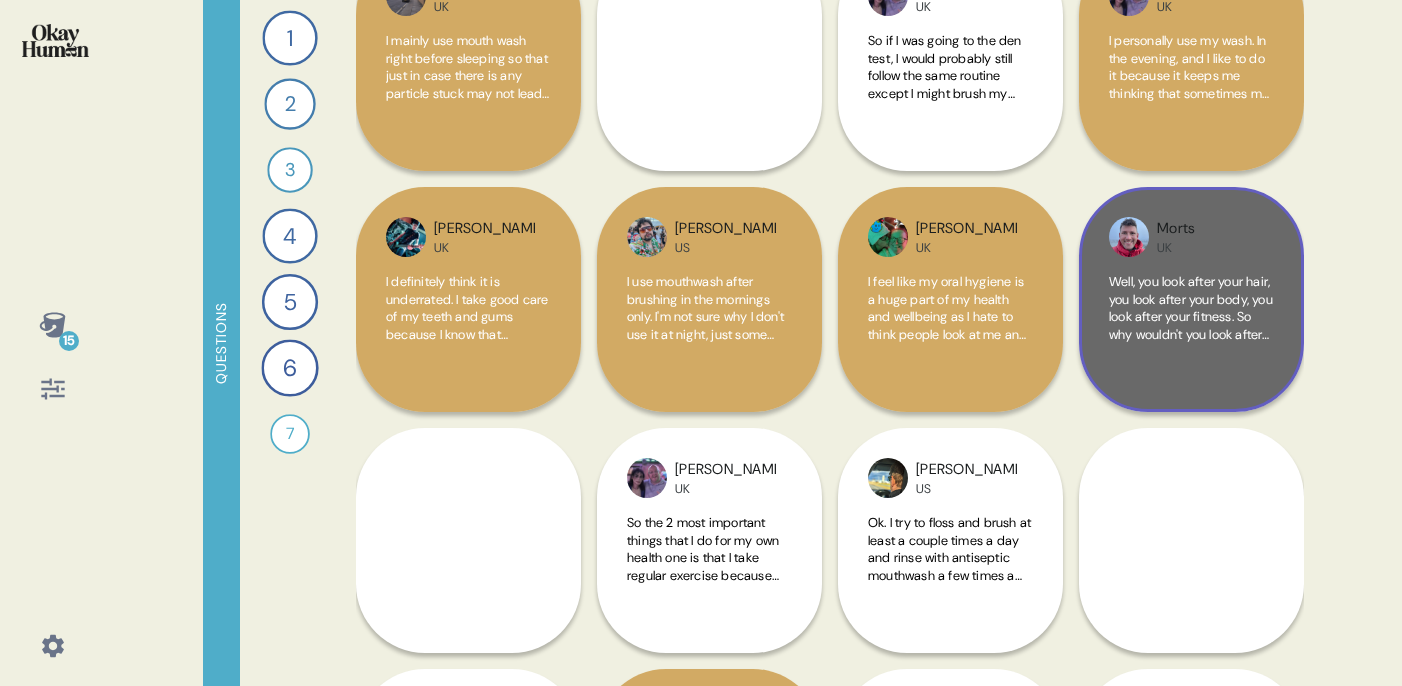 click on "Morts UK Well, you look after your hair, you look after your body, you look after your fitness. So why wouldn't you look after your dentures? It's going to be equally as important as anything else in your life. No one wants to see your face without teeth in it, do they? So keep them clean. Floss, use mouth rinse, mouthwash. Use everything you need to keep them healthy. And once you've done that, you don't just look good, you also feel good." at bounding box center [1191, 299] 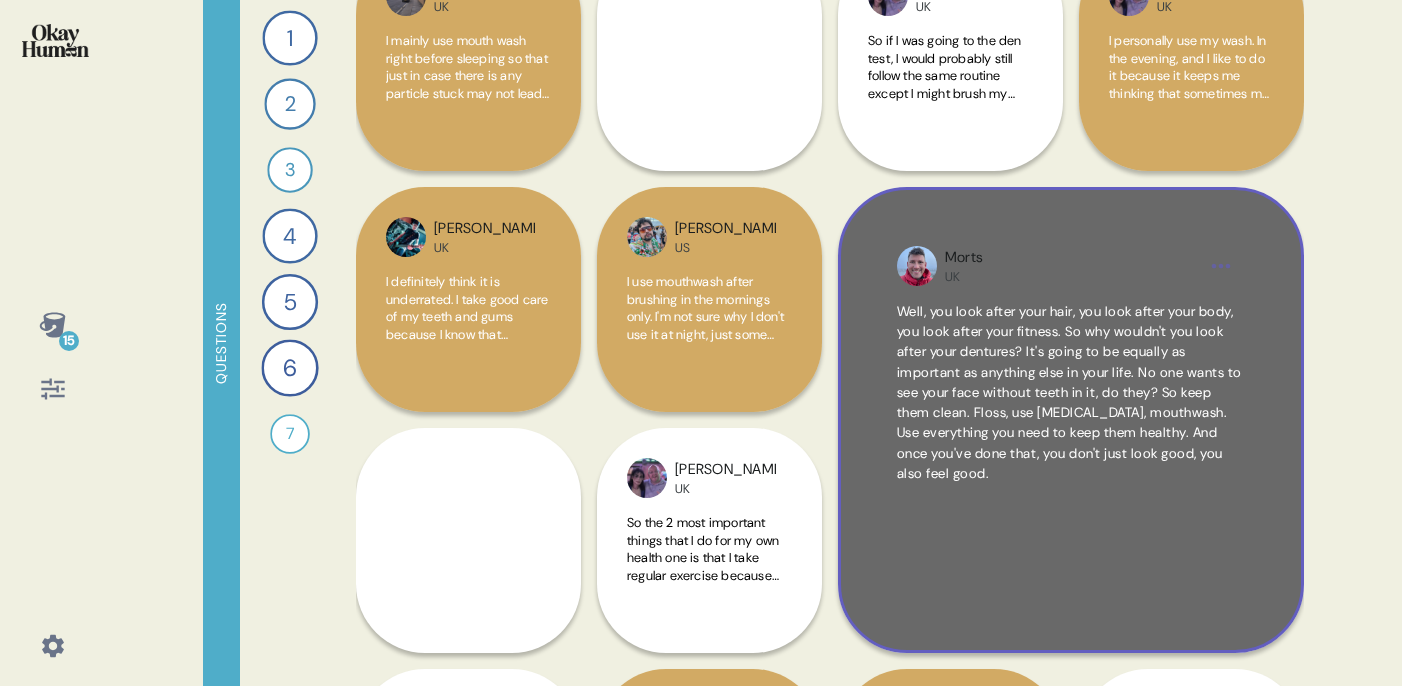 click on "Morts" at bounding box center (964, 258) 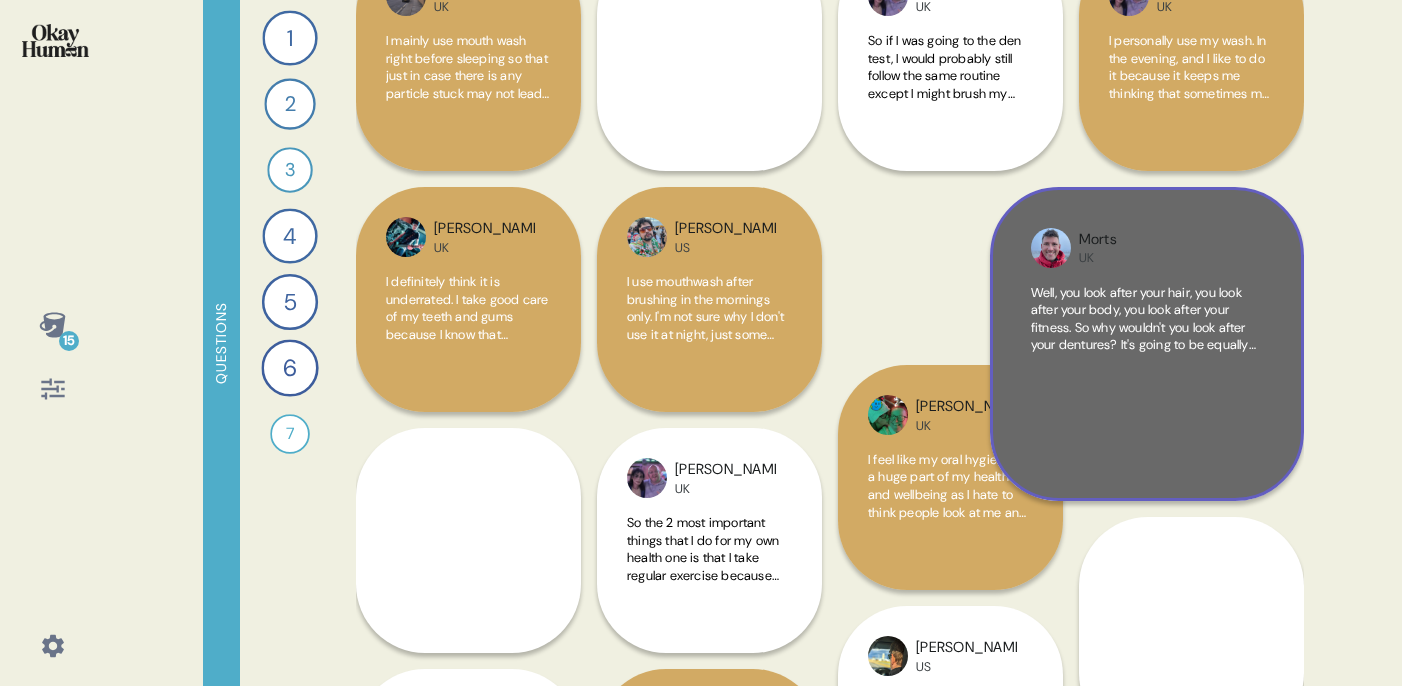 click on "Kate UK I feel like my oral hygiene is a huge part of my health and wellbeing as I hate to think people look at me and see awful teeth or think I have bad breath. I think a lot about my oral hygiene as your face is what people fittest seer when they see/meet you, and when you open your mouth or smile they can see your teeth, smell your breath if it's bad, therefore I feel that it's important to maintain good oral hygiene as 1 of my priorities." at bounding box center [950, 388] 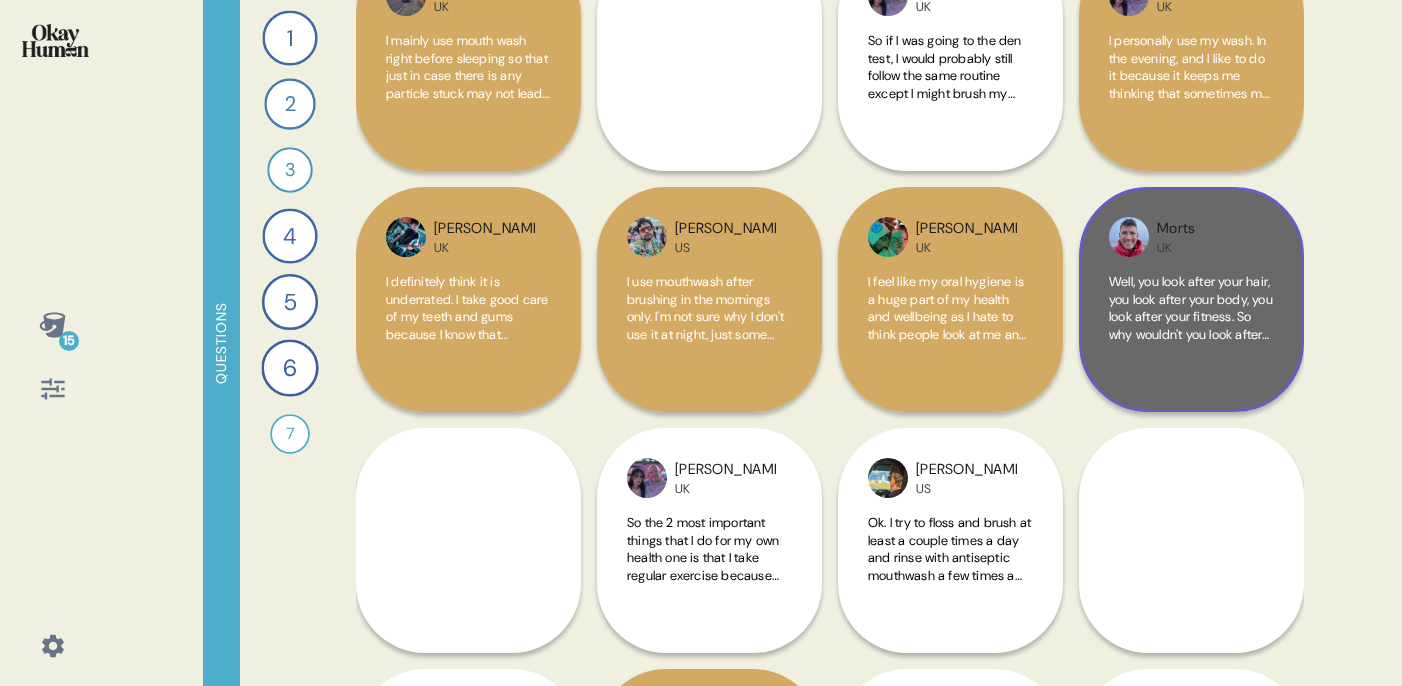 click on "UK" at bounding box center (1176, 248) 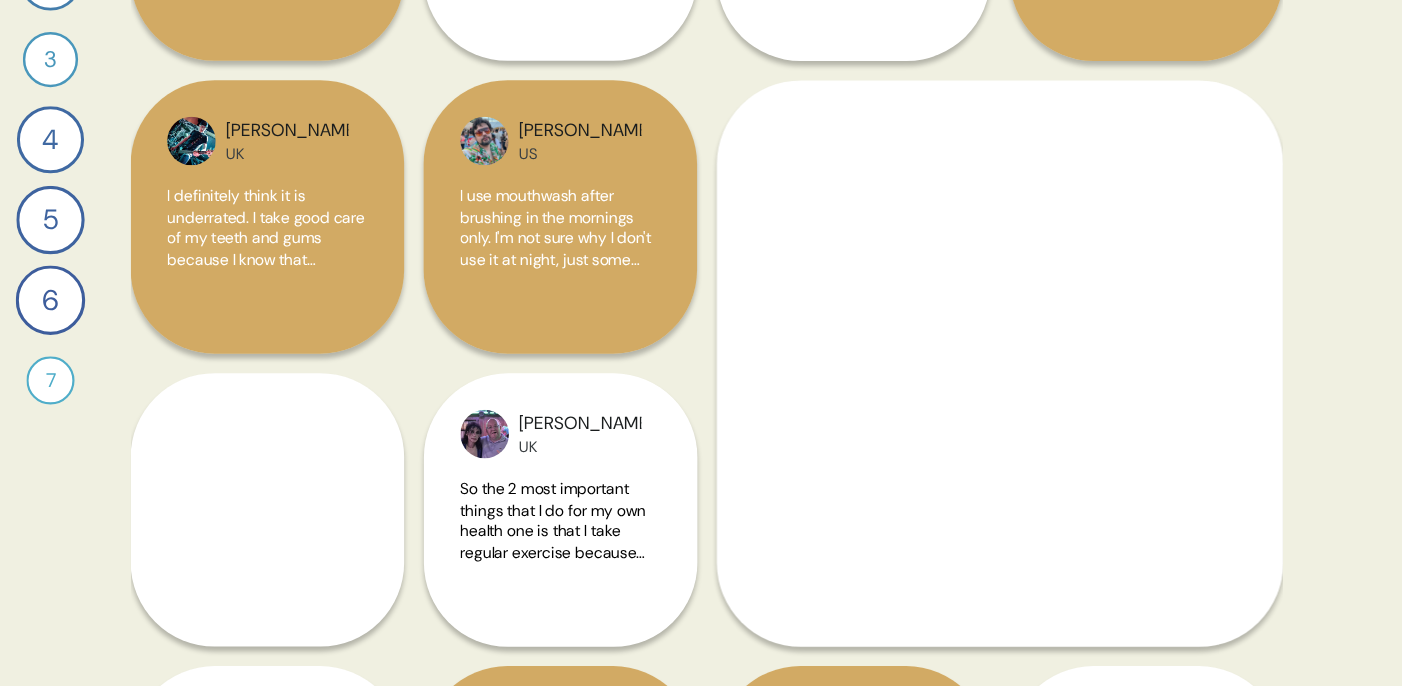 scroll, scrollTop: 0, scrollLeft: 0, axis: both 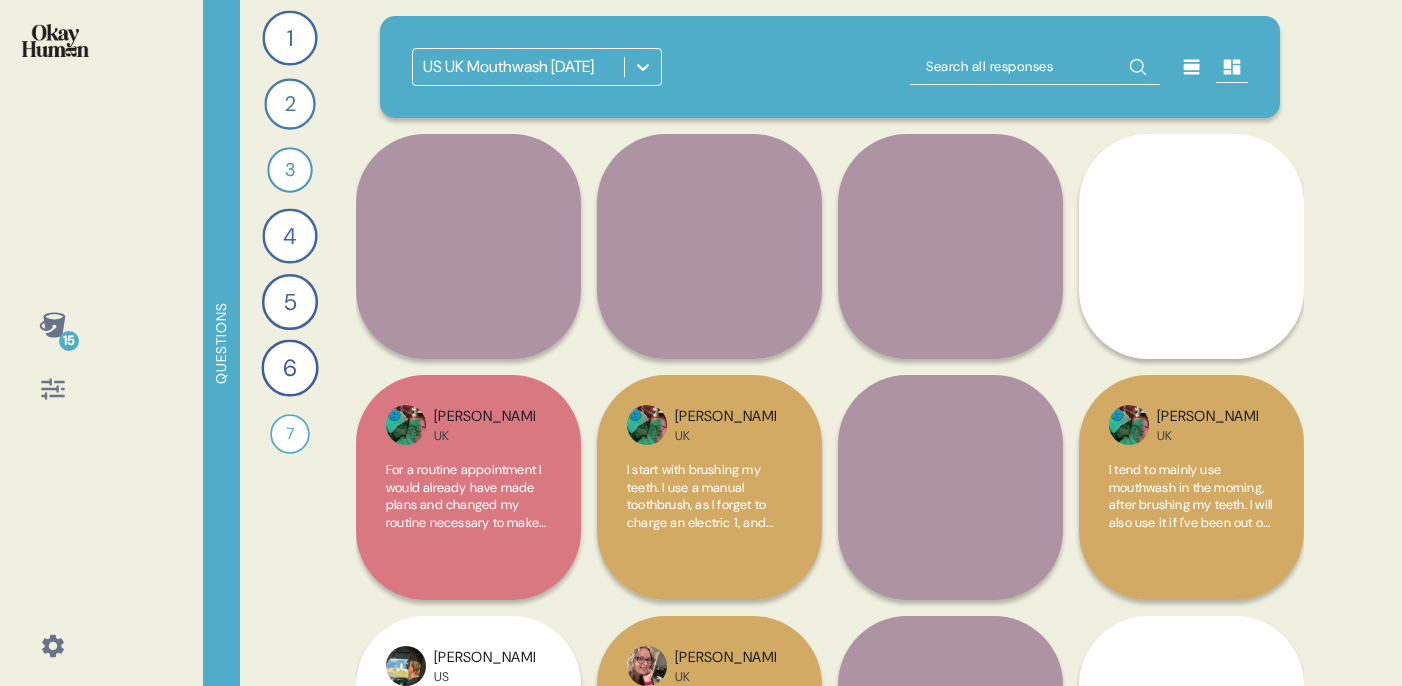 click at bounding box center (1035, 67) 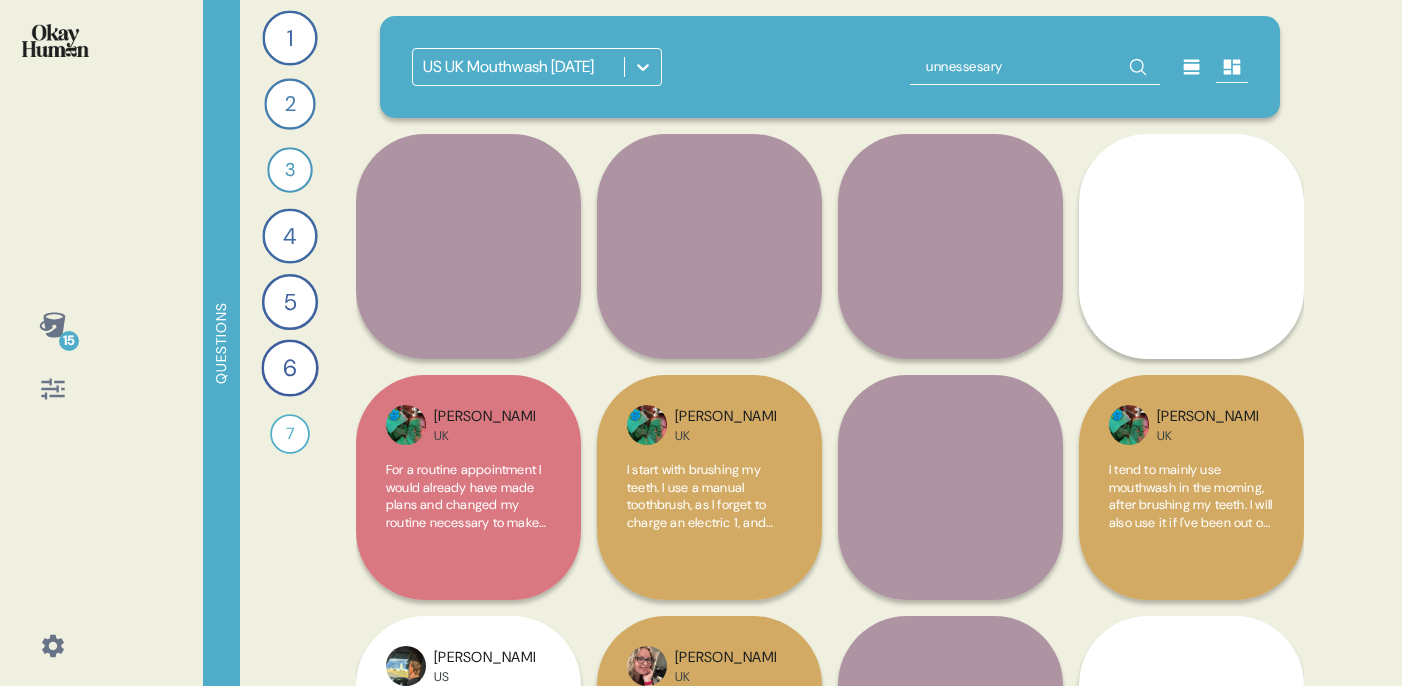 type on "unnessesary" 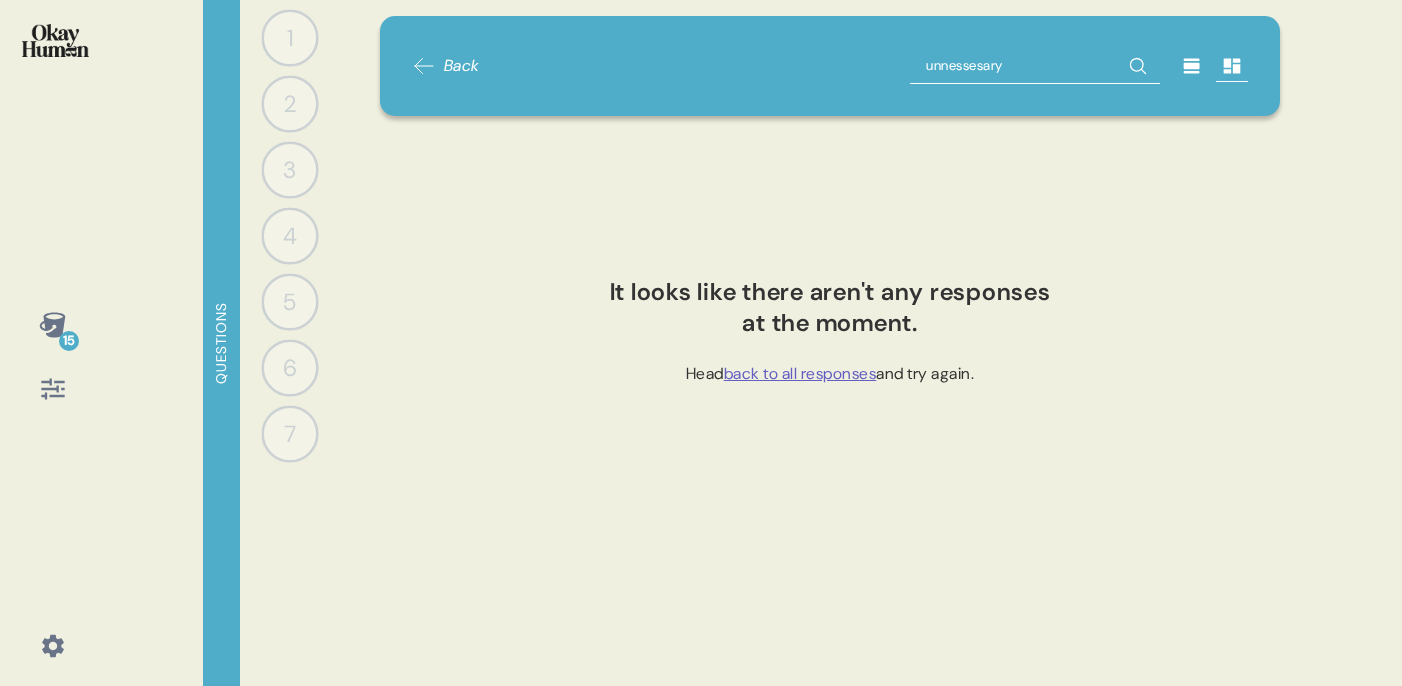 click on "unnessesary" at bounding box center [1035, 66] 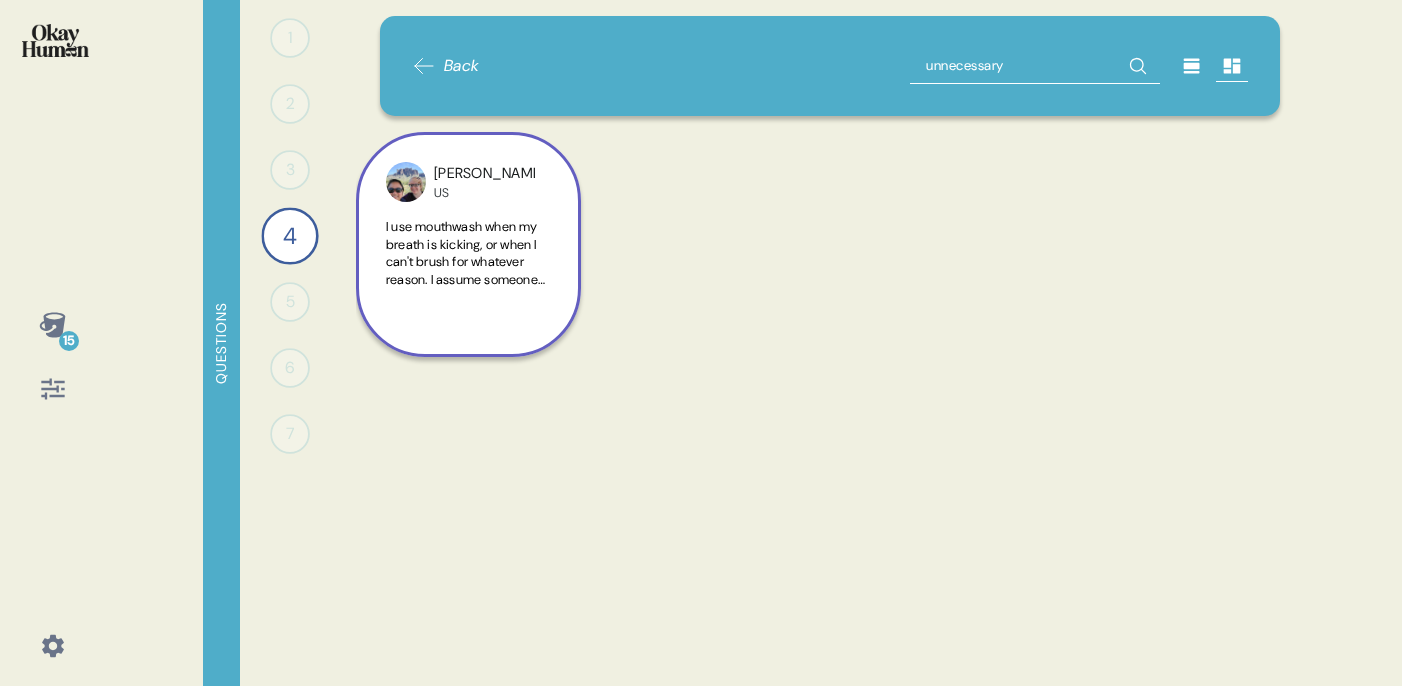 click on "I use mouthwash when my breath is kicking, or when I can't brush for whatever reason. I assume someone who uses mouthwash regularly has the money to do so, since it's expensive and seems  unnecessary  most of the time. They are clean freaks and a little anal" at bounding box center [468, 264] 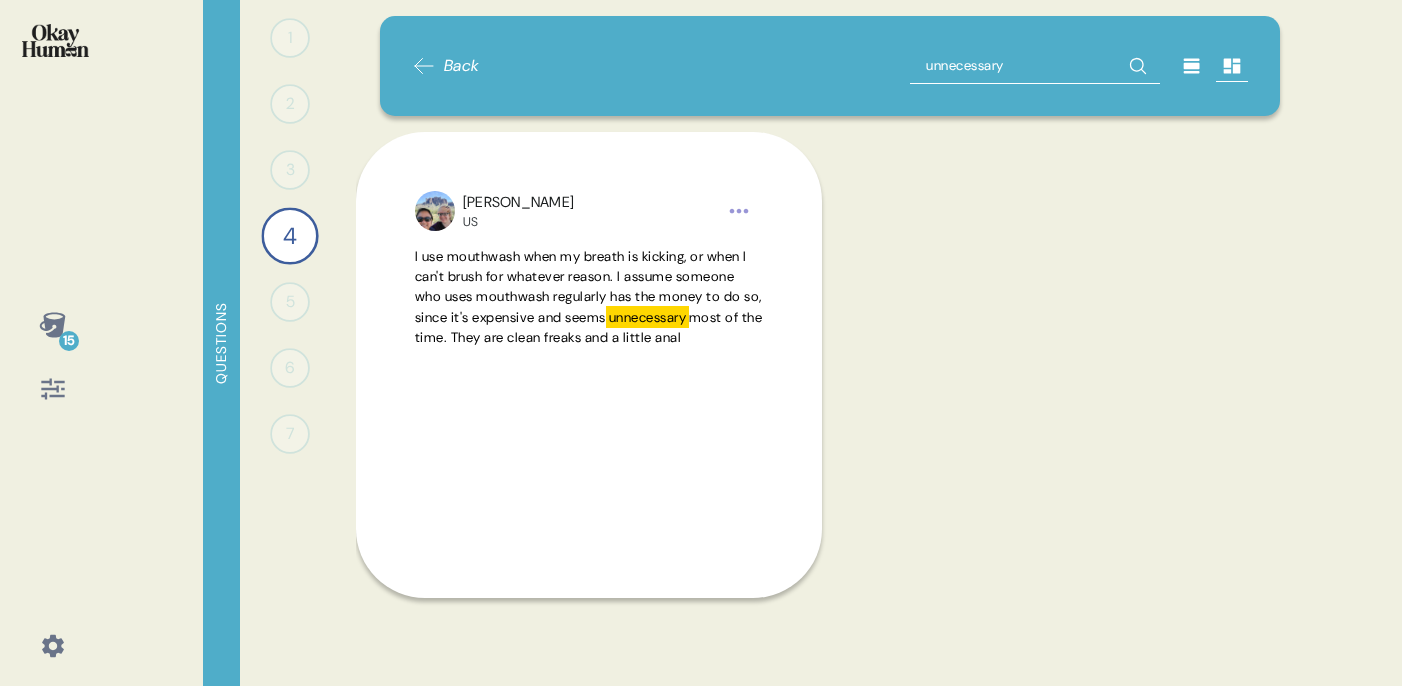 click 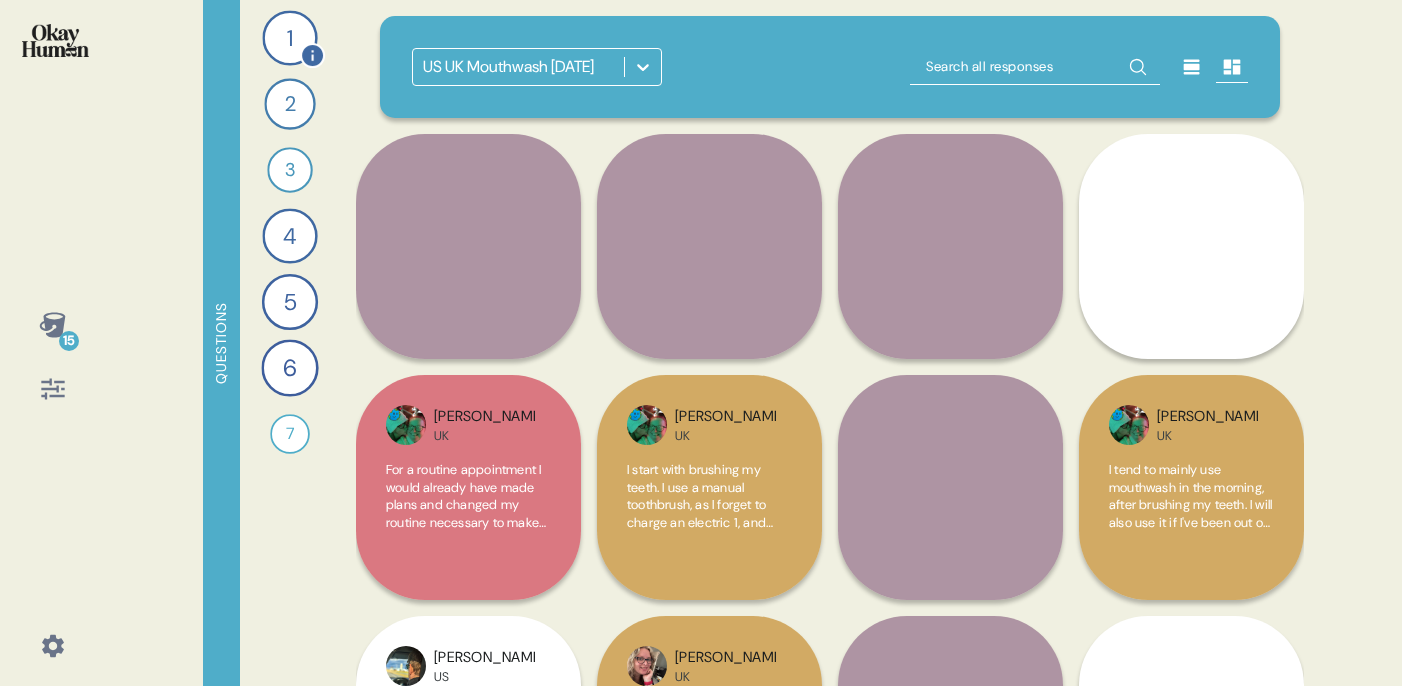 click on "1" at bounding box center [289, 37] 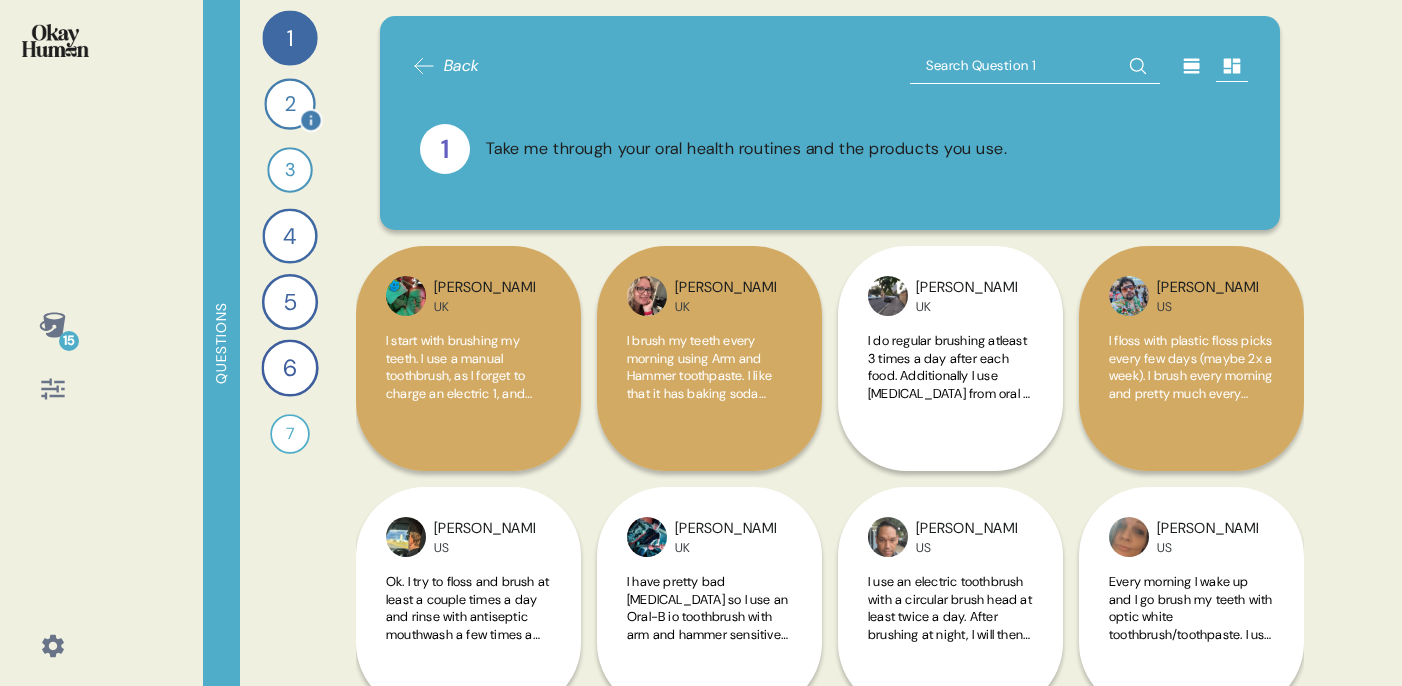 click on "2" at bounding box center (289, 103) 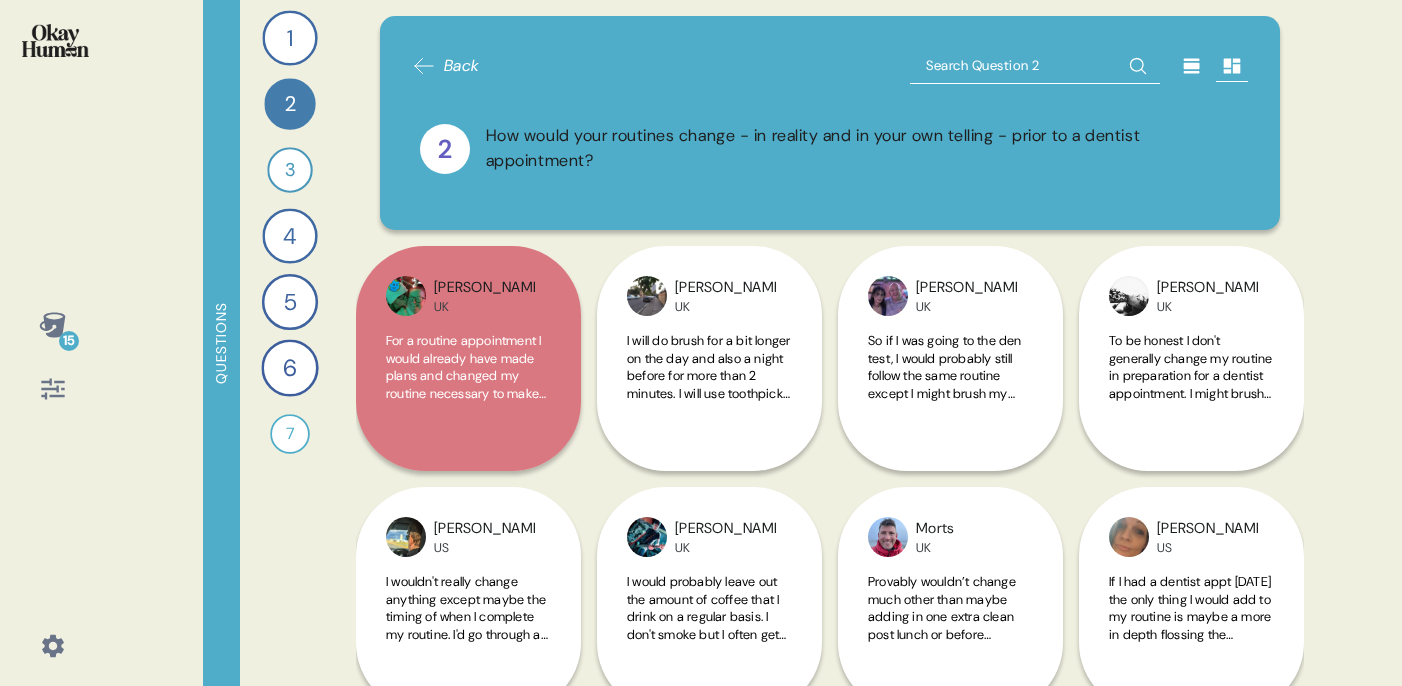 click on "1 Take me through your oral health routines and the products you use. 44 Responses text Responses 2 How would your routines change - in reality and in your own telling - prior to a dentist appointment? 40 Responses text Responses 3 What specific parts of your mouth do you think of with your oral health routines? 34 Responses text Responses 4 Tell me about when and why you personally use mouthwash, and tell me how you picture a person who uses mouthwash super regularly. 44 Responses text Responses 5 Tell me about the one or two most important health and wellness practices you have and how you started them. 45 Responses text Responses 6 How important do you oral health routines feel in comparison to other health & wellness practices? 46 Responses text Responses 7 Record a video where you play a dentist trying to persuade a patient to take whole mouth health seriously. 28 Responses video Responses" at bounding box center [290, 343] 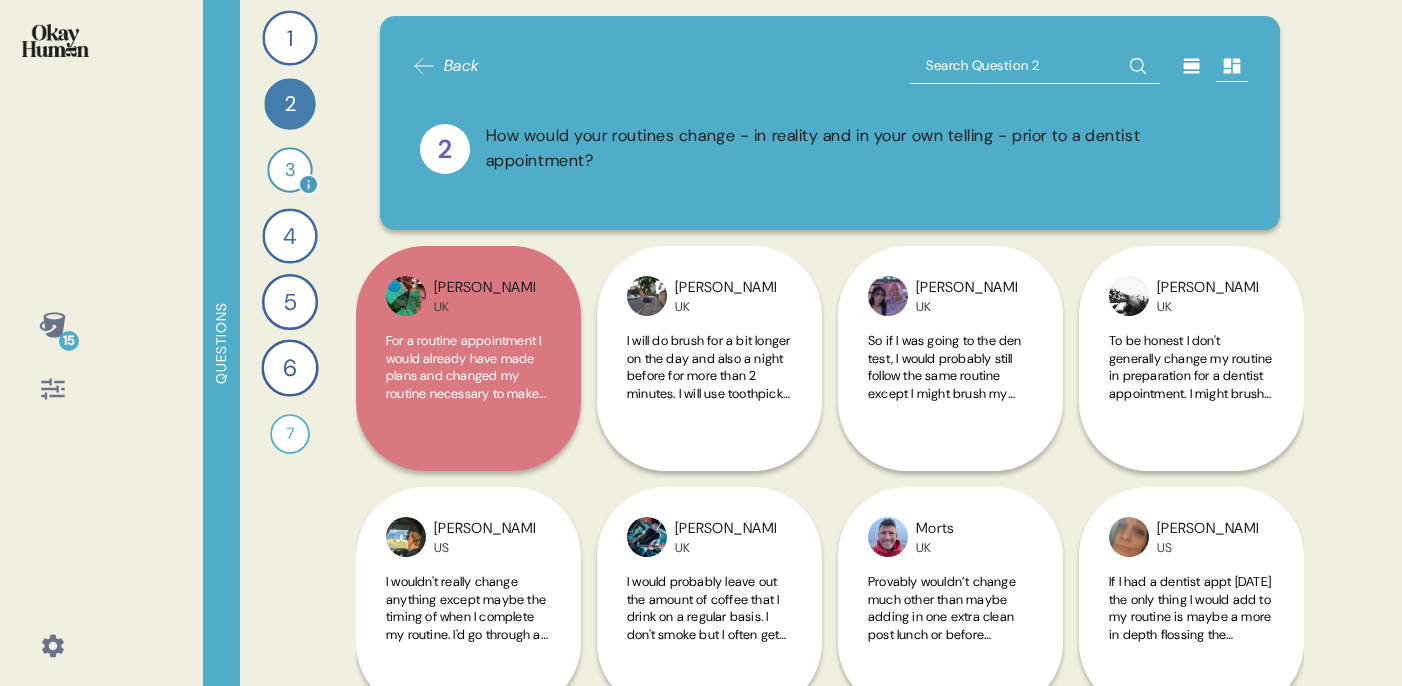 click on "3" at bounding box center [289, 169] 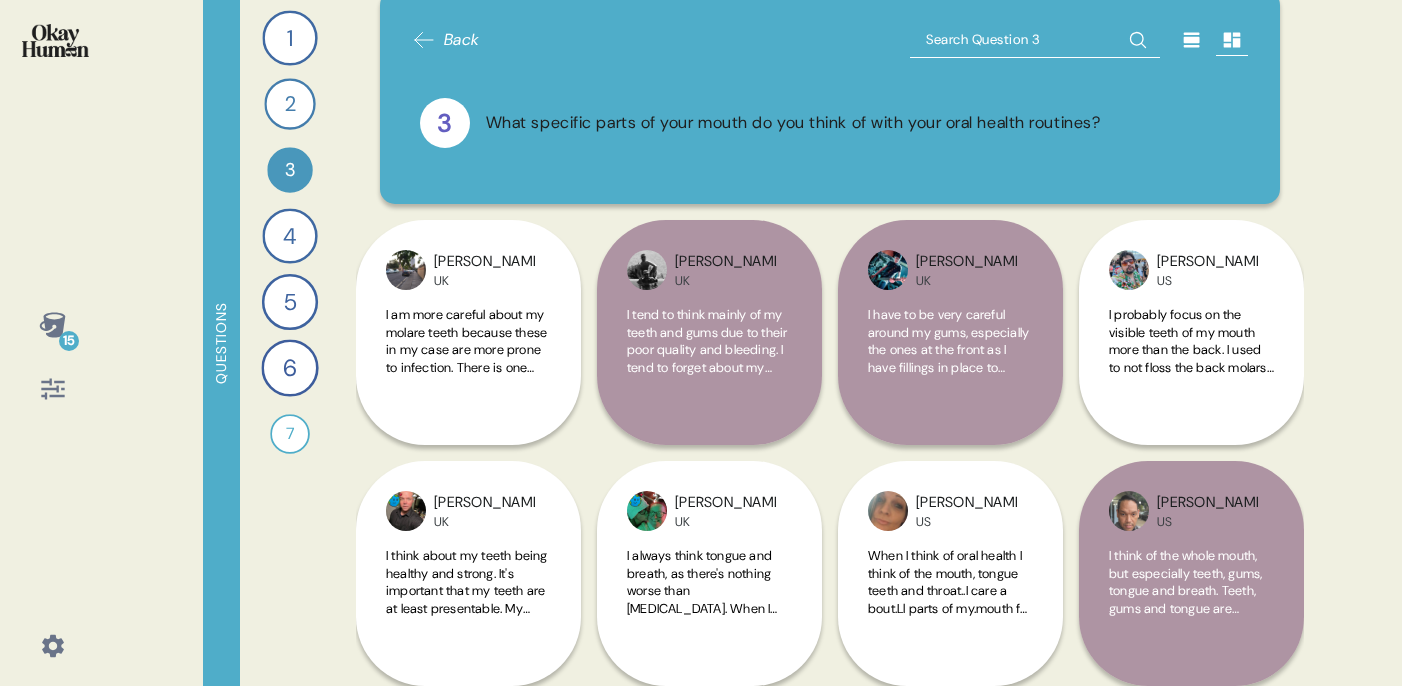 scroll, scrollTop: 28, scrollLeft: 0, axis: vertical 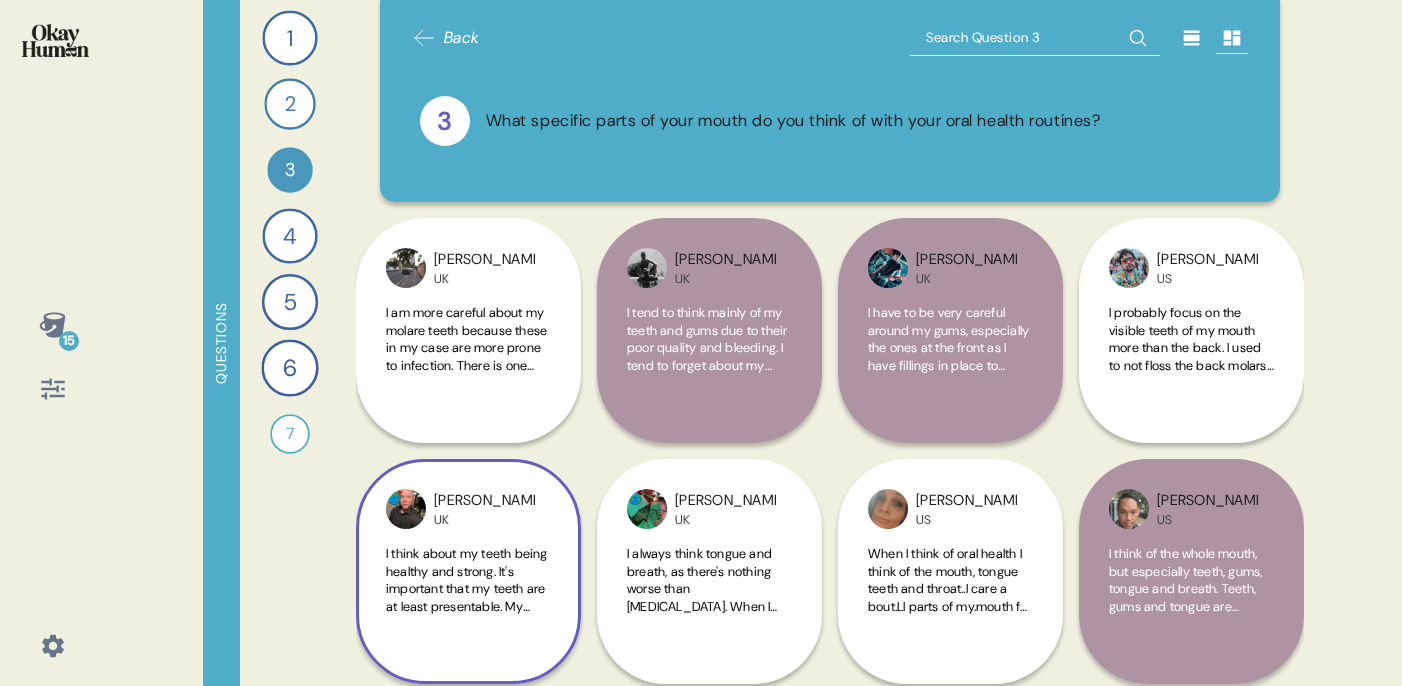 click on "Vince UK I think about my teeth being healthy and strong. It's important that my teeth are at least presentable. My tongue also must be brush thoroughly to clean properly. It does not bother me that I have gold teeth" at bounding box center (468, 571) 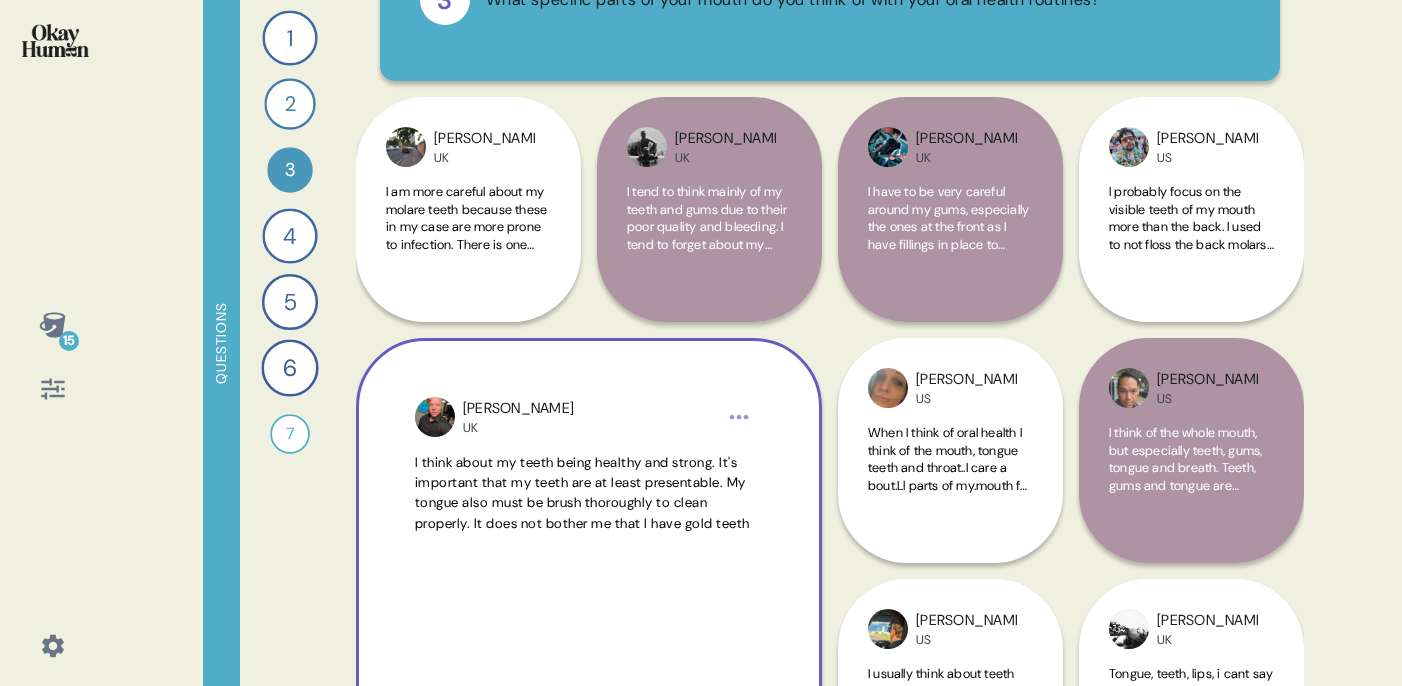 scroll, scrollTop: 150, scrollLeft: 0, axis: vertical 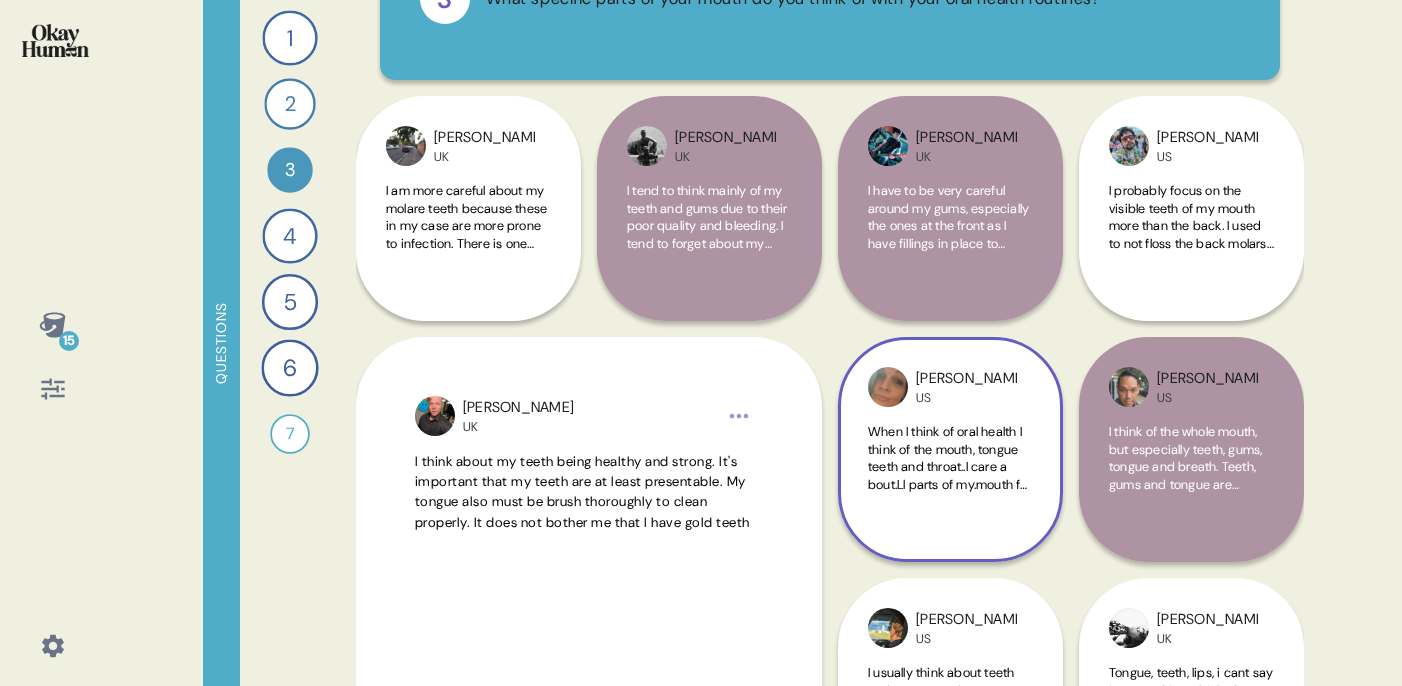 click on "US" at bounding box center (966, 398) 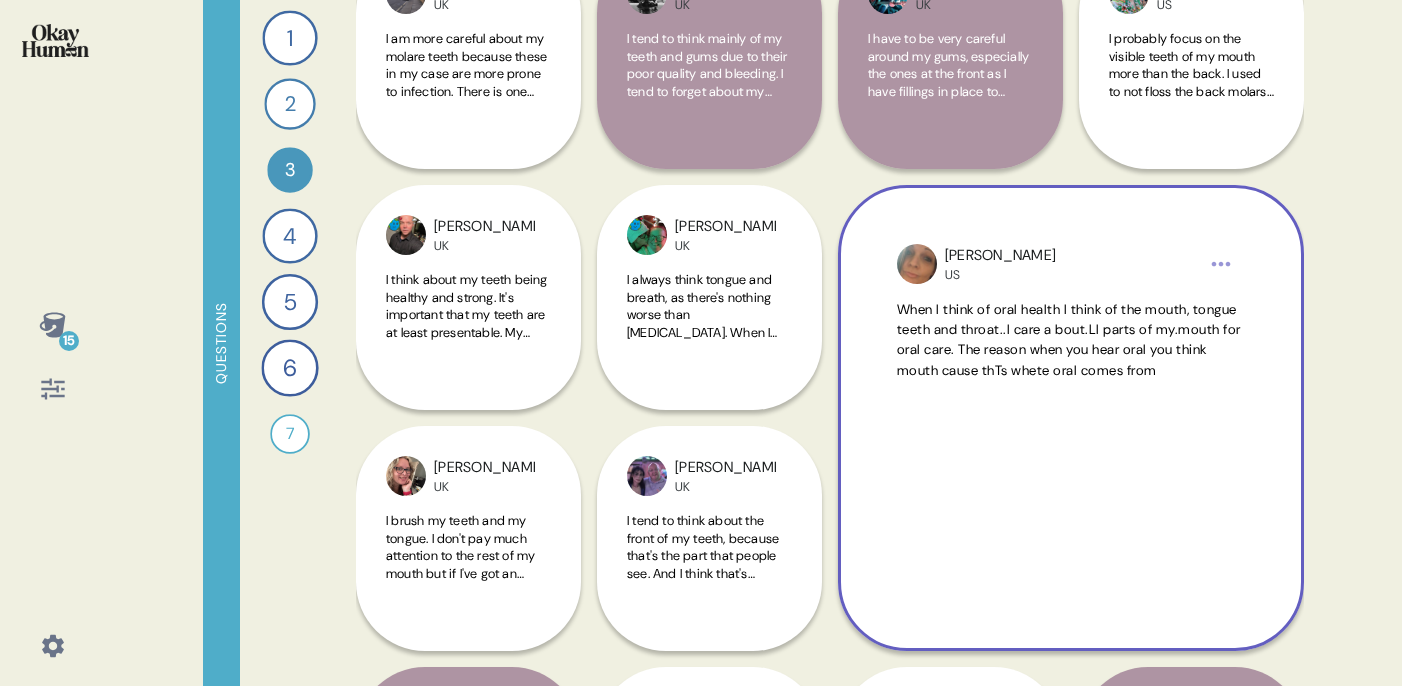 scroll, scrollTop: 371, scrollLeft: 0, axis: vertical 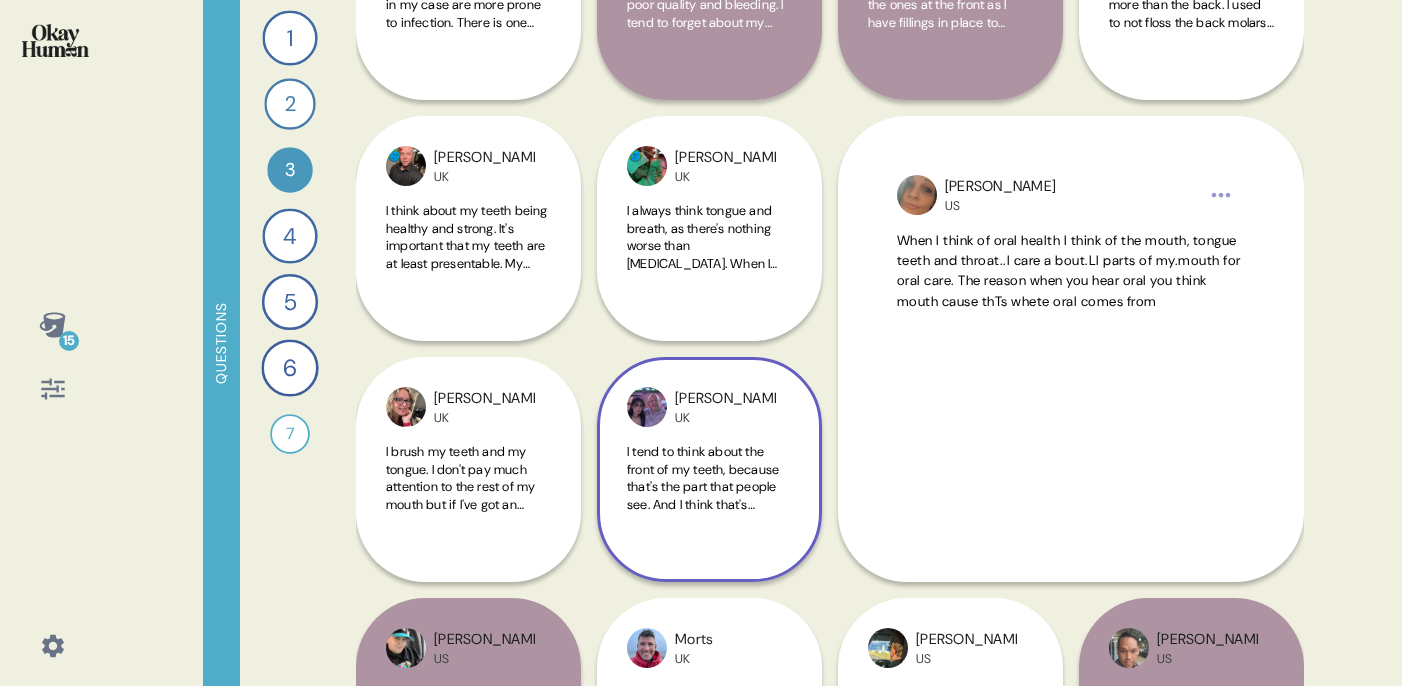 click on "I tend to think about the front of my teeth, because that's the part that people see. And I think that's probably the part you want to make sure looks the base and fuels the base" at bounding box center (707, 504) 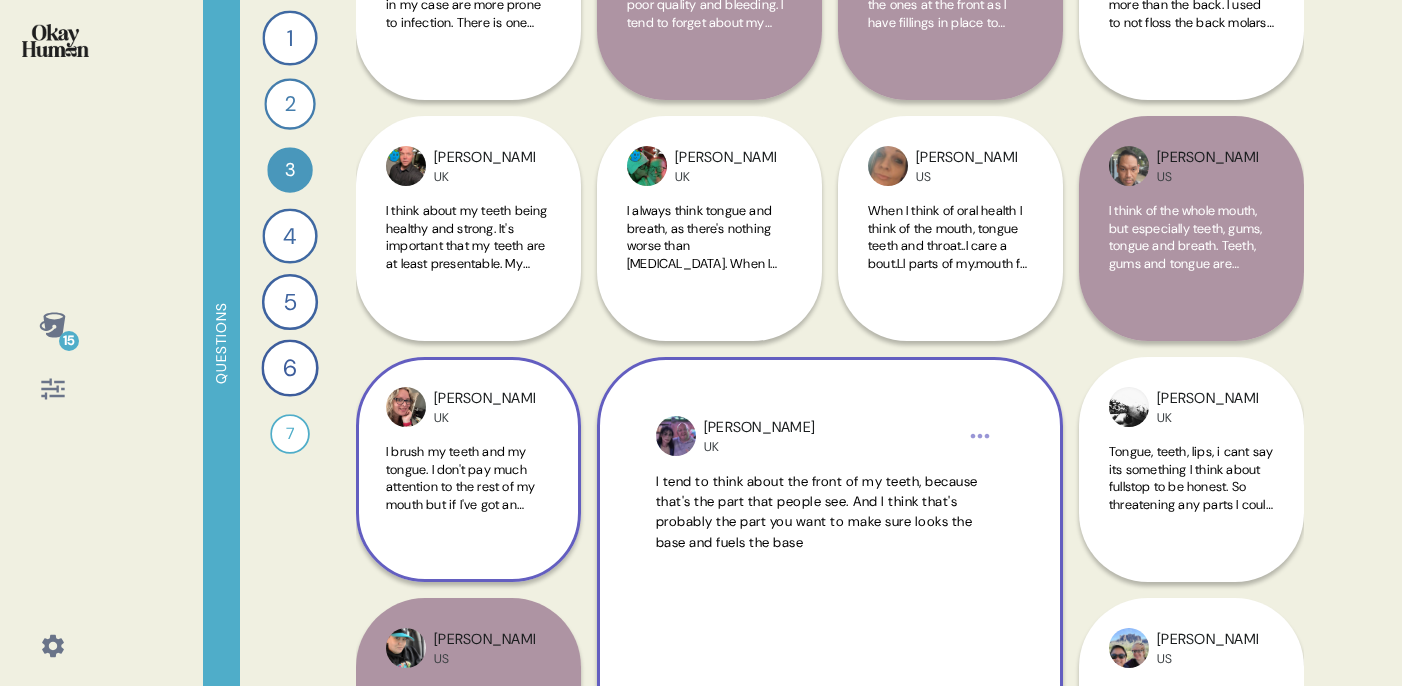 click on "I brush my teeth and my tongue. I don't pay much attention to the rest of my mouth but if I've got an abcess or have bitten my mouth I'll use extra corsodyl as it sorts it right out" at bounding box center [465, 504] 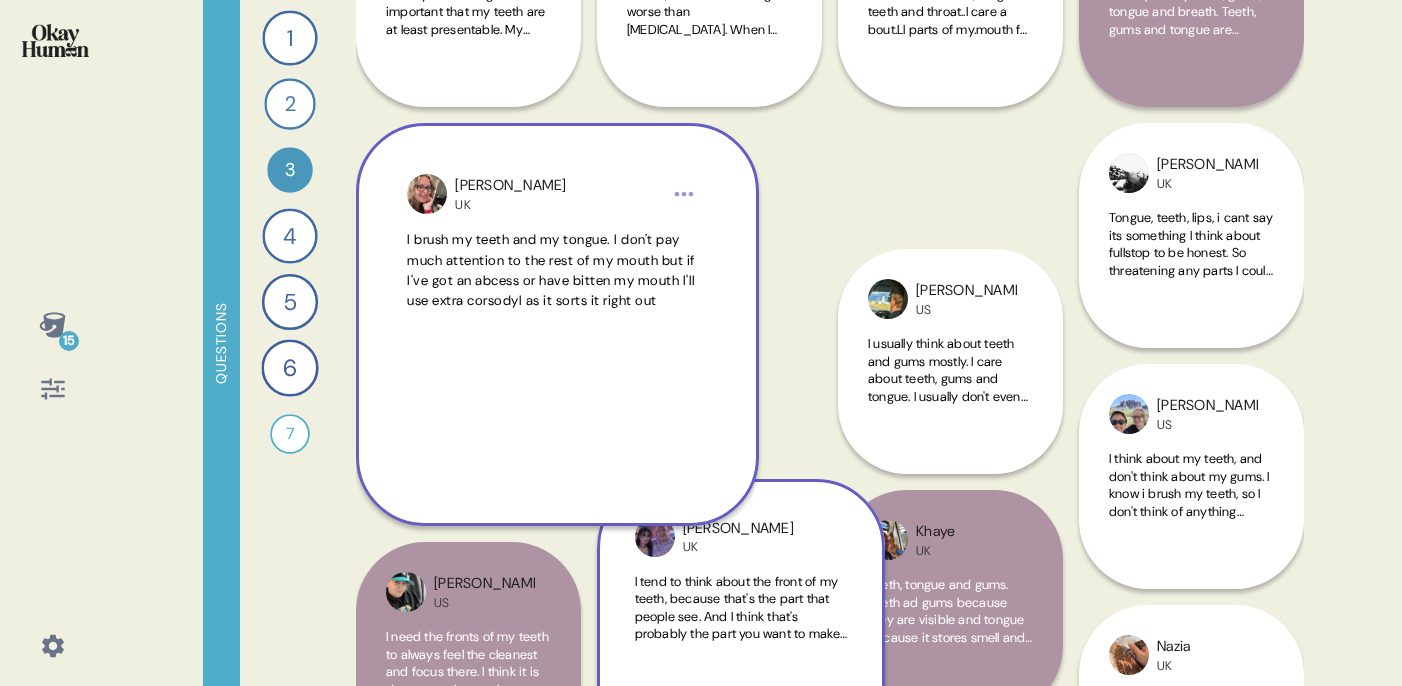 scroll, scrollTop: 612, scrollLeft: 0, axis: vertical 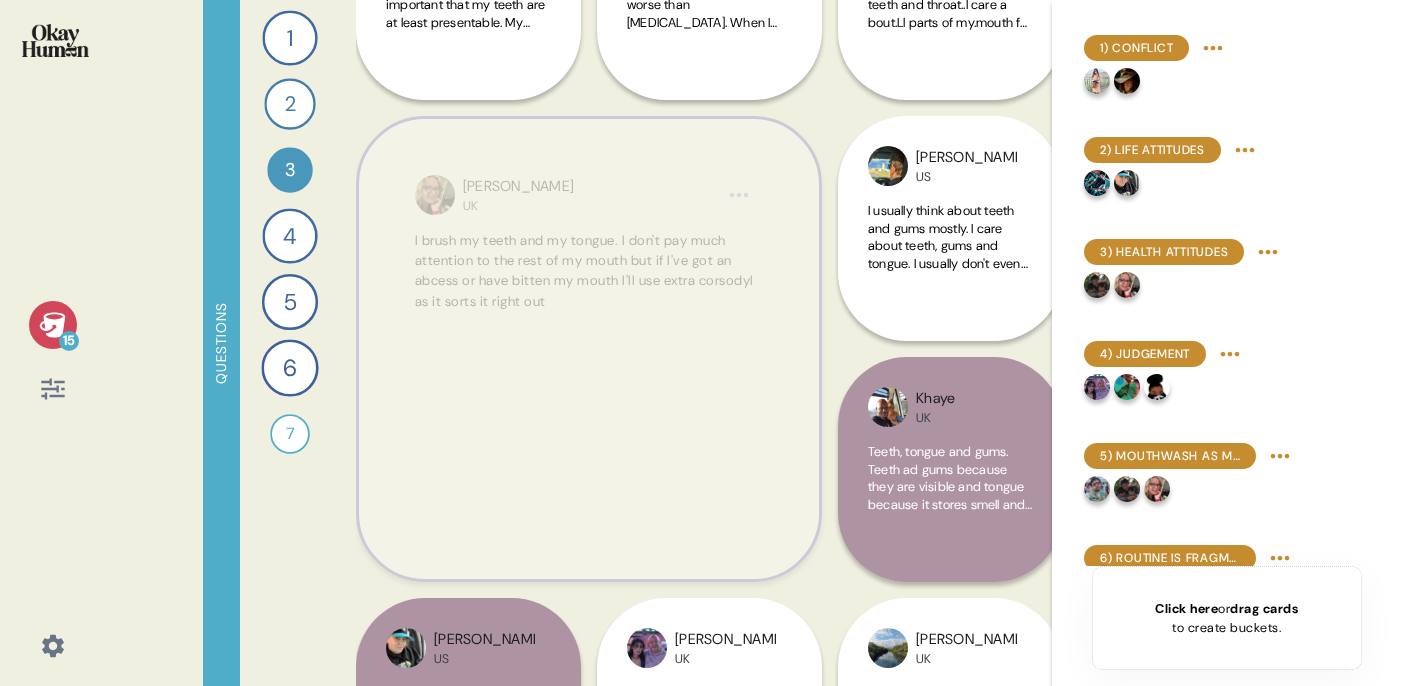 drag, startPoint x: 638, startPoint y: 262, endPoint x: 596, endPoint y: 258, distance: 42.190044 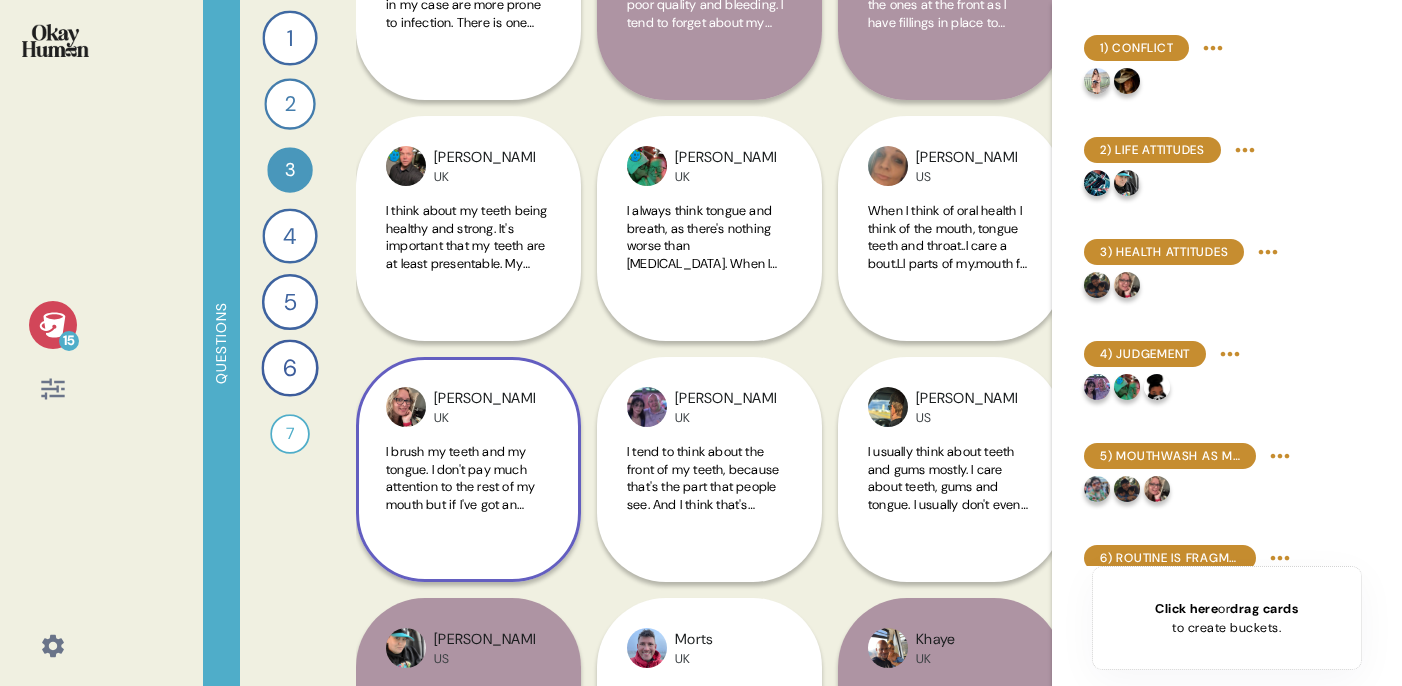 click on "I brush my teeth and my tongue. I don't pay much attention to the rest of my mouth but if I've got an abcess or have bitten my mouth I'll use extra corsodyl as it sorts it right out" at bounding box center [465, 504] 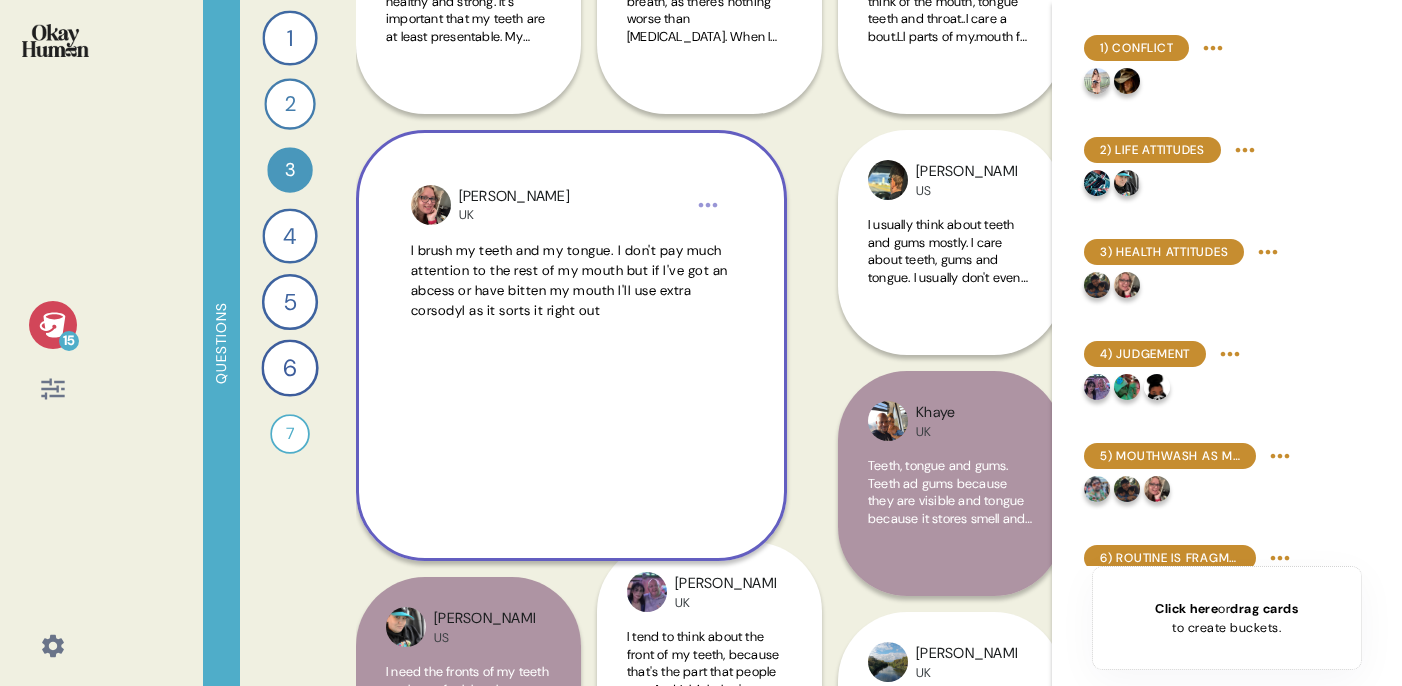 scroll, scrollTop: 612, scrollLeft: 0, axis: vertical 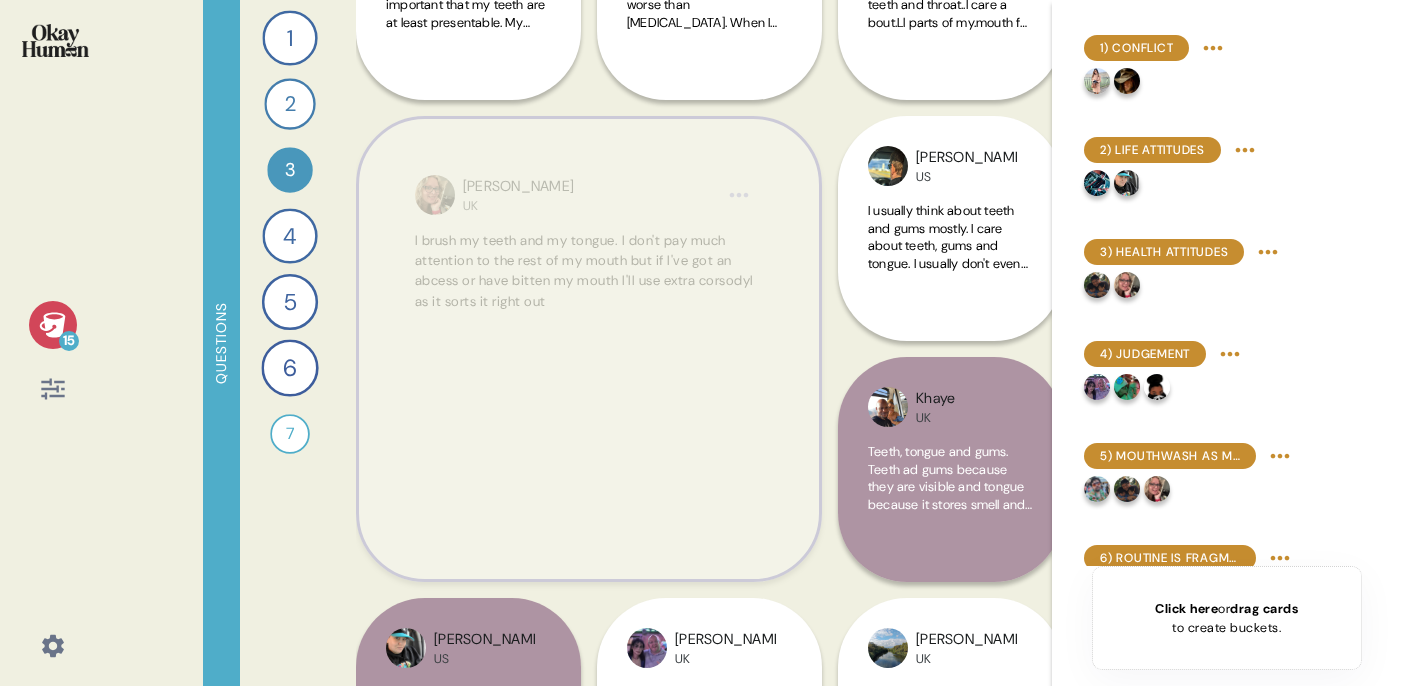 drag, startPoint x: 424, startPoint y: 246, endPoint x: 477, endPoint y: 262, distance: 55.362442 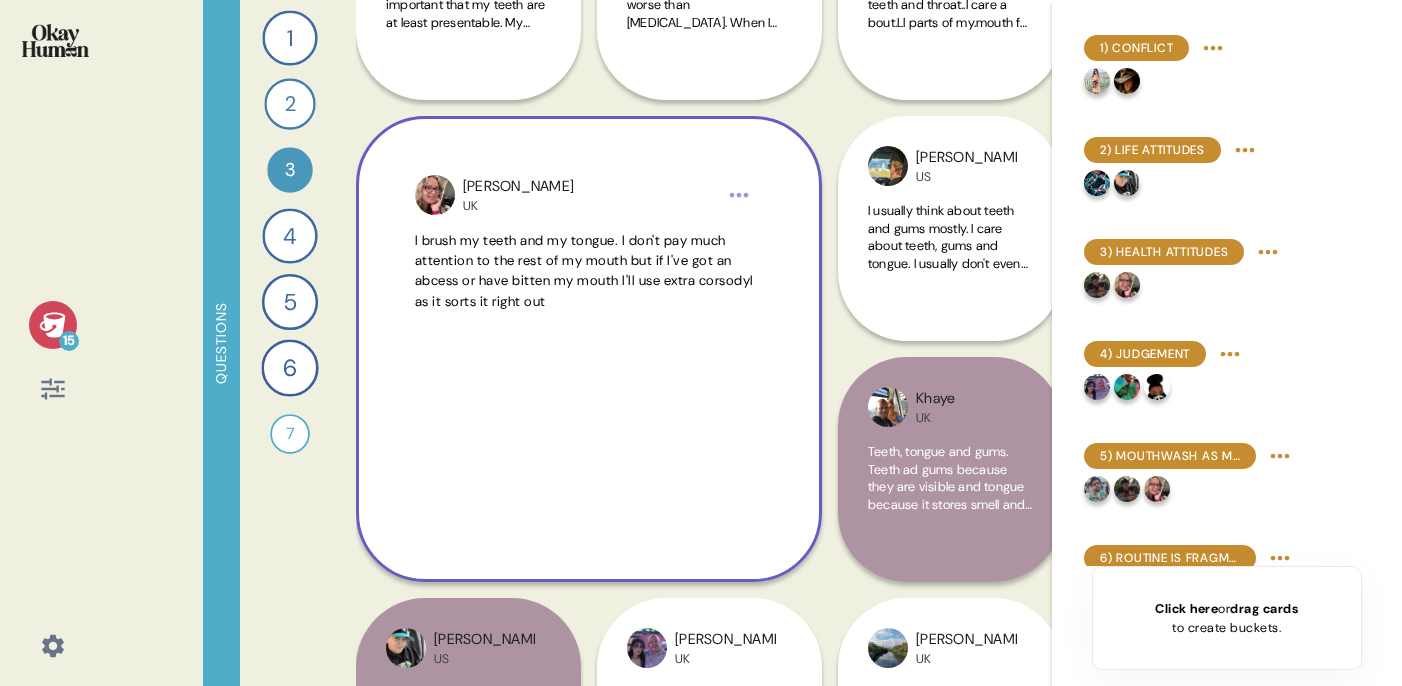 click on "I brush my teeth and my tongue. I don't pay much attention to the rest of my mouth but if I've got an abcess or have bitten my mouth I'll use extra corsodyl as it sorts it right out" at bounding box center (584, 271) 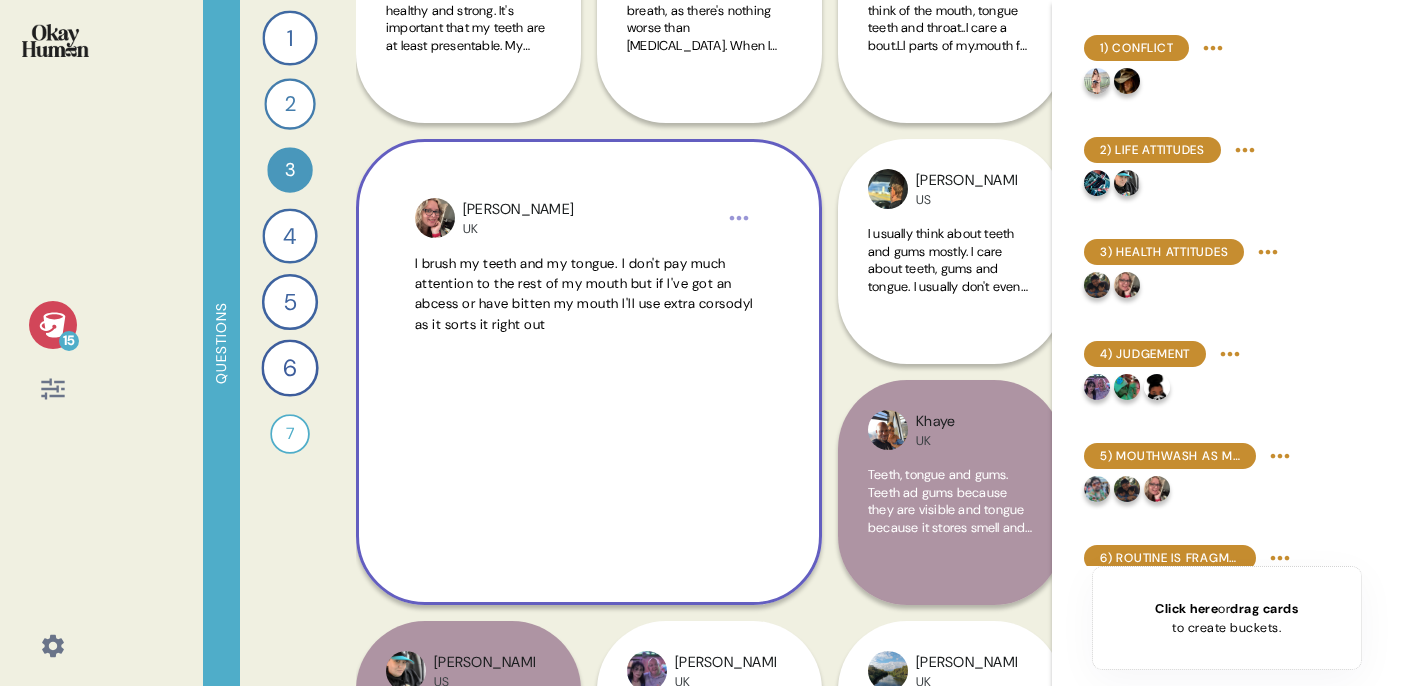 click on "Back 3 What specific parts of your mouth do you think of with your oral health routines? Jennifer US I need the fronts of my teeth to always feel the cleanest and focus there. I think it is due to wanting to always present a good looking mouth. Morts UK In terms of general health it’s mainly my teeth and gums - those are the most sensitive parts of my kounth so deserve extra attention Khaye UK Teeth, tongue and gums. Teeth ad gums because they are visible and tongue because it stores smell and is how we keep breathfress Alicen US I think about my teeth, and don't think about my gums. I know i brush my teeth, so I don't think of anything besides them Yujin US Mostly gums and teeth, sometimes tongue though few problems with the tongue area RiRi UK I often don't think of gums and inside cheeks.I think more on teeth and tongue. Claire UK Oral health is teeth and gums. I know tongue is involved but I forget about it Tameka US I only worry about cavities, wisdom teeth, gingivitis, and gum disease. Nigel UK Liam" at bounding box center [830, 343] 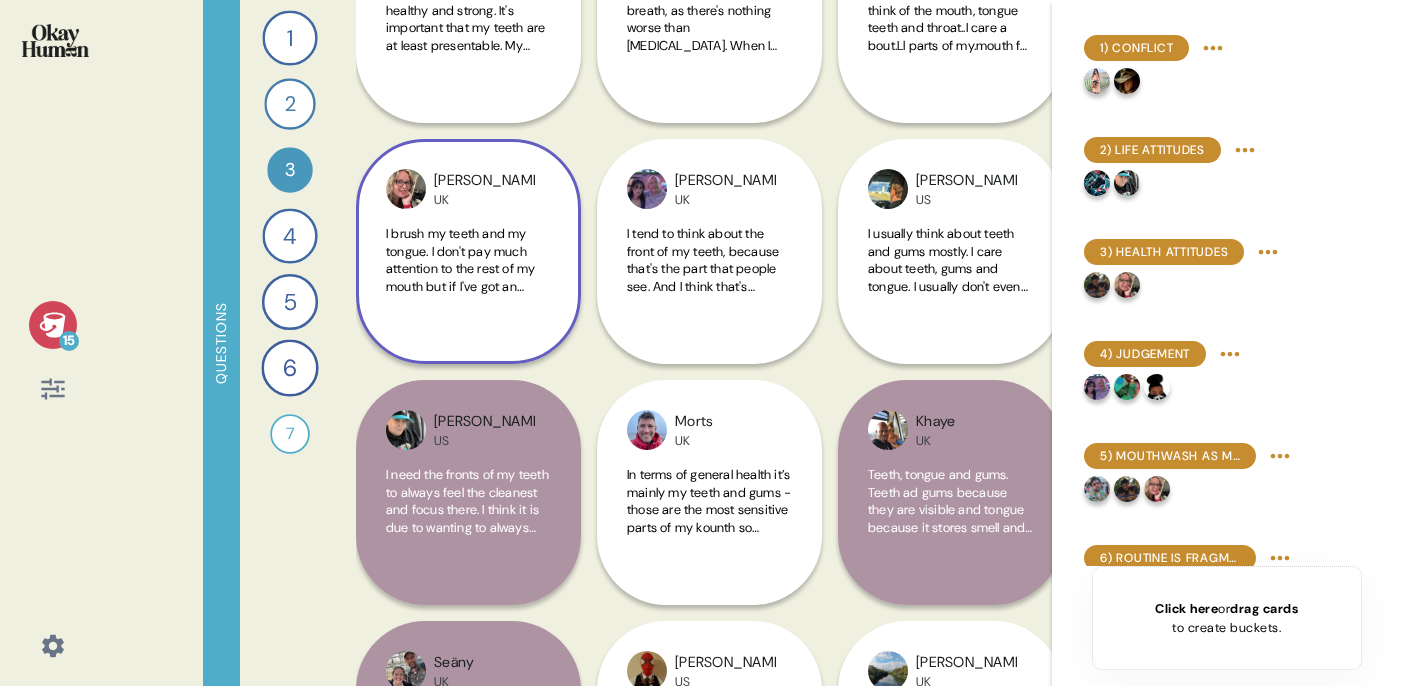 click on "I brush my teeth and my tongue. I don't pay much attention to the rest of my mouth but if I've got an abcess or have bitten my mouth I'll use extra corsodyl as it sorts it right out" at bounding box center [465, 286] 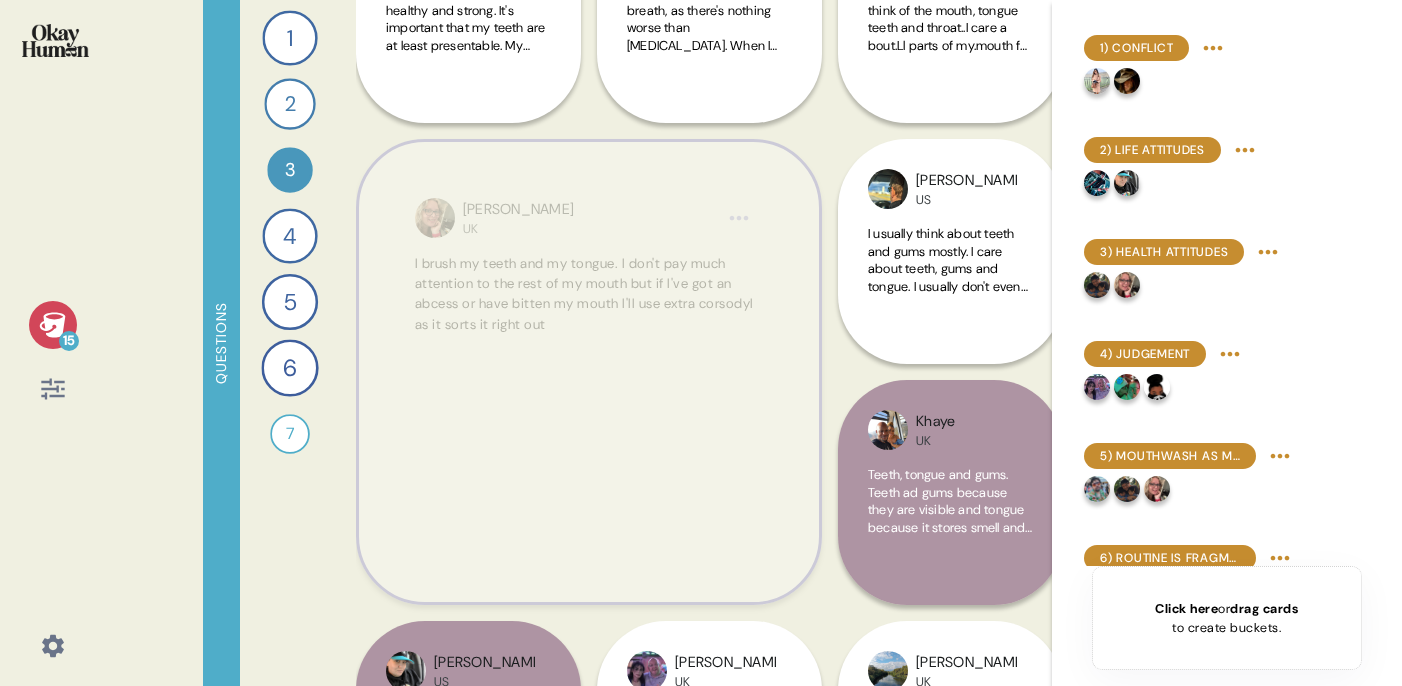 drag, startPoint x: 463, startPoint y: 210, endPoint x: 439, endPoint y: 242, distance: 40 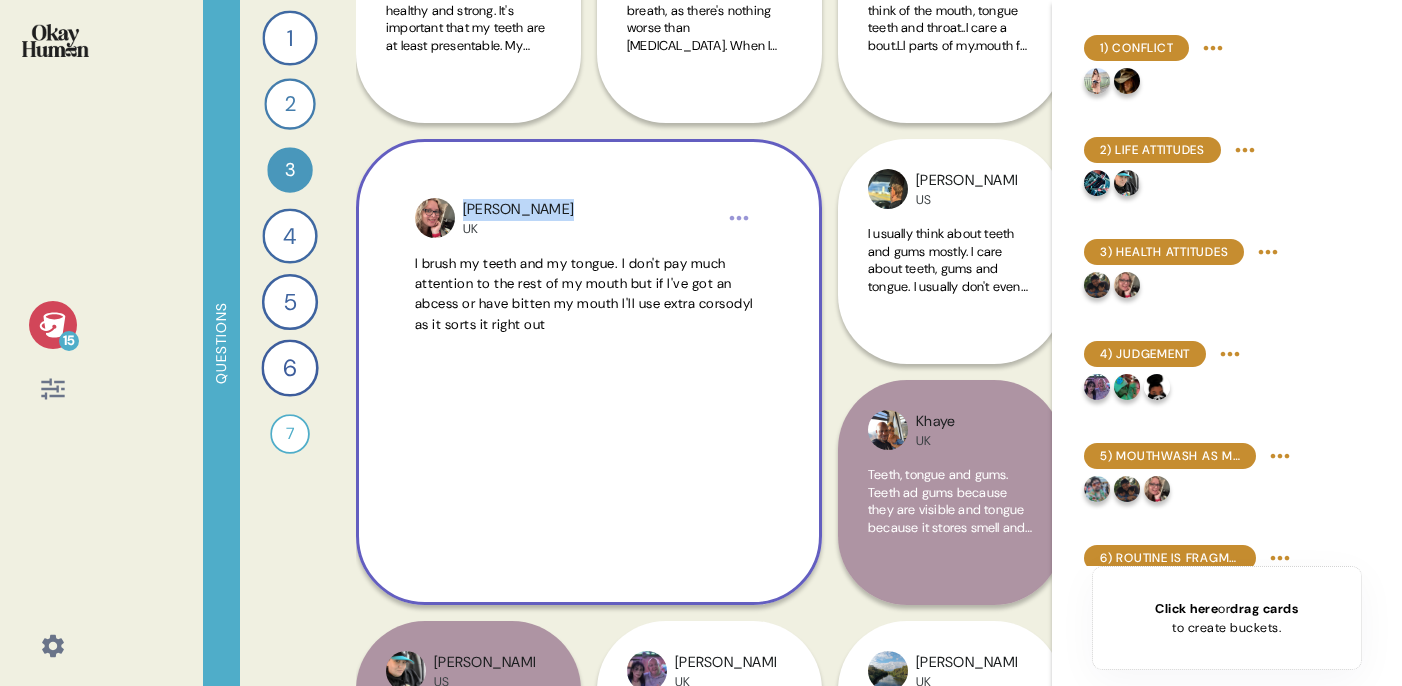 click on "Tara UK" at bounding box center (589, 218) 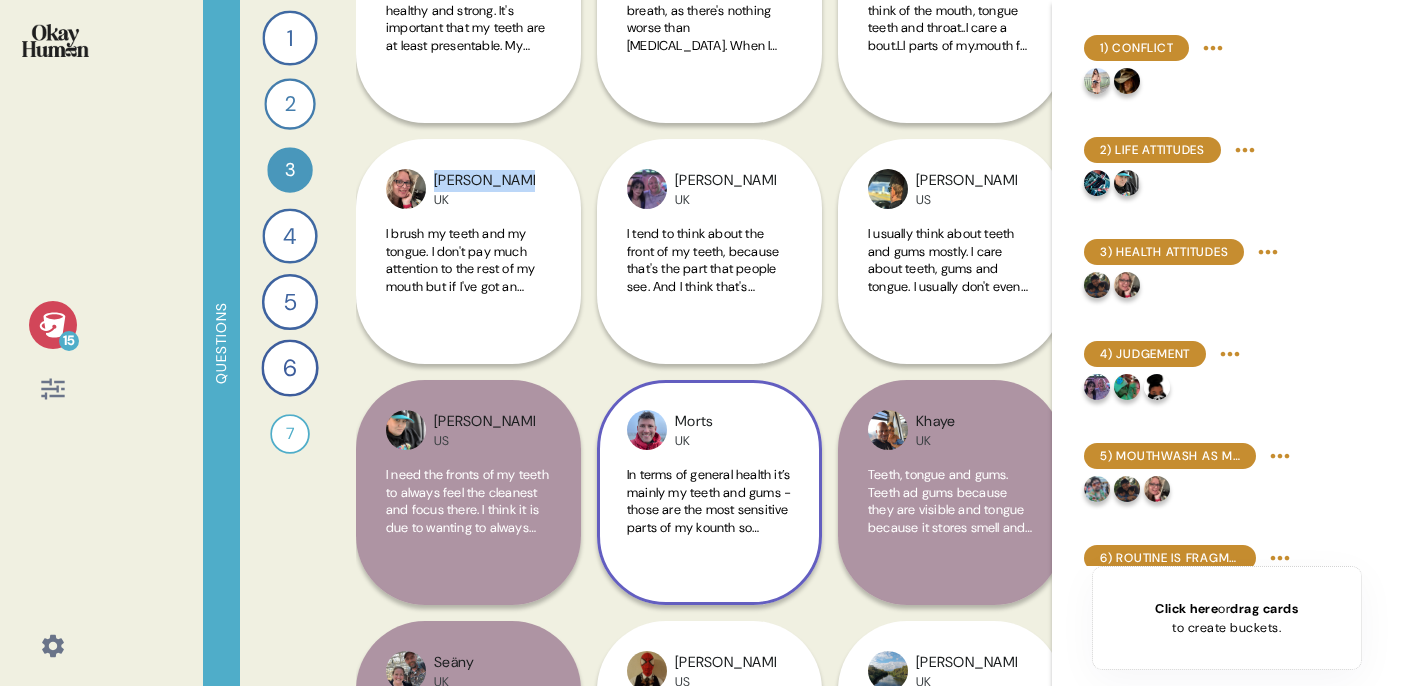 click on "Morts UK" at bounding box center (725, 430) 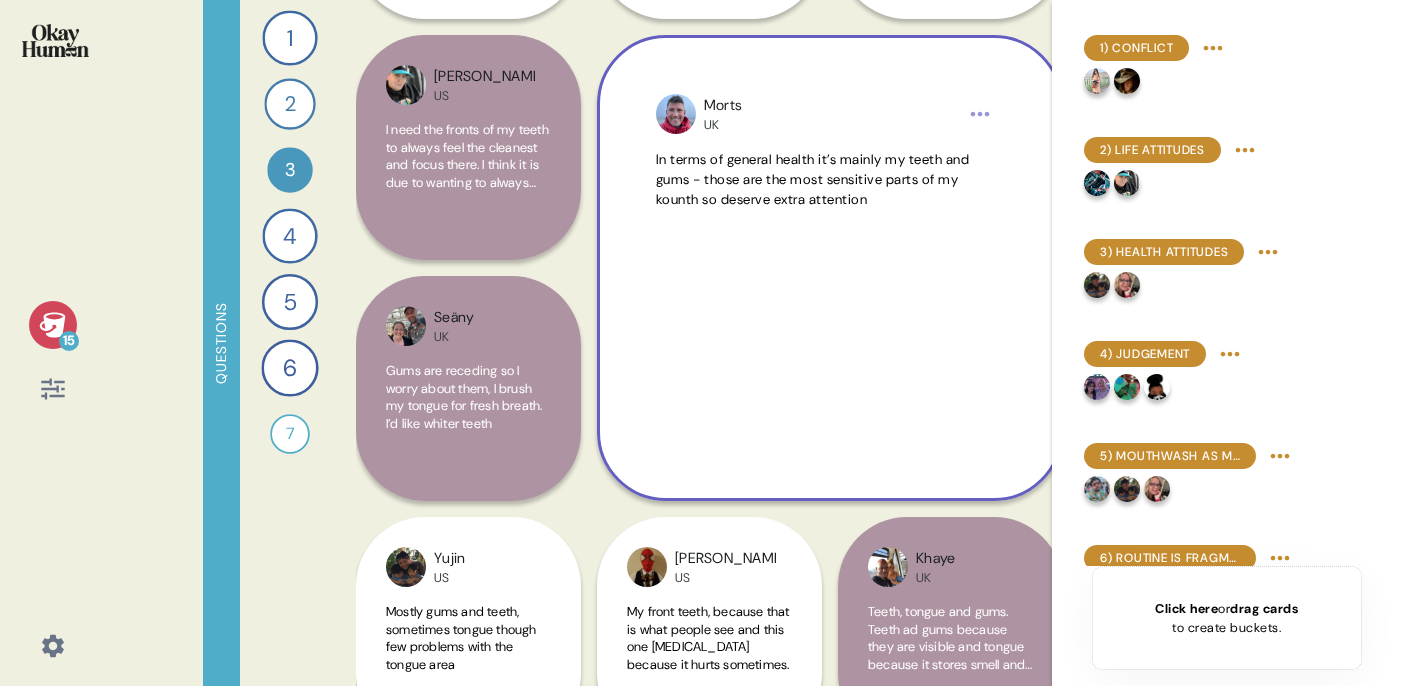 scroll, scrollTop: 937, scrollLeft: 0, axis: vertical 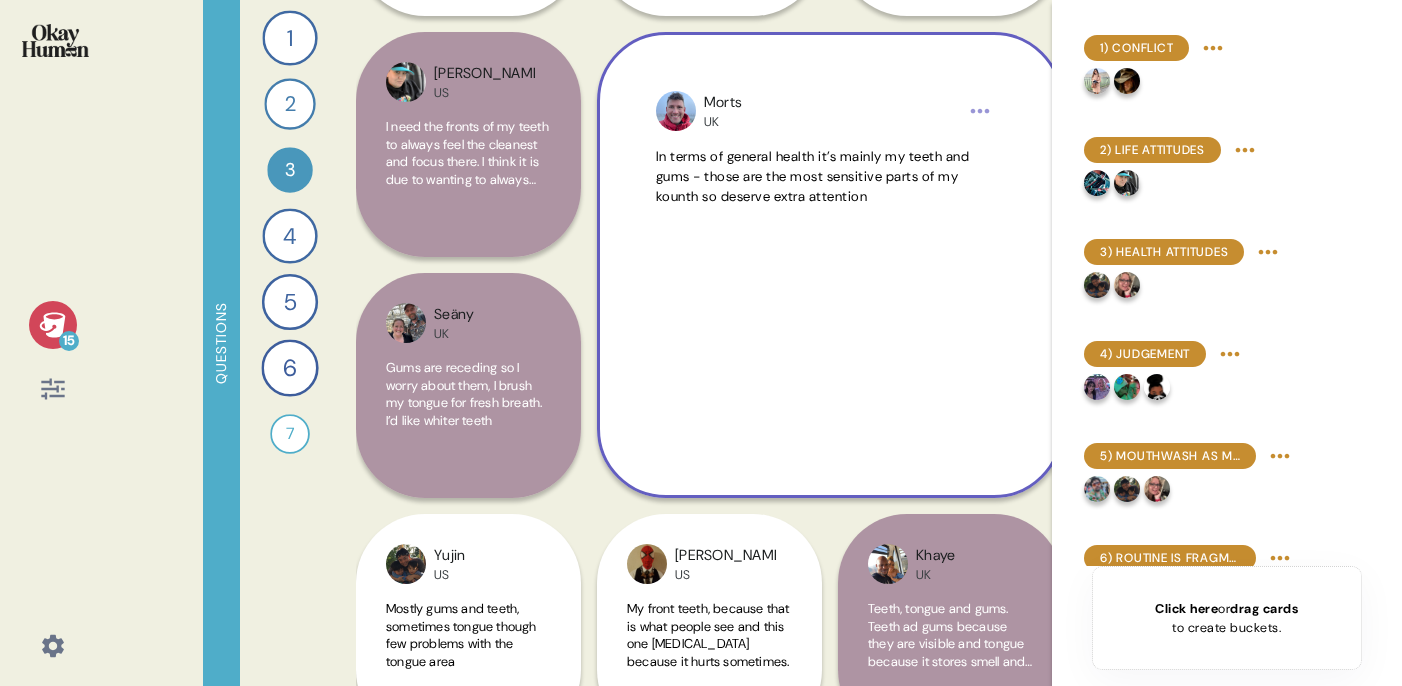 click on "In terms of general health it’s mainly my teeth and gums - those are the most sensitive parts of my kounth so deserve extra attention" at bounding box center [830, 285] 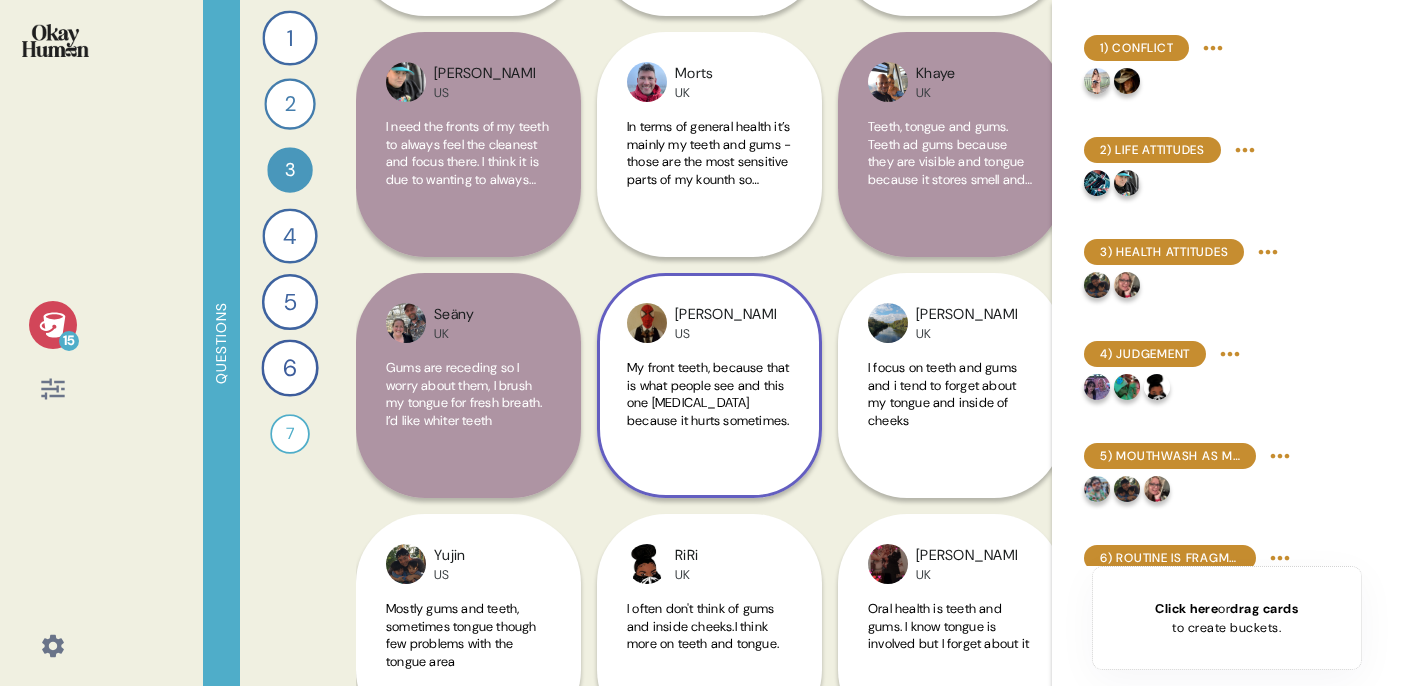 click on "Joseph US" at bounding box center (725, 323) 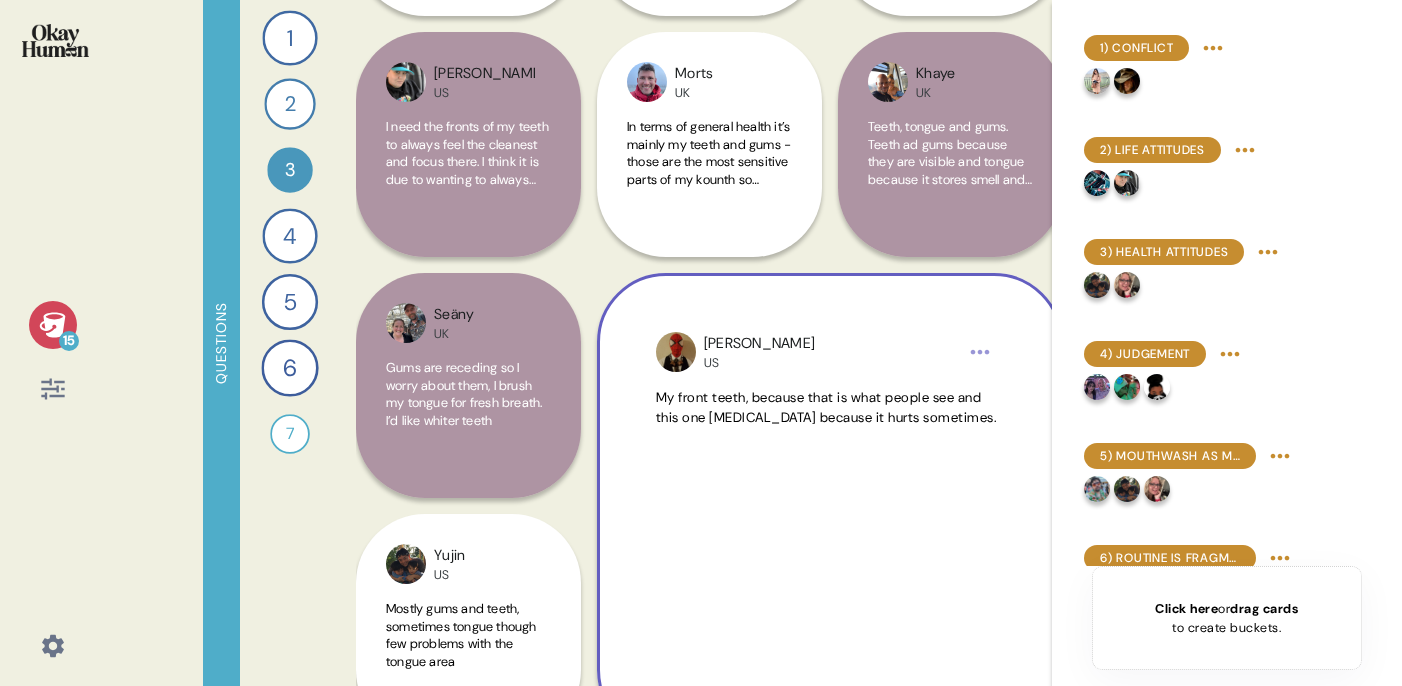 click on "Joseph US" at bounding box center [830, 352] 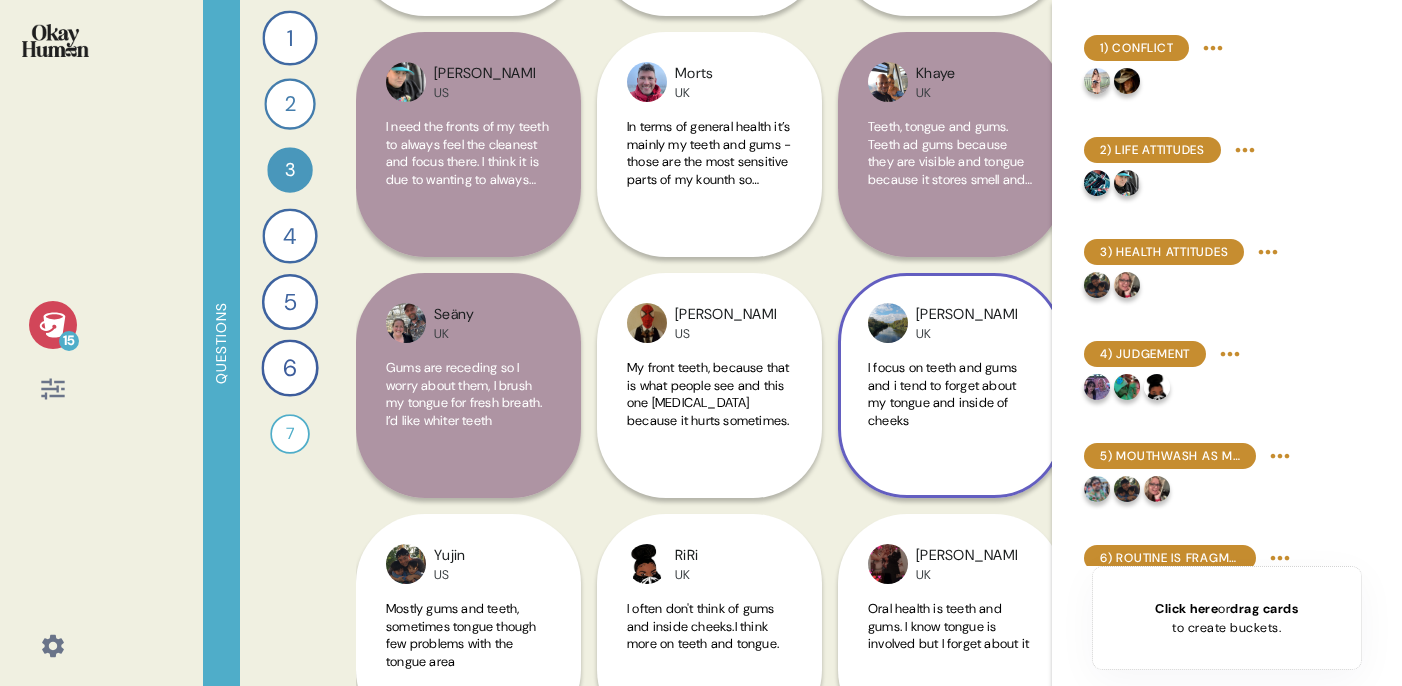 click on "I focus on teeth and gums and i tend to forget  about my tongue and inside of cheeks" at bounding box center [942, 394] 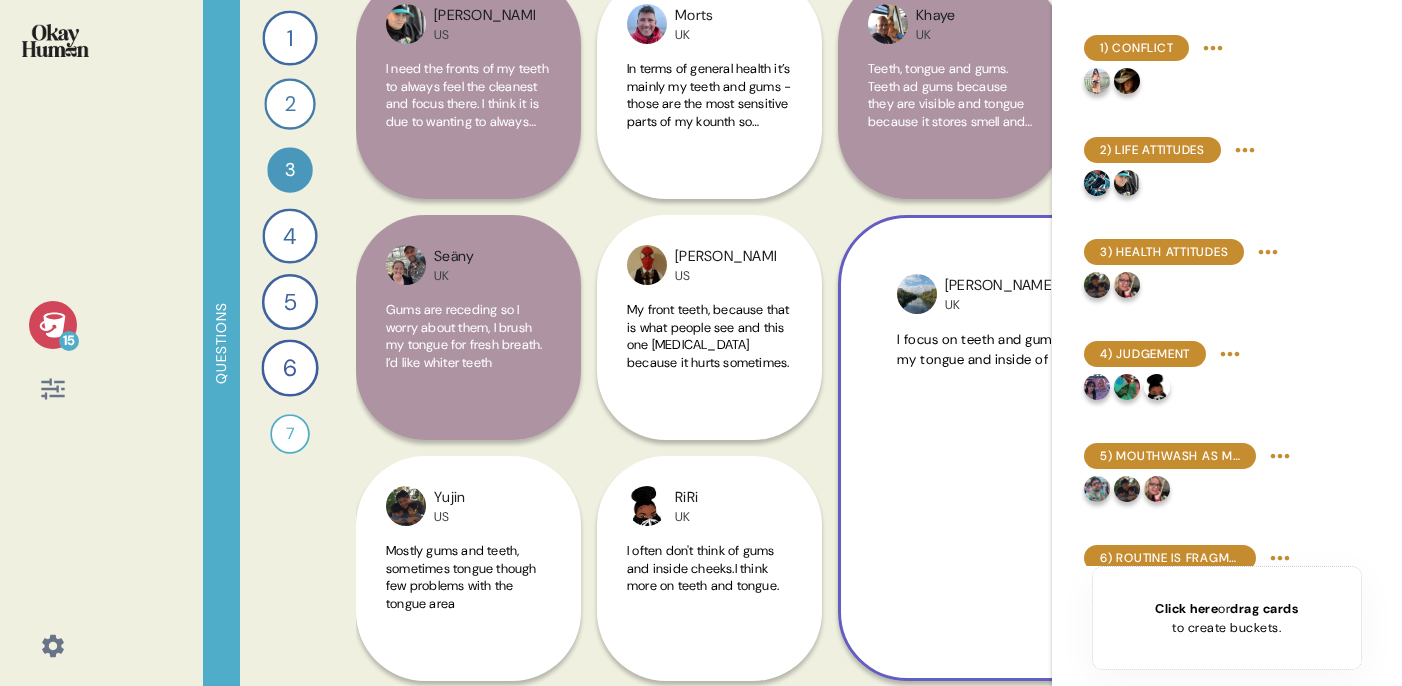 scroll, scrollTop: 1012, scrollLeft: 0, axis: vertical 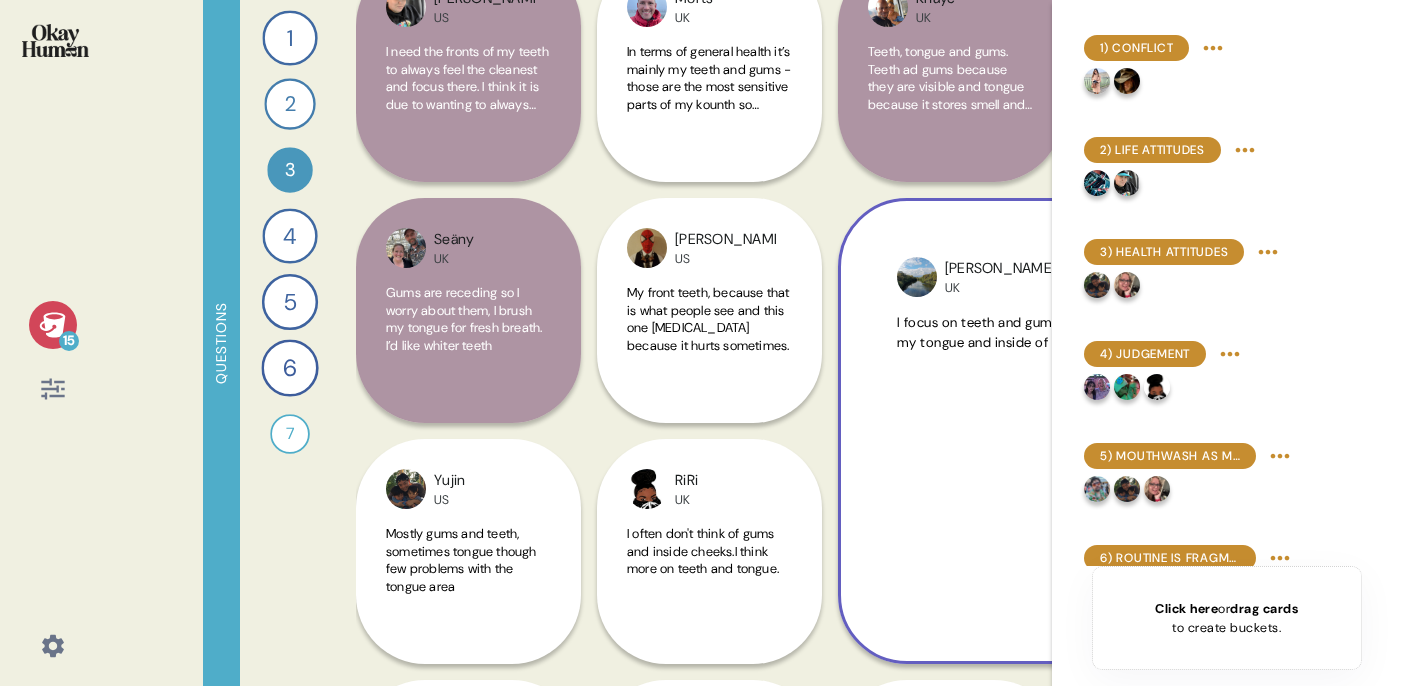 click on "Back 3 What specific parts of your mouth do you think of with your oral health routines? Jennifer US I need the fronts of my teeth to always feel the cleanest and focus there. I think it is due to wanting to always present a good looking mouth. Morts UK In terms of general health it’s mainly my teeth and gums - those are the most sensitive parts of my kounth so deserve extra attention Khaye UK Teeth, tongue and gums. Teeth ad gums because they are visible and tongue because it stores smell and is how we keep breathfress Alicen US I think about my teeth, and don't think about my gums. I know i brush my teeth, so I don't think of anything besides them Yujin US Mostly gums and teeth, sometimes tongue though few problems with the tongue area RiRi UK I often don't think of gums and inside cheeks.I think more on teeth and tongue. Claire UK Oral health is teeth and gums. I know tongue is involved but I forget about it Tameka US I only worry about cavities, wisdom teeth, gingivitis, and gum disease. Nigel UK Liam" at bounding box center (830, 343) 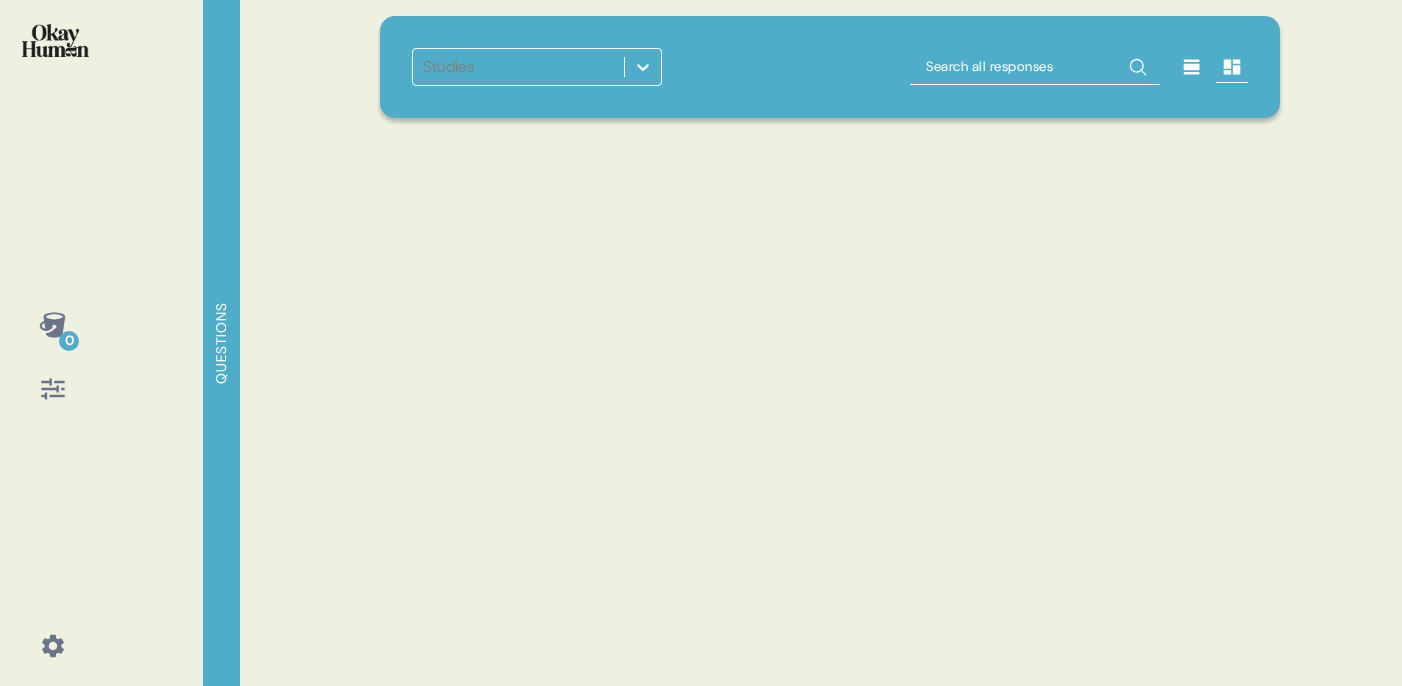 scroll, scrollTop: 0, scrollLeft: 0, axis: both 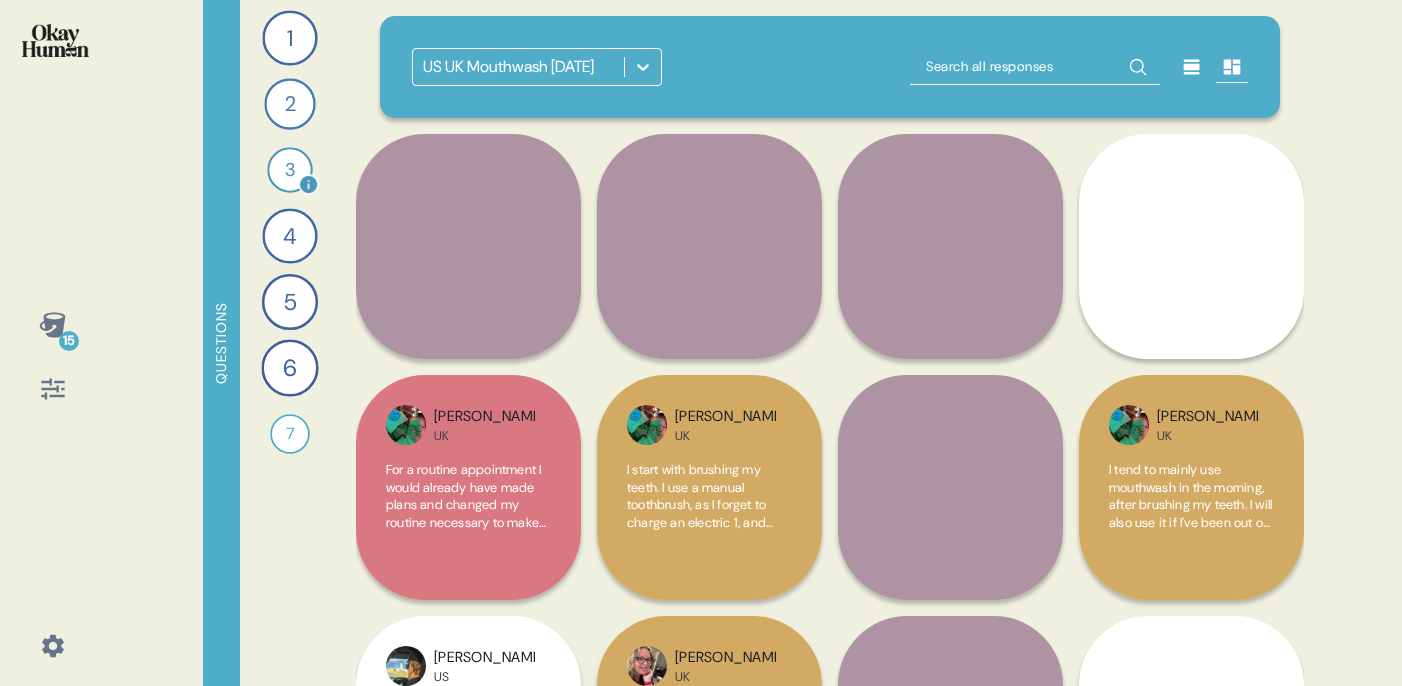 click on "3" at bounding box center (289, 169) 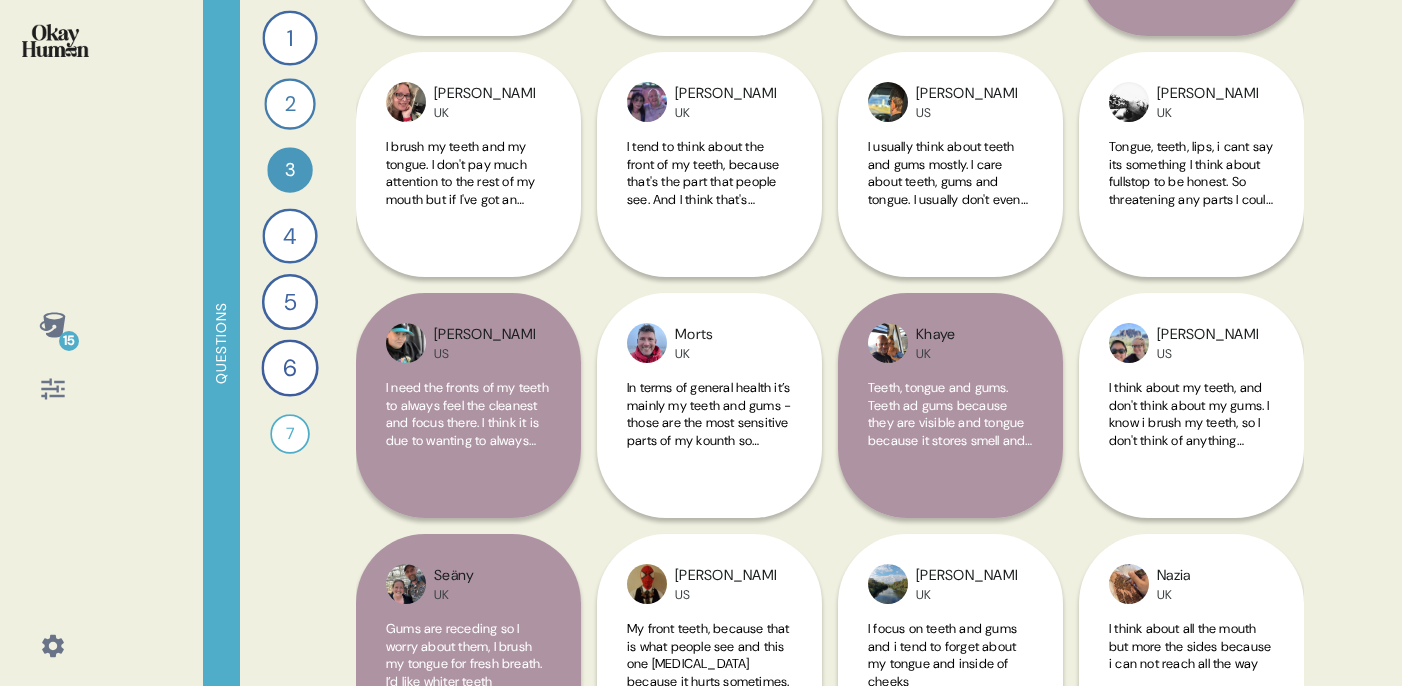 scroll, scrollTop: 695, scrollLeft: 0, axis: vertical 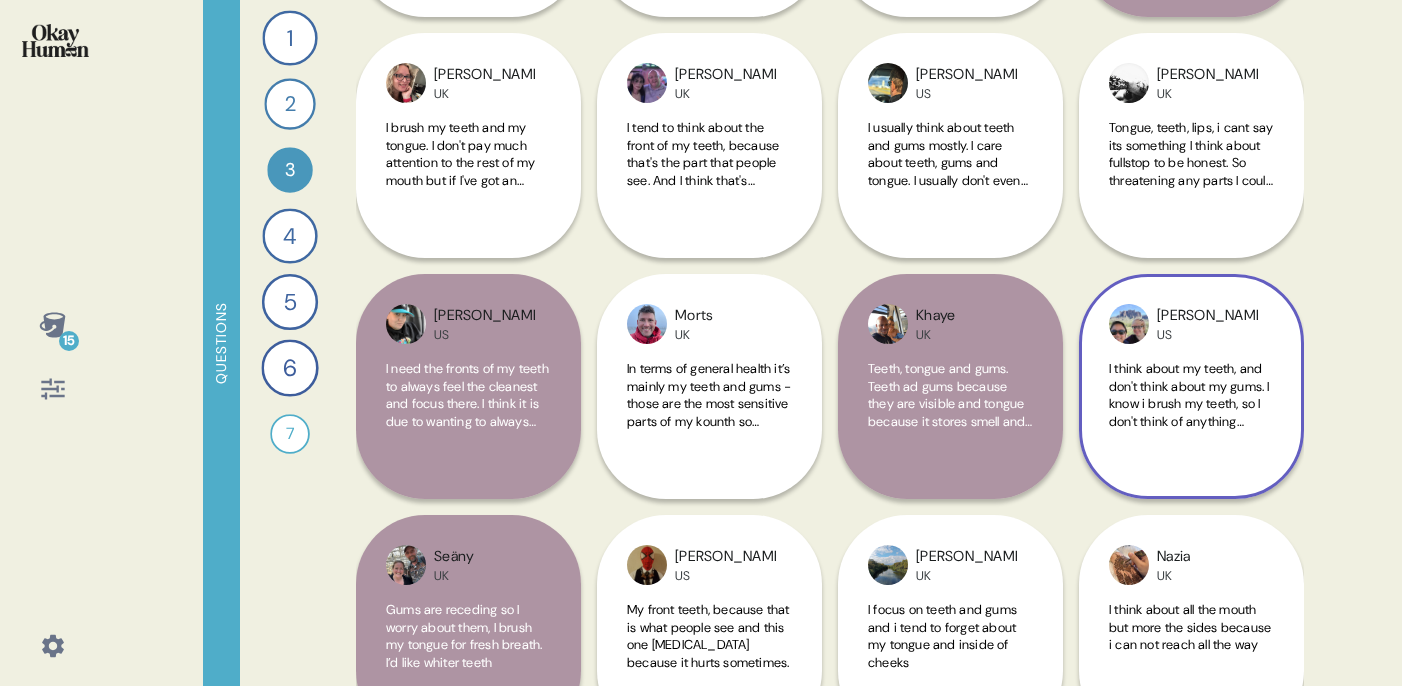 click on "I think about my teeth, and don't think about my gums. I know i brush my teeth, so I don't think of anything besides them" at bounding box center [1191, 406] 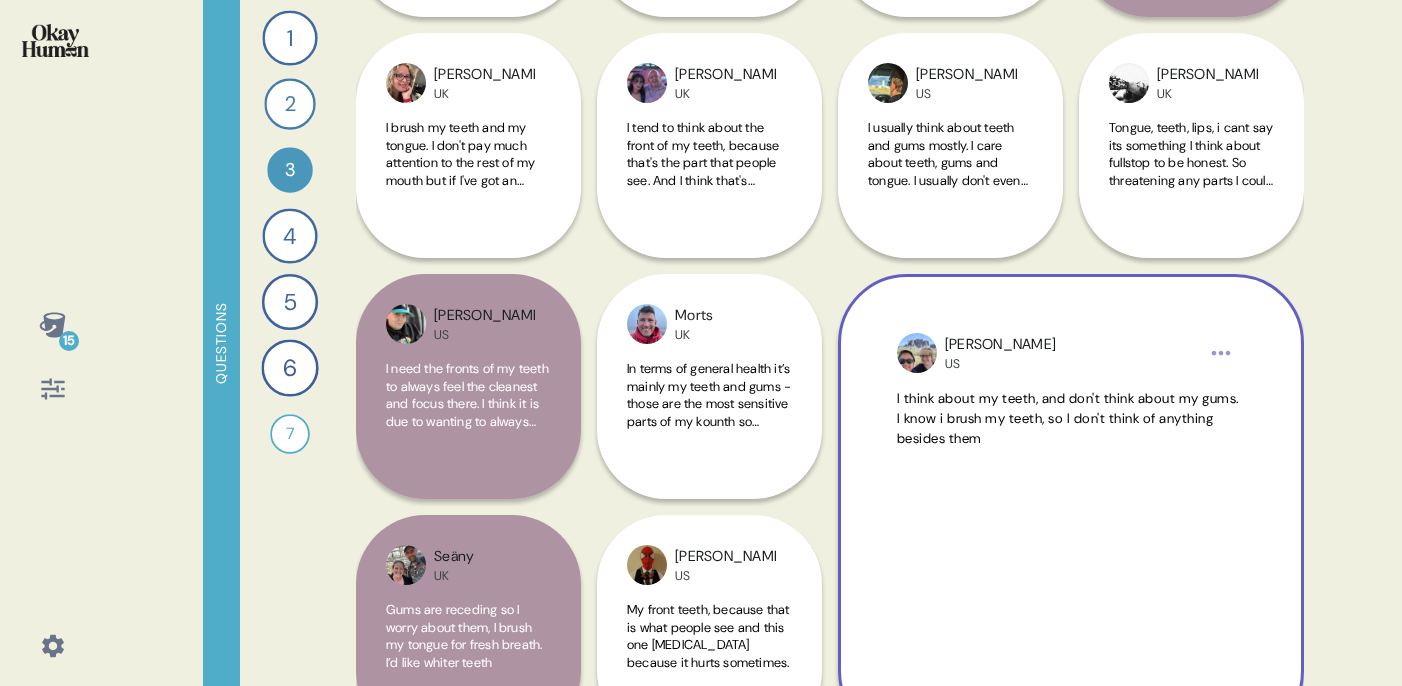 click on "I think about my teeth, and don't think about my gums. I know i brush my teeth, so I don't think of anything besides them" at bounding box center [1071, 527] 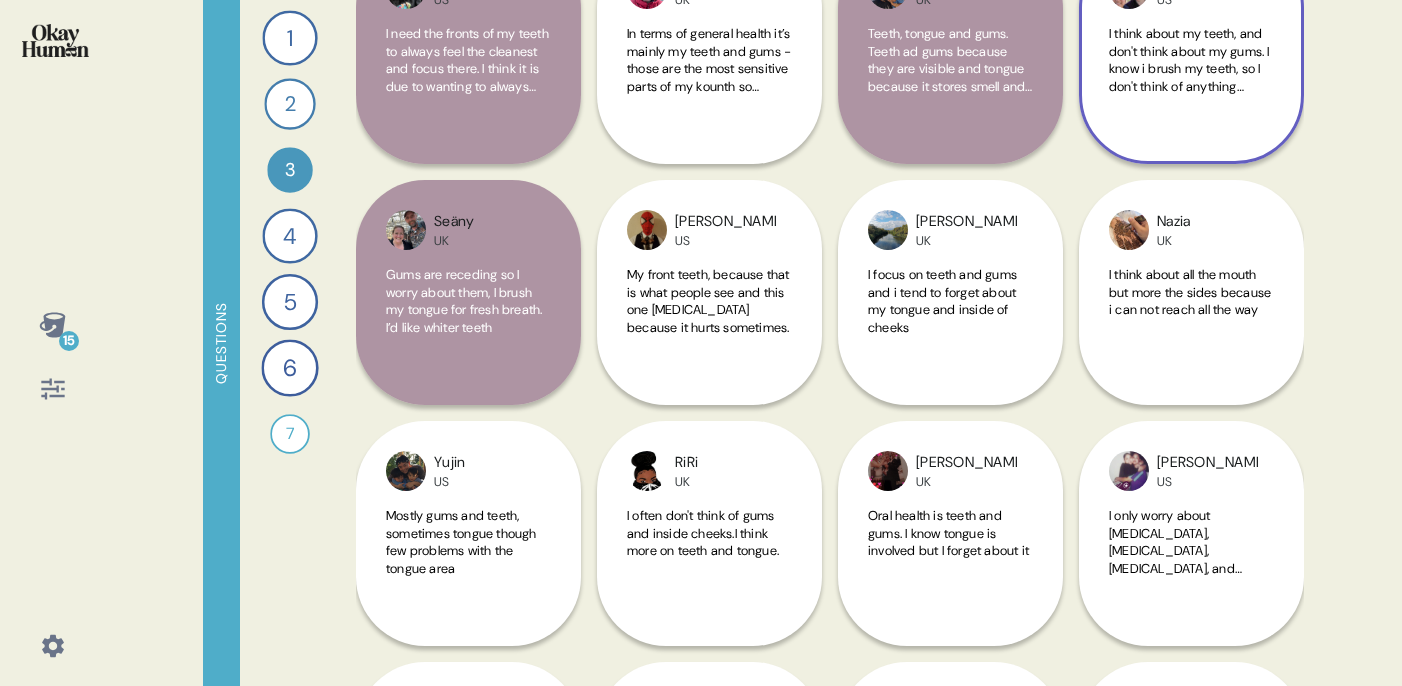 scroll, scrollTop: 1108, scrollLeft: 0, axis: vertical 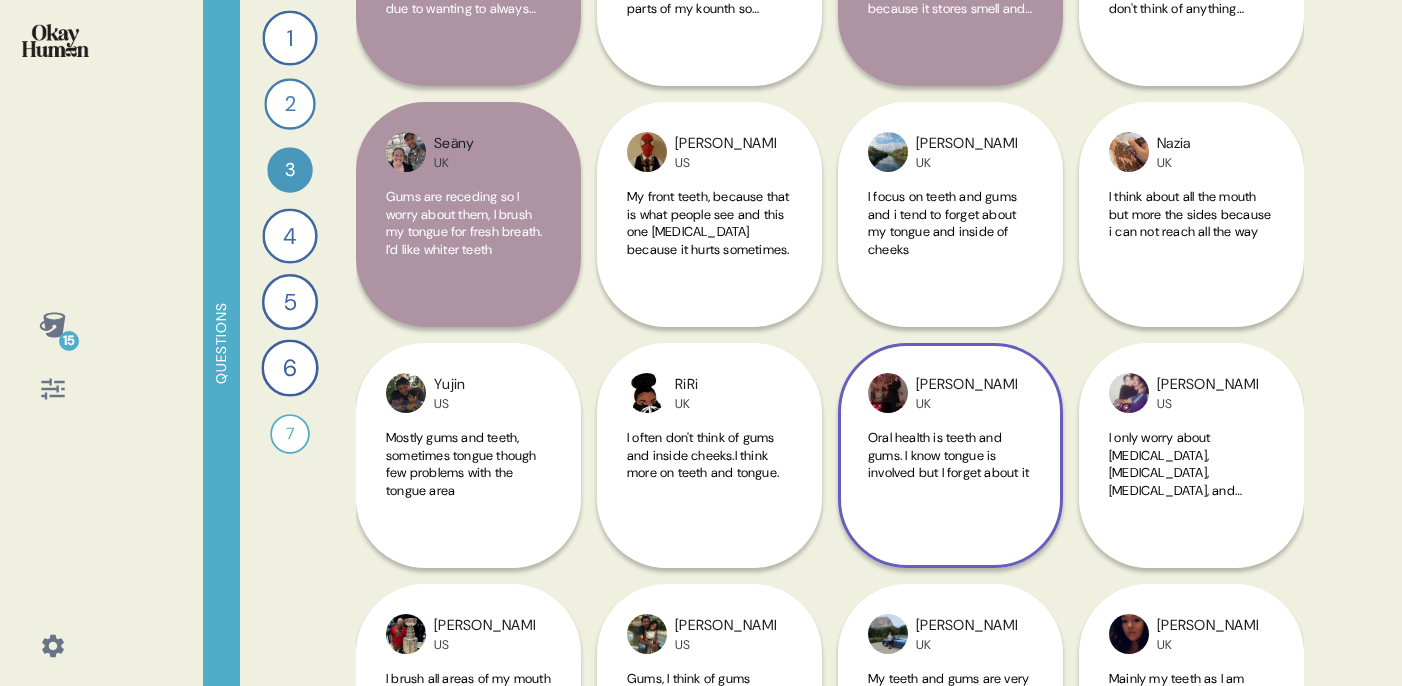 click on "Claire UK" at bounding box center [966, 393] 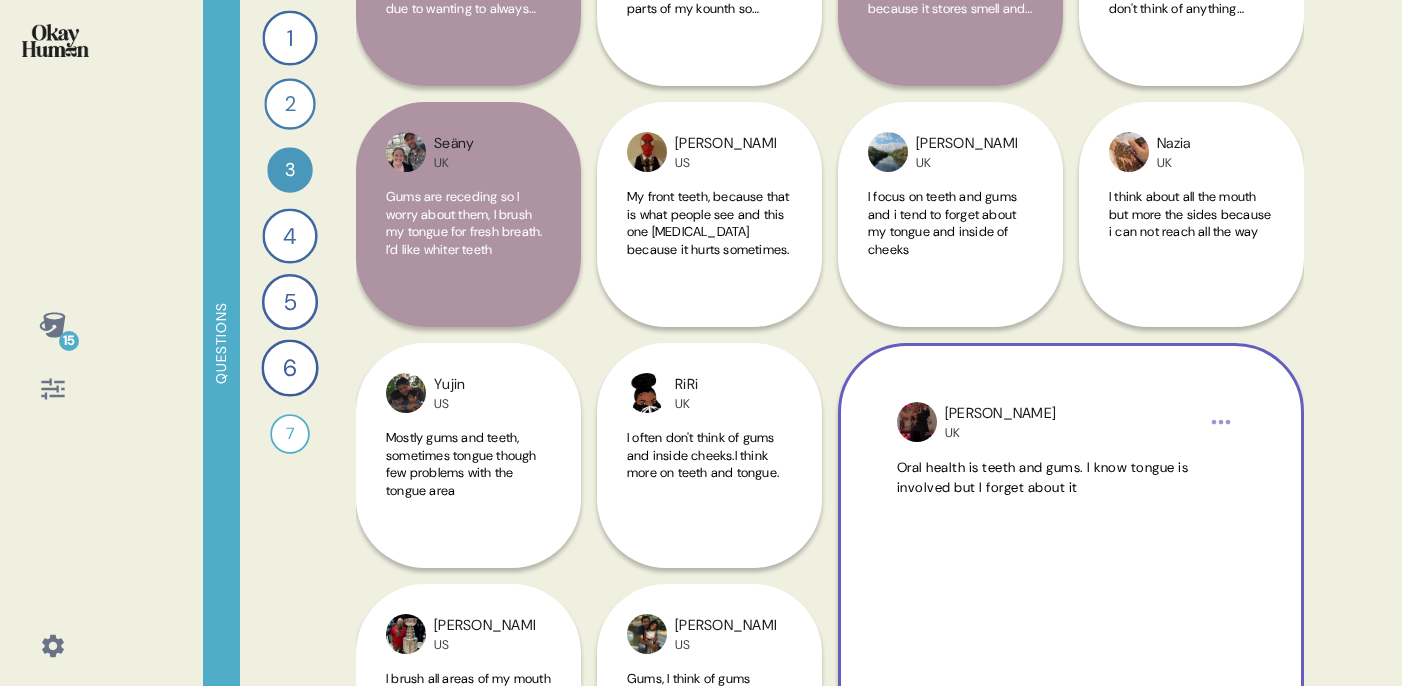 click on "Claire UK" at bounding box center (1071, 422) 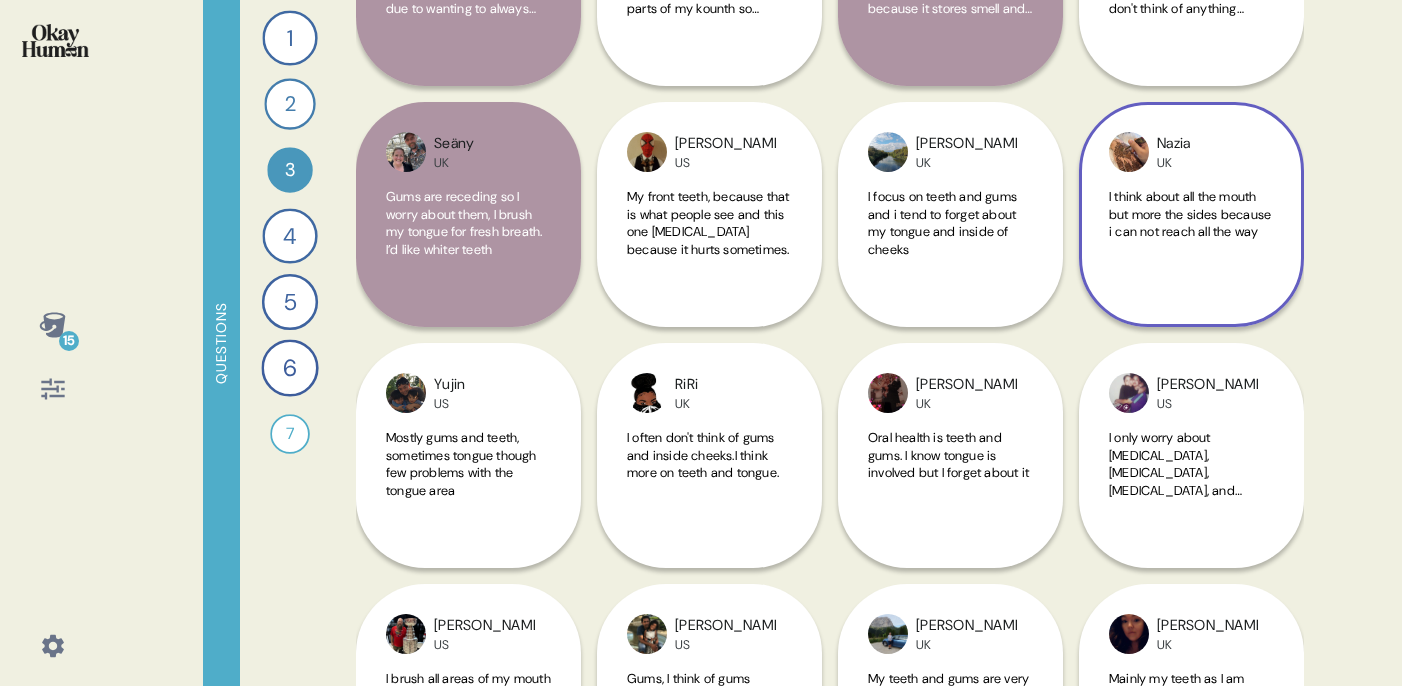 click on "I think about all the mouth but more the sides because i can not reach all the way" at bounding box center (1190, 214) 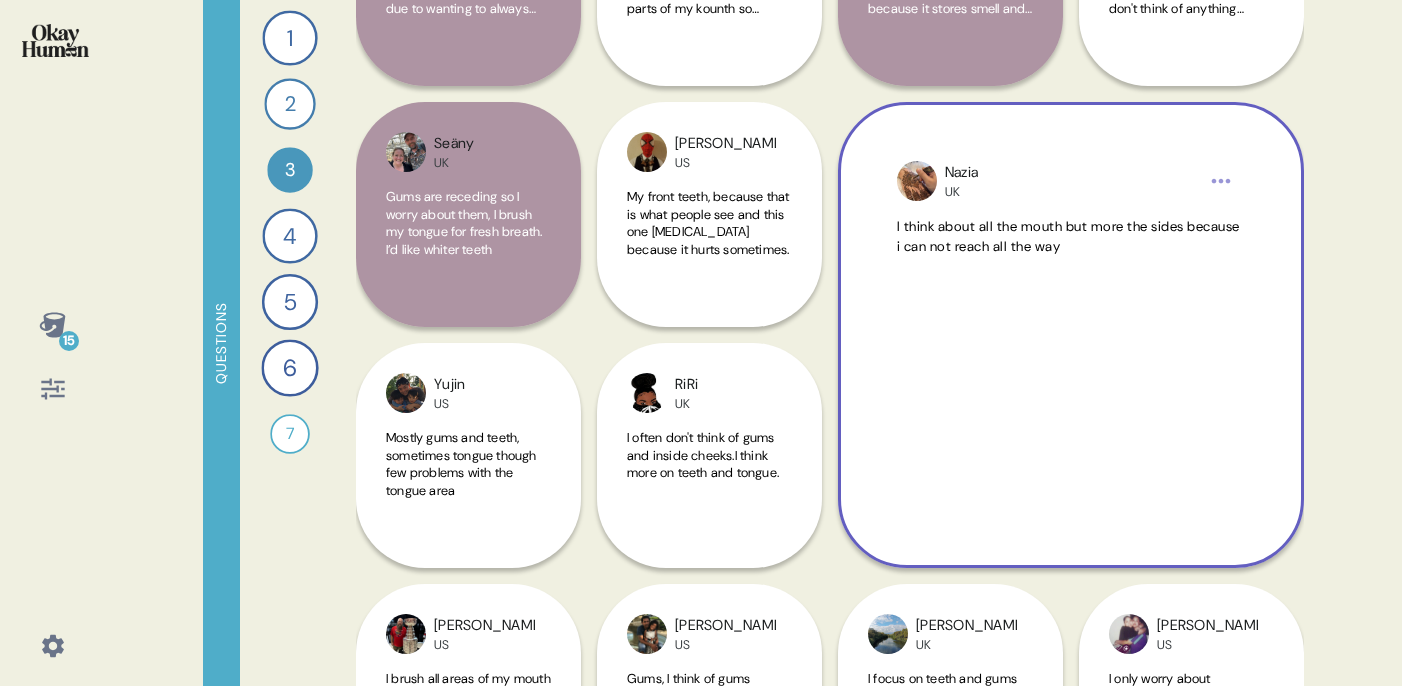 click on "I think about all the mouth but more the sides because i can not reach all the way" at bounding box center [1071, 355] 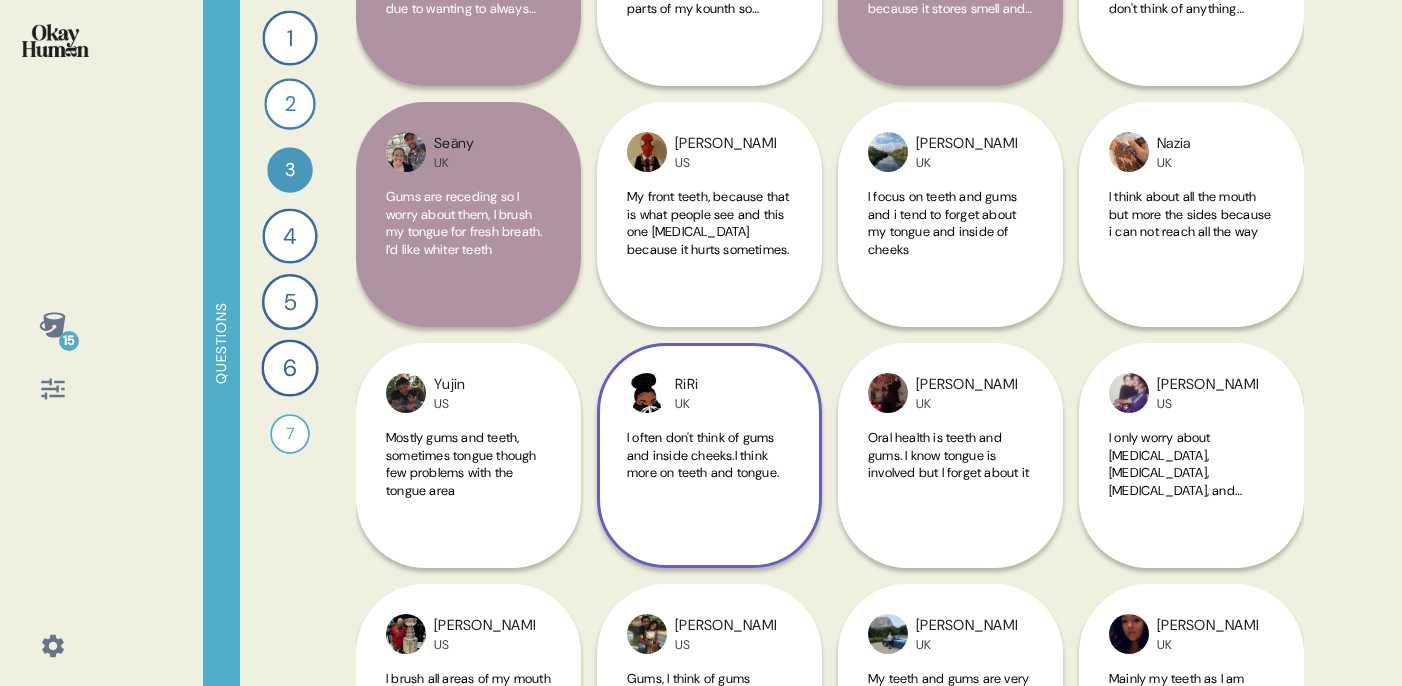 click on "I often don't think of gums and inside cheeks.I think more on teeth and tongue." at bounding box center (703, 455) 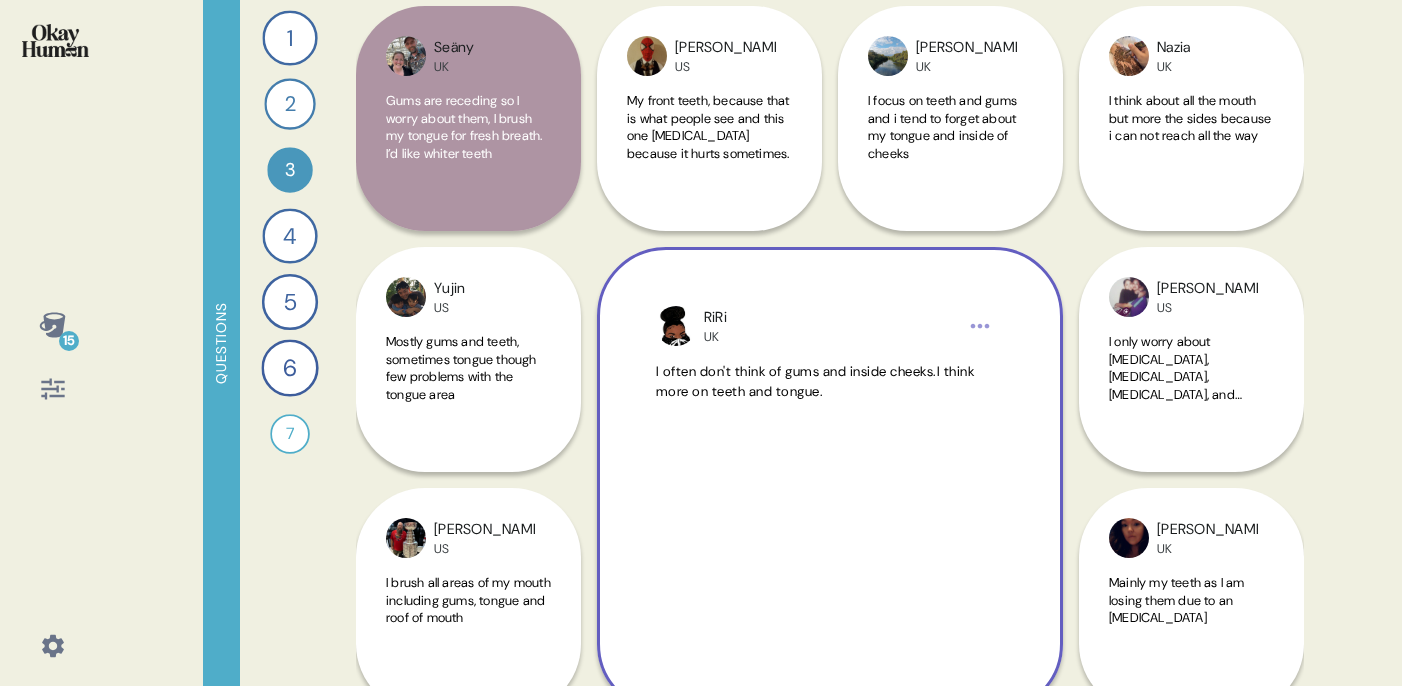 scroll, scrollTop: 1207, scrollLeft: 0, axis: vertical 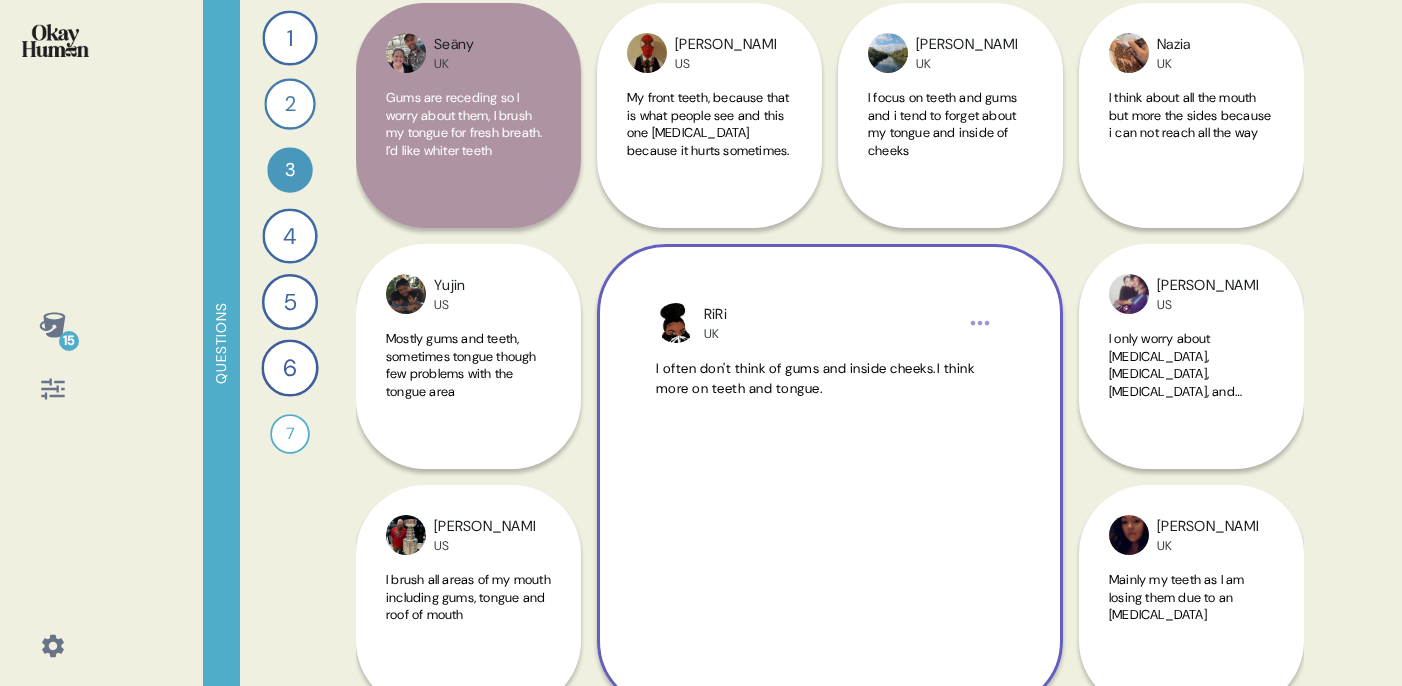 click on "I often don't think of gums and inside cheeks.I think more on teeth and tongue." at bounding box center (815, 378) 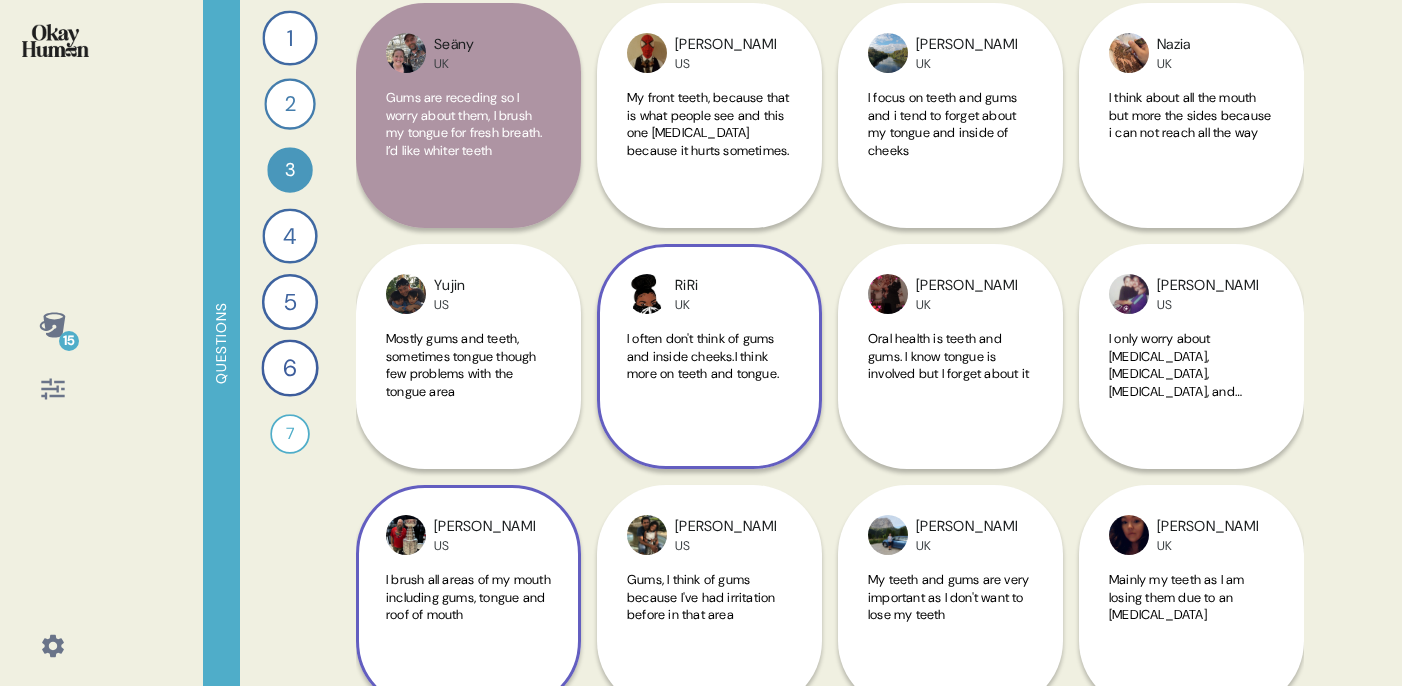 click on "David US I brush all areas of my mouth including gums, tongue and roof of mouth" at bounding box center [468, 597] 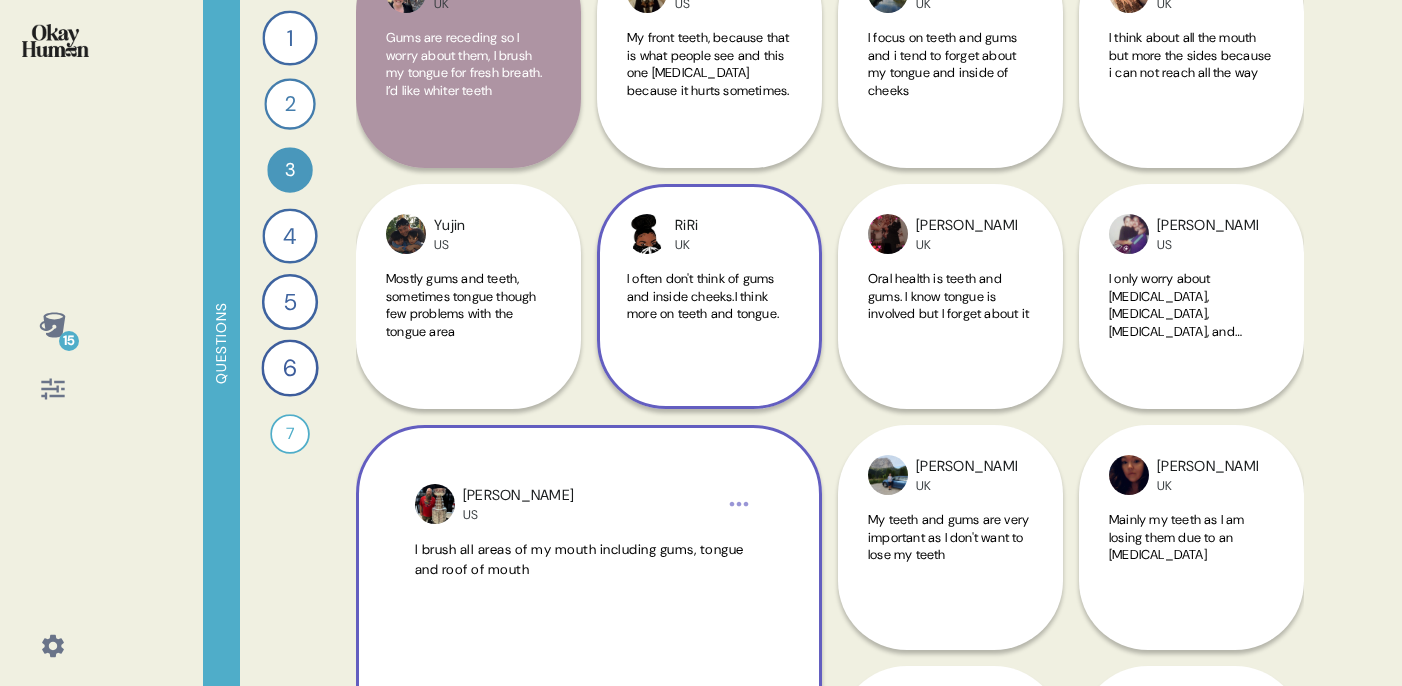 scroll, scrollTop: 1290, scrollLeft: 0, axis: vertical 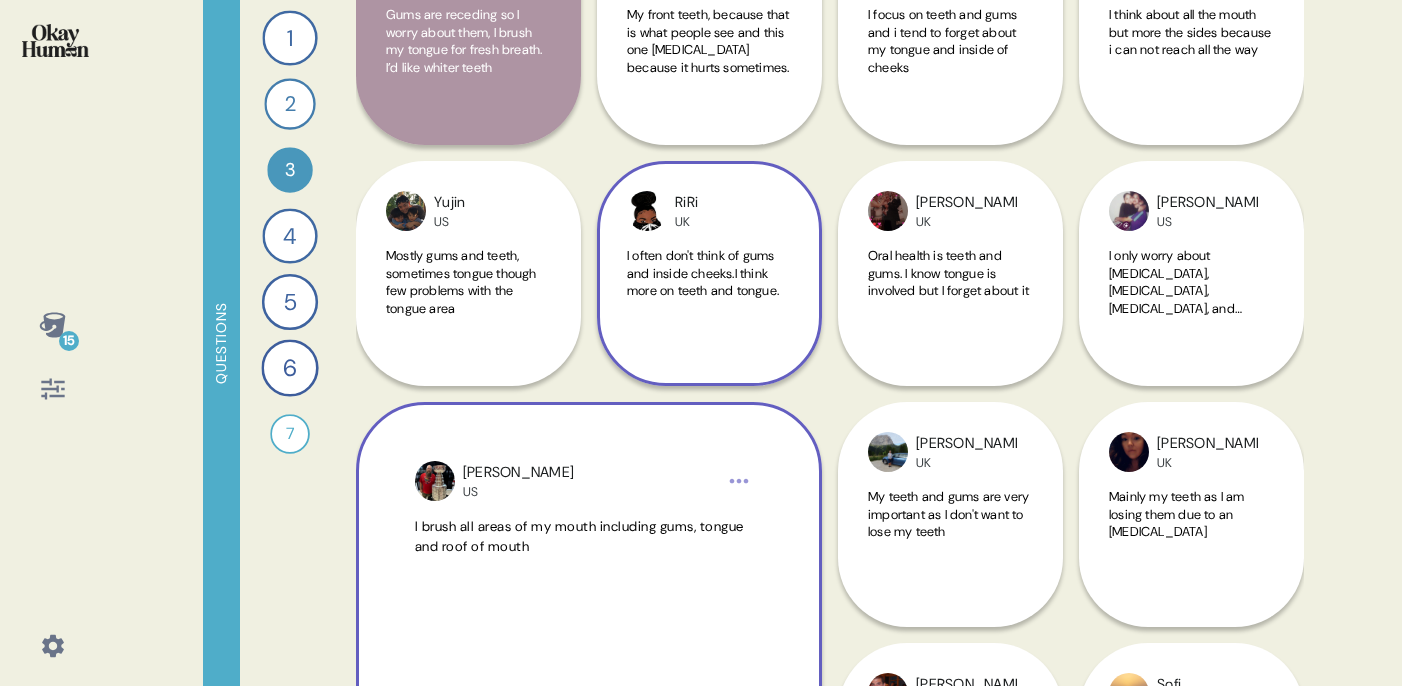 click on "I brush all areas of my mouth including gums, tongue and roof of mouth" at bounding box center (589, 655) 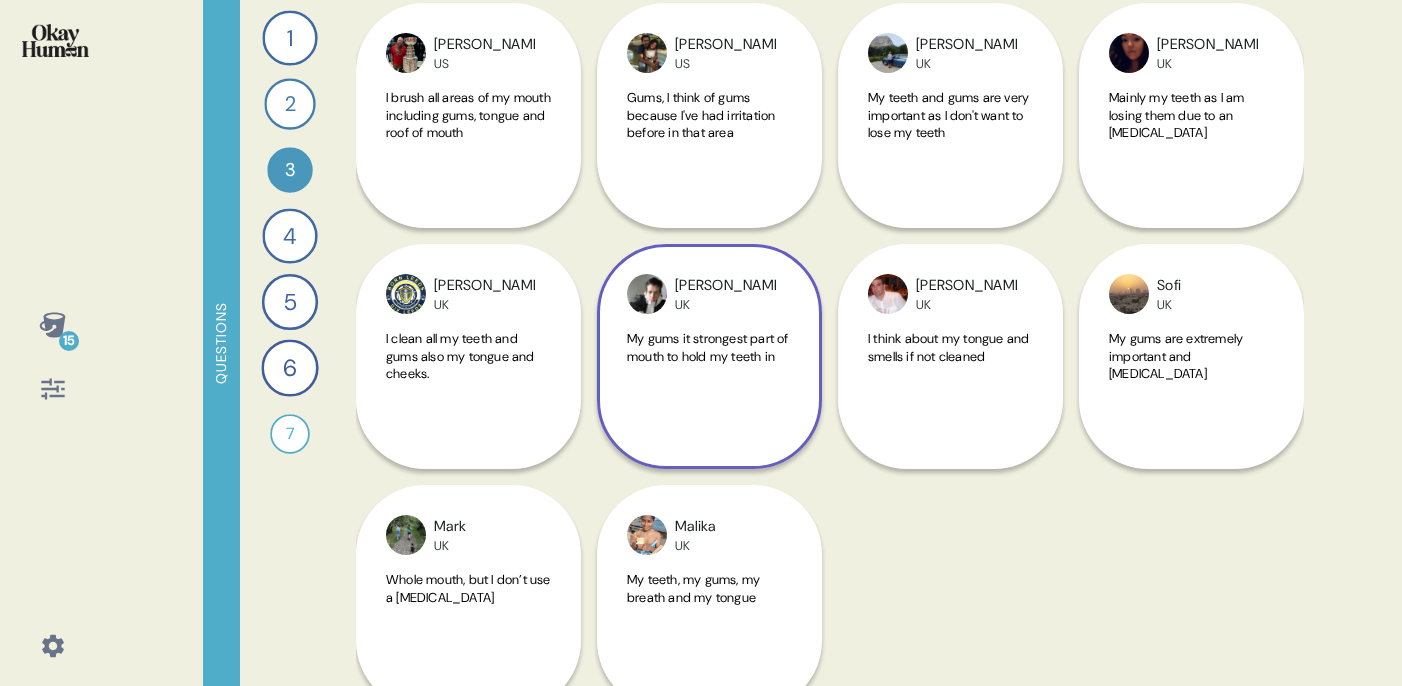scroll, scrollTop: 1729, scrollLeft: 0, axis: vertical 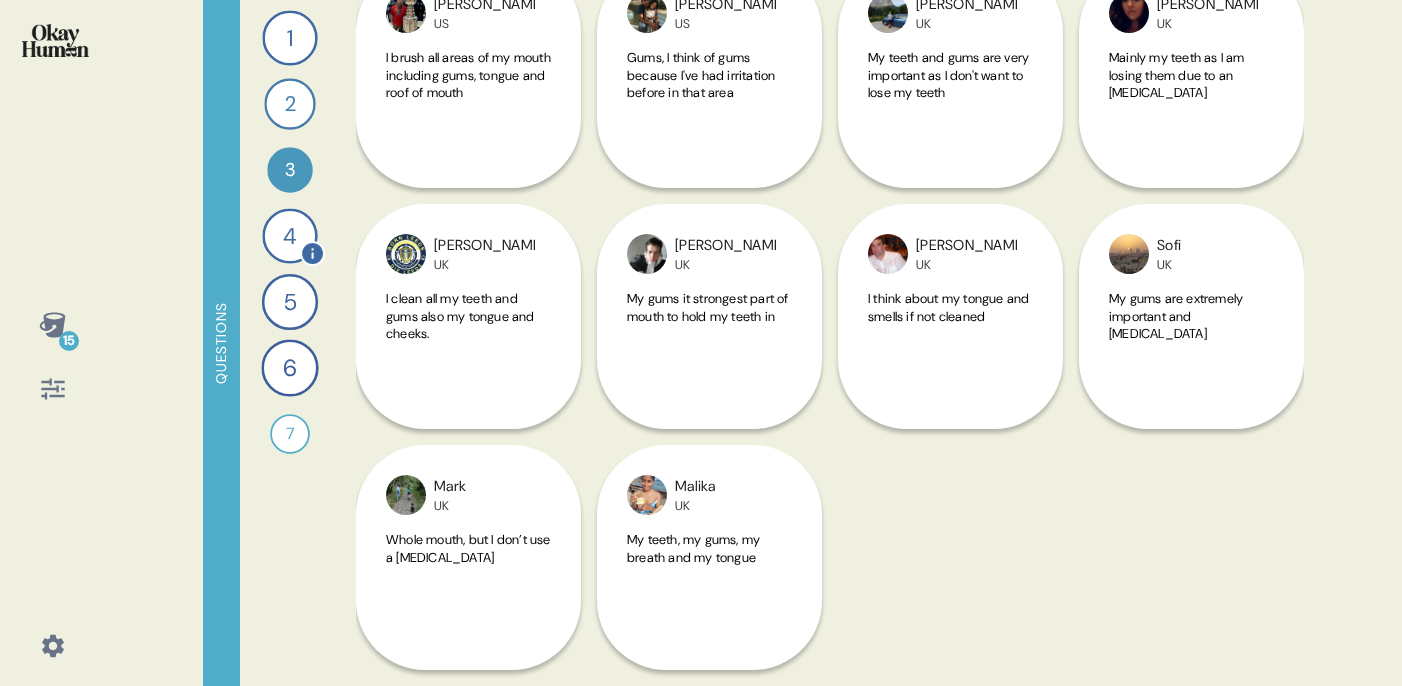click on "4" at bounding box center (289, 235) 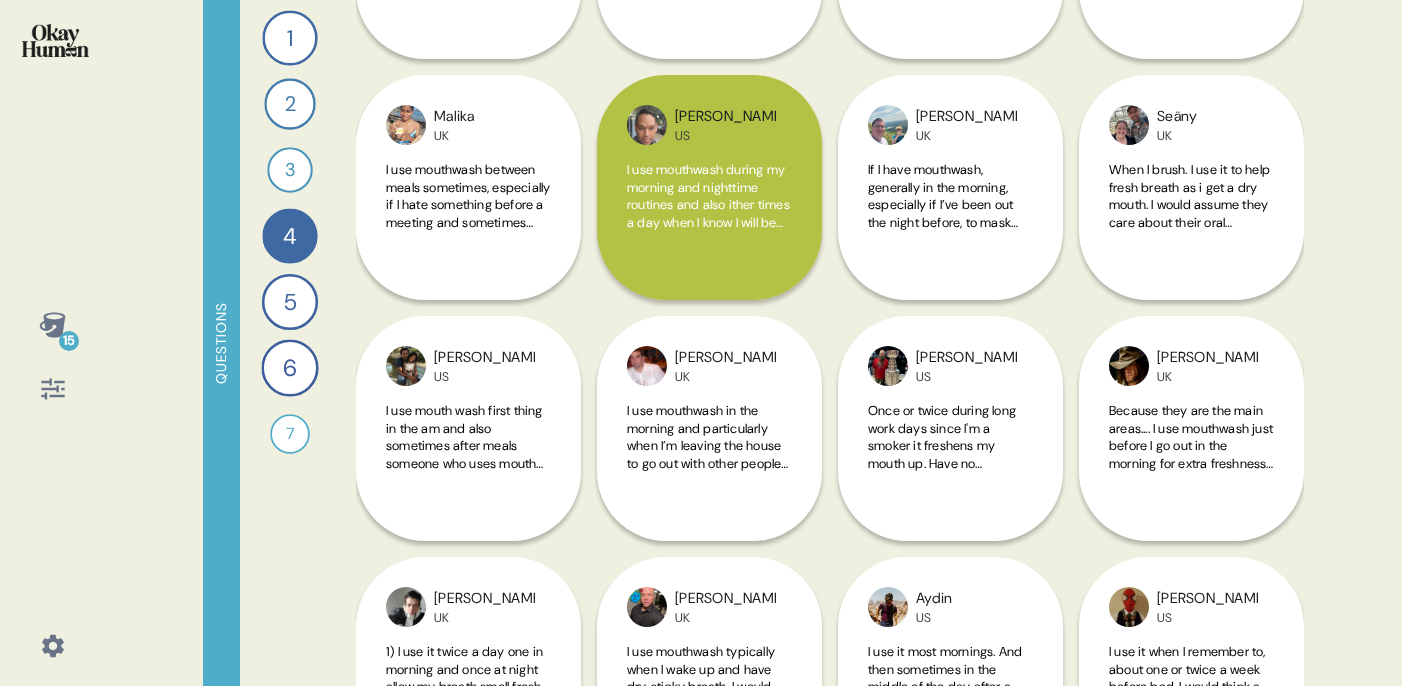 scroll, scrollTop: 1509, scrollLeft: 0, axis: vertical 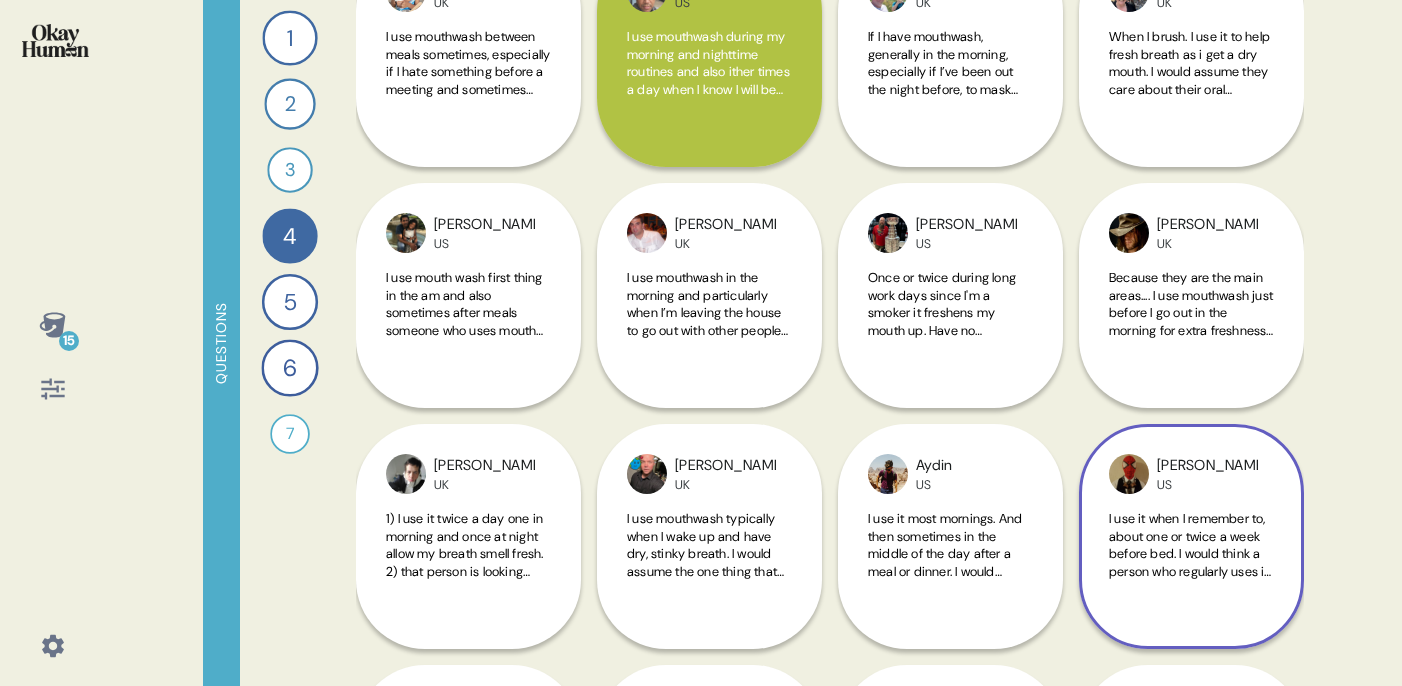 click on "I use it when I remember to, about one or twice a week before bed. I would think a person who regularly uses it is more health conscious and more diligent in daily tasks." at bounding box center (1191, 556) 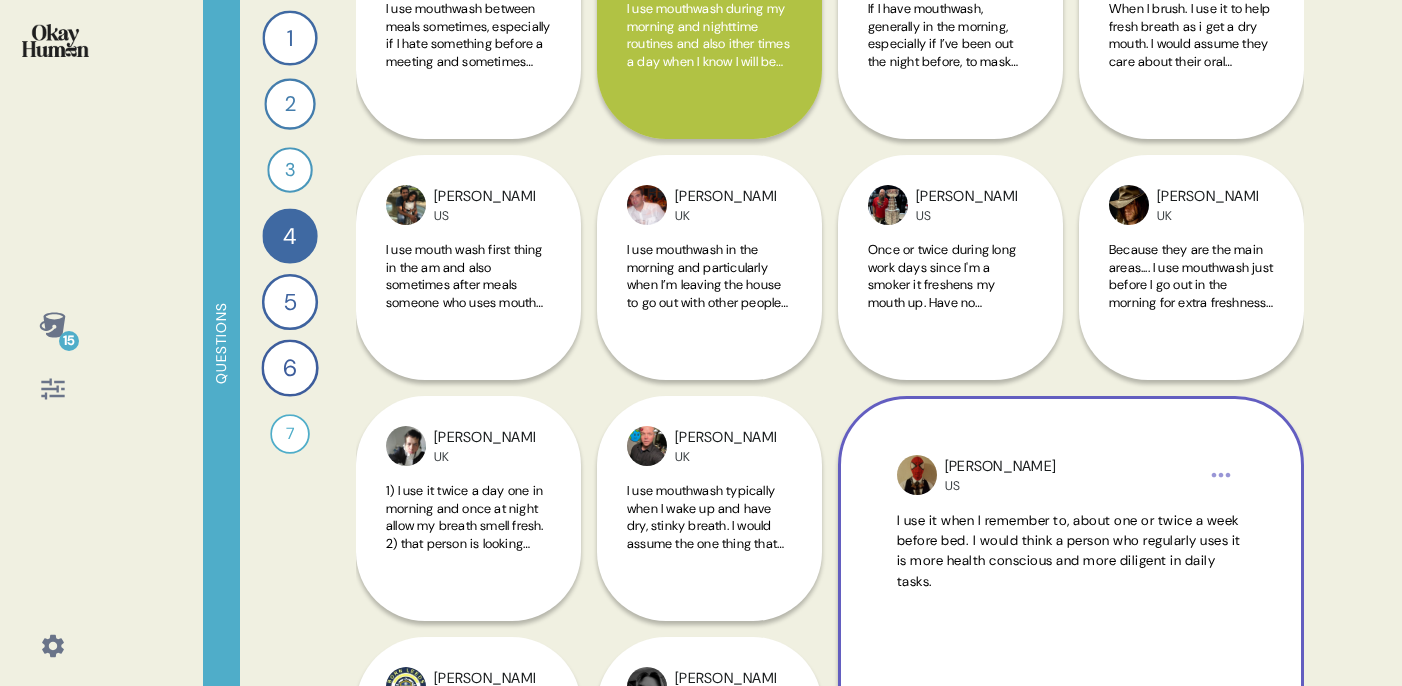 scroll, scrollTop: 1545, scrollLeft: 0, axis: vertical 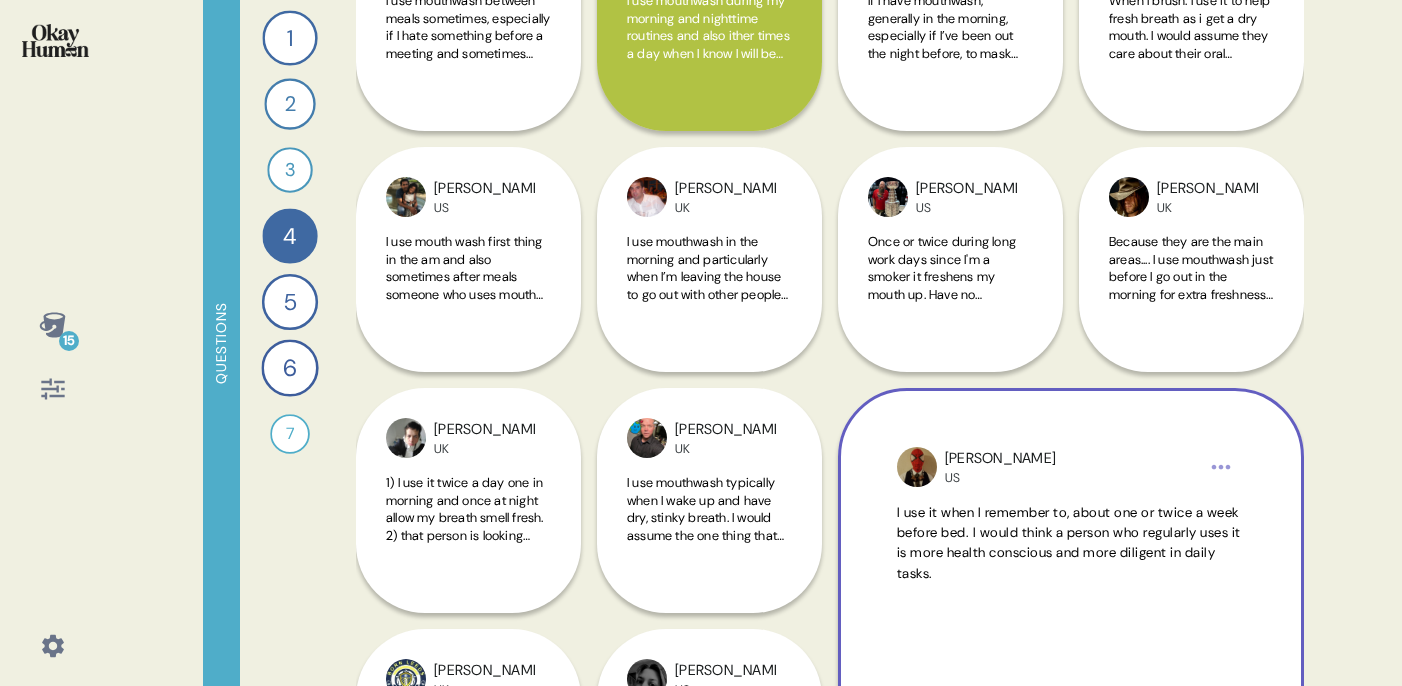 click on "I use it when I remember to, about one or twice a week before bed. I would think a person who regularly uses it is more health conscious and more diligent in daily tasks." at bounding box center (1069, 543) 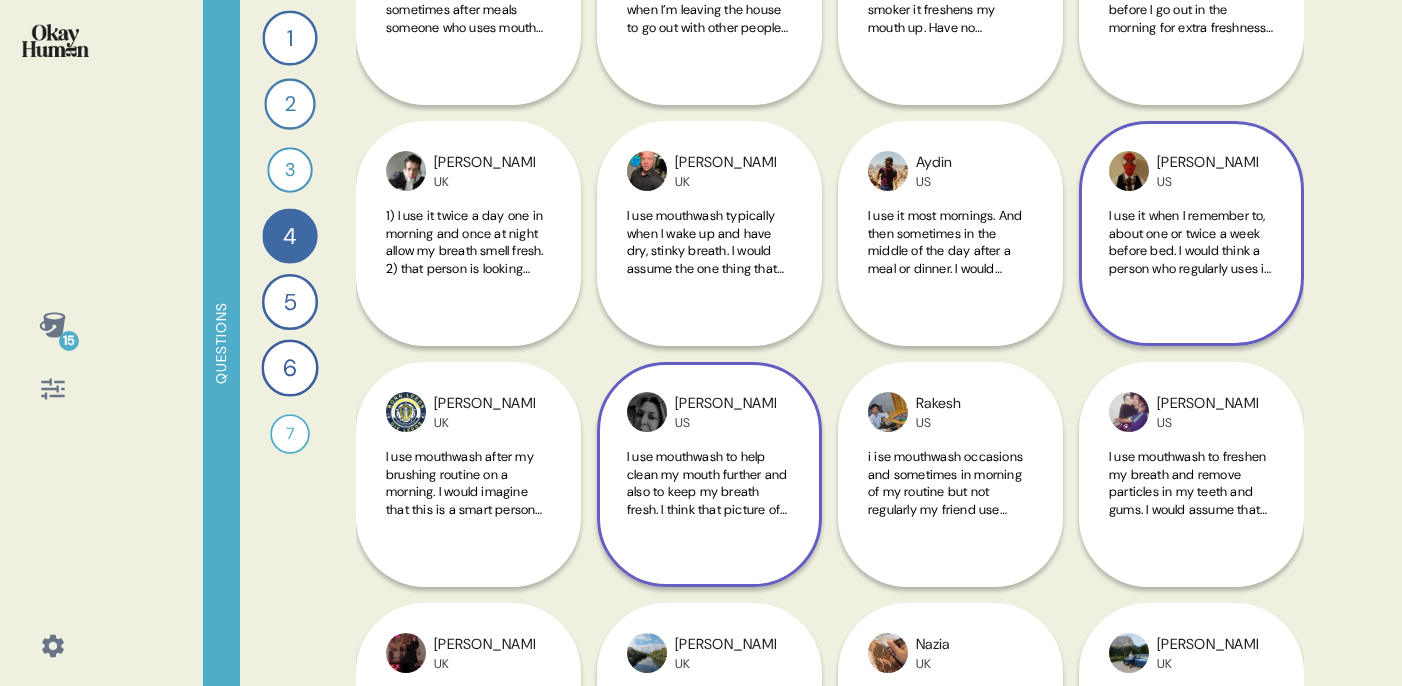 scroll, scrollTop: 1817, scrollLeft: 0, axis: vertical 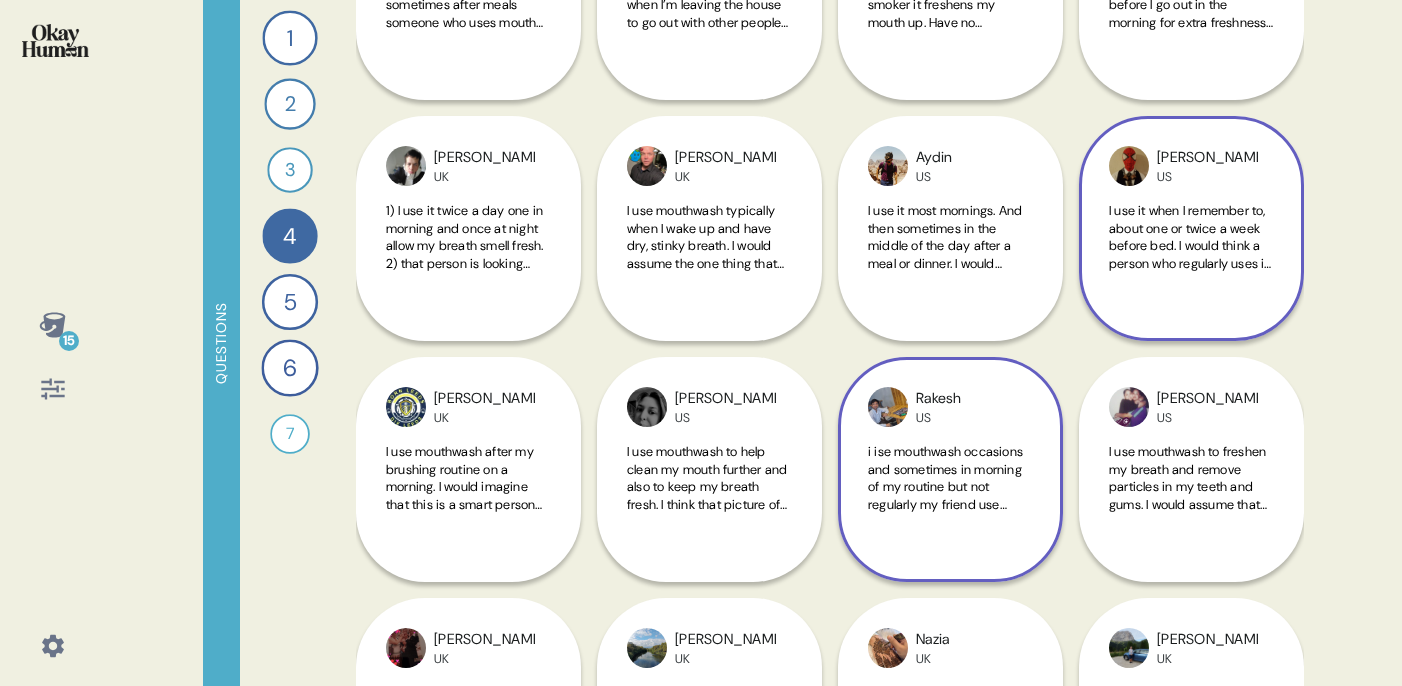 click on "Rakesh US i ise mouthwash occasions and sometimes in morning of my routine but not regularly
my friend use mouthwash regularly and always suggest me to use this" at bounding box center [950, 469] 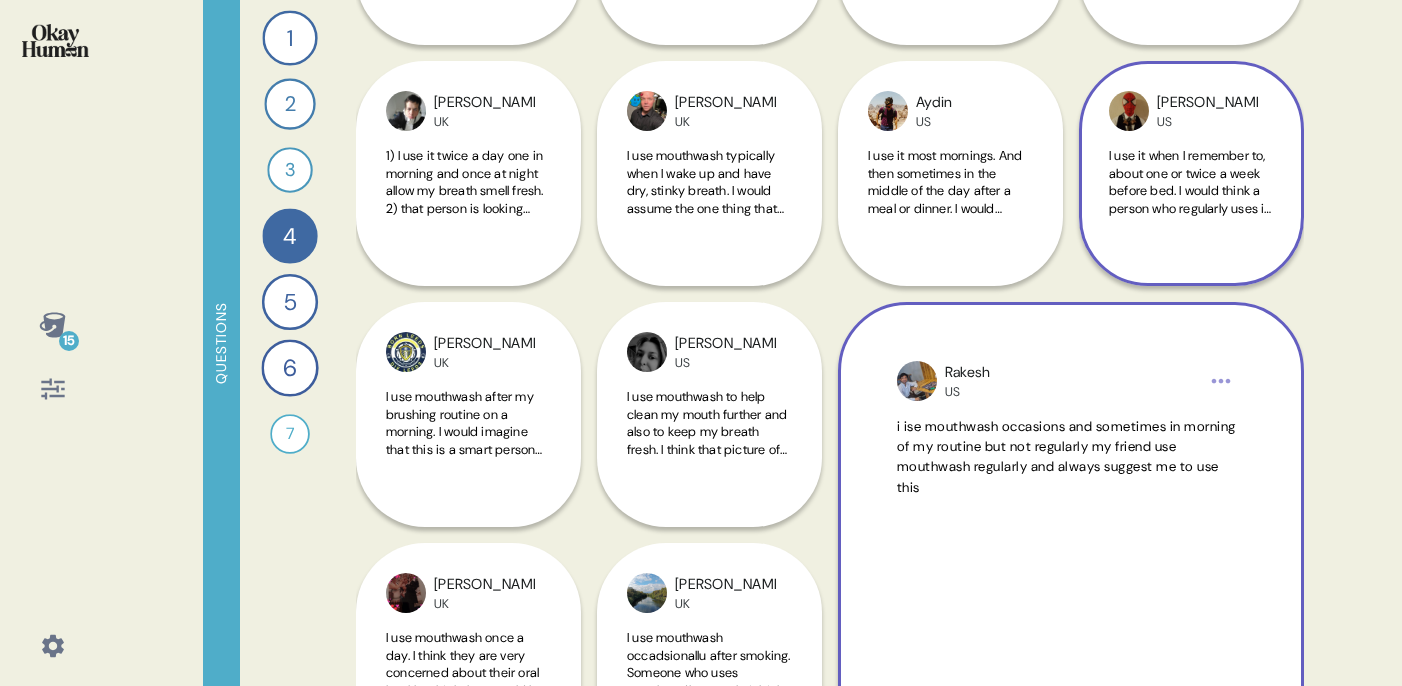 scroll, scrollTop: 1873, scrollLeft: 0, axis: vertical 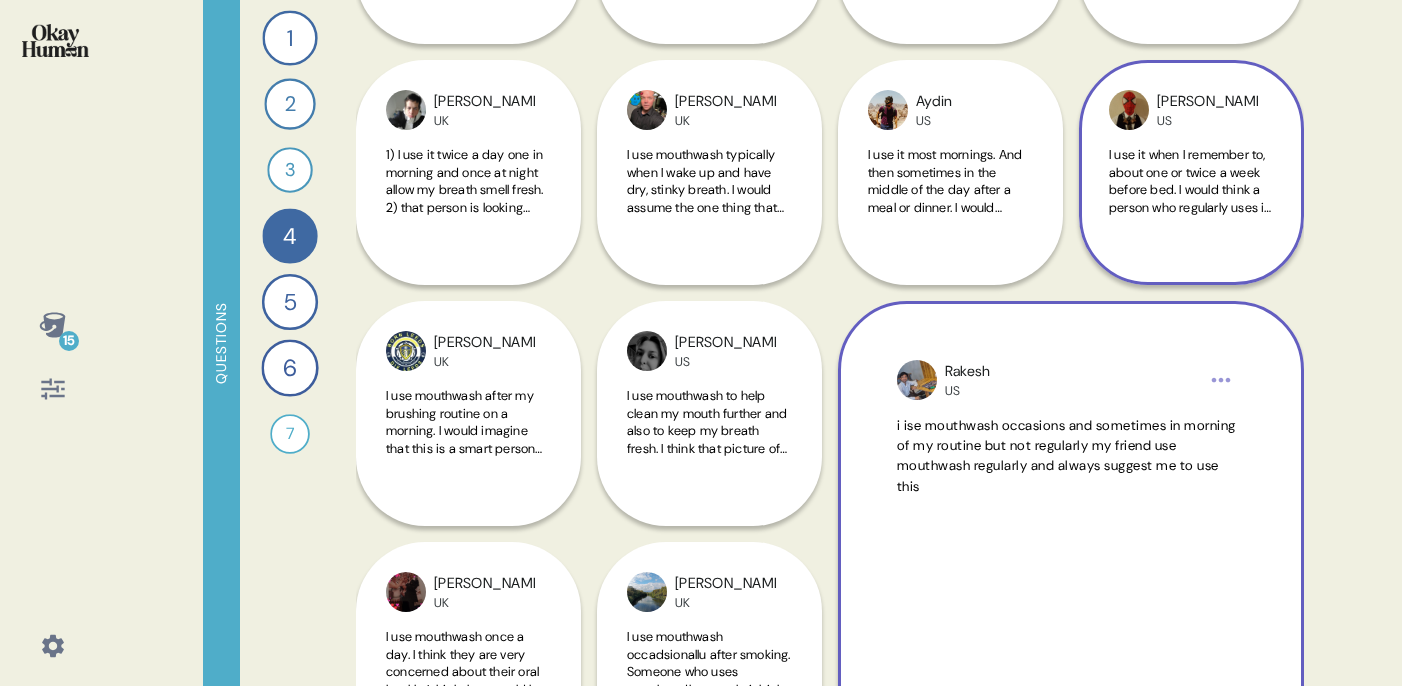 click on "Rakesh US i ise mouthwash occasions and sometimes in morning of my routine but not regularly
my friend use mouthwash regularly and always suggest me to use this" at bounding box center [1071, 534] 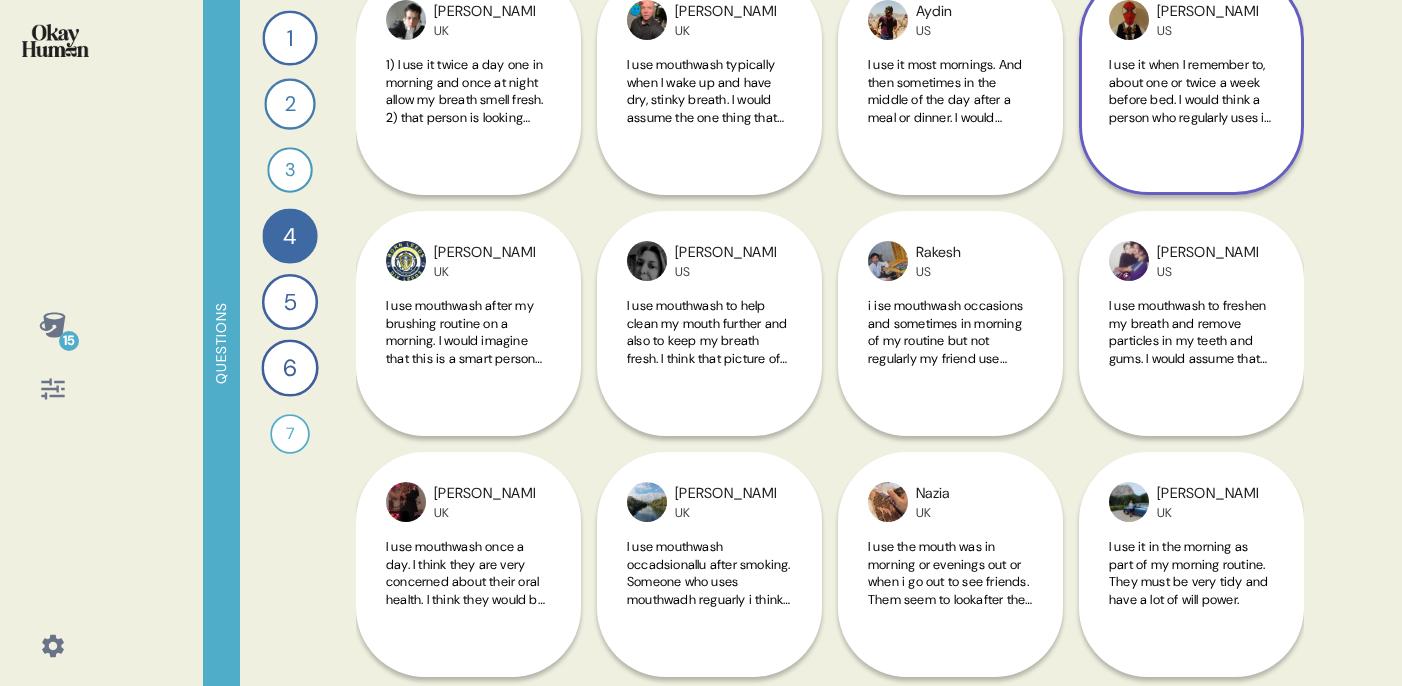 scroll, scrollTop: 1964, scrollLeft: 0, axis: vertical 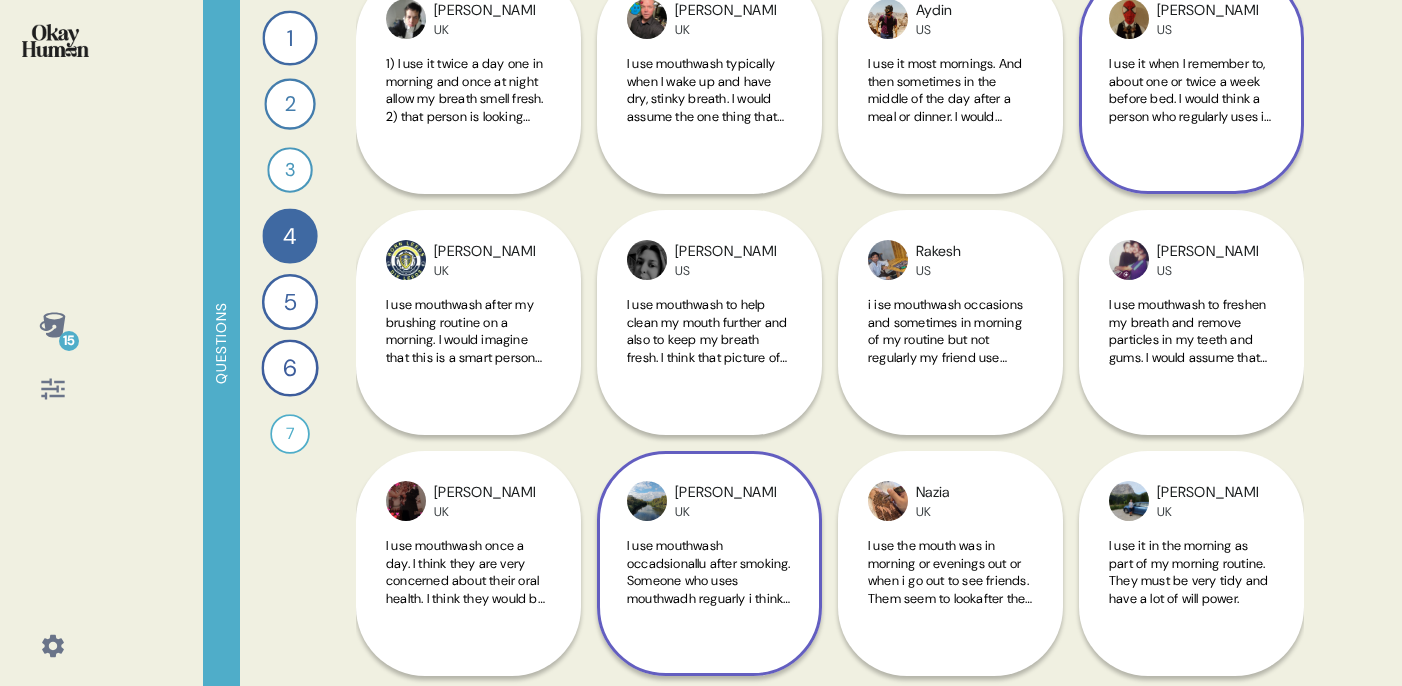 click on "Steve UK" at bounding box center (725, 501) 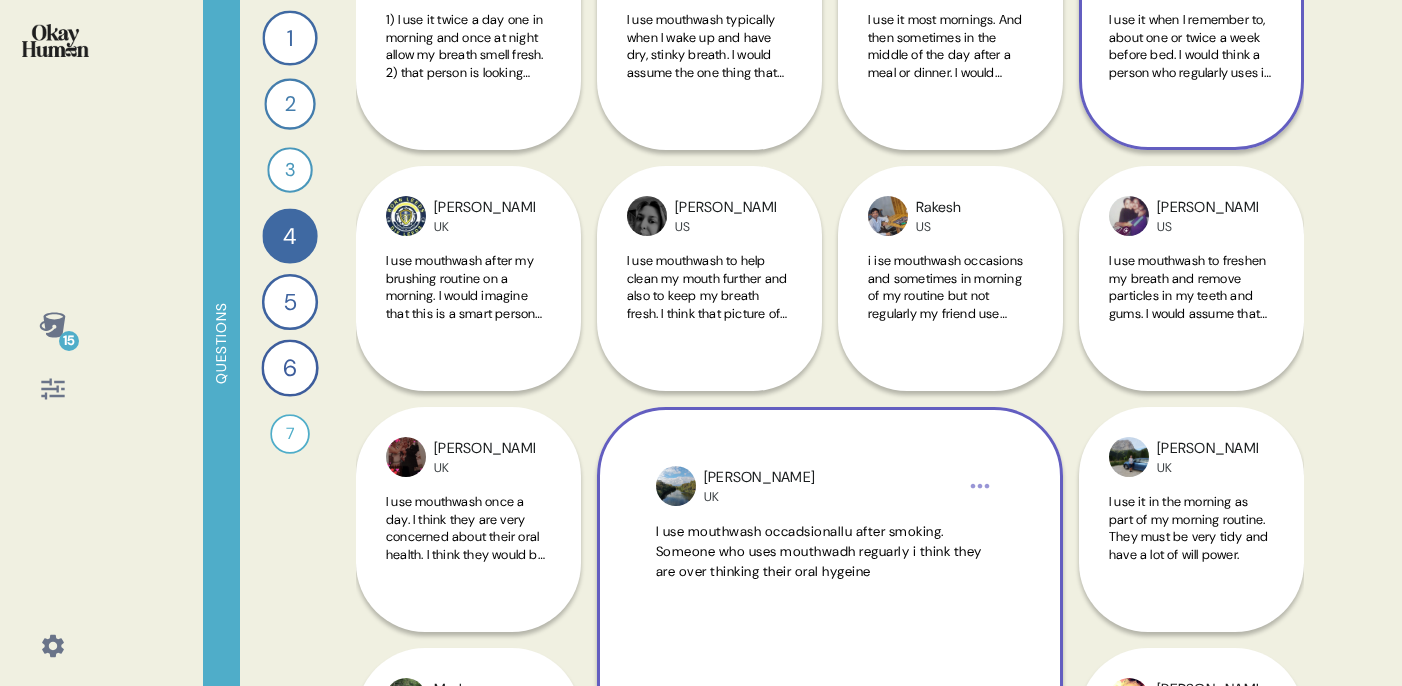 scroll, scrollTop: 2011, scrollLeft: 0, axis: vertical 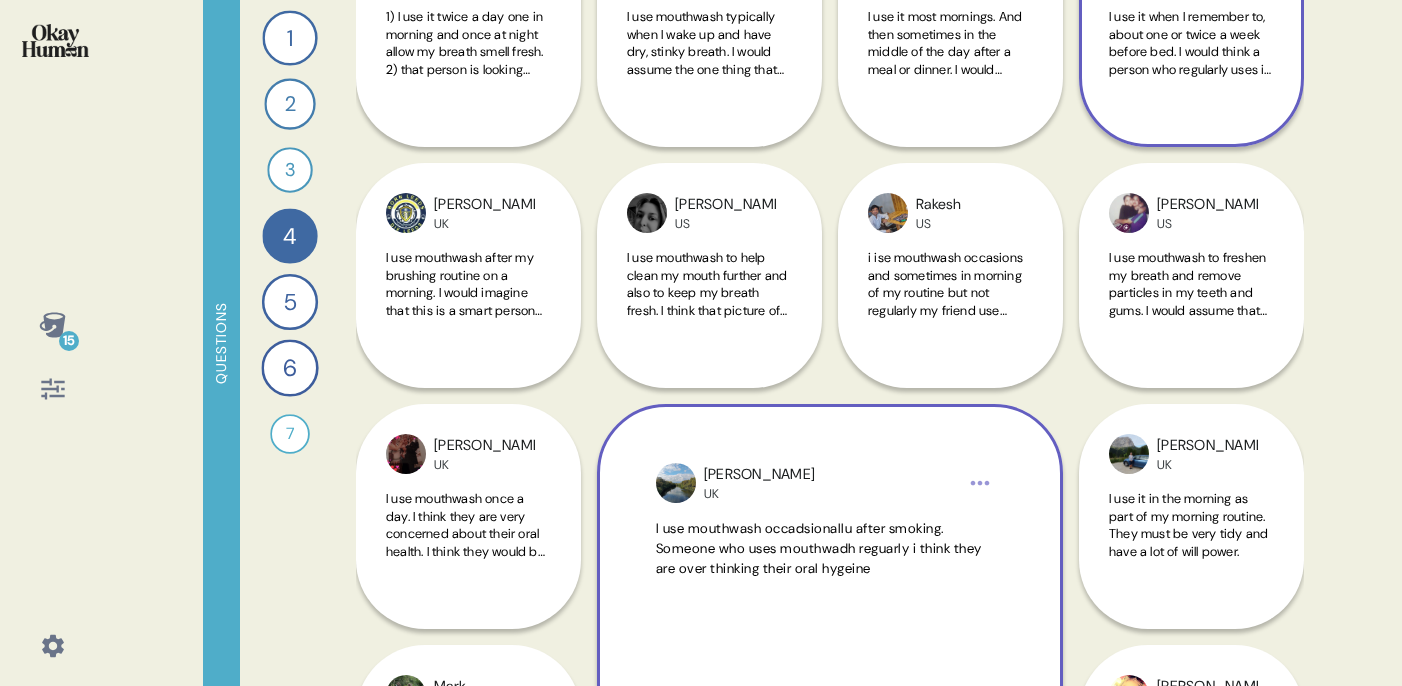 click on "I use mouthwash occadsionallu after smoking. Someone who uses mouthwadh reguarly i think they are over thinking their oral hygeine" at bounding box center (819, 549) 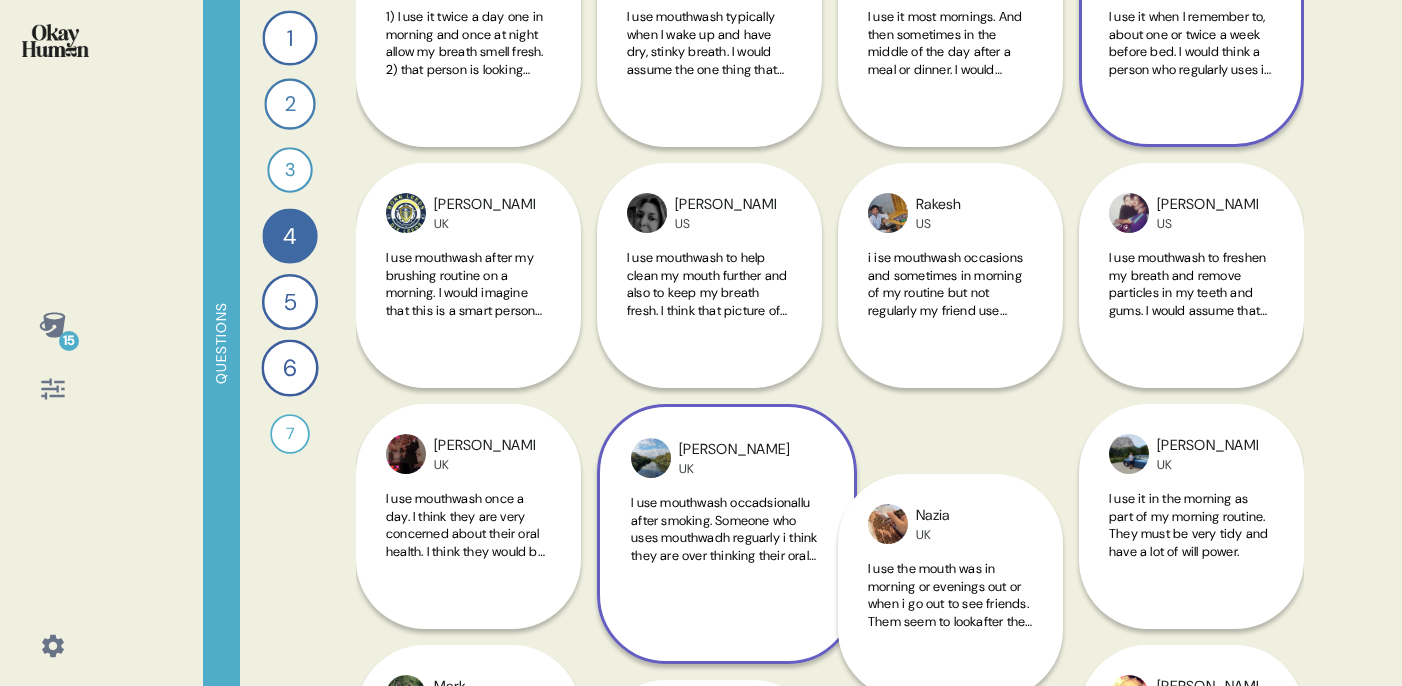 click on "I use mouthwash occadsionallu after smoking. Someone who uses mouthwadh reguarly i think they are over thinking their oral hygeine" at bounding box center [724, 537] 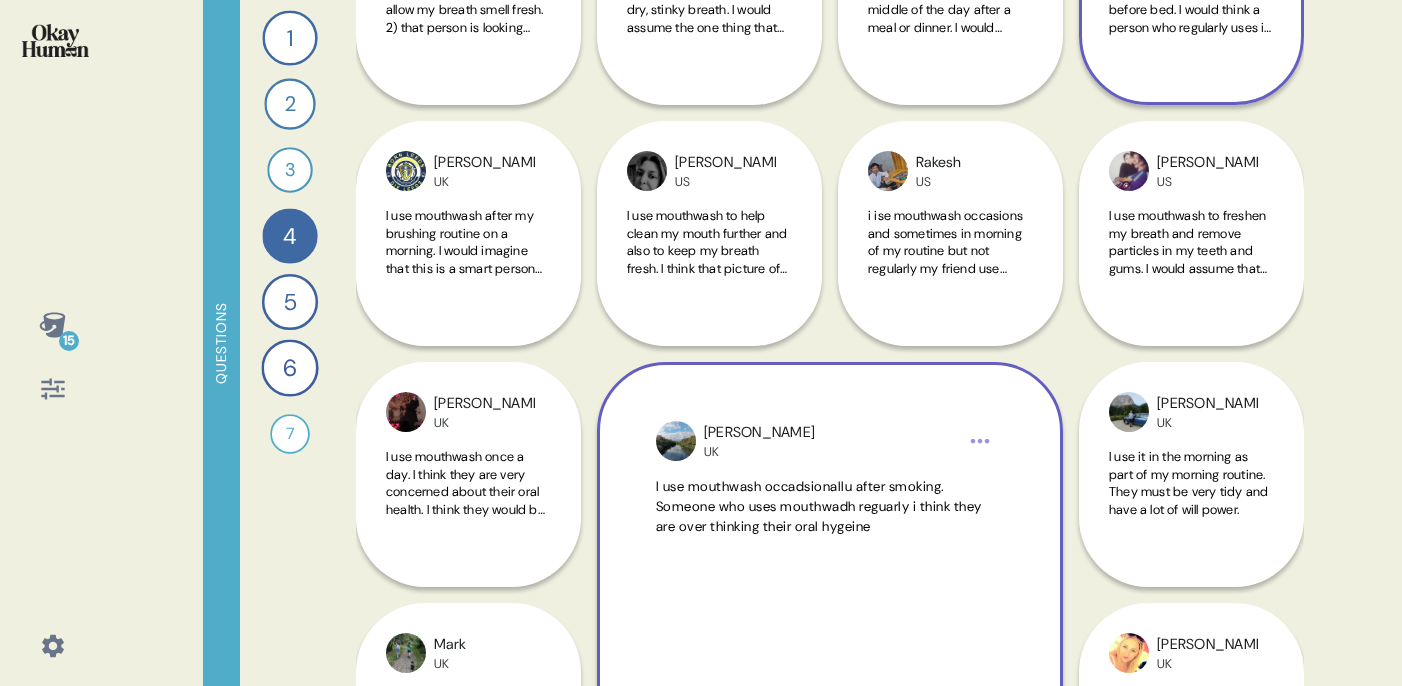 scroll, scrollTop: 2055, scrollLeft: 0, axis: vertical 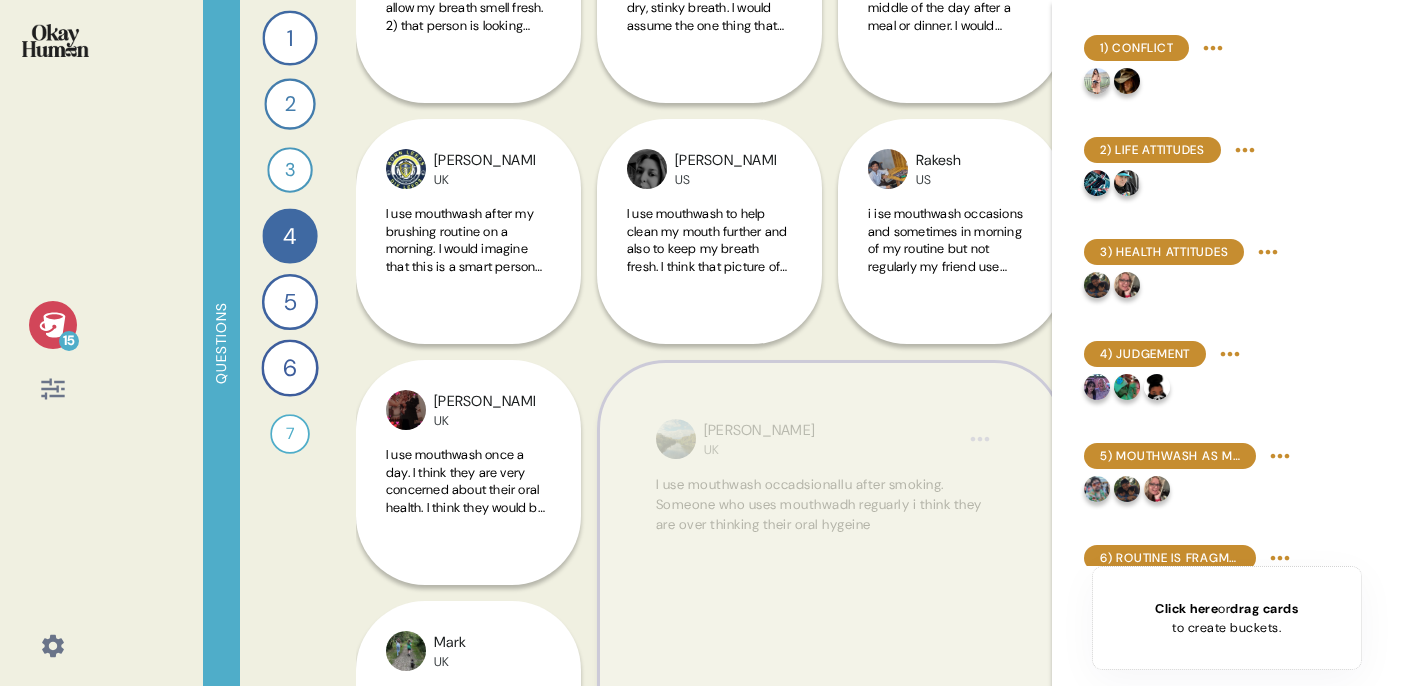 drag, startPoint x: 660, startPoint y: 481, endPoint x: 667, endPoint y: 466, distance: 16.552946 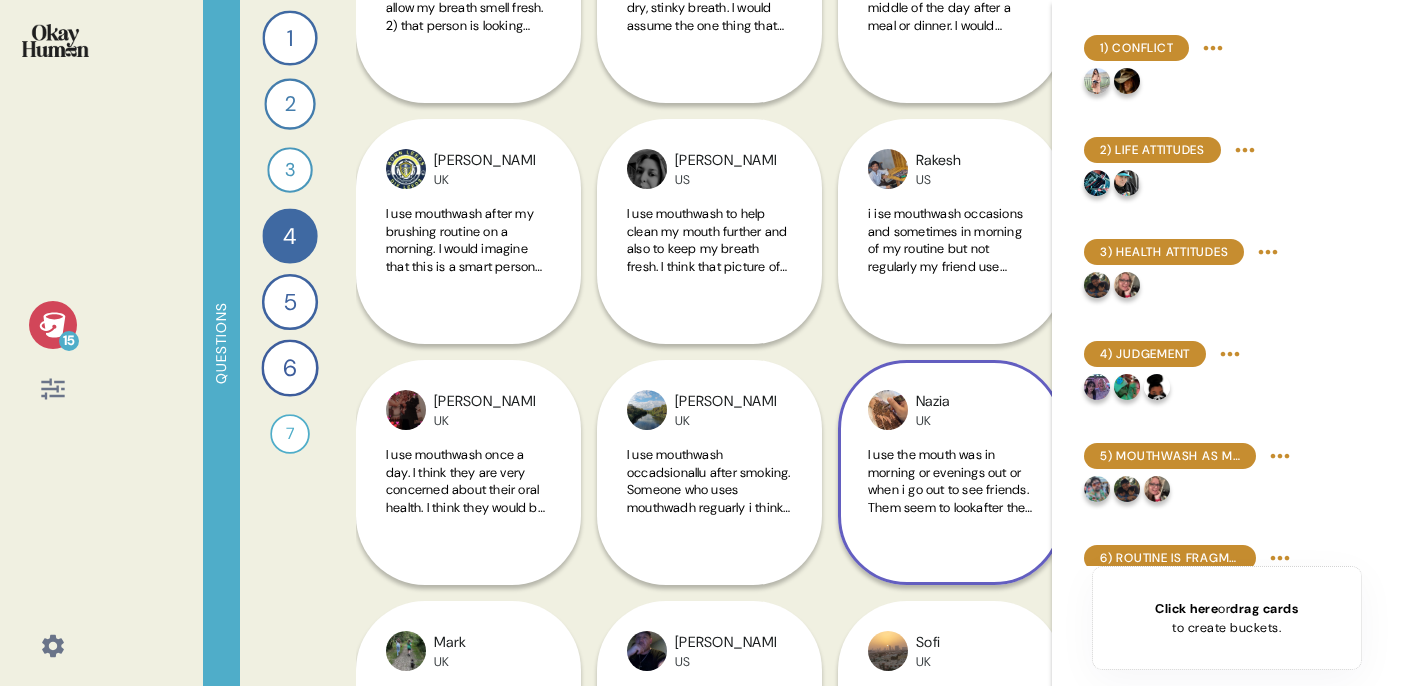 click on "Nazia UK I use the mouth was in morning or evenings out or when i go out to see friends. Them seem to lookafter they oral care" at bounding box center [950, 472] 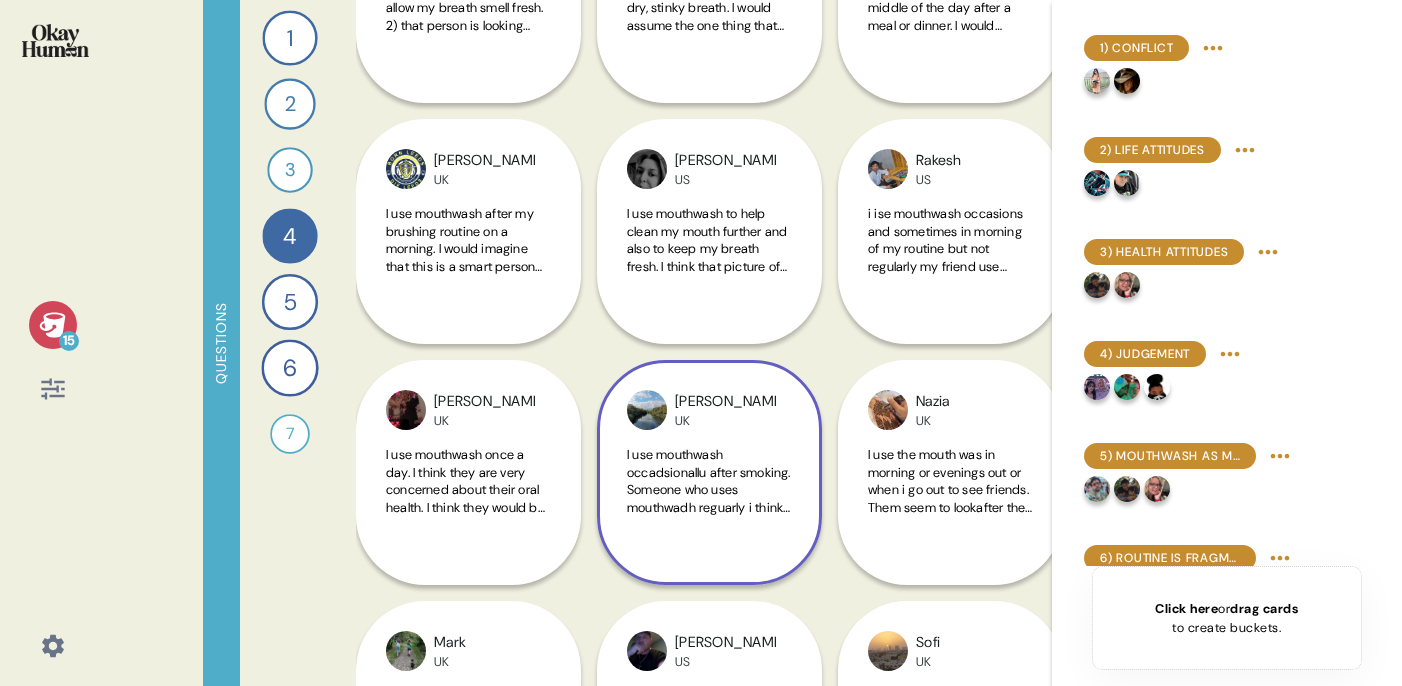 click on "Steve UK I use mouthwash occadsionallu after smoking. Someone who uses mouthwadh reguarly i think they are over thinking their oral hygeine" at bounding box center (709, 472) 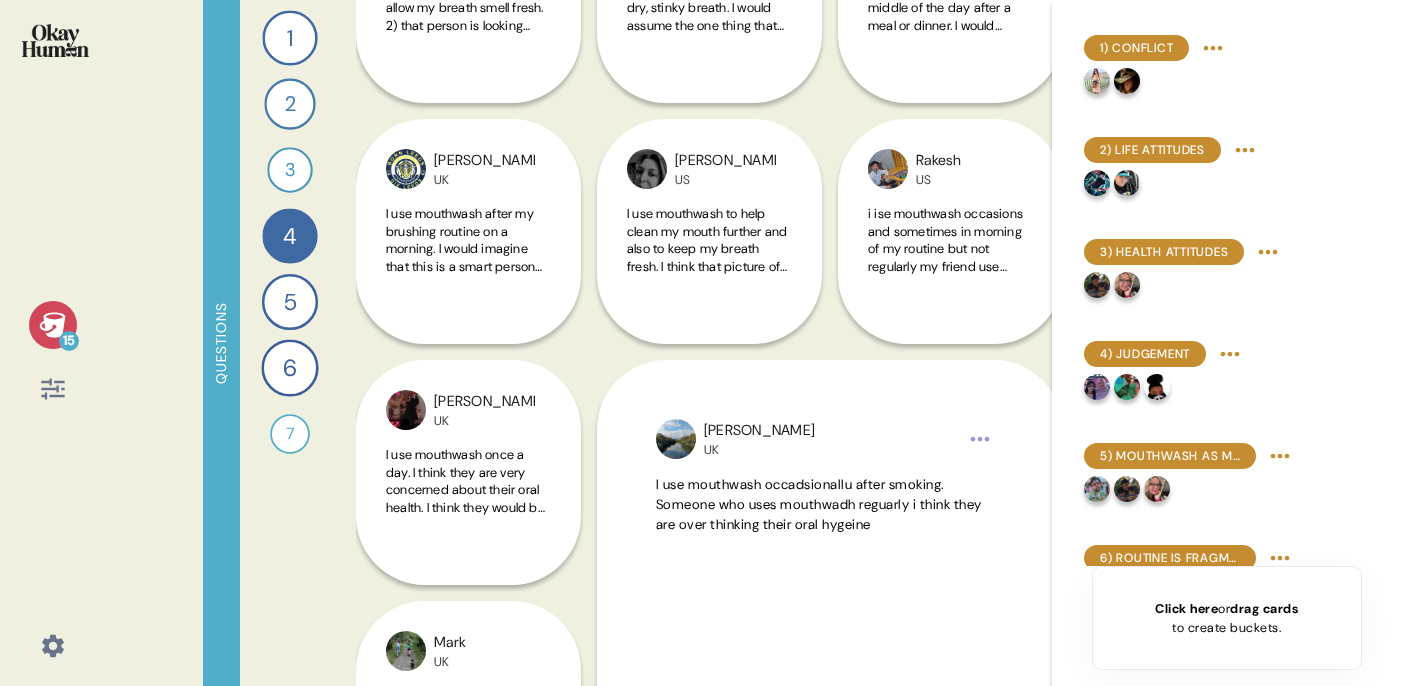 click on "Malika UK I use mouthwash between meals sometimes, especially if I hate something before a meeting and sometimes after brushing my team so I can really feel like my mouth is clean. For me, someone who uses mouthwash does care about their oral health and apparence. John-Paul US I use mouthwash during my morning and nighttime routines and also ither times a day when I know I will be close to someone. I use it to support oral health and fresh smelling breath.  2) I would assume this person had a clean and orderly life Marc UK If I have mouthwash, generally in the morning, especially if I’ve been out the night before, to mask any food or drink smell!
Someone that uses mouthwash regularly I would expect to have nice teeth, fresh breath and ooze confidence Seäny UK When I brush. I use it to help fresh breath as i get a dry mouth. I would assume they care about their oral hygiene. I don’t think they have any specific personality. Maybe they are quite organised because they do the extra step Liam UK Vince UK" at bounding box center (830, -484) 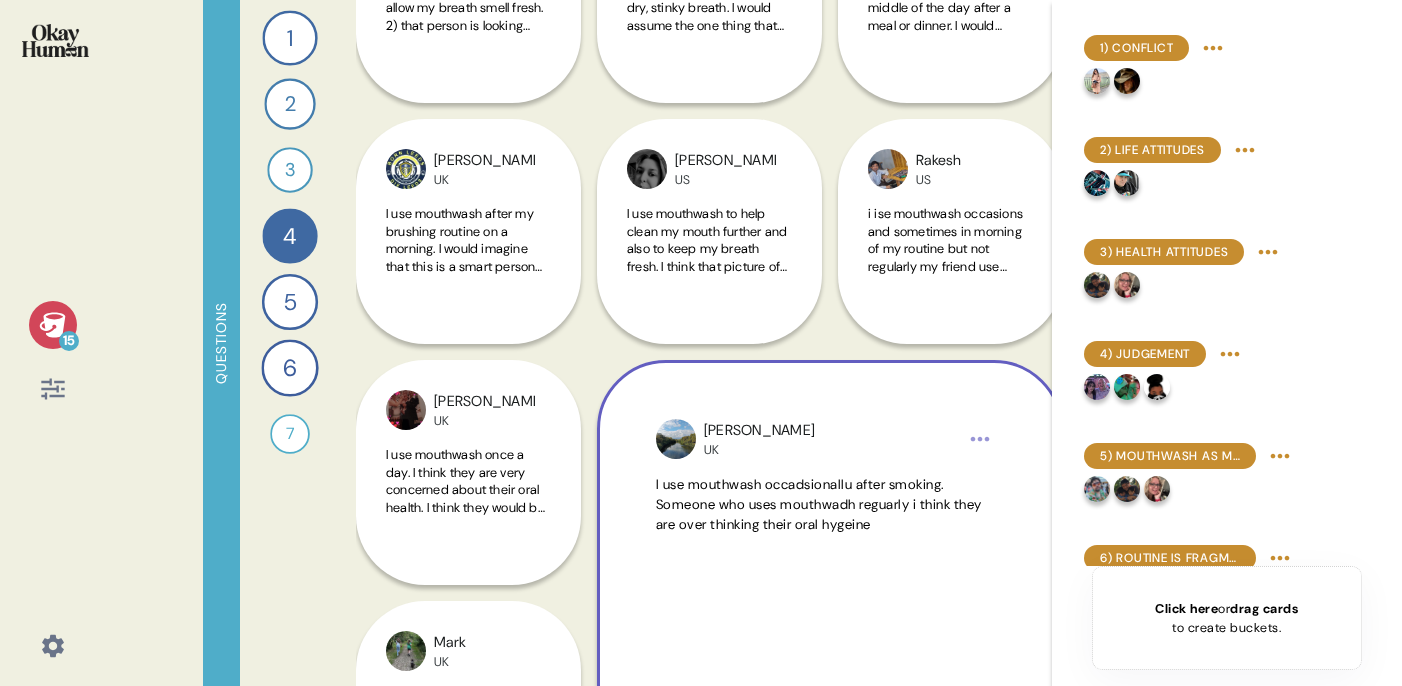 click on "Steve UK I use mouthwash occadsionallu after smoking. Someone who uses mouthwadh reguarly i think they are over thinking their oral hygeine" at bounding box center (830, 593) 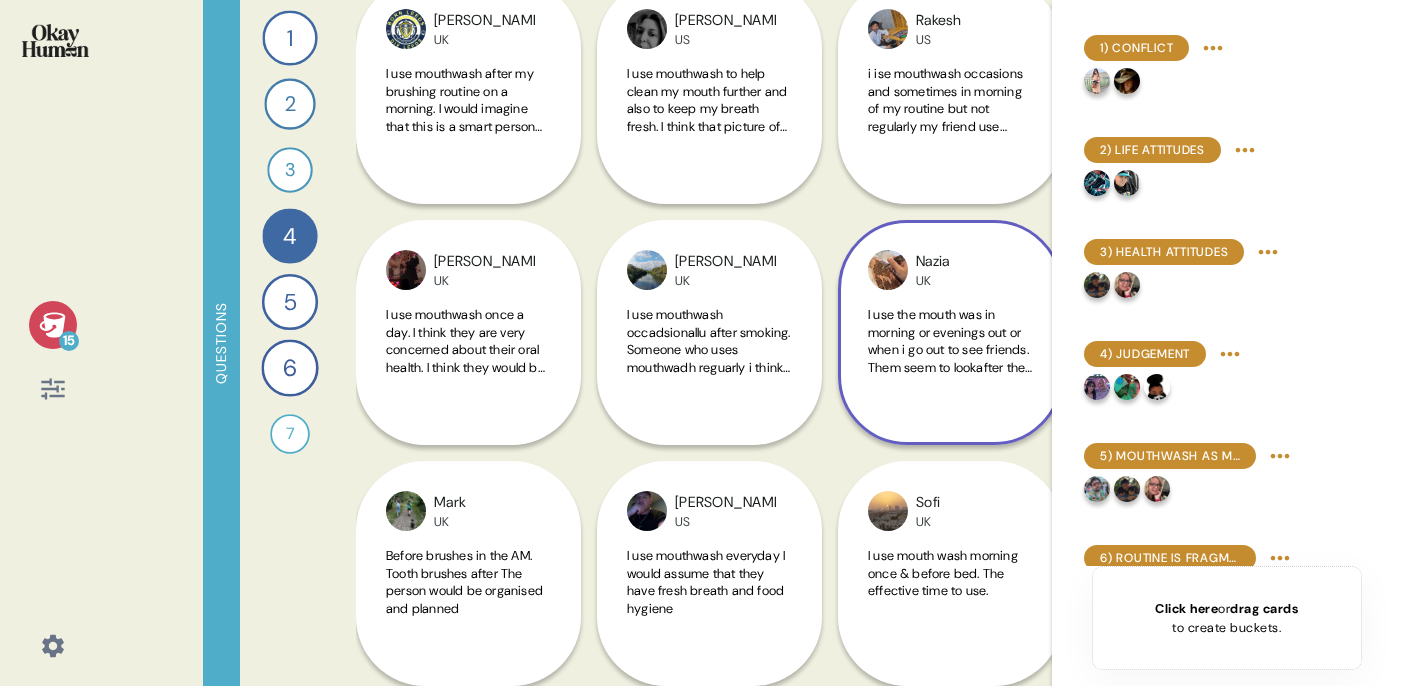 scroll, scrollTop: 2211, scrollLeft: 0, axis: vertical 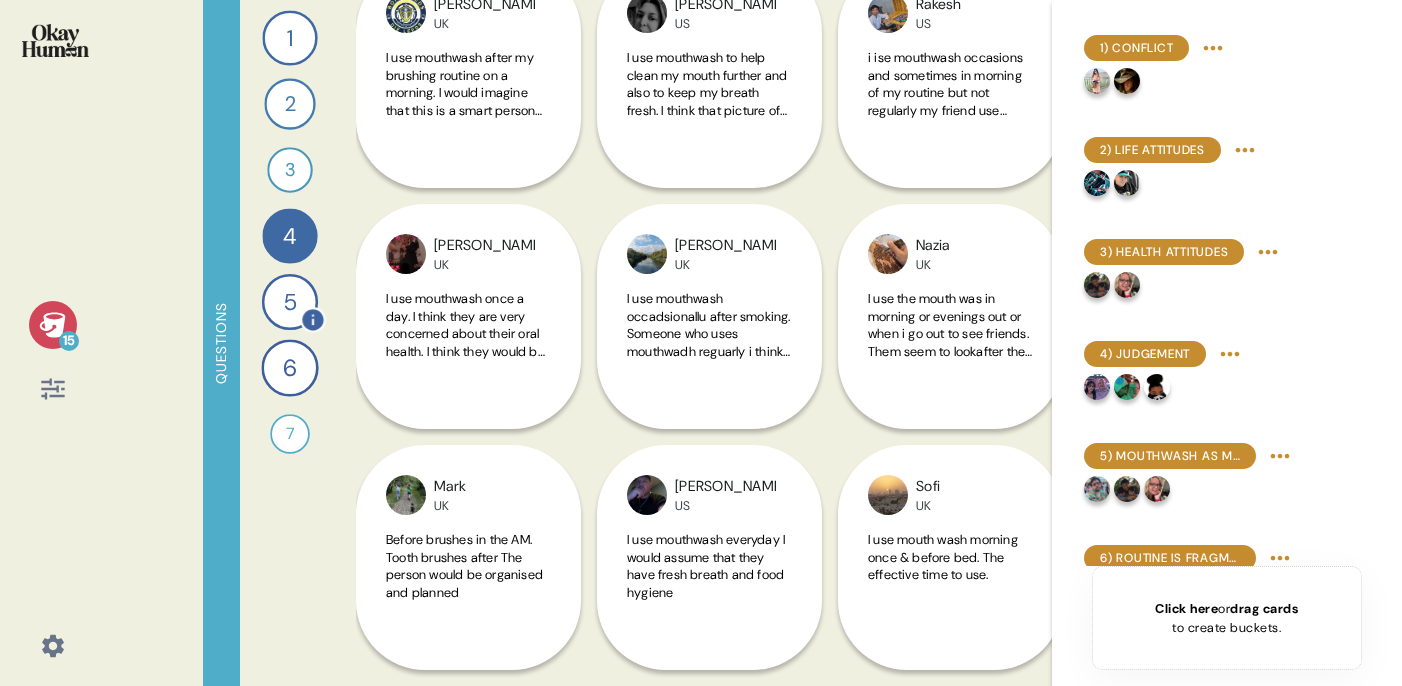 click on "5" at bounding box center (290, 302) 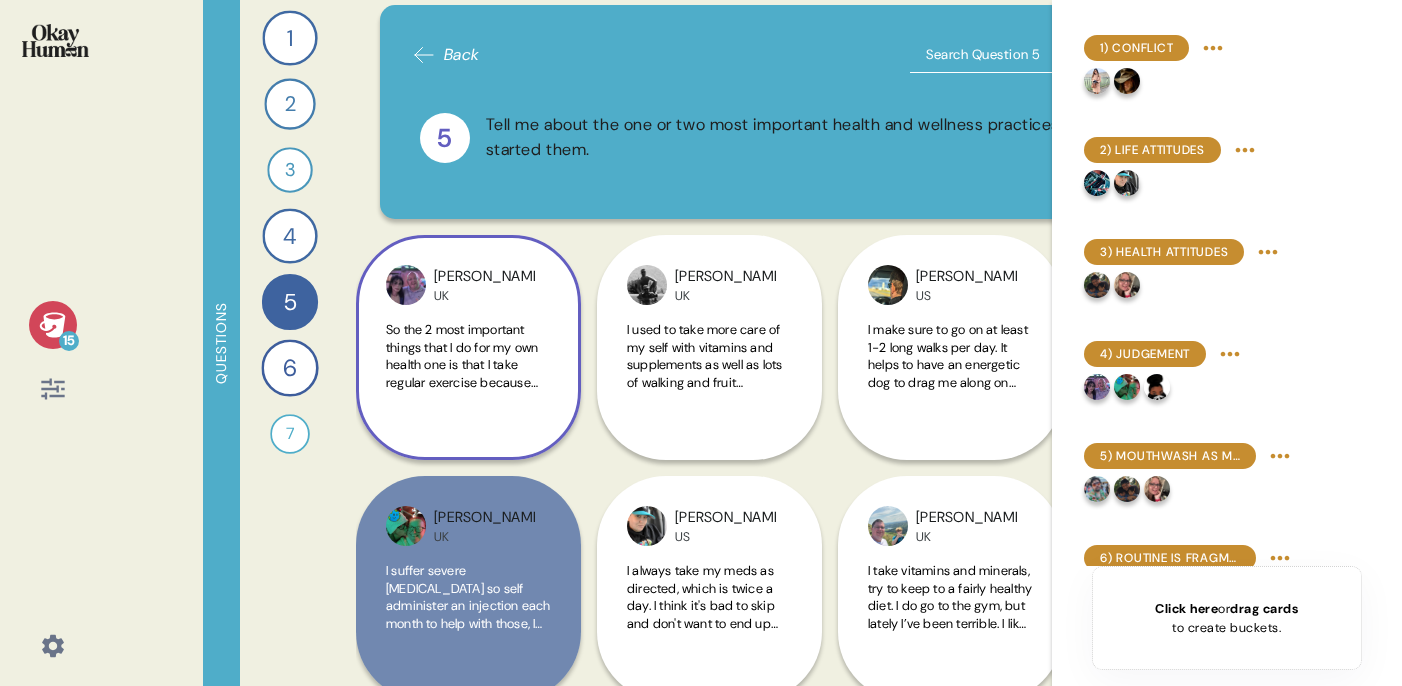 scroll, scrollTop: 6, scrollLeft: 0, axis: vertical 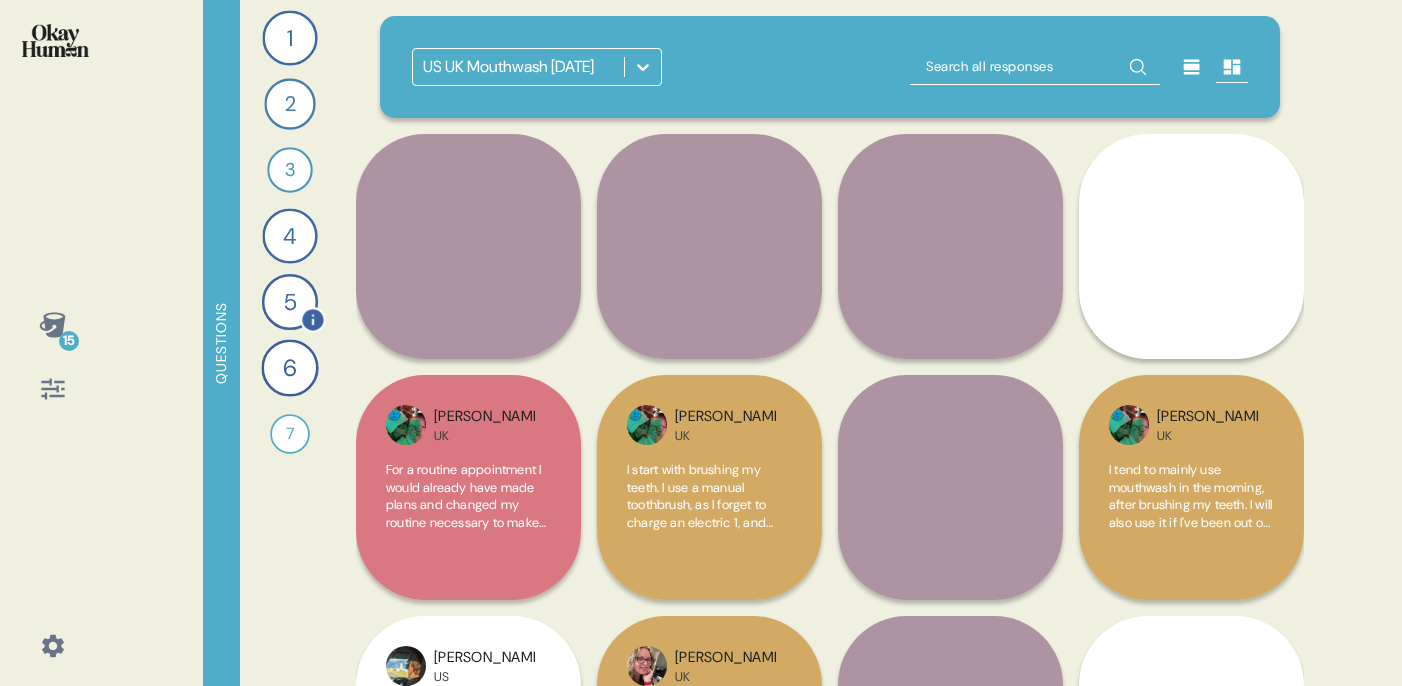 click on "5" at bounding box center [290, 302] 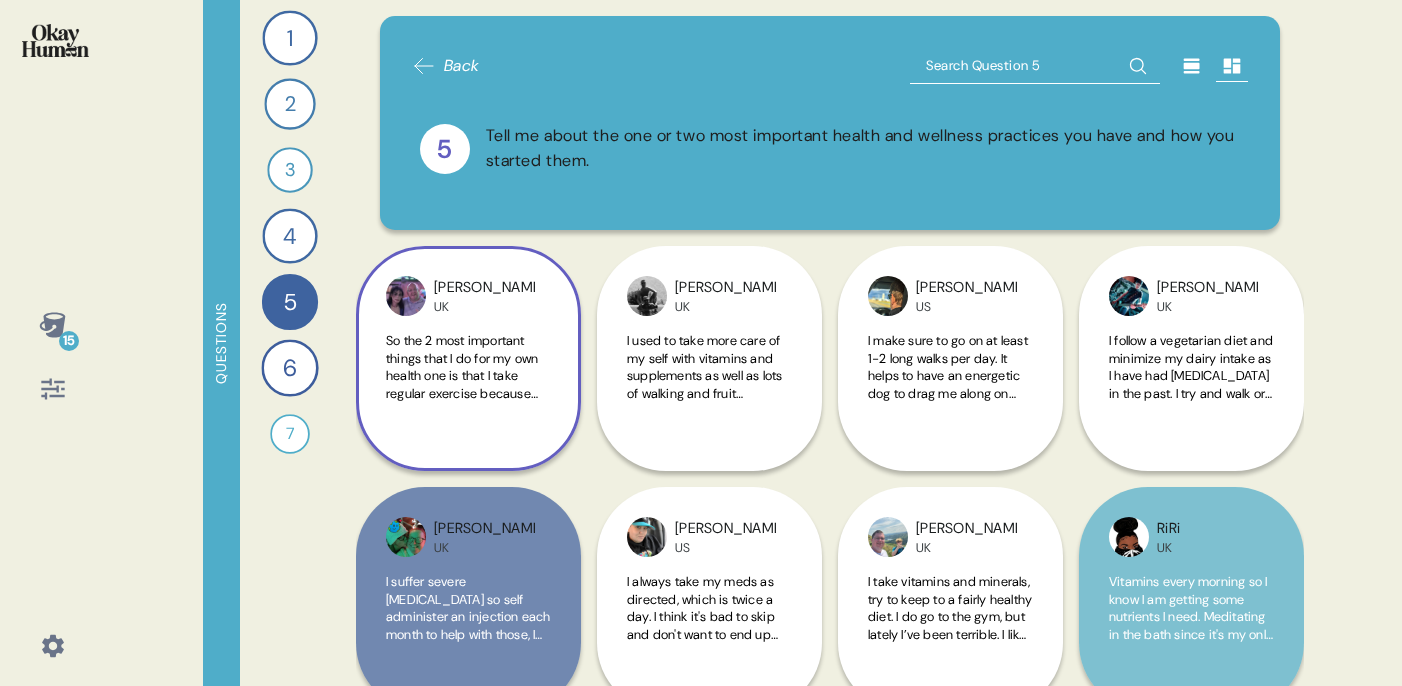 click on "So the 2 most important things that I do for my own health one is that I take regular exercise because this helps me with my mean toll and physical health and the second 1 is I take the prescribed tablets. I have been prescribed to keep my blood pressure down low. These are important because I feel they contribute to my day to day. Health and also stop me from having any other health problems that may stem from it." at bounding box center [468, 367] 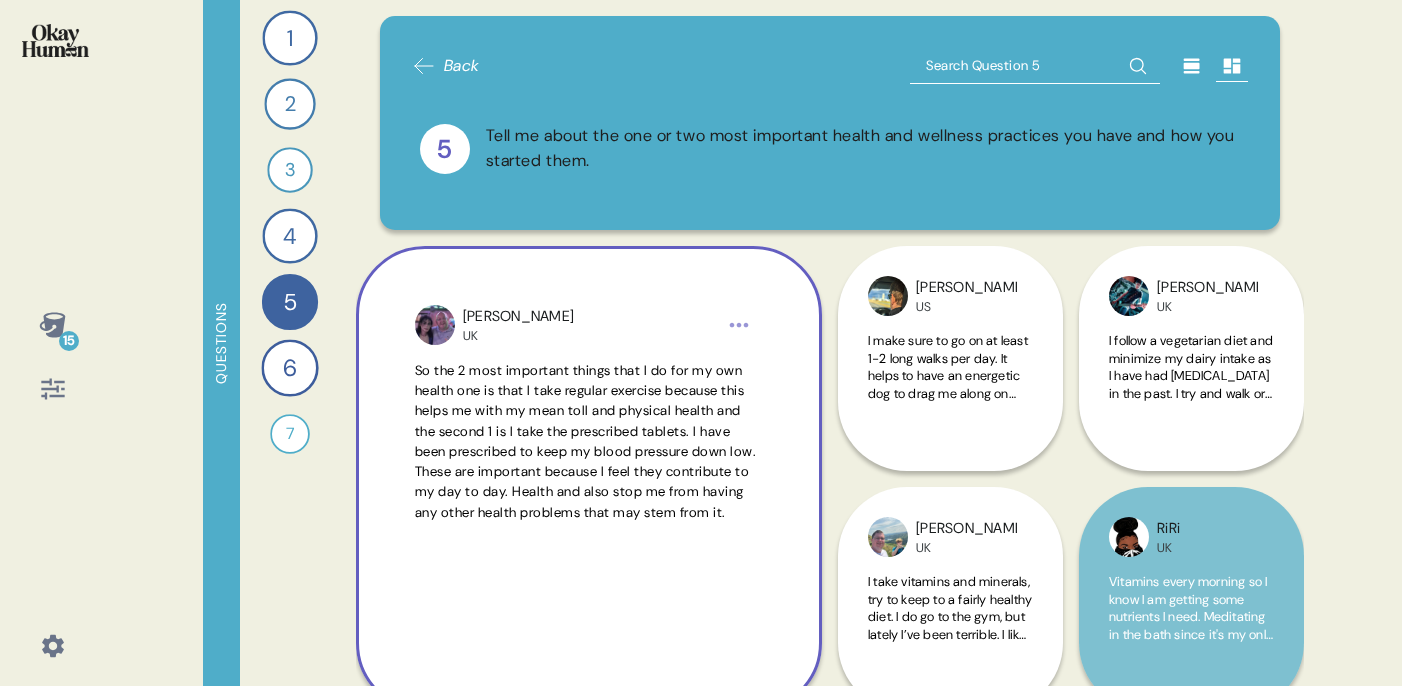 click on "So the 2 most important things that I do for my own health one is that I take regular exercise because this helps me with my mean toll and physical health and the second 1 is I take the prescribed tablets. I have been prescribed to keep my blood pressure down low. These are important because I feel they contribute to my day to day. Health and also stop me from having any other health problems that may stem from it." at bounding box center (586, 441) 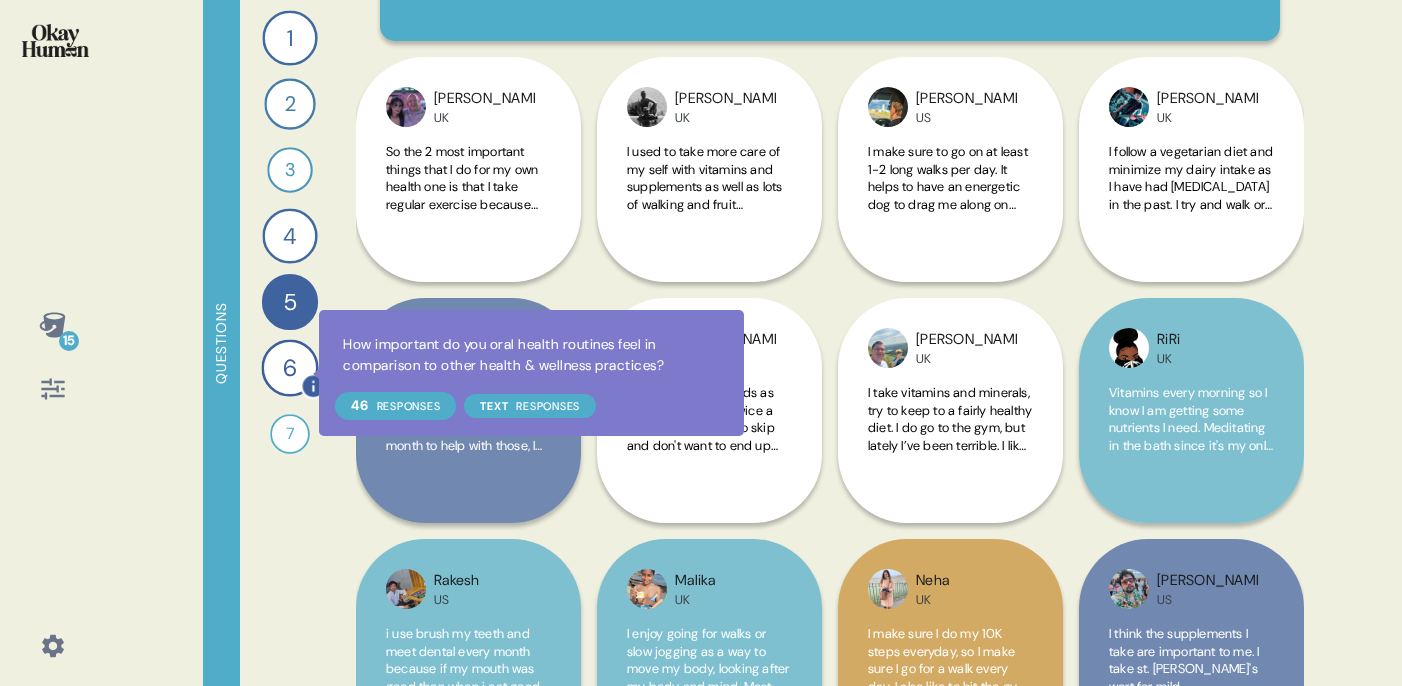 scroll, scrollTop: 198, scrollLeft: 0, axis: vertical 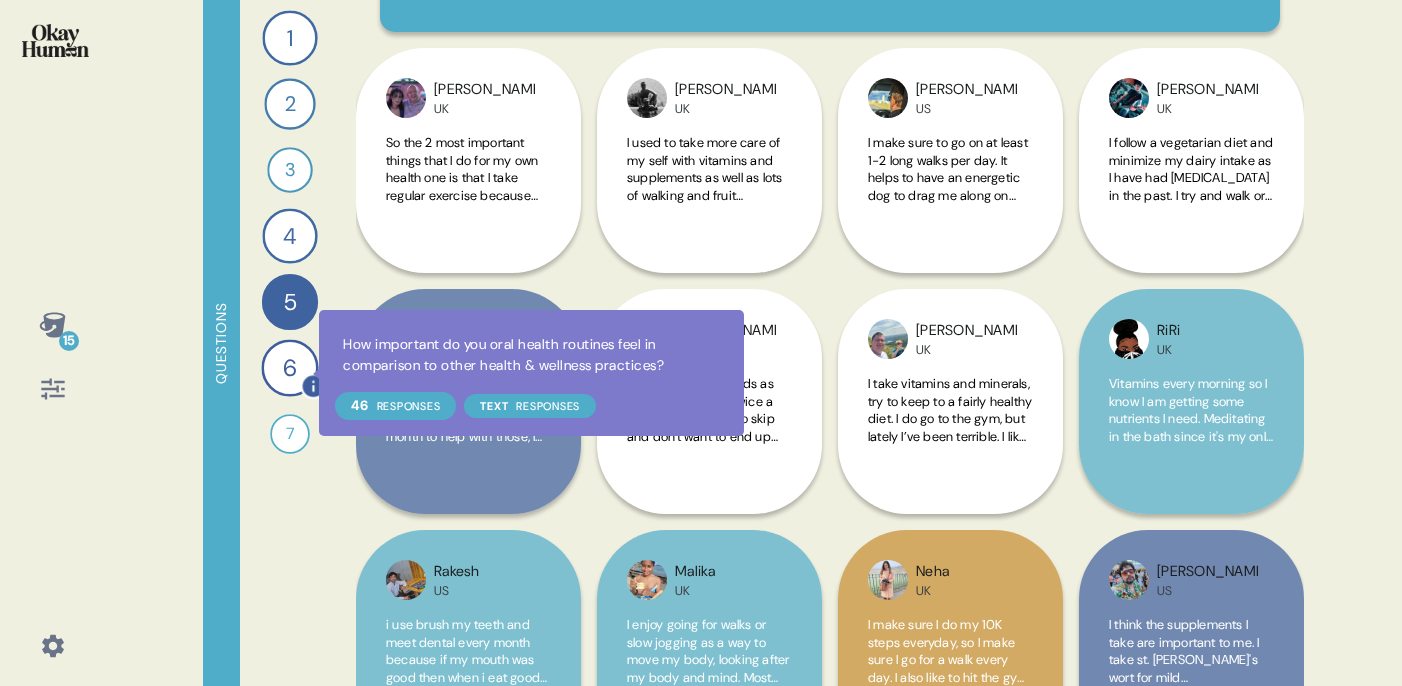 click on "6" at bounding box center (289, 367) 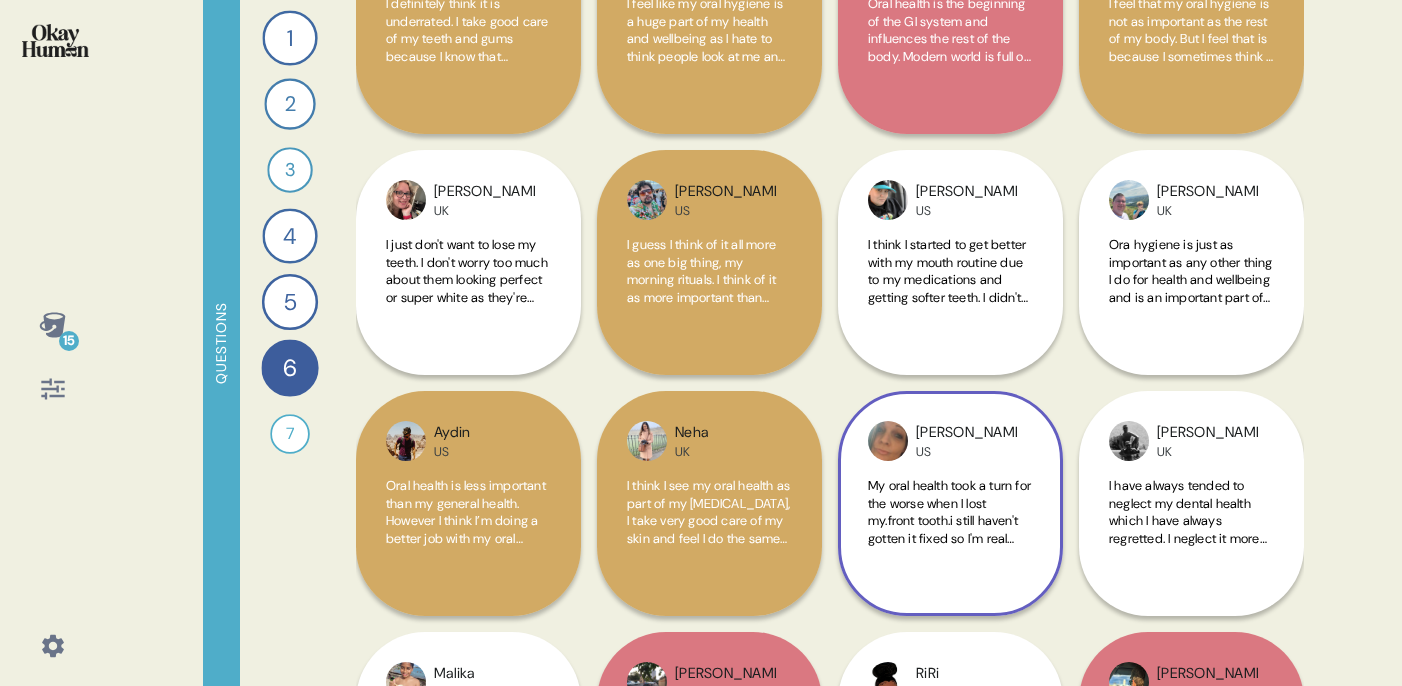 scroll, scrollTop: 345, scrollLeft: 0, axis: vertical 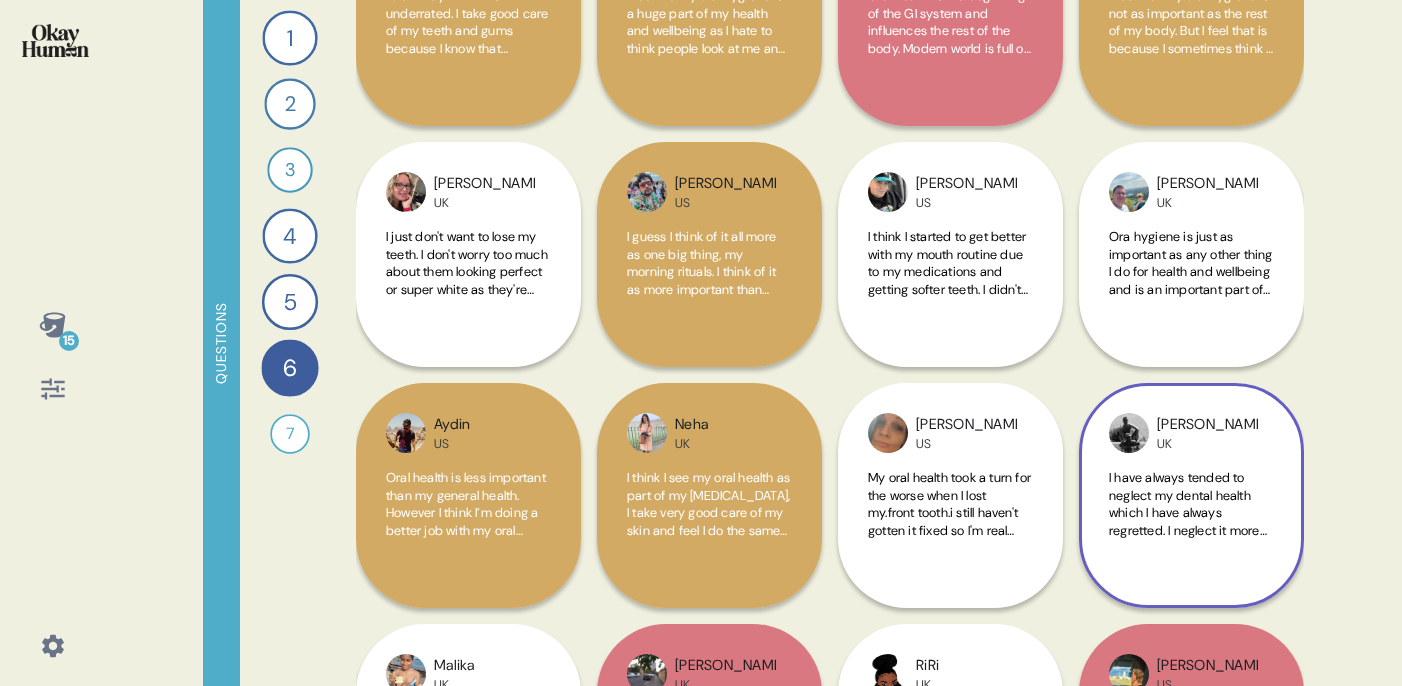 click on "I have always tended to neglect my dental health which I have always regretted.     I neglect it more so now due to cost of dentist.    Because of poor dental health from a child I had focused more on the rest of my body" at bounding box center (1188, 547) 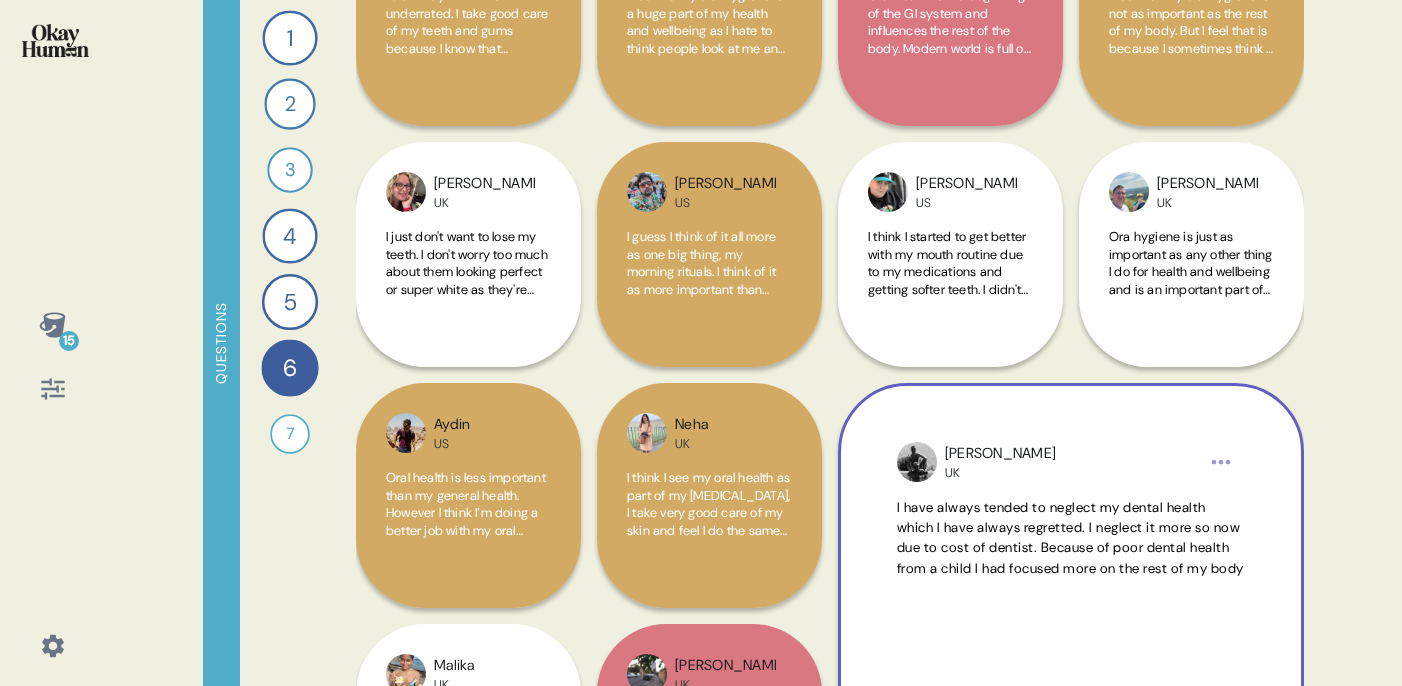 click on "Justin UK I have always tended to neglect my dental health which I have always regretted.     I neglect it more so now due to cost of dentist.    Because of poor dental health from a child I had focused more on the rest of my body" at bounding box center (1071, 616) 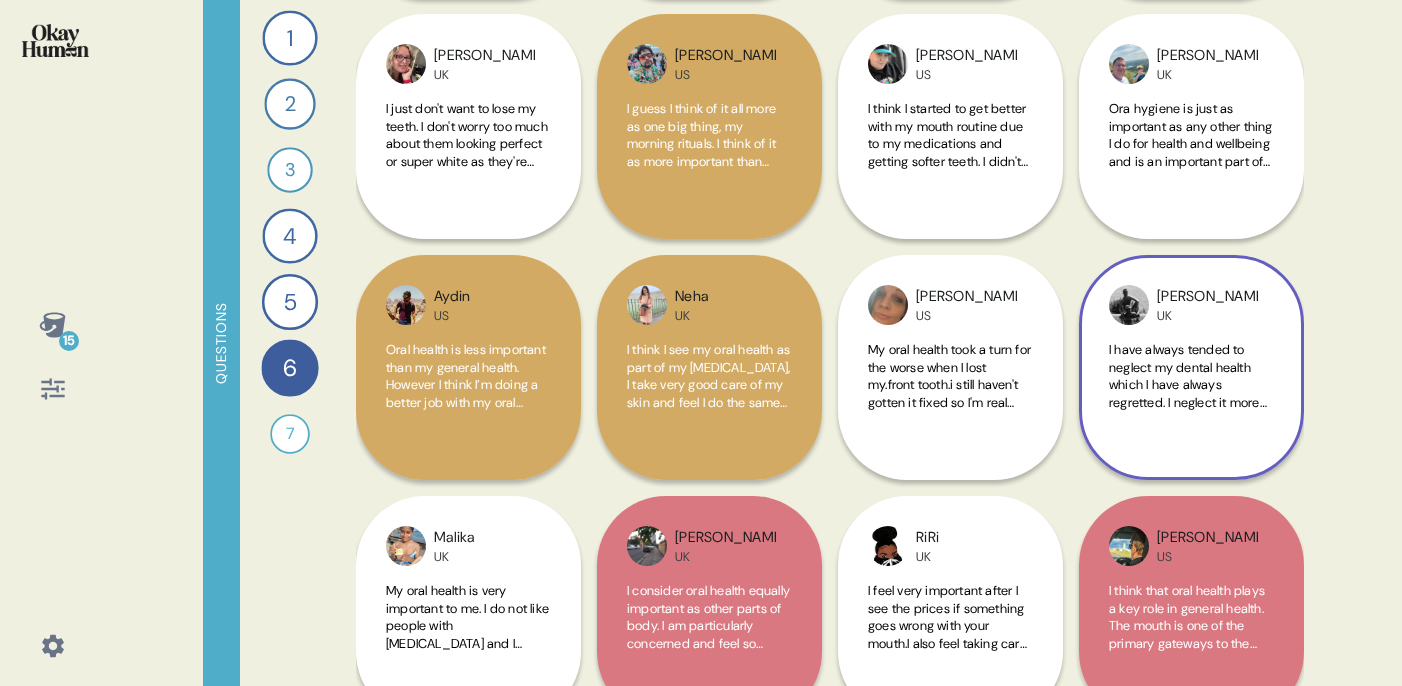 scroll, scrollTop: 481, scrollLeft: 0, axis: vertical 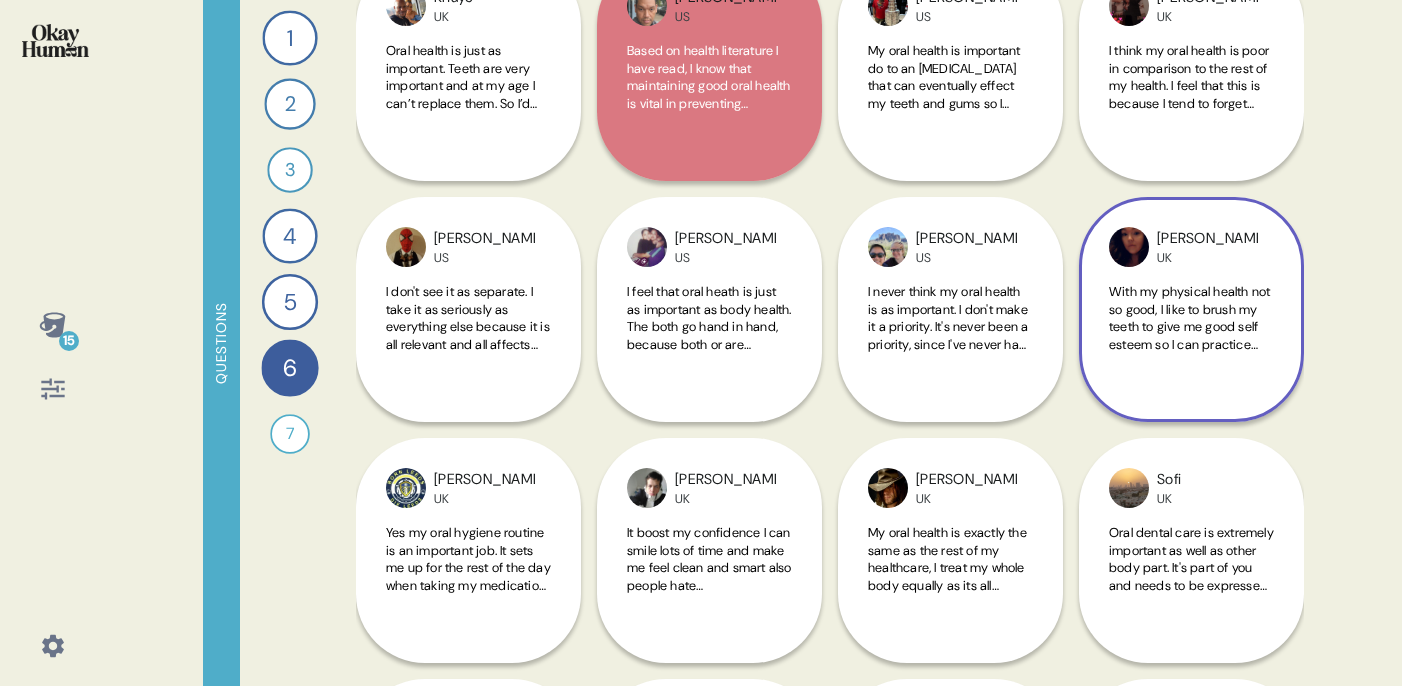 click on "With my physical health not so good, I like to brush my teeth to give me good self esteem so I can practice good hygiene and care" at bounding box center (1189, 326) 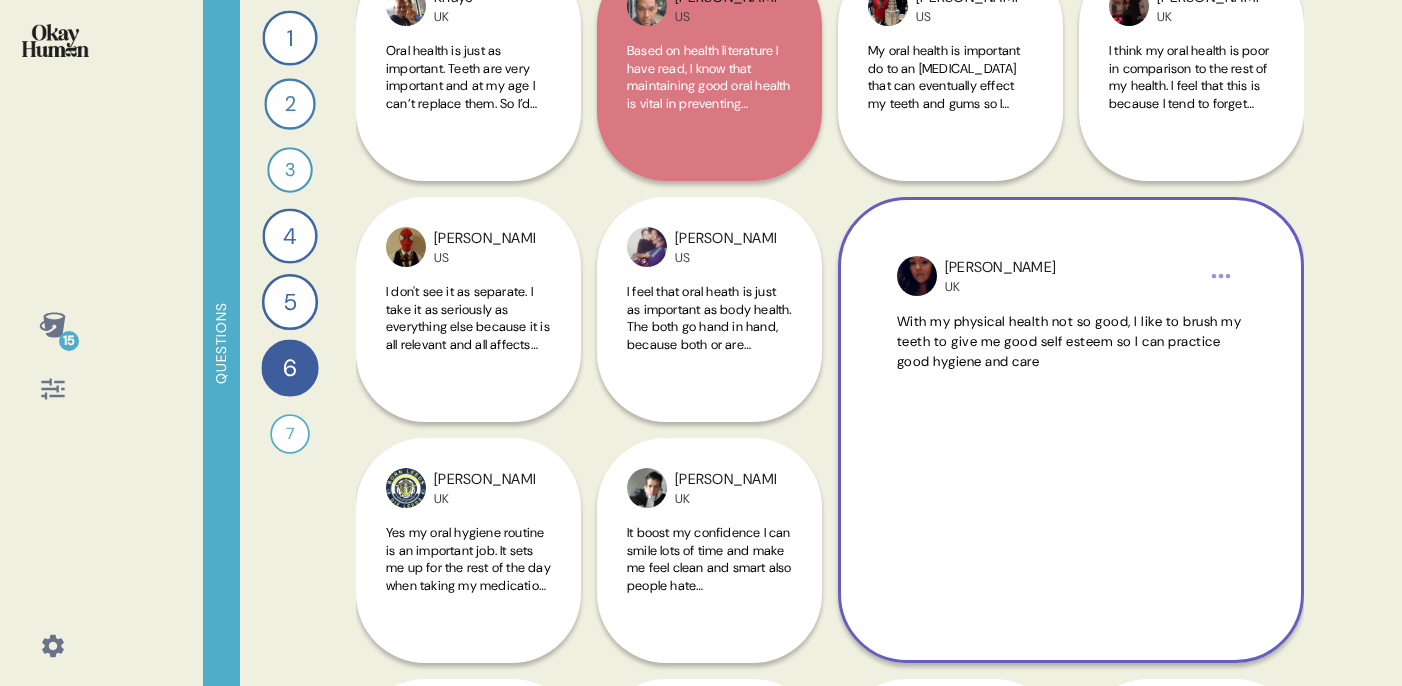 click on "With my physical health not so good, I like to brush my teeth to give me good self esteem so I can practice good hygiene and care" at bounding box center [1071, 342] 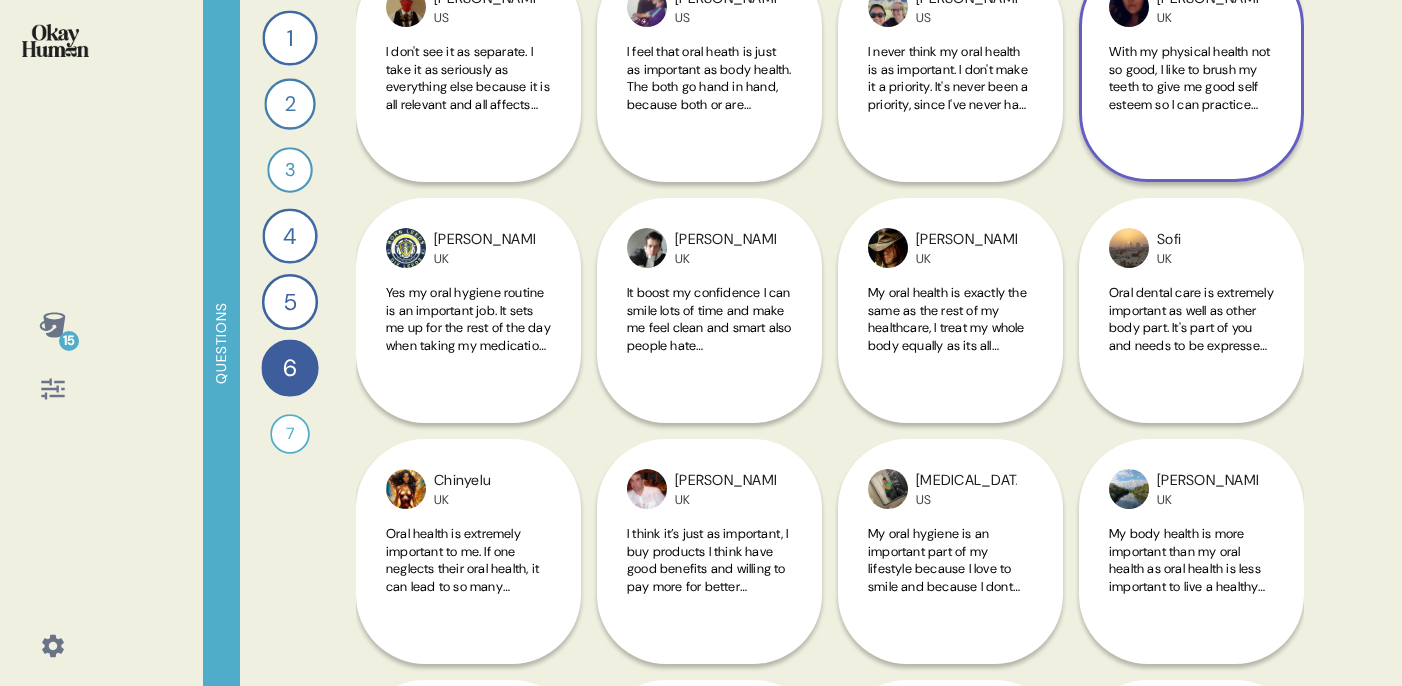 scroll, scrollTop: 1736, scrollLeft: 0, axis: vertical 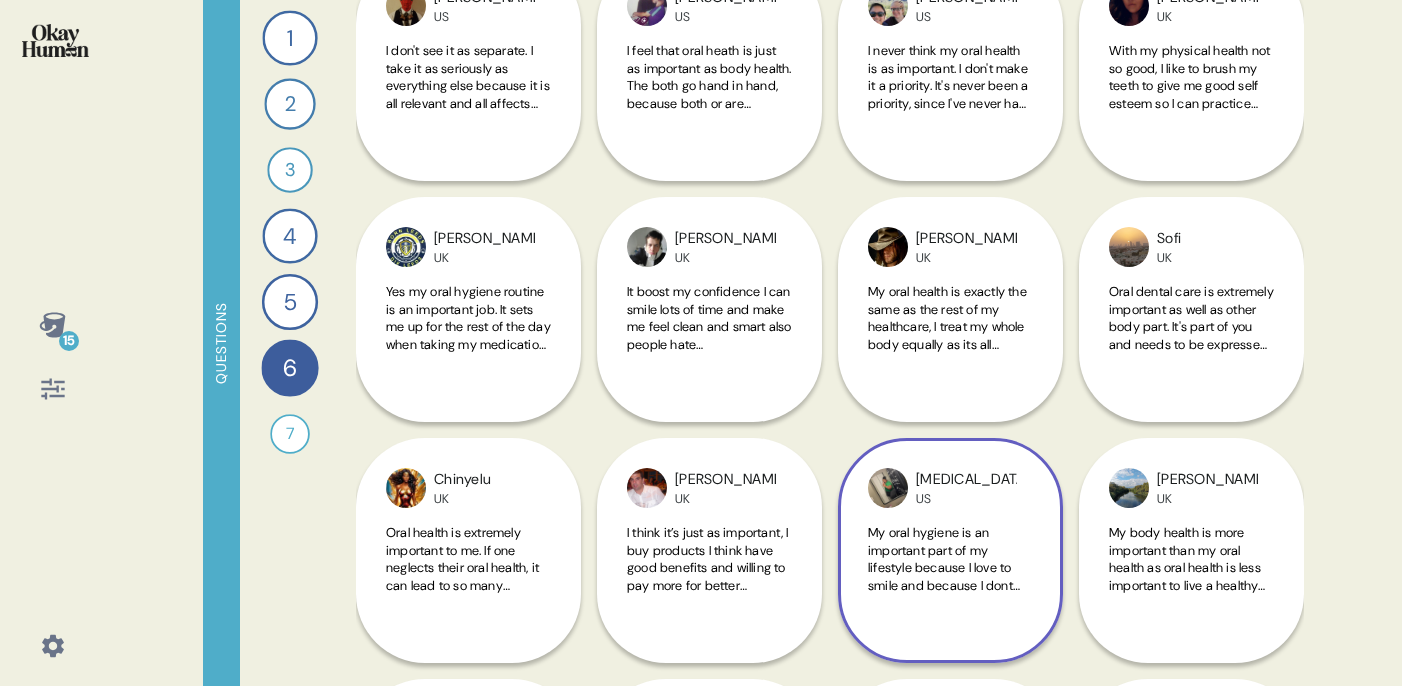 click on "My oral hygiene is an important part of my lifestyle because I love to smile and because I dont want to loss my teeth" at bounding box center [944, 567] 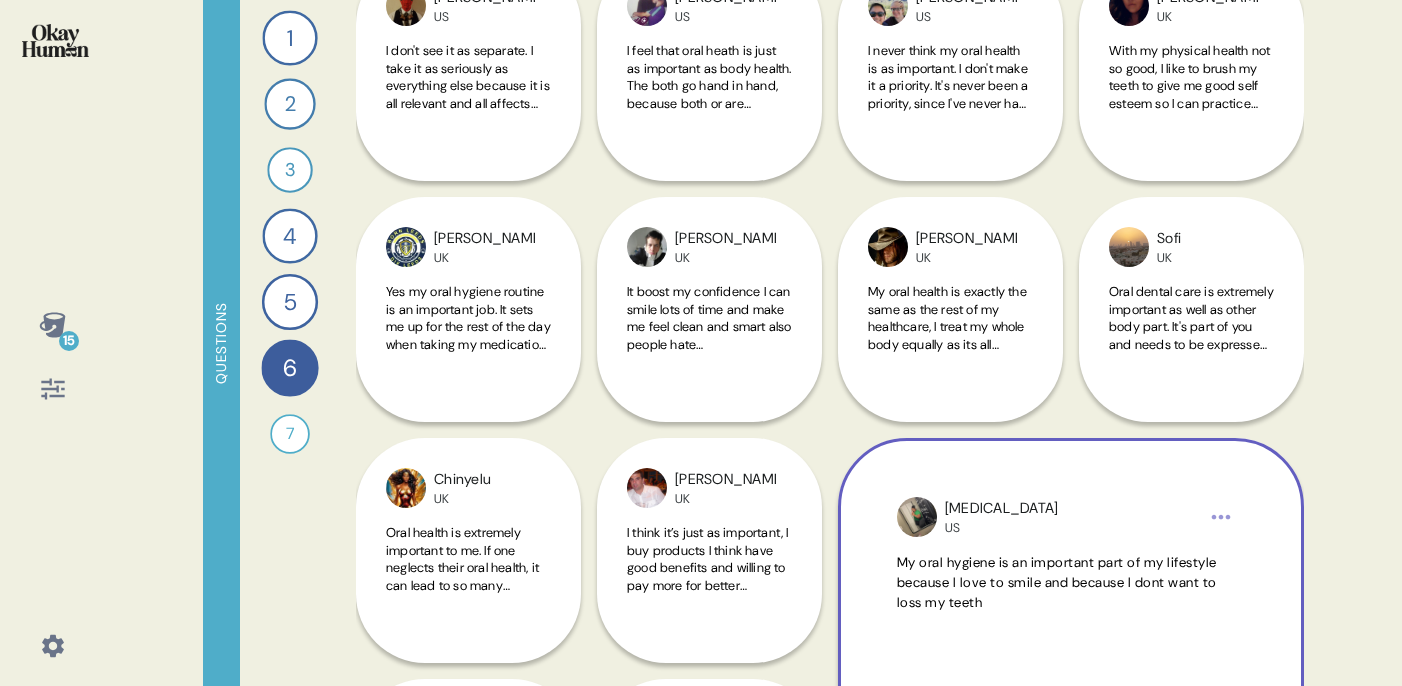 click on "US" at bounding box center (1002, 528) 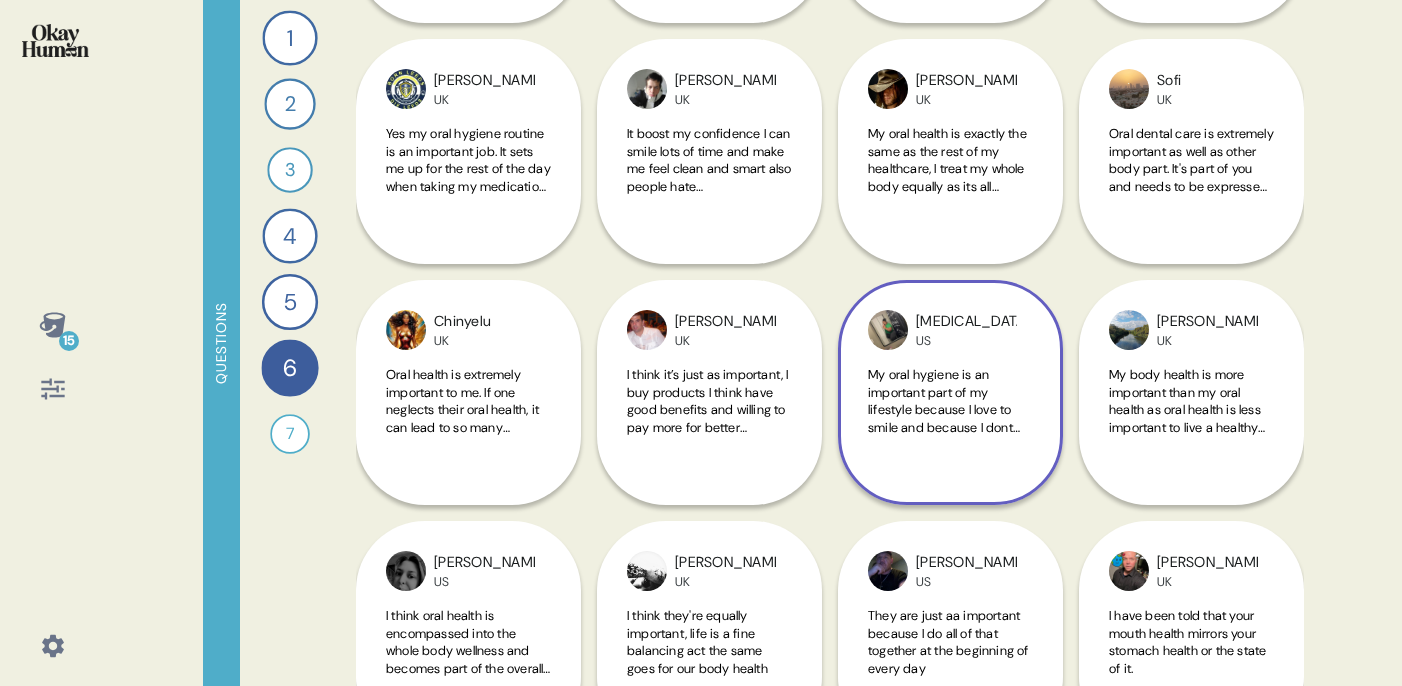 scroll, scrollTop: 1893, scrollLeft: 0, axis: vertical 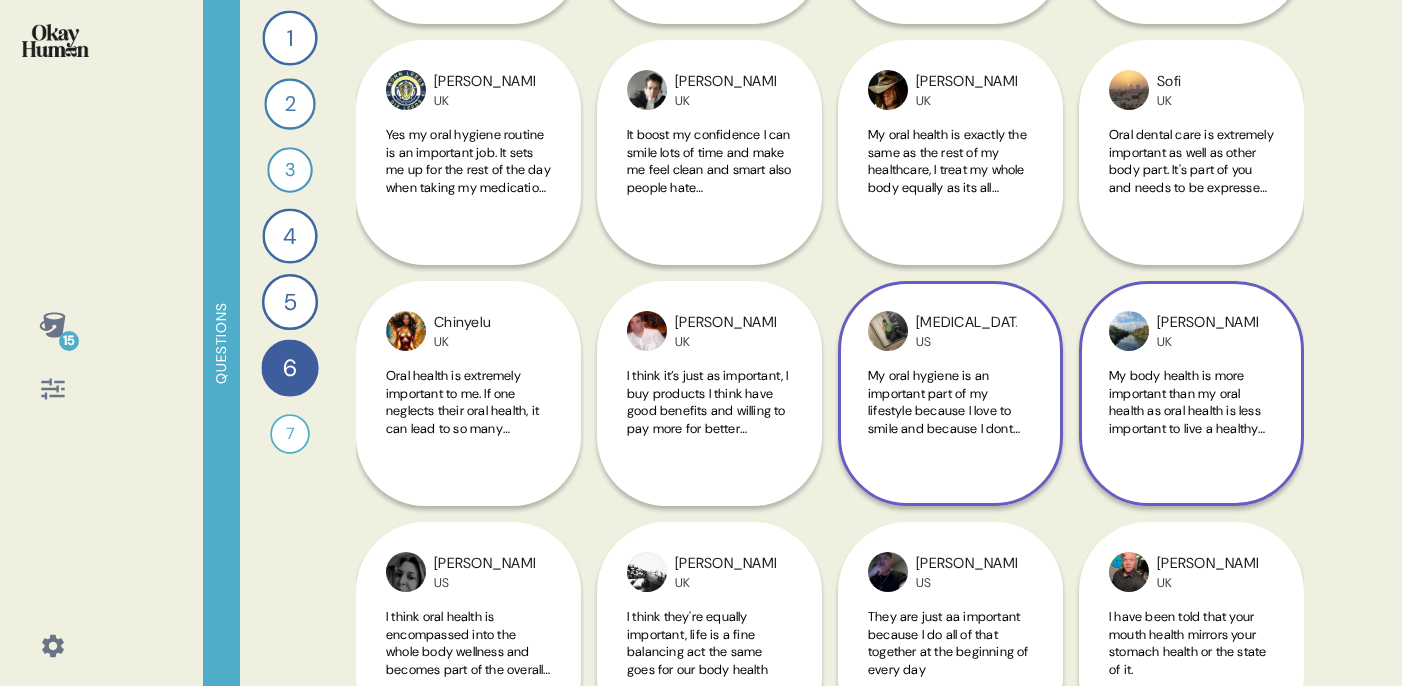 click on "My body health is more important than my oral health as oral health is less important to live a healthy lifestyle" at bounding box center (1187, 410) 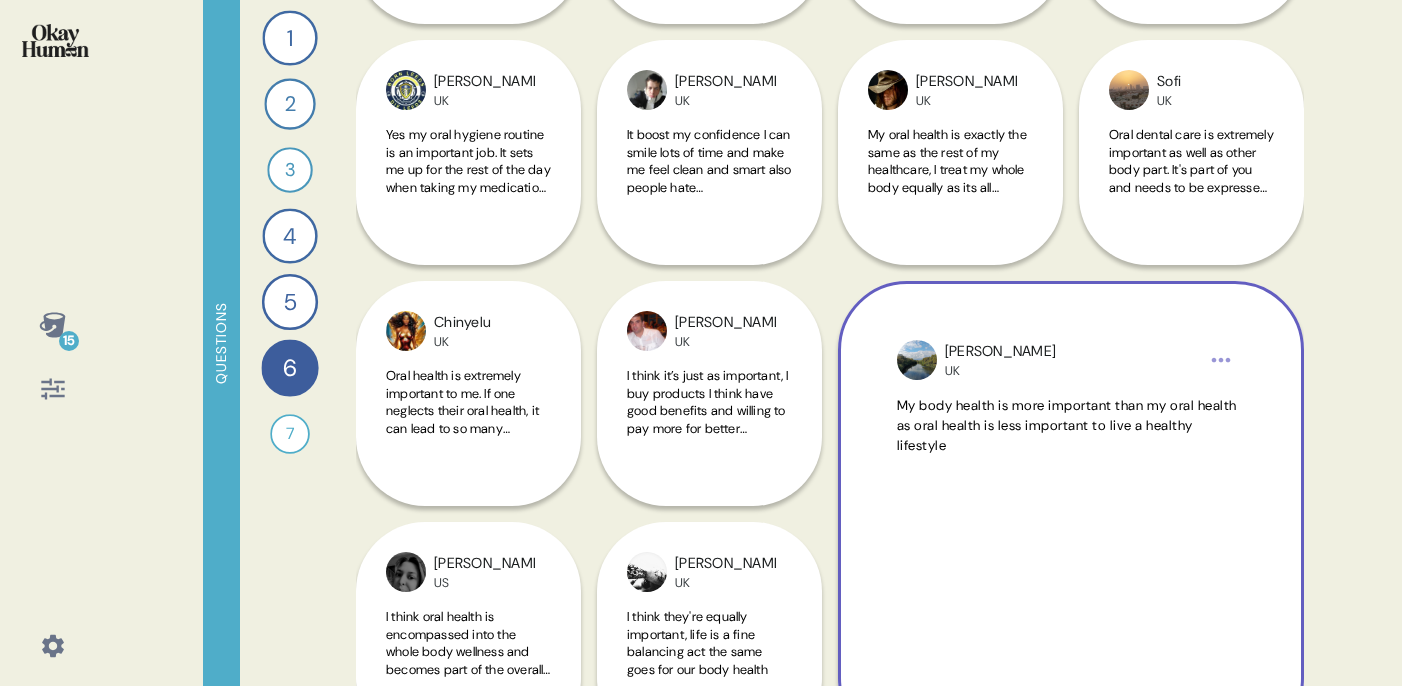 click on "My body health is more important than my oral health as oral health is less important to live a healthy lifestyle" at bounding box center [1071, 534] 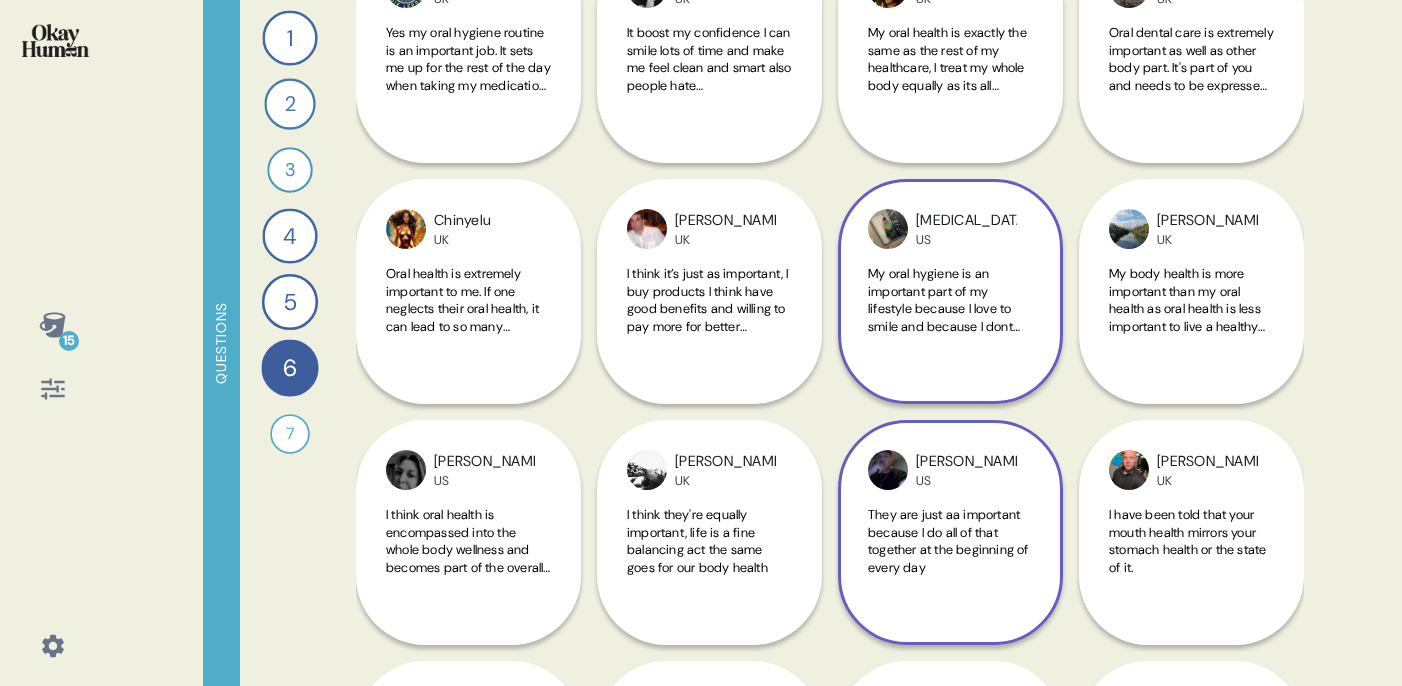 scroll, scrollTop: 2023, scrollLeft: 0, axis: vertical 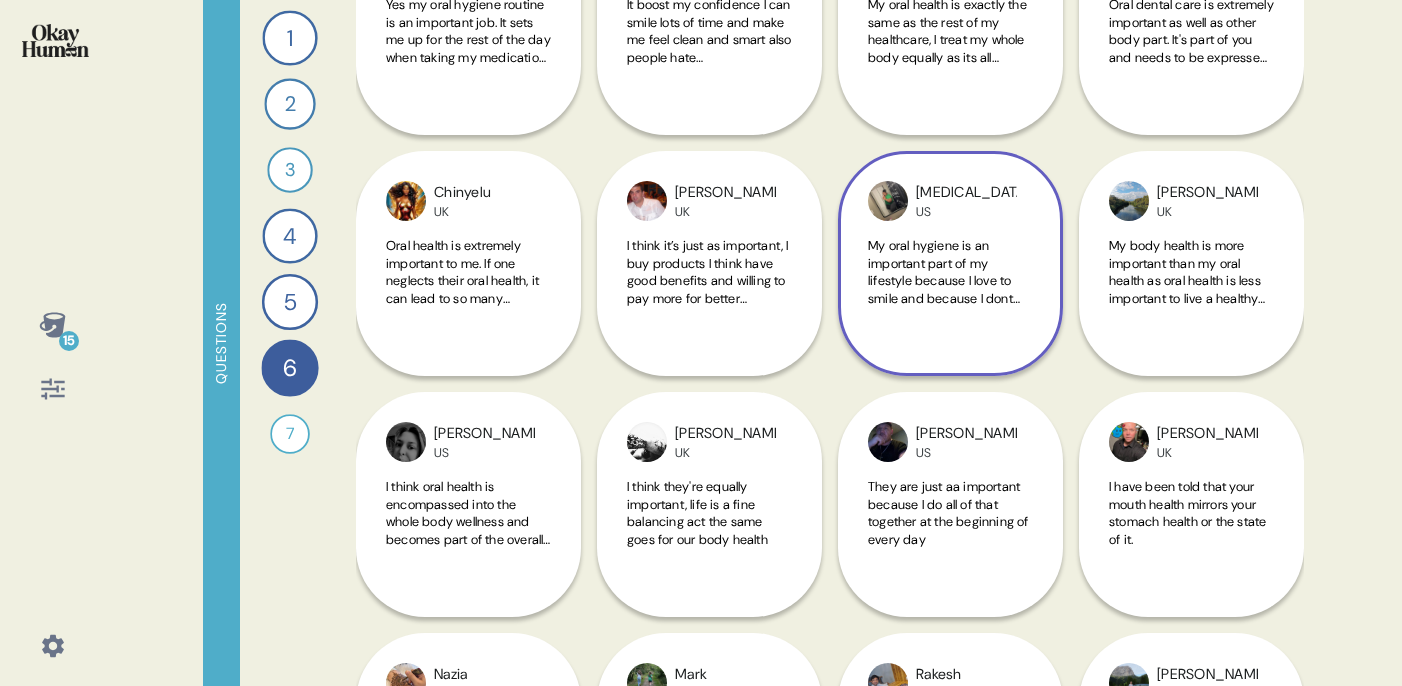 click on "1 Take me through your oral health routines and the products you use. 44 Responses text Responses 2 How would your routines change - in reality and in your own telling - prior to a dentist appointment? 40 Responses text Responses 3 What specific parts of your mouth do you think of with your oral health routines? 34 Responses text Responses 4 Tell me about when and why you personally use mouthwash, and tell me how you picture a person who uses mouthwash super regularly. 44 Responses text Responses 5 Tell me about the one or two most important health and wellness practices you have and how you started them. 45 Responses text Responses 6 How important do you oral health routines feel in comparison to other health & wellness practices? 46 Responses text Responses 7 Record a video where you play a dentist trying to persuade a patient to take whole mouth health seriously. 28 Responses video Responses" at bounding box center [290, 343] 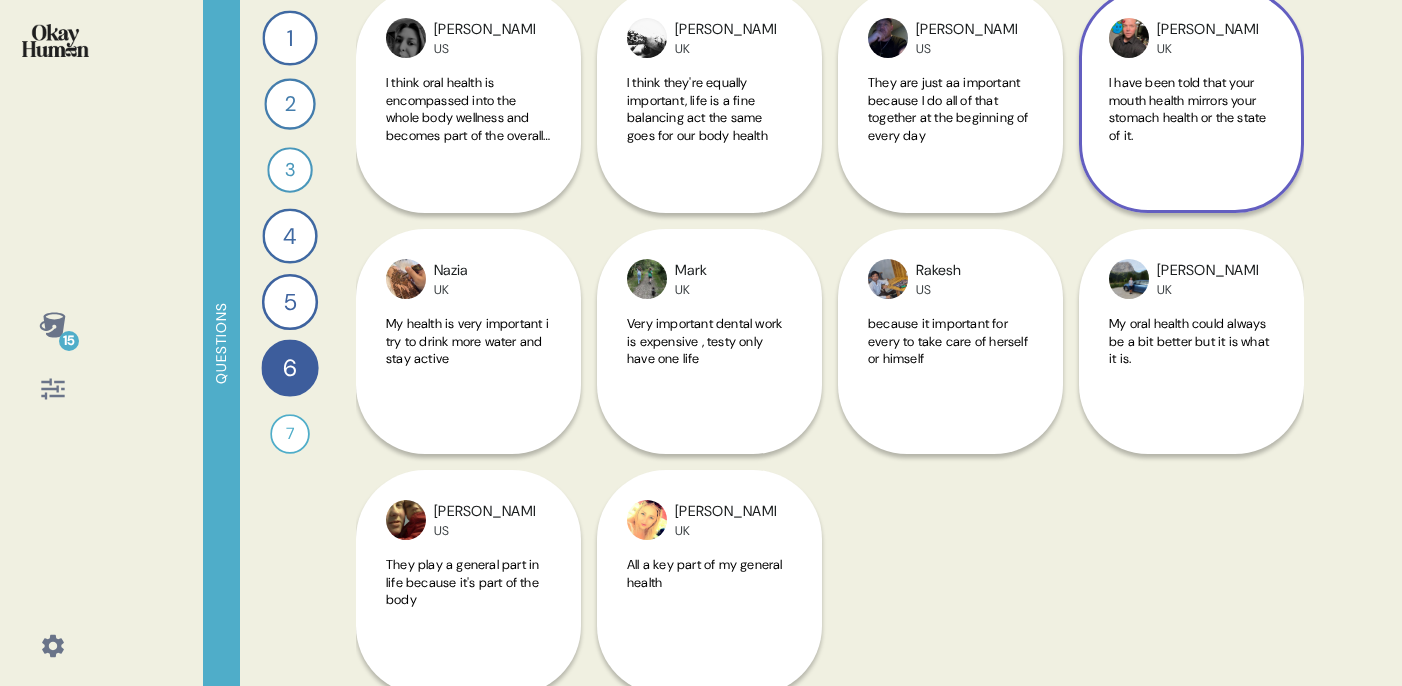 scroll, scrollTop: 2428, scrollLeft: 0, axis: vertical 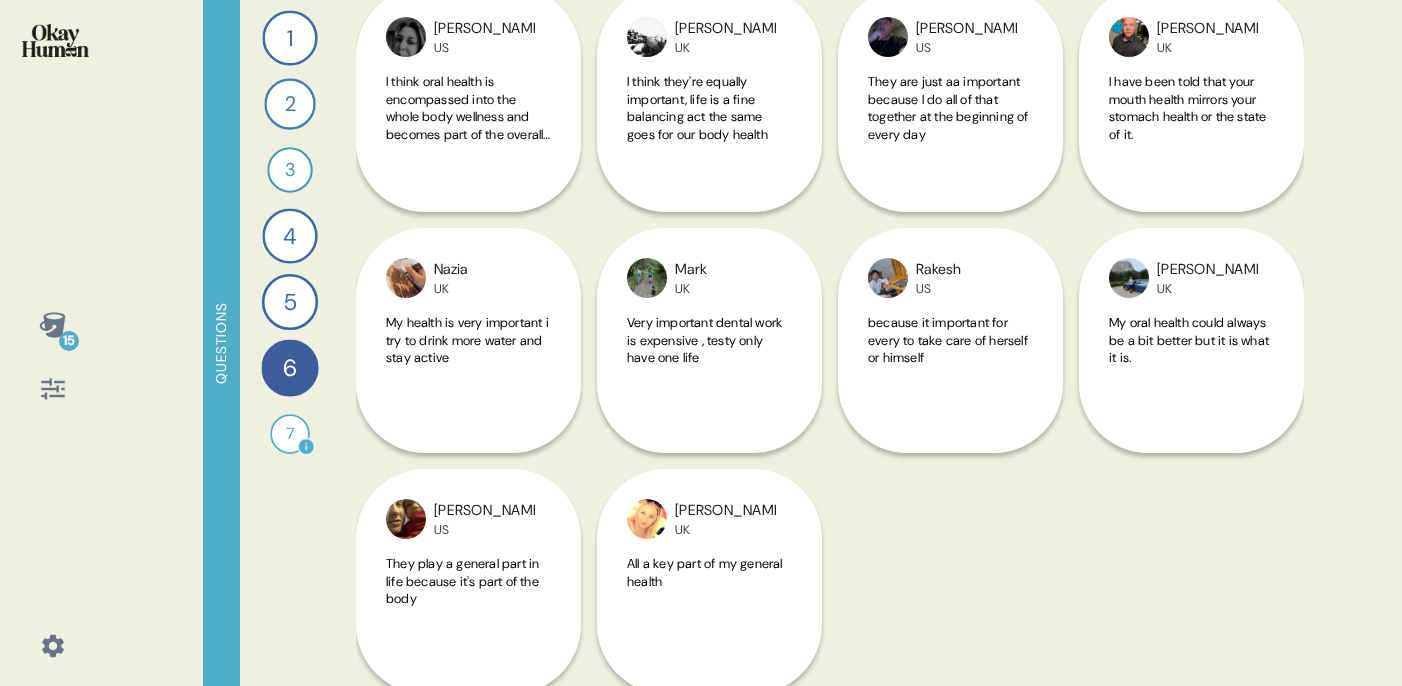 click on "7" at bounding box center [290, 434] 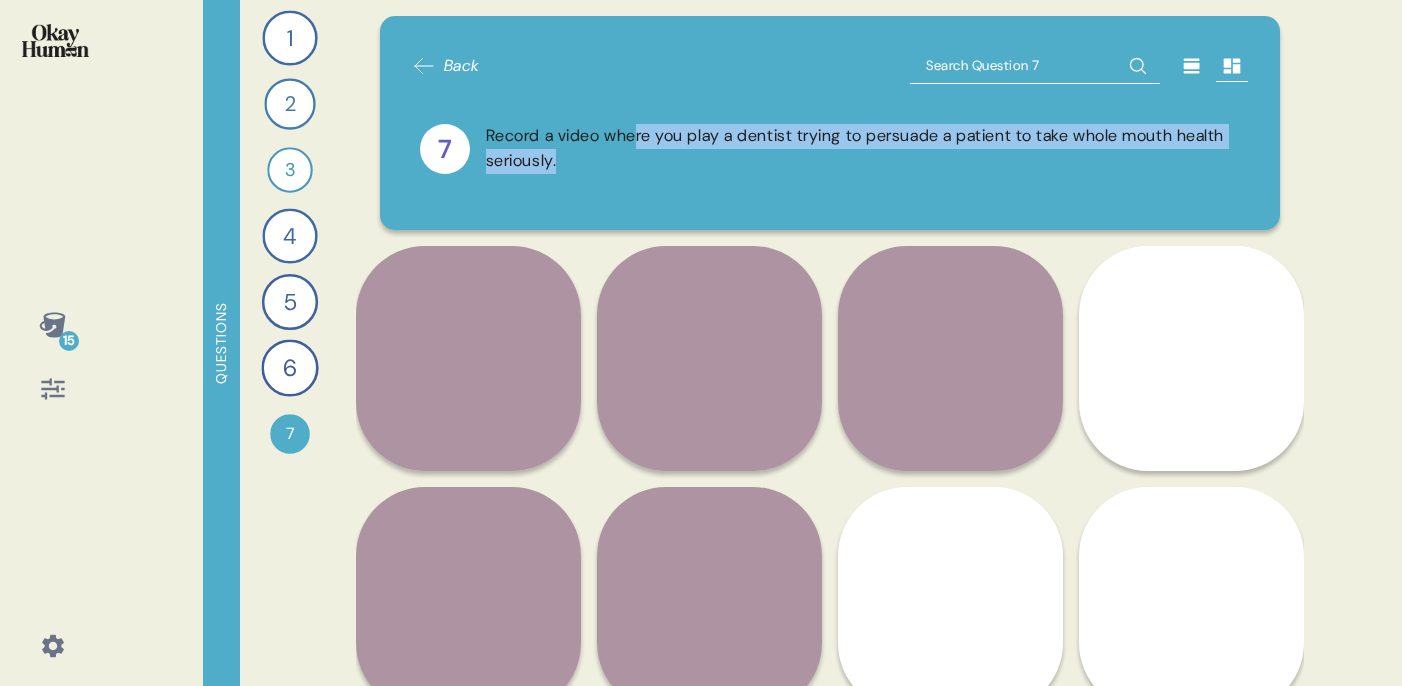 drag, startPoint x: 645, startPoint y: 158, endPoint x: 645, endPoint y: 133, distance: 25 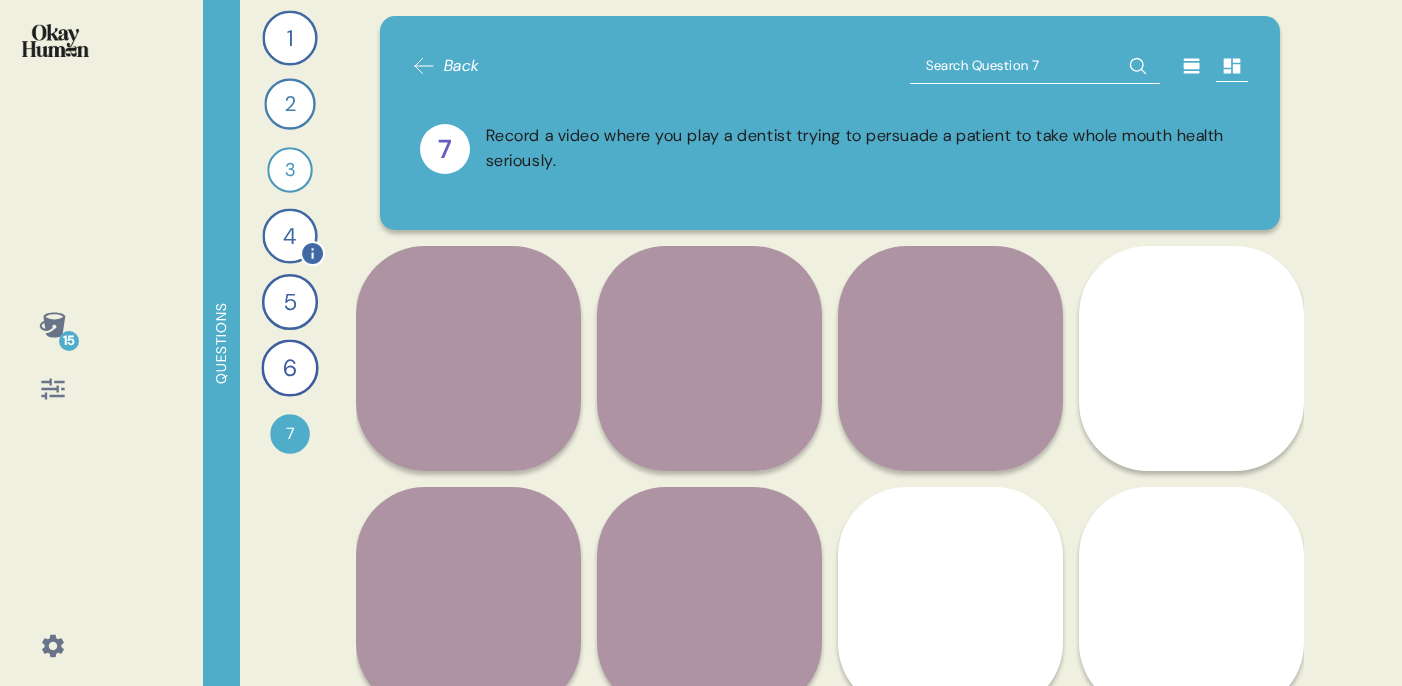 click on "4" at bounding box center [289, 235] 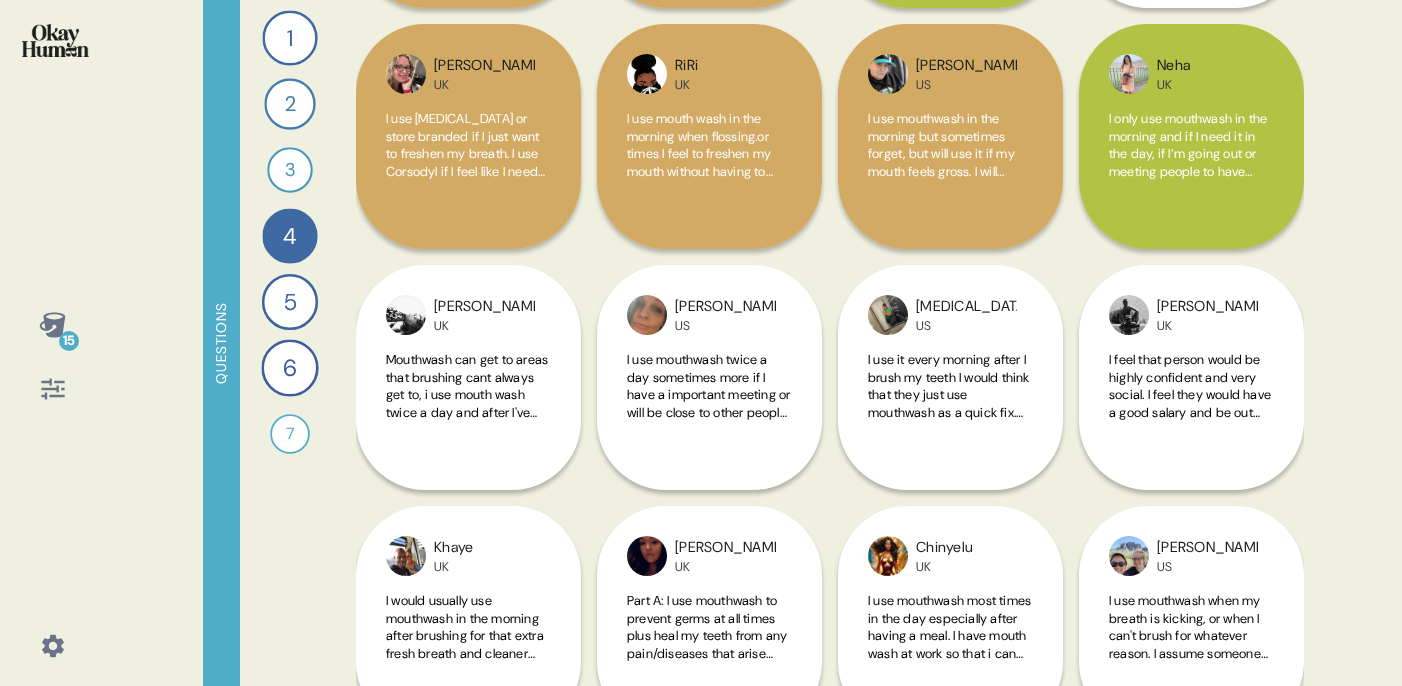 scroll, scrollTop: 701, scrollLeft: 0, axis: vertical 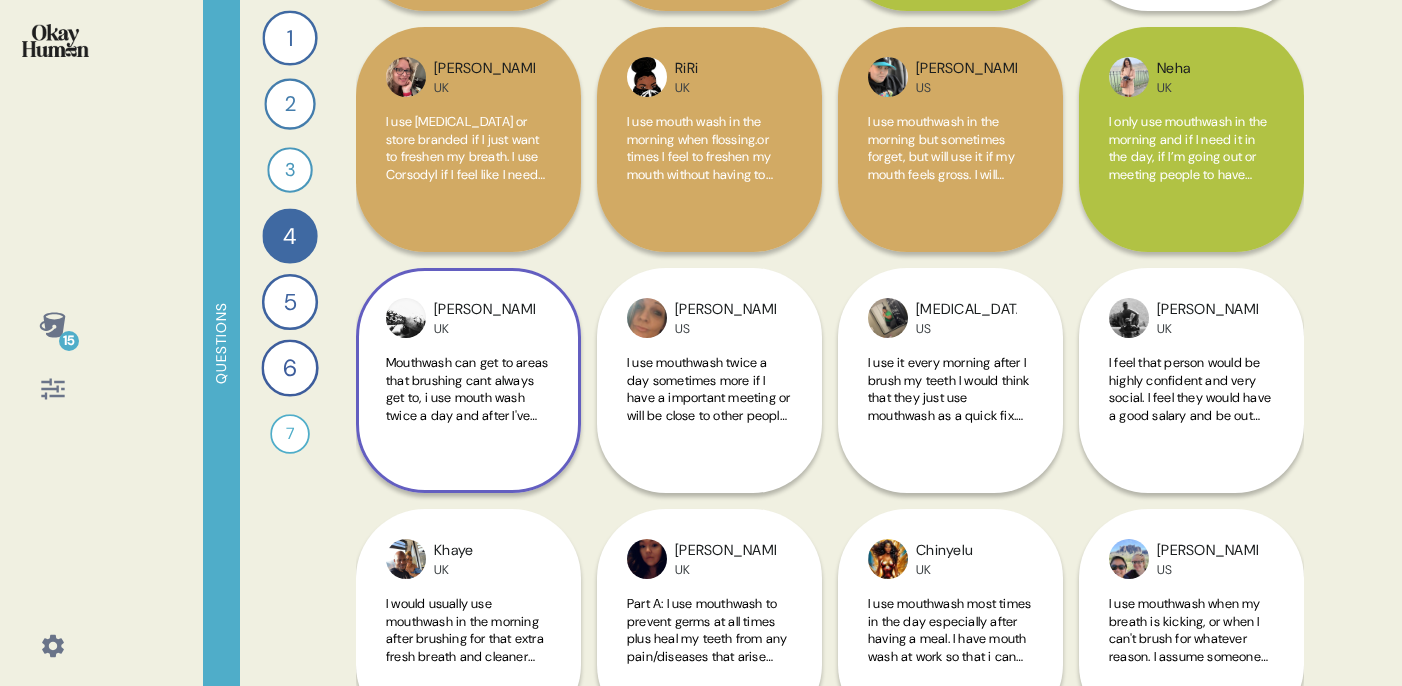 click on "Mouthwash can get to areas that brushing cant always get to, i use mouth wash twice a day and after I've brushed my teeth.
Loosing speaking I think someone who uses mouthwash everyday would bee a clean, looked after person and their life would like the same. Not quite sure what to say really" at bounding box center (468, 400) 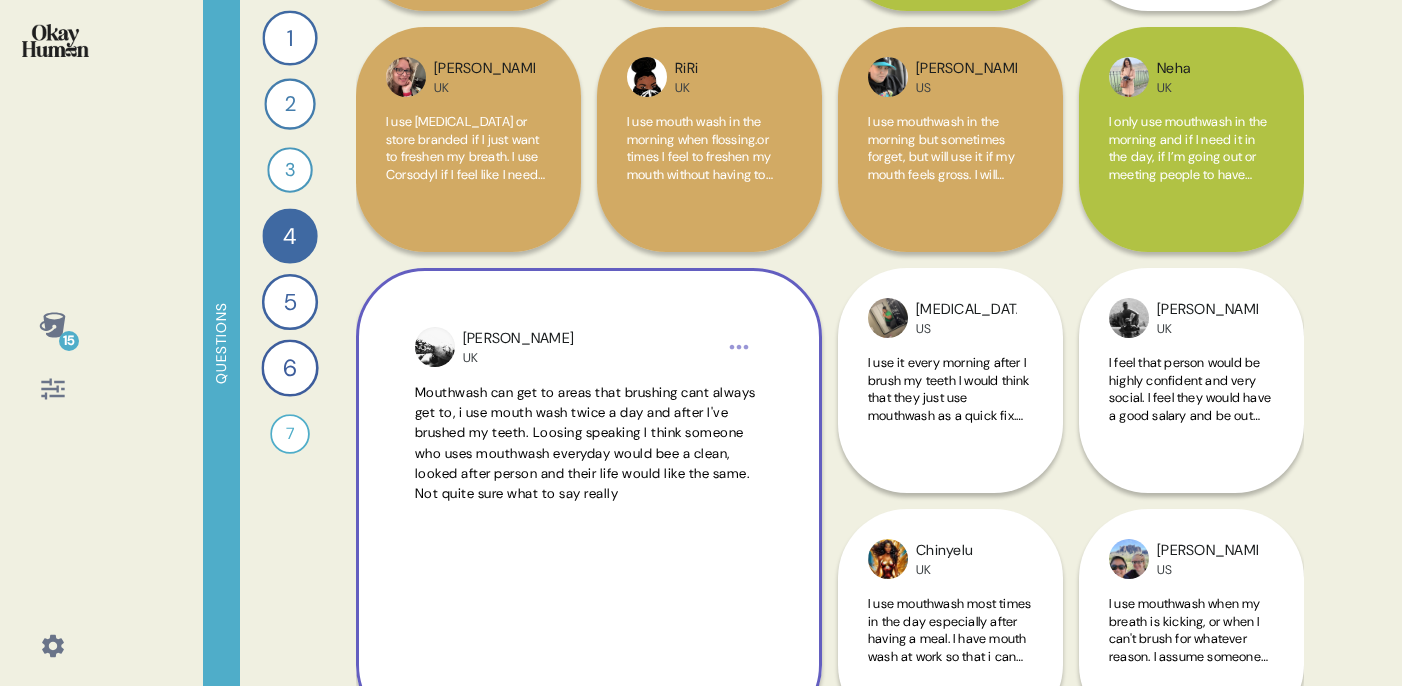 click on "Mouthwash can get to areas that brushing cant always get to, i use mouth wash twice a day and after I've brushed my teeth.
Loosing speaking I think someone who uses mouthwash everyday would bee a clean, looked after person and their life would like the same. Not quite sure what to say really" at bounding box center [585, 443] 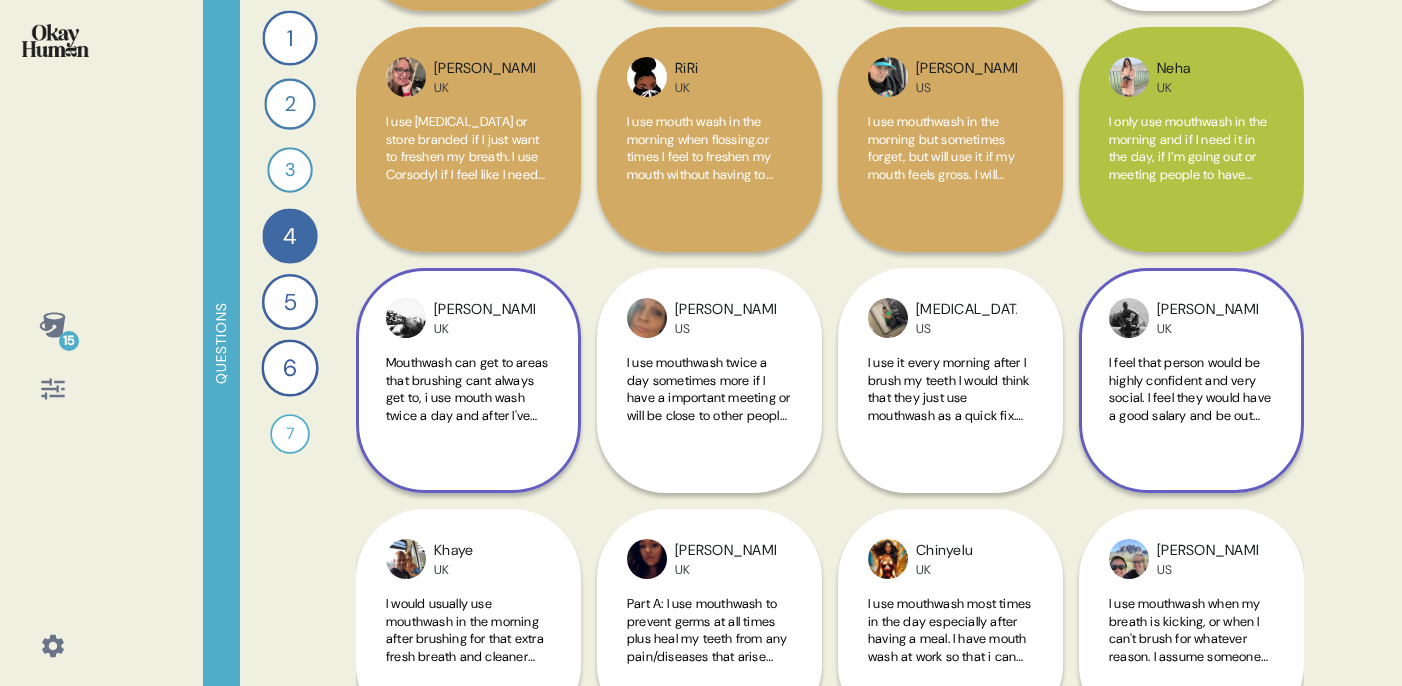 click on "Justin UK I feel that person would be highly confident and very social.    I feel they would have a good salary and be out after work in a wine bar wearing designer clothes and be going on expensive holidays.   They would have no children,   be single but have lots of close friends" at bounding box center (1191, 380) 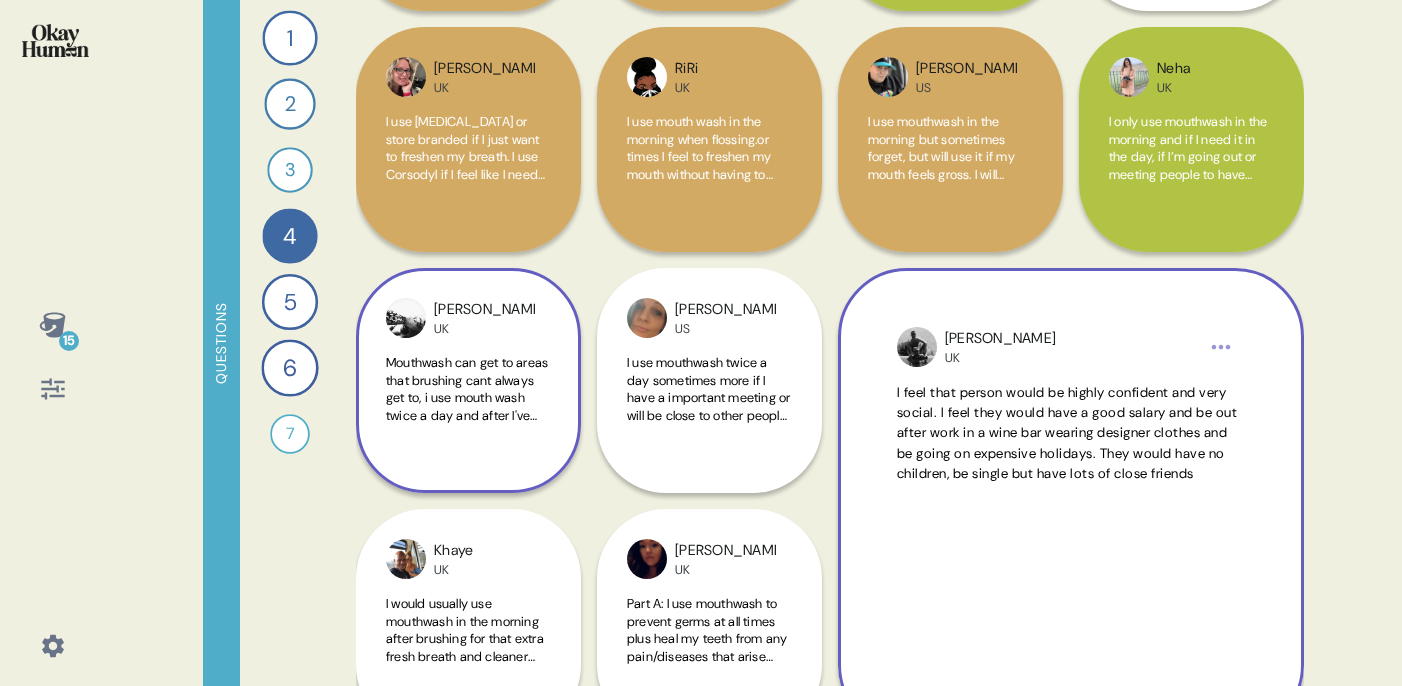 click on "I feel that person would be highly confident and very social.    I feel they would have a good salary and be out after work in a wine bar wearing designer clothes and be going on expensive holidays.   They would have no children,   be single but have lots of close friends" at bounding box center [1067, 433] 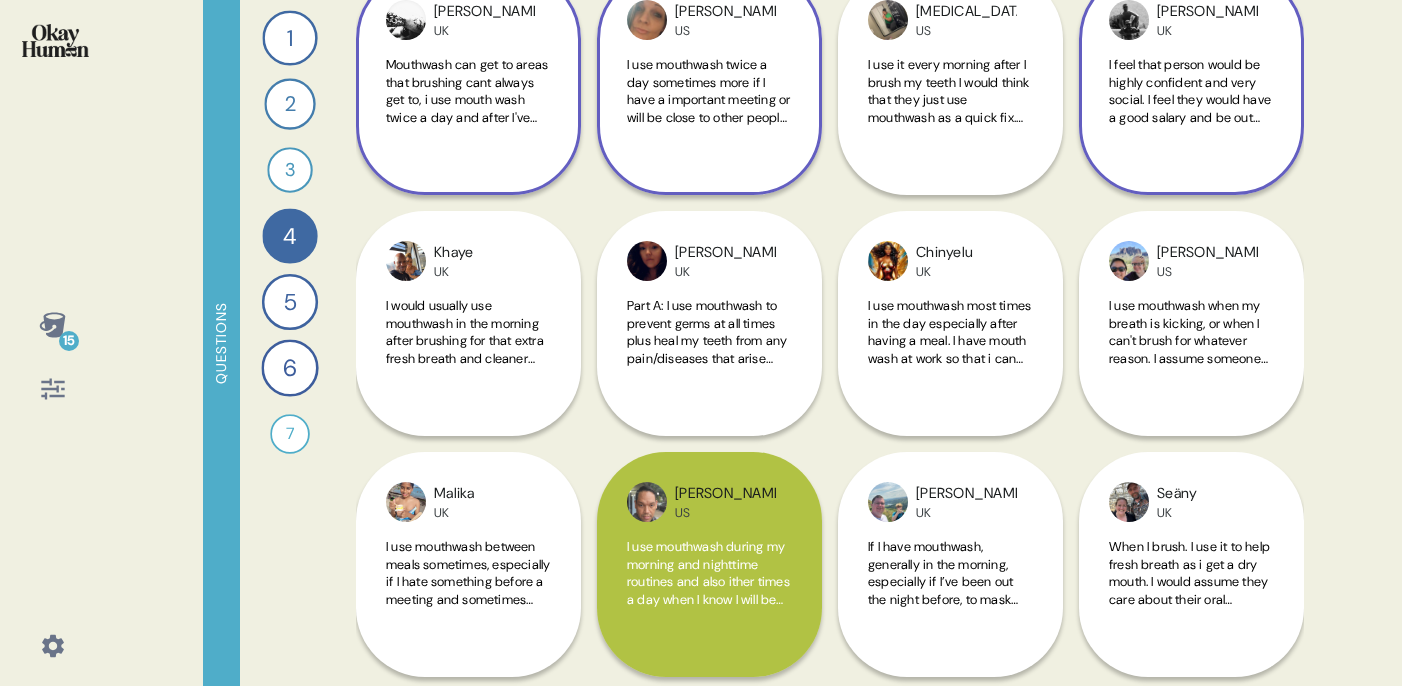 scroll, scrollTop: 1062, scrollLeft: 0, axis: vertical 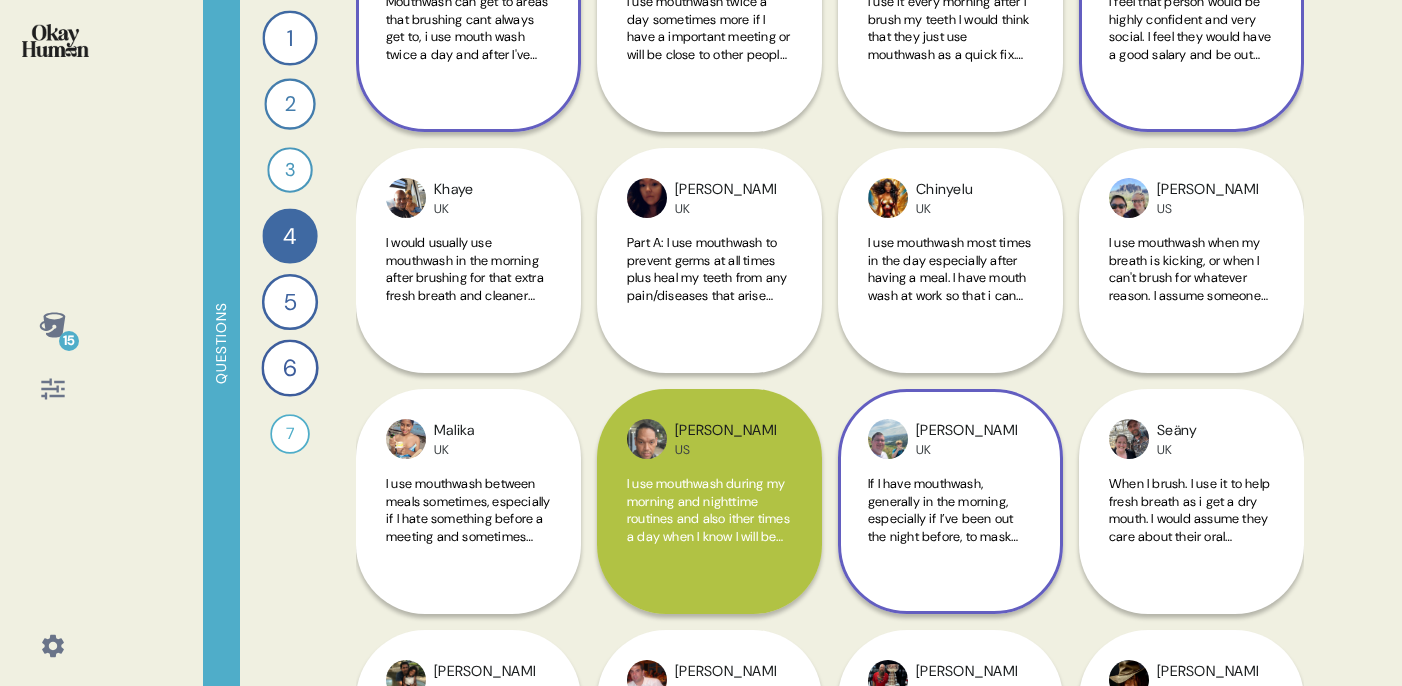 click on "Marc UK If I have mouthwash, generally in the morning, especially if I’ve been out the night before, to mask any food or drink smell!
Someone that uses mouthwash regularly I would expect to have nice teeth, fresh breath and ooze confidence" at bounding box center (950, 501) 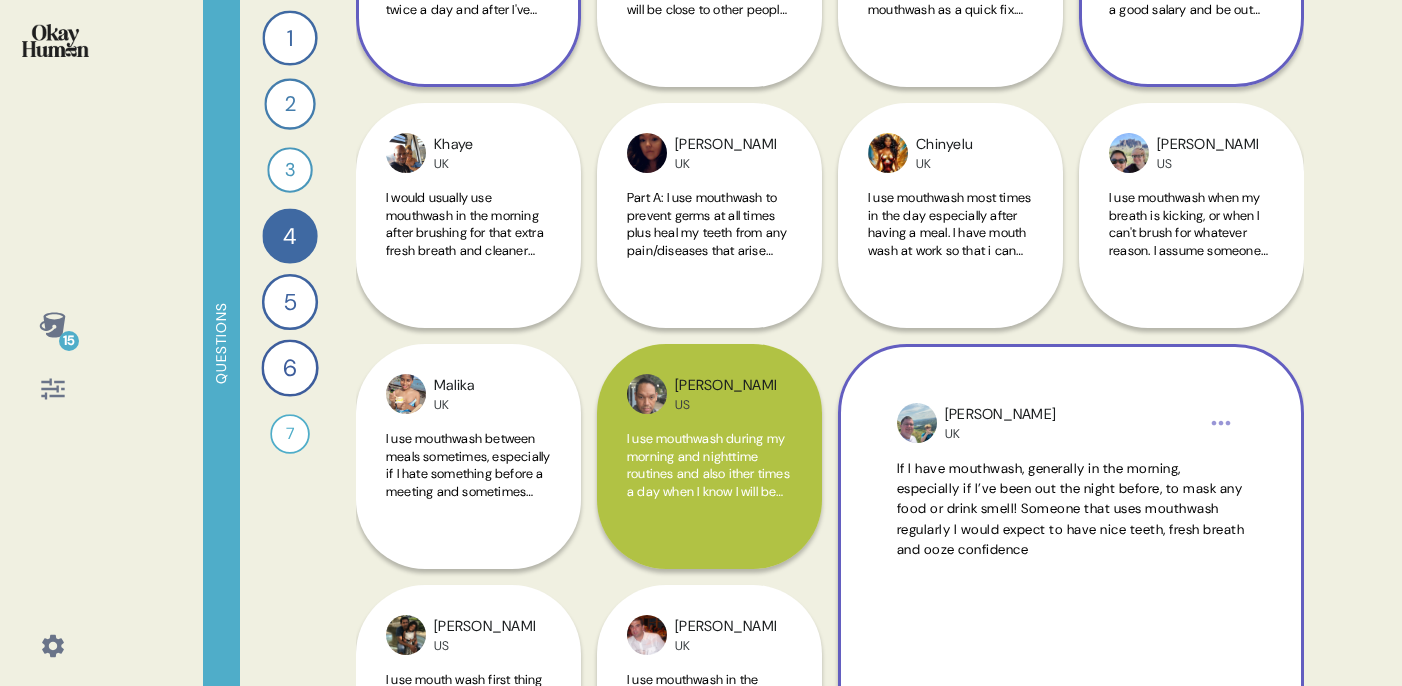 scroll, scrollTop: 1128, scrollLeft: 0, axis: vertical 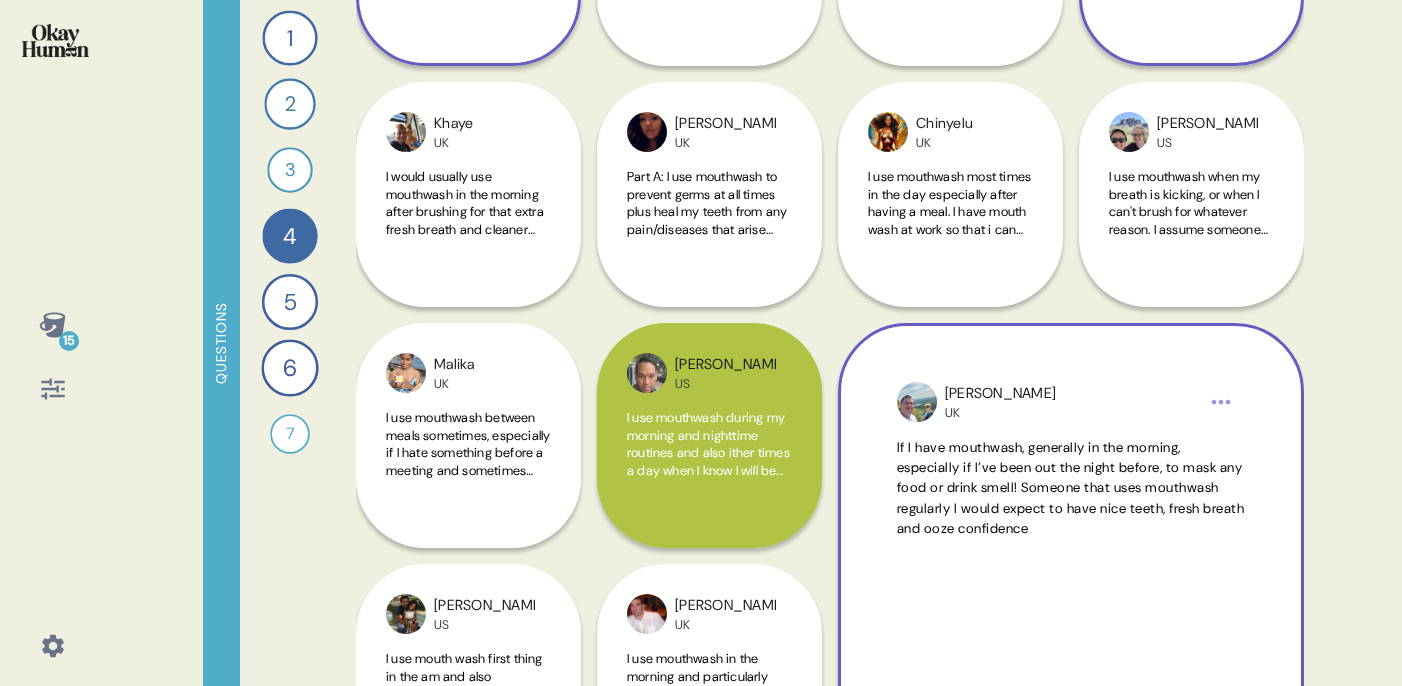 click on "If I have mouthwash, generally in the morning, especially if I’ve been out the night before, to mask any food or drink smell!
Someone that uses mouthwash regularly I would expect to have nice teeth, fresh breath and ooze confidence" at bounding box center [1071, 488] 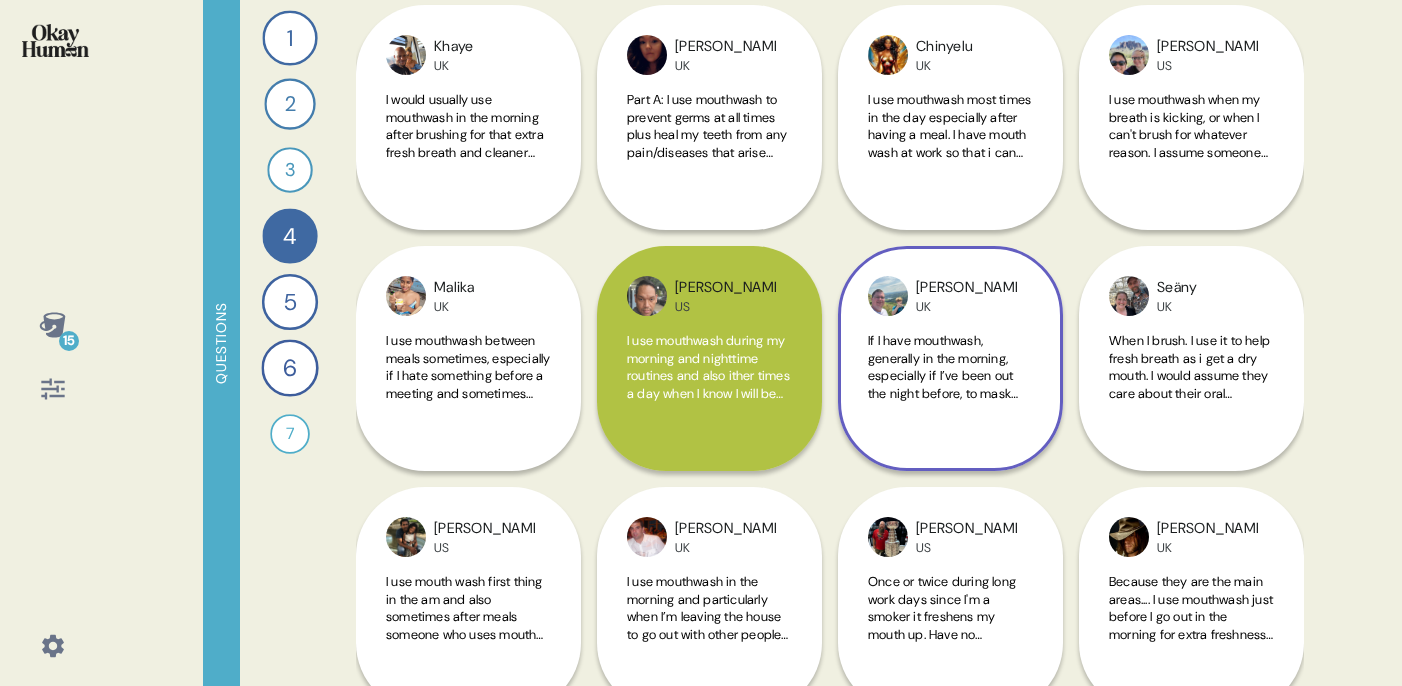 scroll, scrollTop: 1207, scrollLeft: 0, axis: vertical 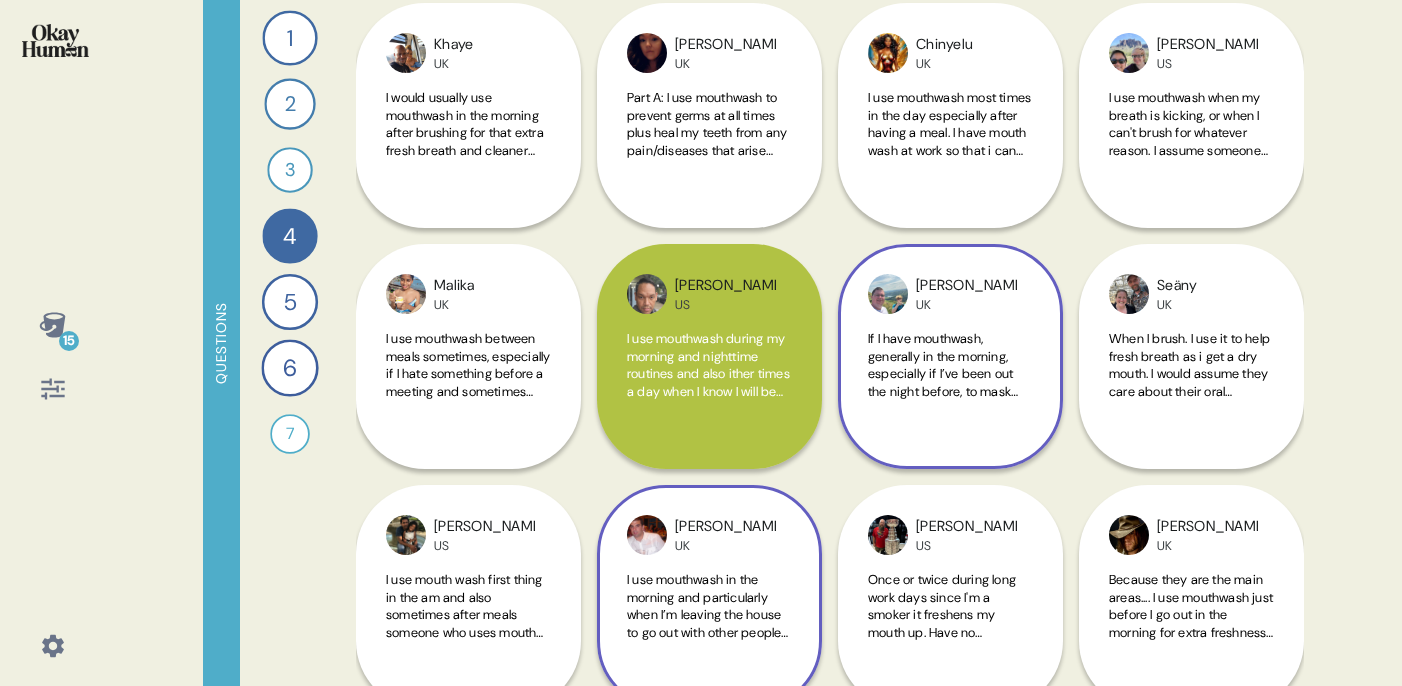 click on "Steven UK I use mouthwash in the morning and particularly when I’m leaving the house to go out with other people or to work. I think a perfectionist would use mouthwash super regularly and they would be a stickler for the rules" at bounding box center (709, 597) 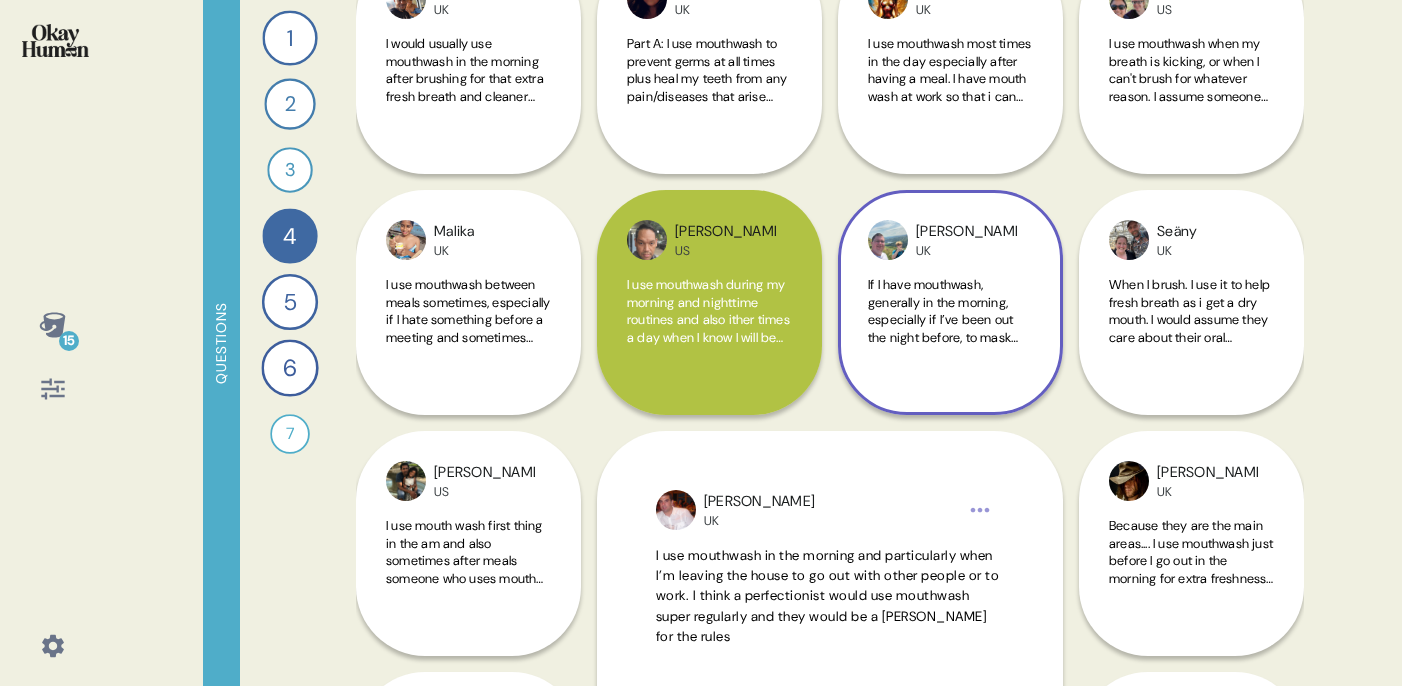 scroll, scrollTop: 1265, scrollLeft: 0, axis: vertical 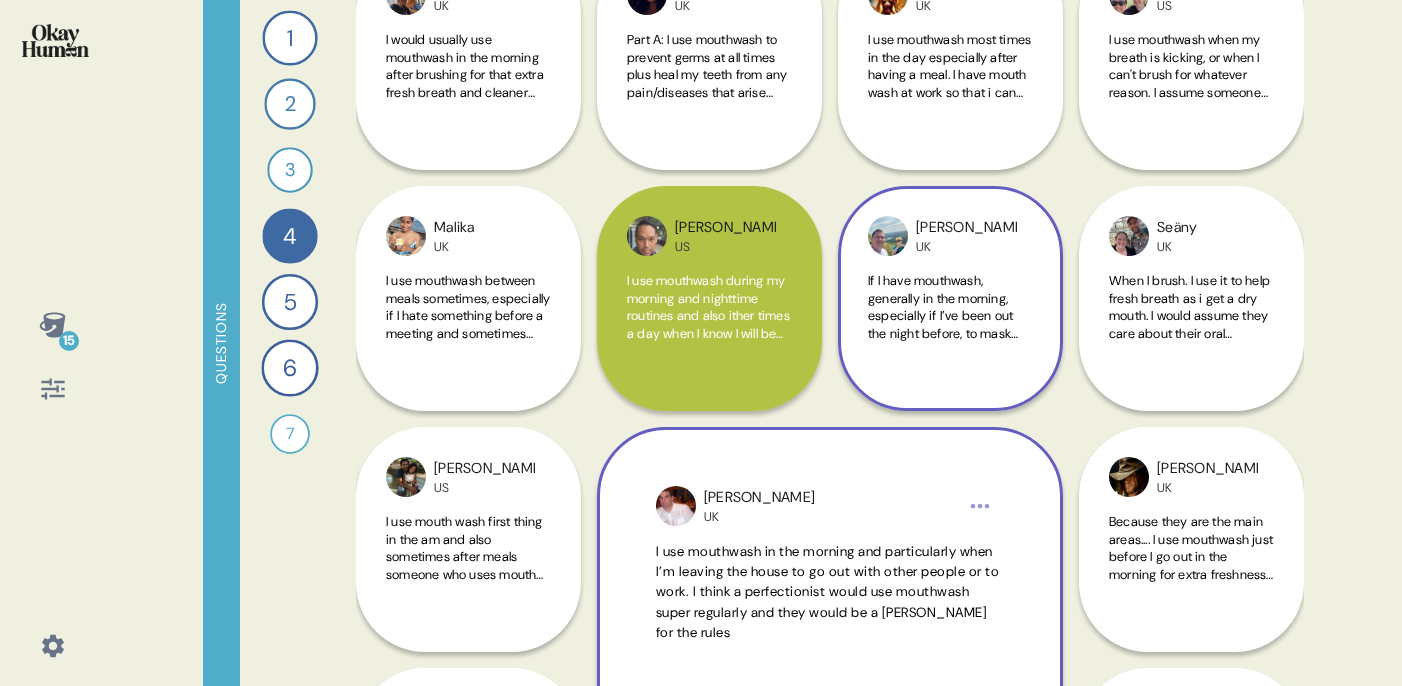 click on "I use mouthwash in the morning and particularly when I’m leaving the house to go out with other people or to work. I think a perfectionist would use mouthwash super regularly and they would be a stickler for the rules" at bounding box center (828, 592) 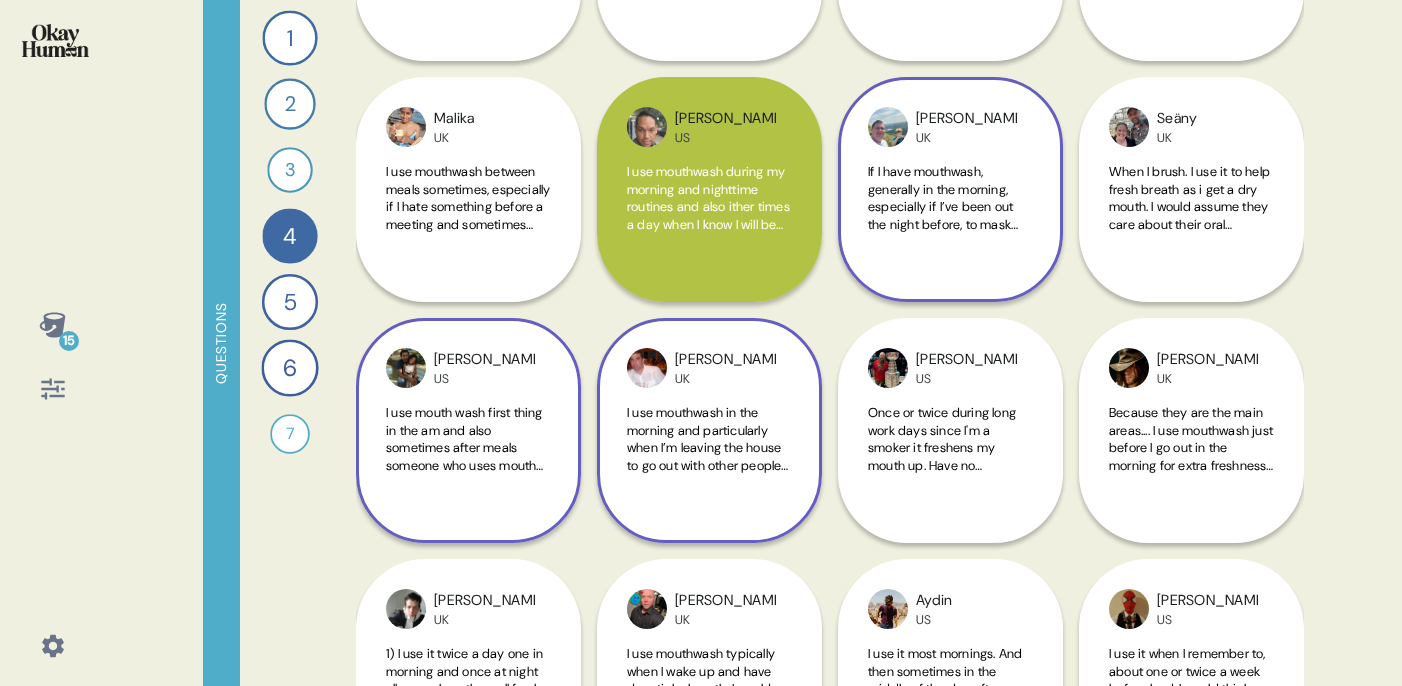 scroll, scrollTop: 1378, scrollLeft: 0, axis: vertical 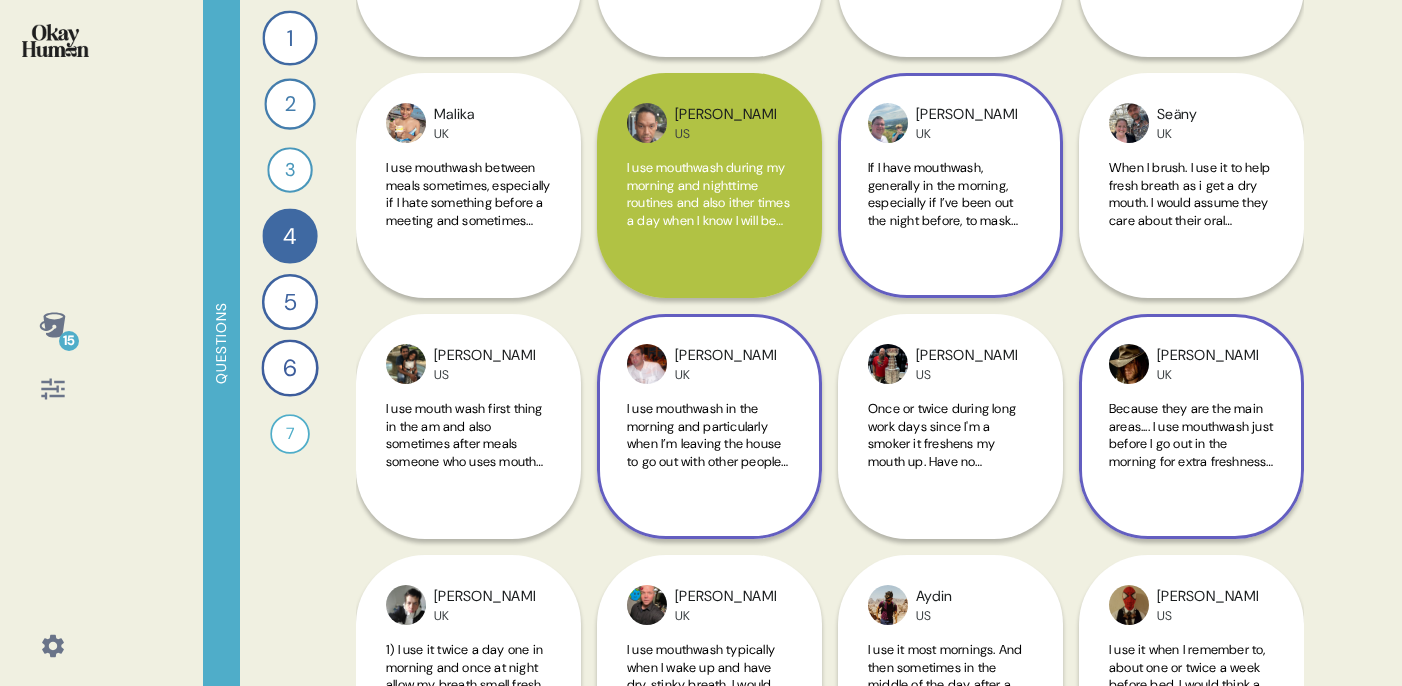 click on "Because they are the main  areas....
I use mouthwash just before I go out in the morning for extra freshness
I would t assume anything about someone because of their mouthwash habits" at bounding box center [1191, 461] 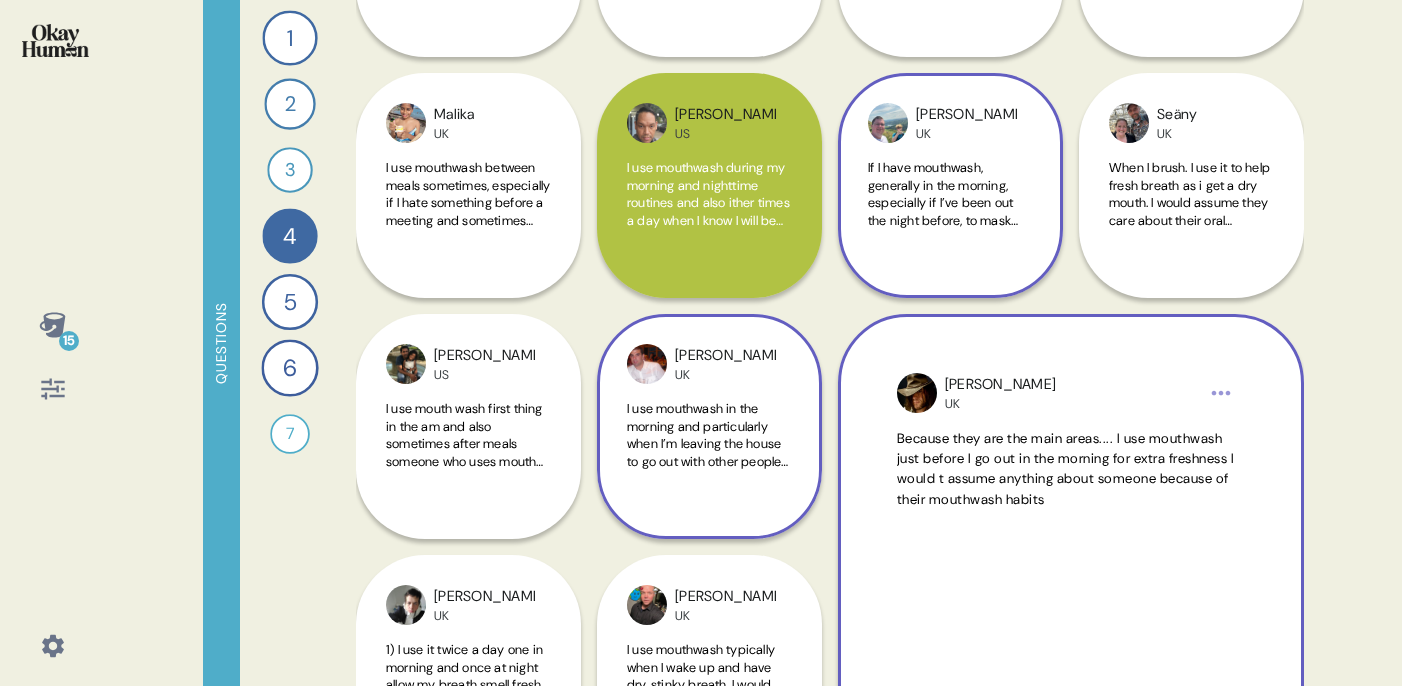 click on "Because they are the main  areas....
I use mouthwash just before I go out in the morning for extra freshness
I would t assume anything about someone because of their mouthwash habits" at bounding box center [1066, 469] 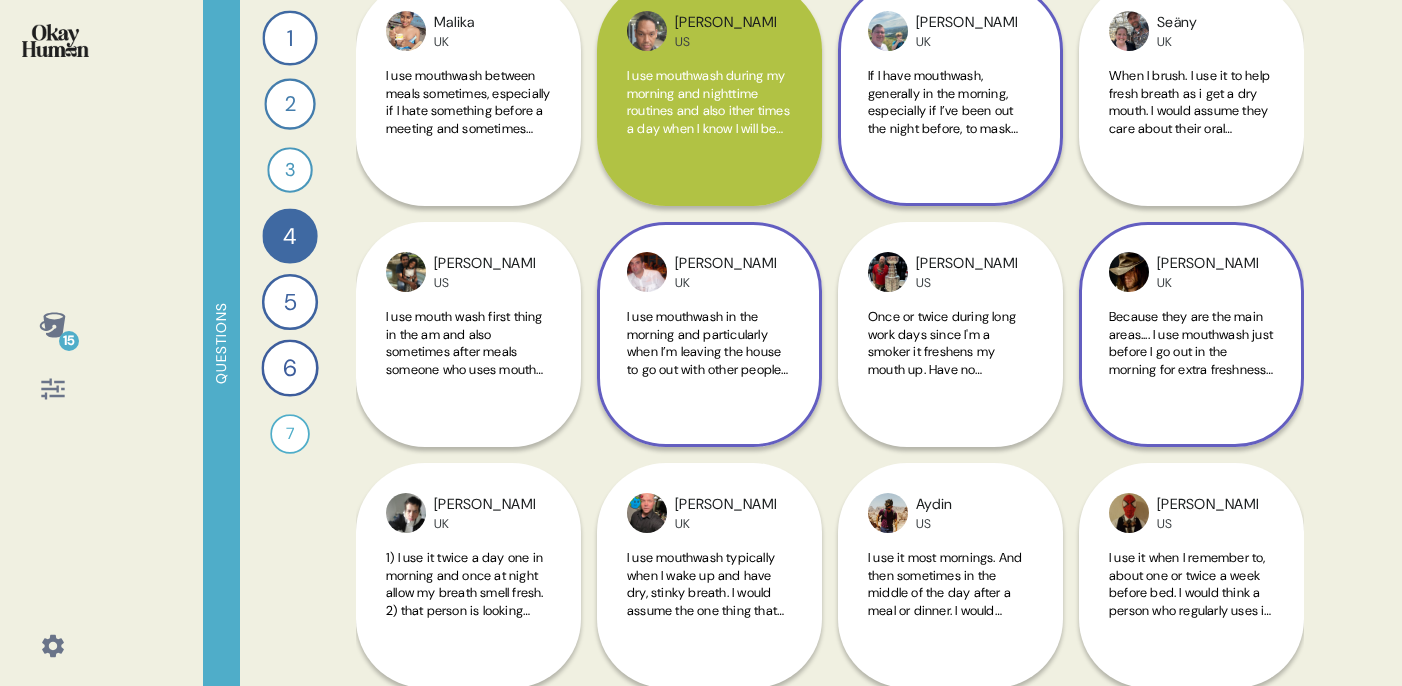 scroll, scrollTop: 1474, scrollLeft: 0, axis: vertical 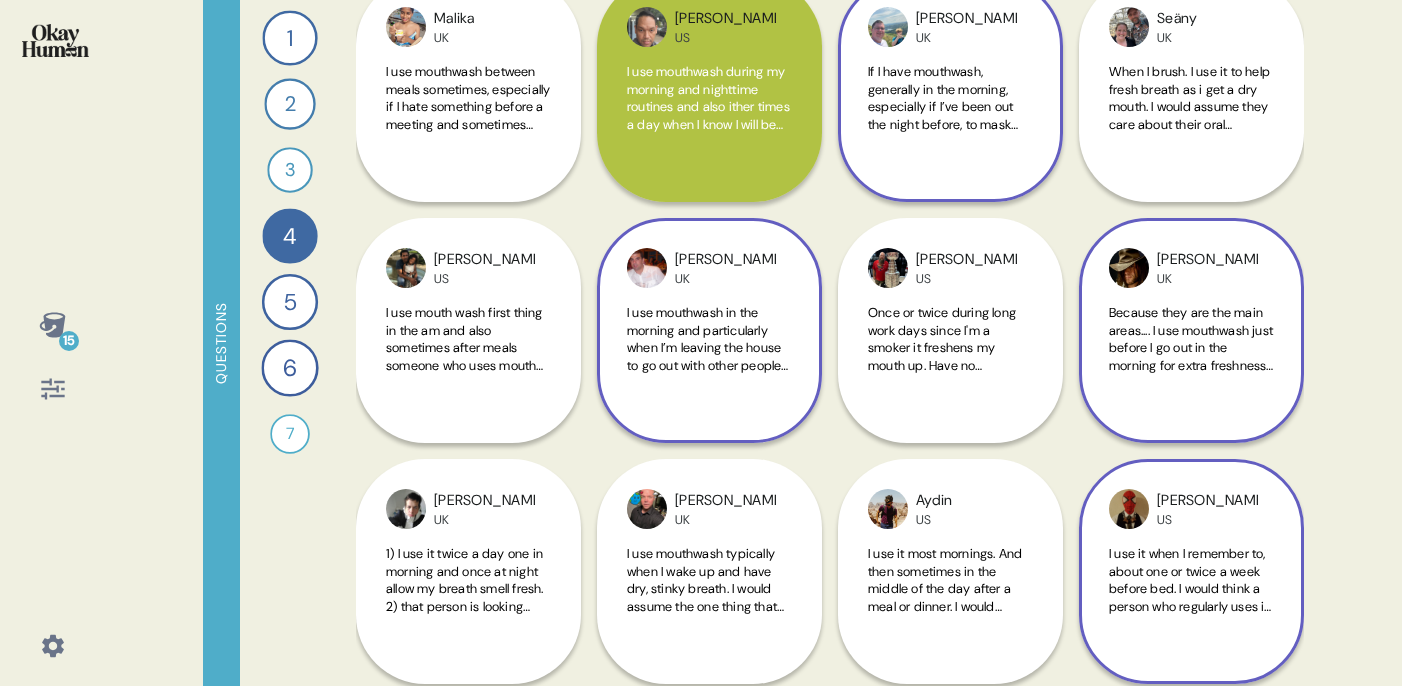 click at bounding box center (1129, 509) 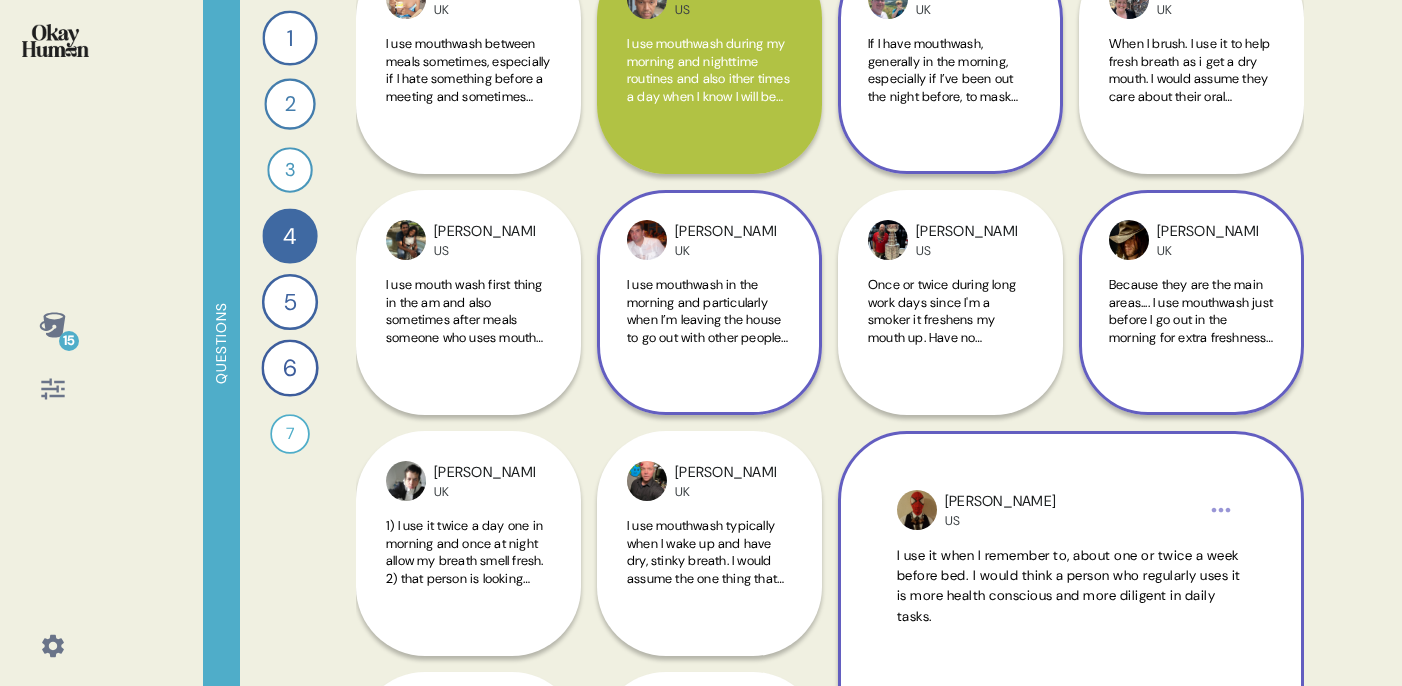 scroll, scrollTop: 1516, scrollLeft: 0, axis: vertical 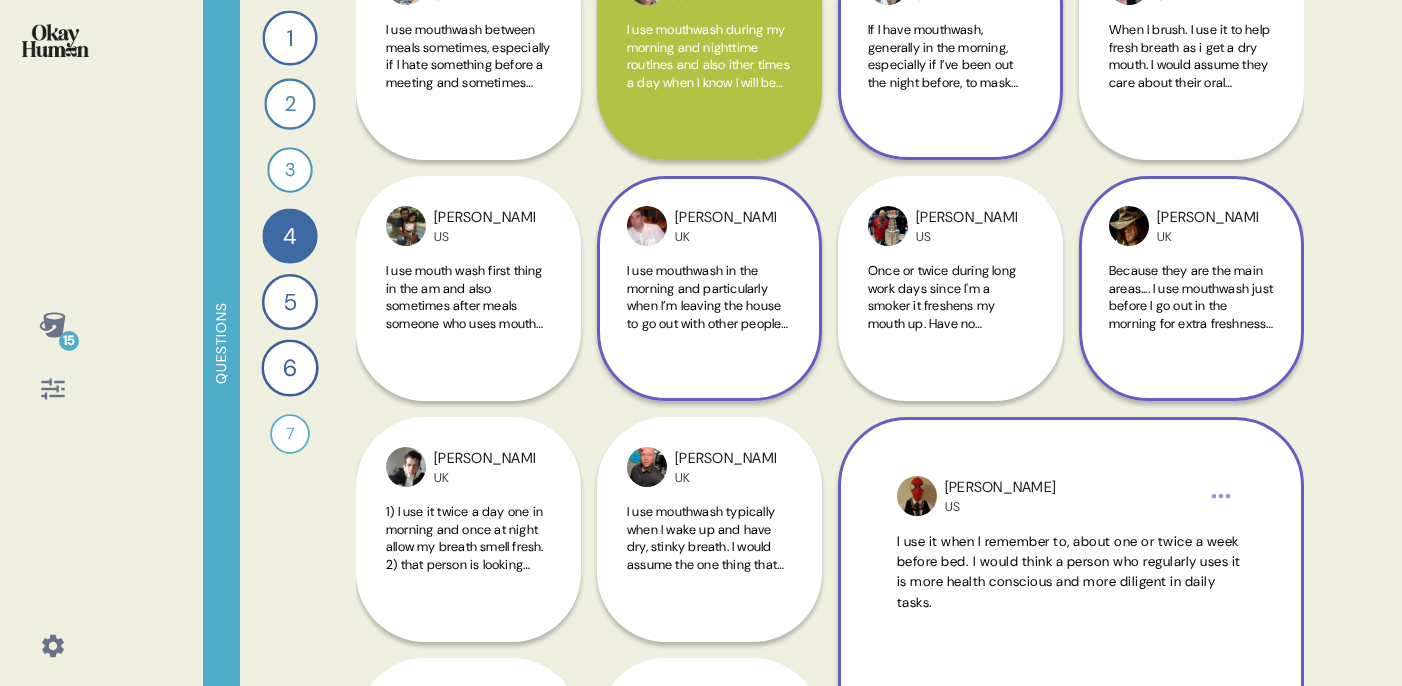 click on "Joseph US I use it when I remember to, about one or twice a week before bed. I would think a person who regularly uses it is more health conscious and more diligent in daily tasks." at bounding box center [1071, 650] 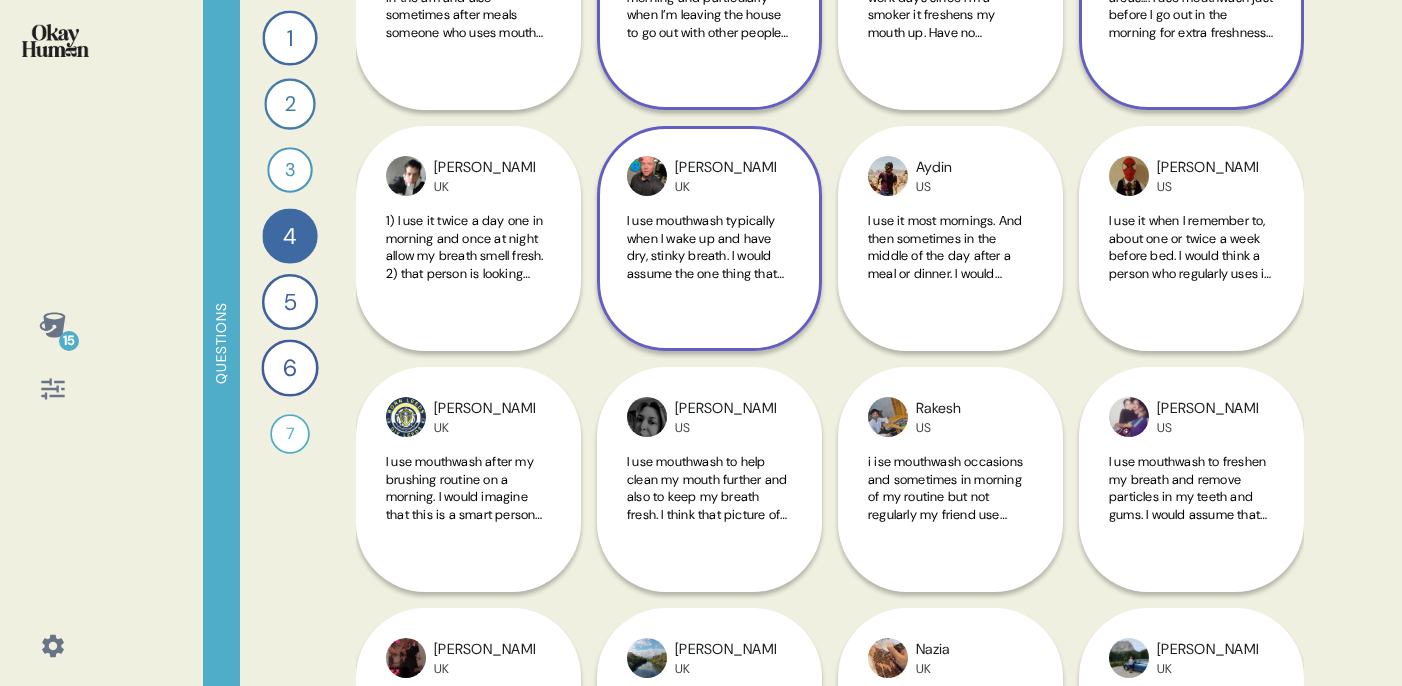 scroll, scrollTop: 1806, scrollLeft: 0, axis: vertical 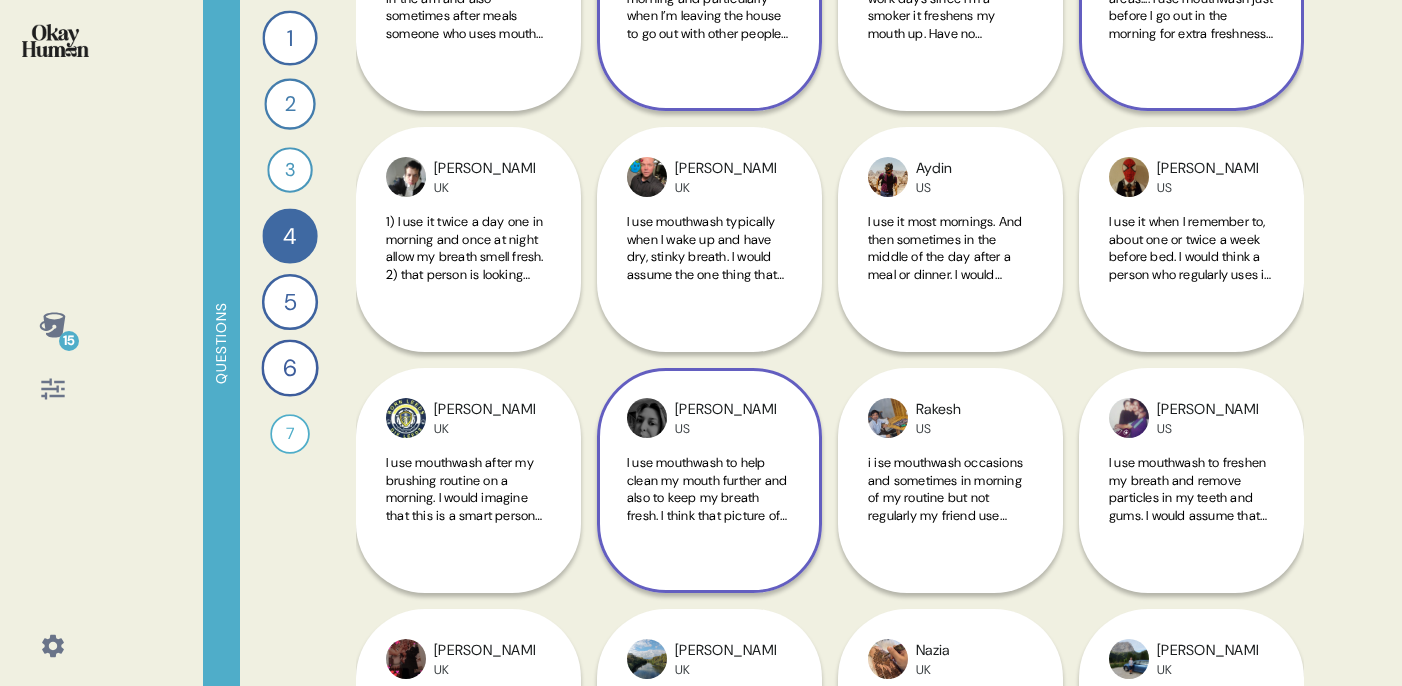 click on "Krissy US" at bounding box center [725, 418] 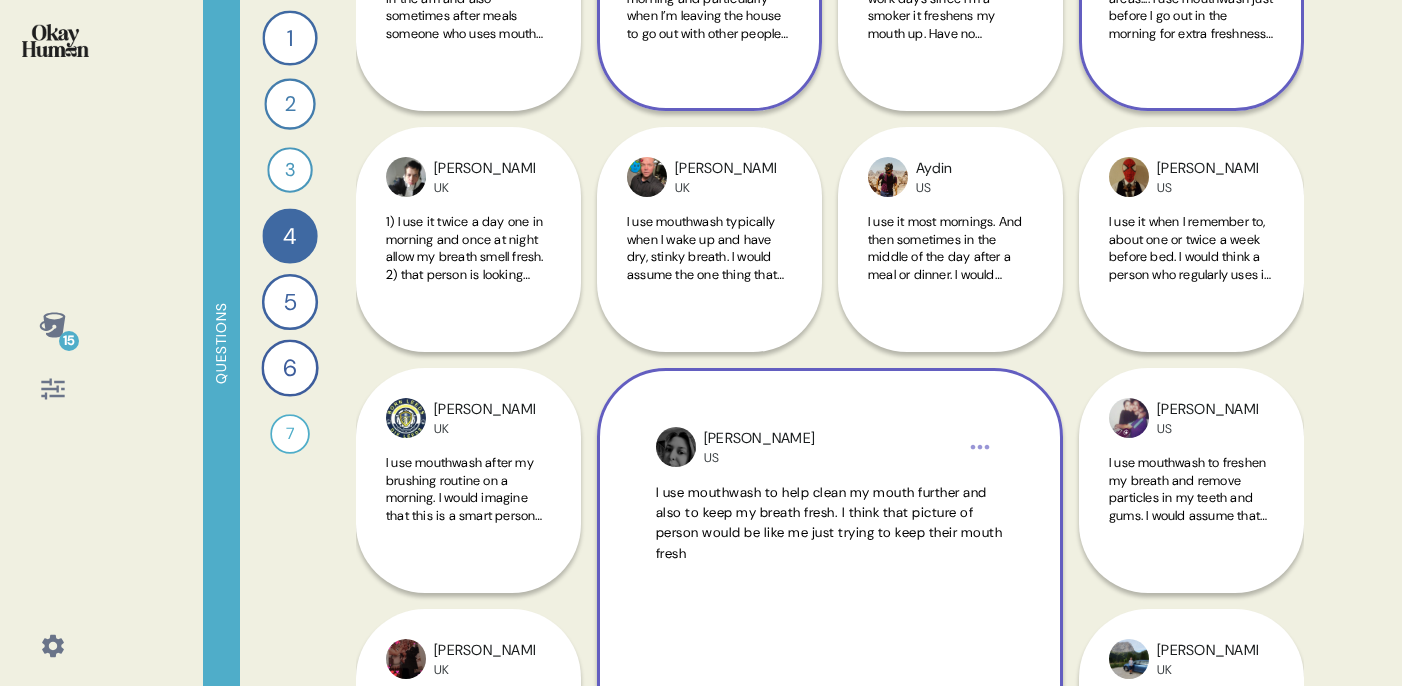 click on "Krissy US" at bounding box center [830, 447] 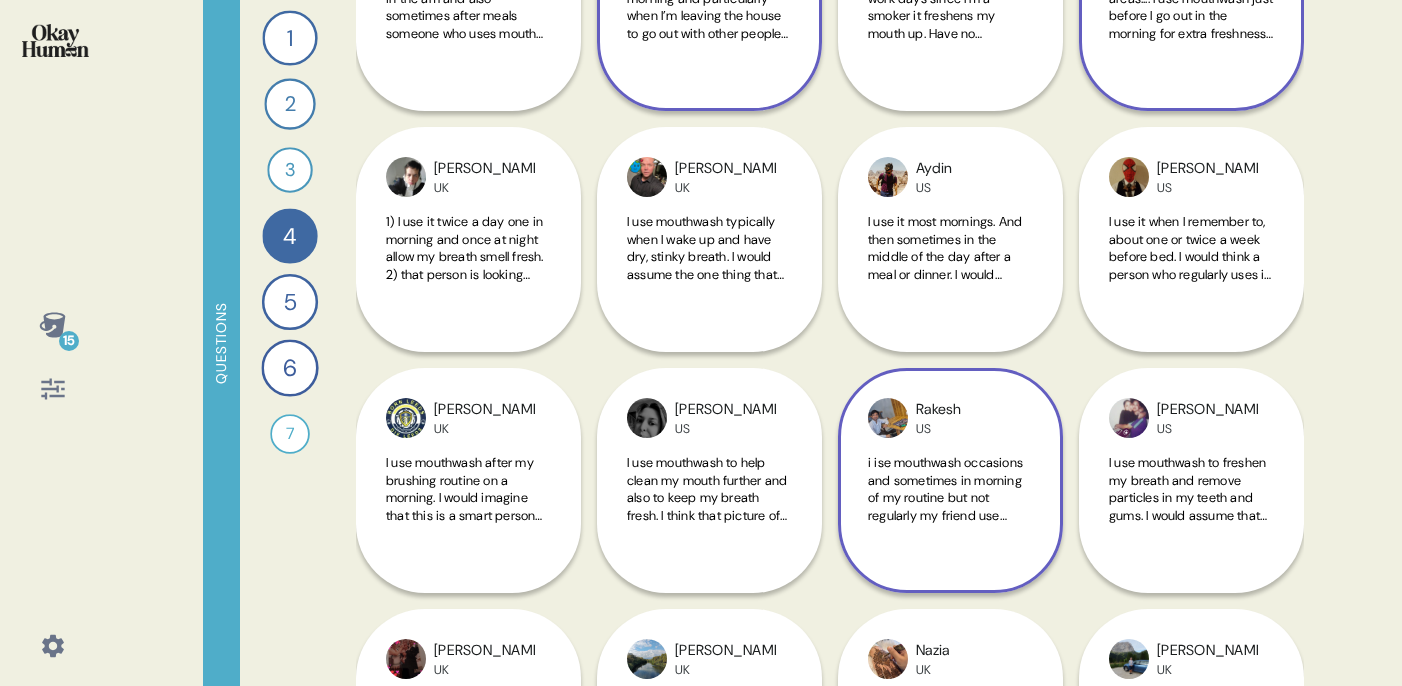 click on "i ise mouthwash occasions and sometimes in morning of my routine but not regularly
my friend use mouthwash regularly and always suggest me to use this" at bounding box center (950, 489) 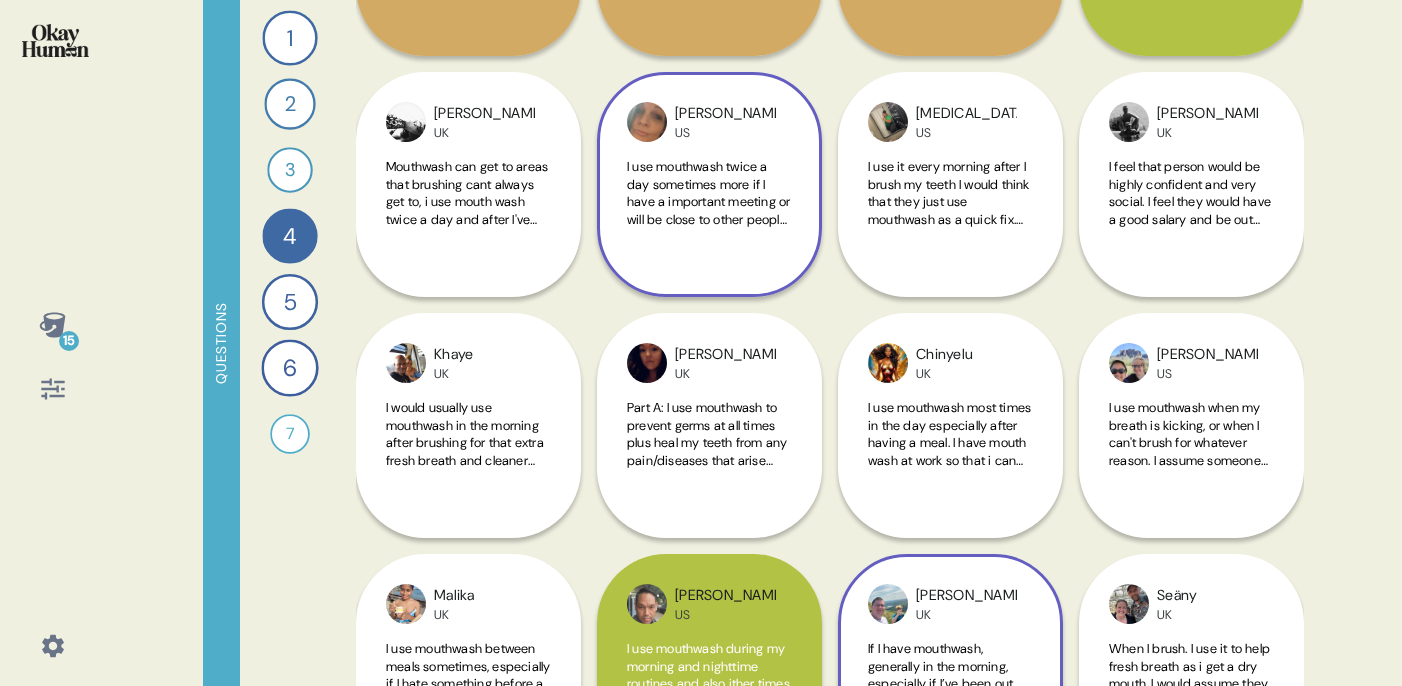 scroll, scrollTop: 924, scrollLeft: 0, axis: vertical 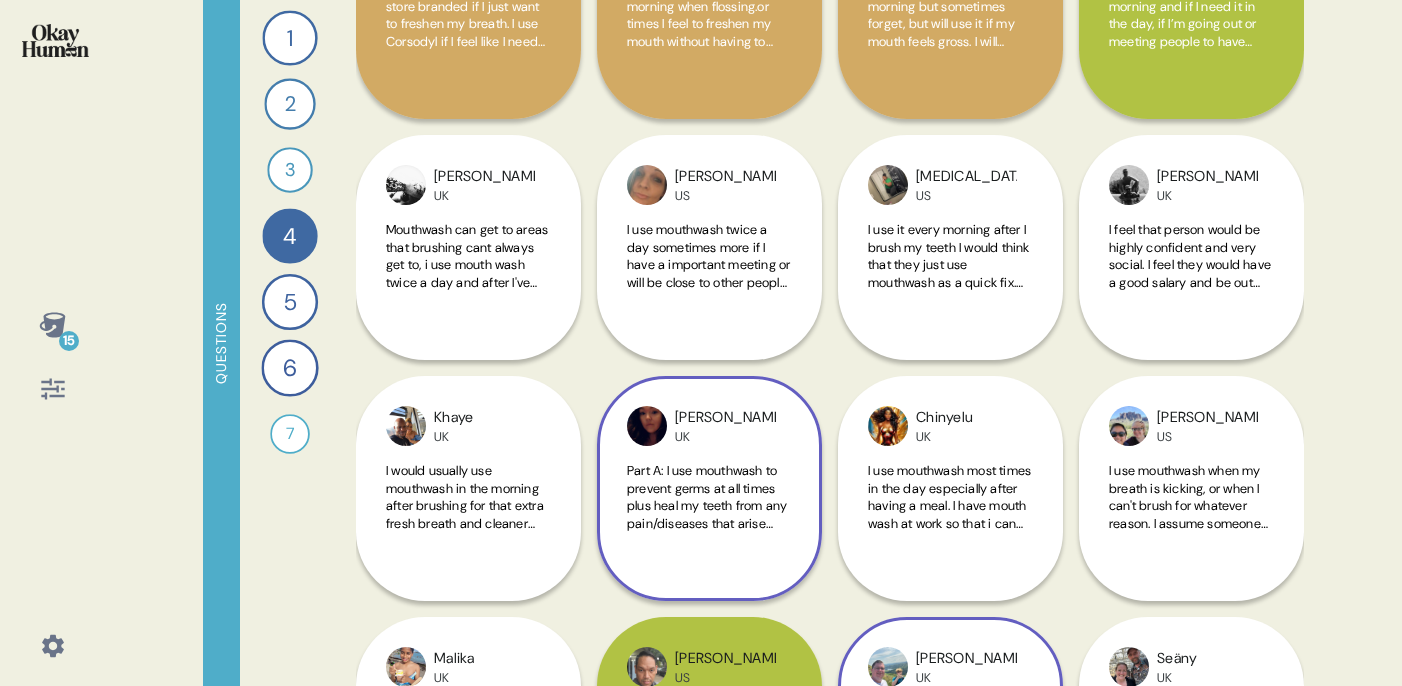 click on "Part A: I use mouthwash to prevent germs at all times plus heal my teeth from any pain/diseases that arise from my teeth
Part B: Personality type of someone who uses mouthwash would be someone who takes care of themselves and takes care of their teeth on a daily basis" at bounding box center [707, 567] 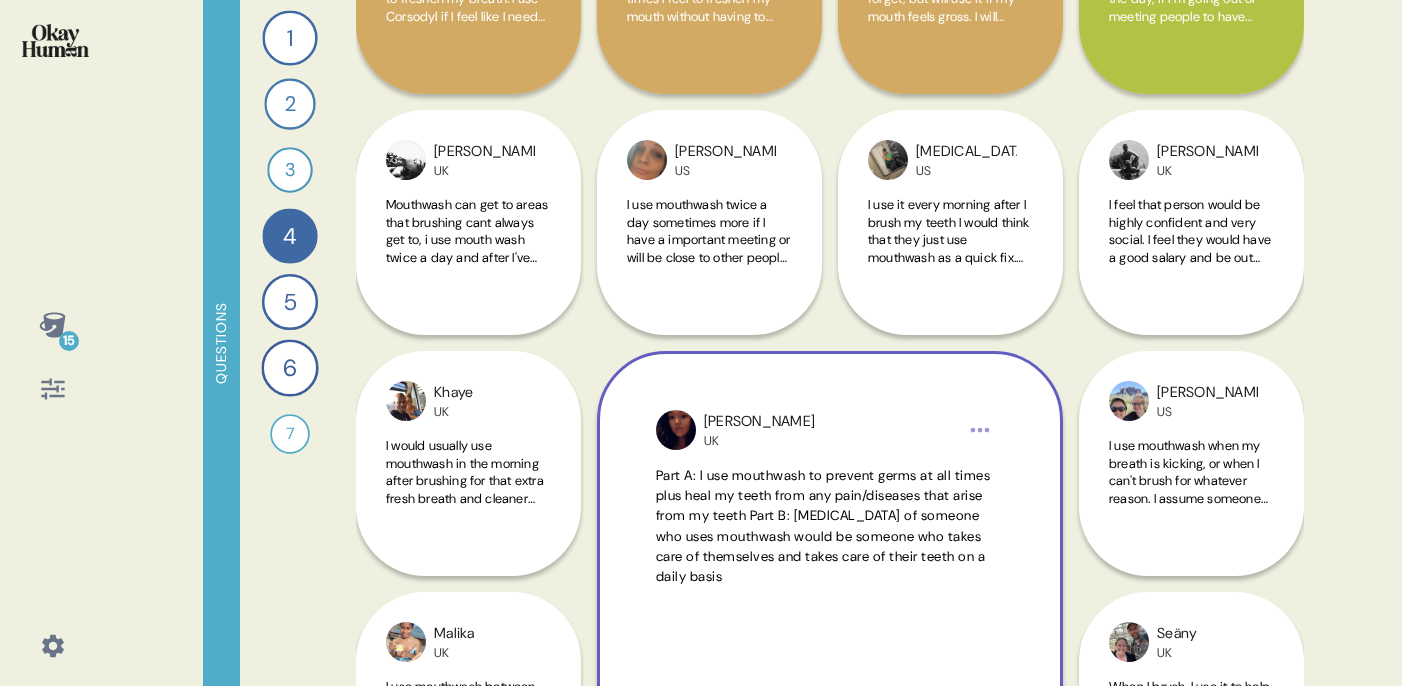 scroll, scrollTop: 861, scrollLeft: 0, axis: vertical 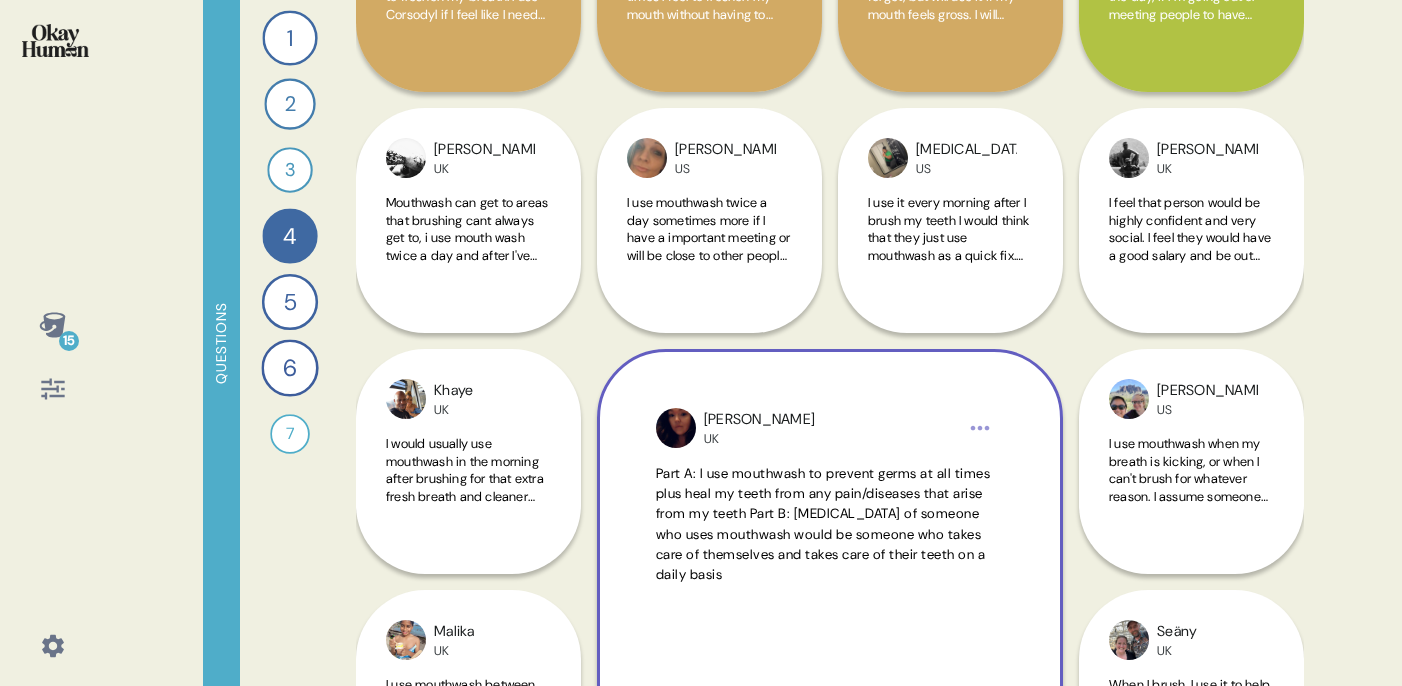 click on "Part A: I use mouthwash to prevent germs at all times plus heal my teeth from any pain/diseases that arise from my teeth
Part B: Personality type of someone who uses mouthwash would be someone who takes care of themselves and takes care of their teeth on a daily basis" at bounding box center [823, 524] 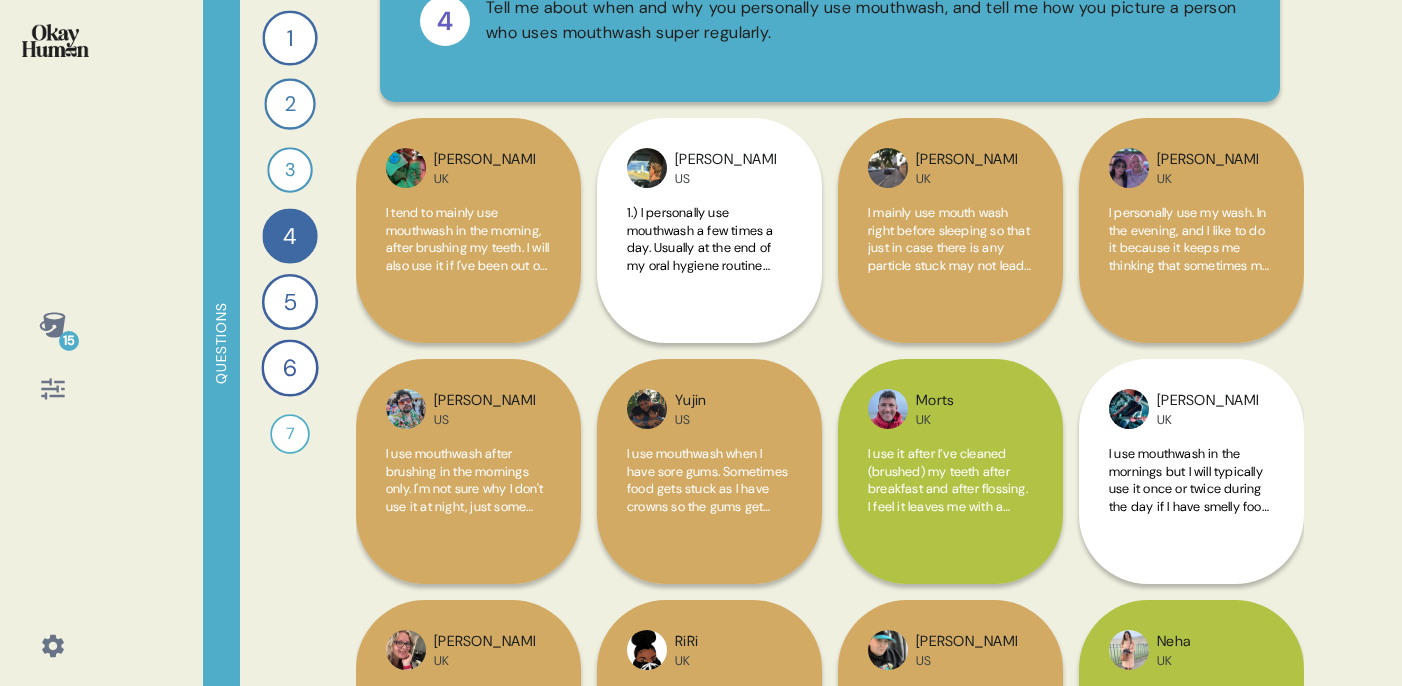 scroll, scrollTop: 0, scrollLeft: 0, axis: both 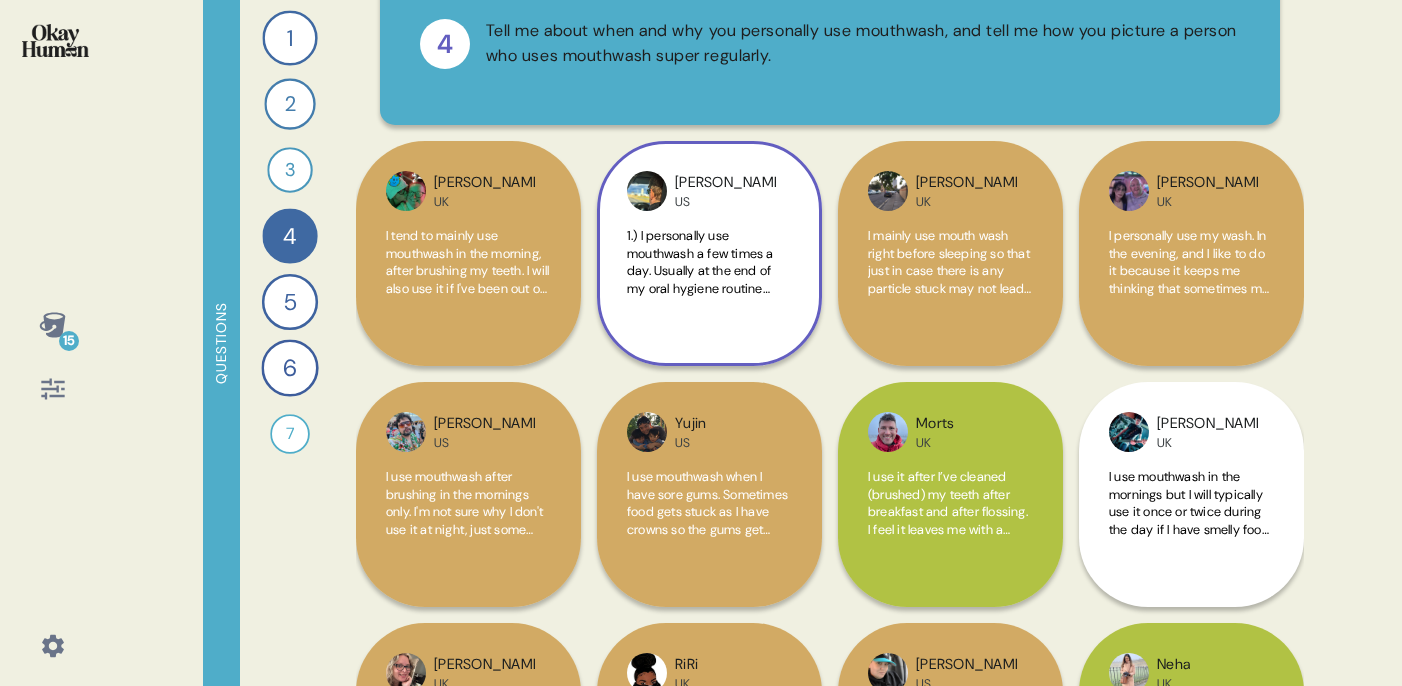click on "1.) I personally use mouthwash a few times a day. Usually at the end of my oral hygiene routine when I get up and go to bed as well as after big meals that might leave some breath odors, if I have a strange taste in my mouth or right before I go out someplace.  2.) I'd assume this person cares about how they are perceived by others and don't want to breathe hot dragon fire breath on the people around them. I don't think I would be able to determine anything about their personality or what their life might look like solely based on the fact they use mouthwash regularly." at bounding box center (708, 428) 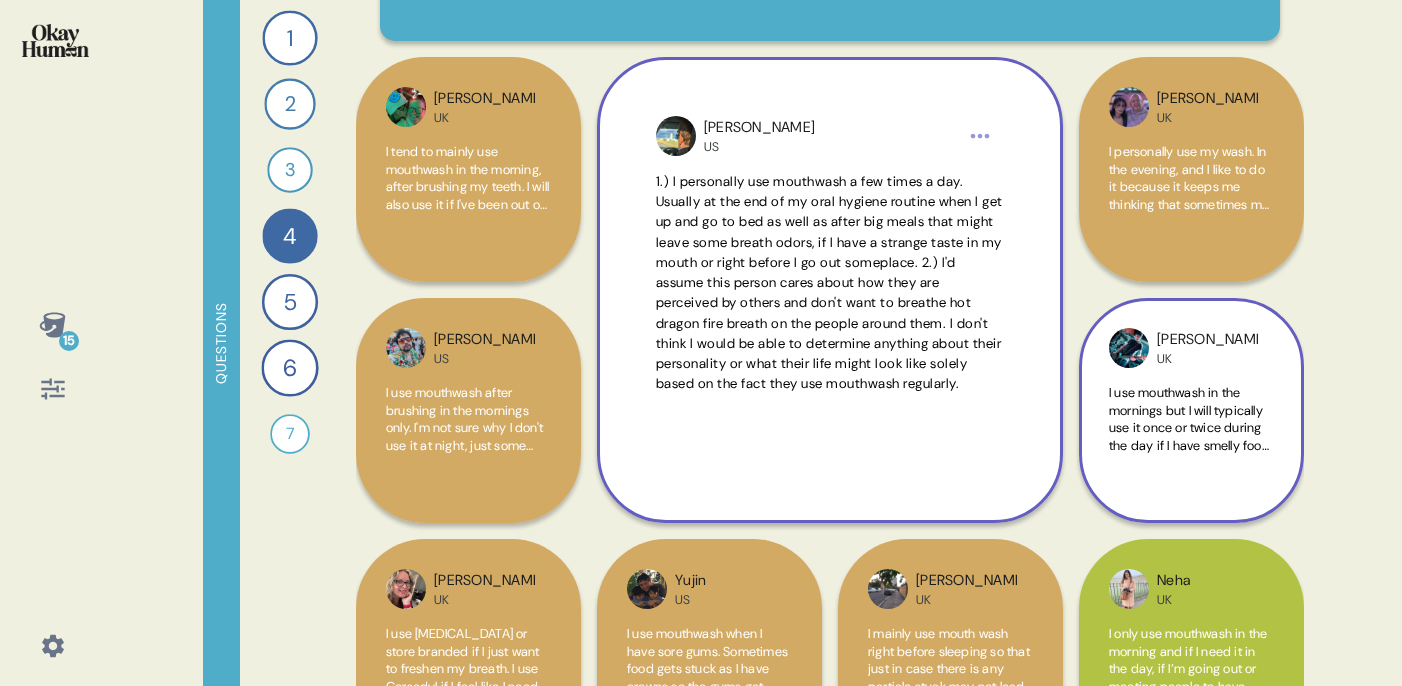 scroll, scrollTop: 212, scrollLeft: 0, axis: vertical 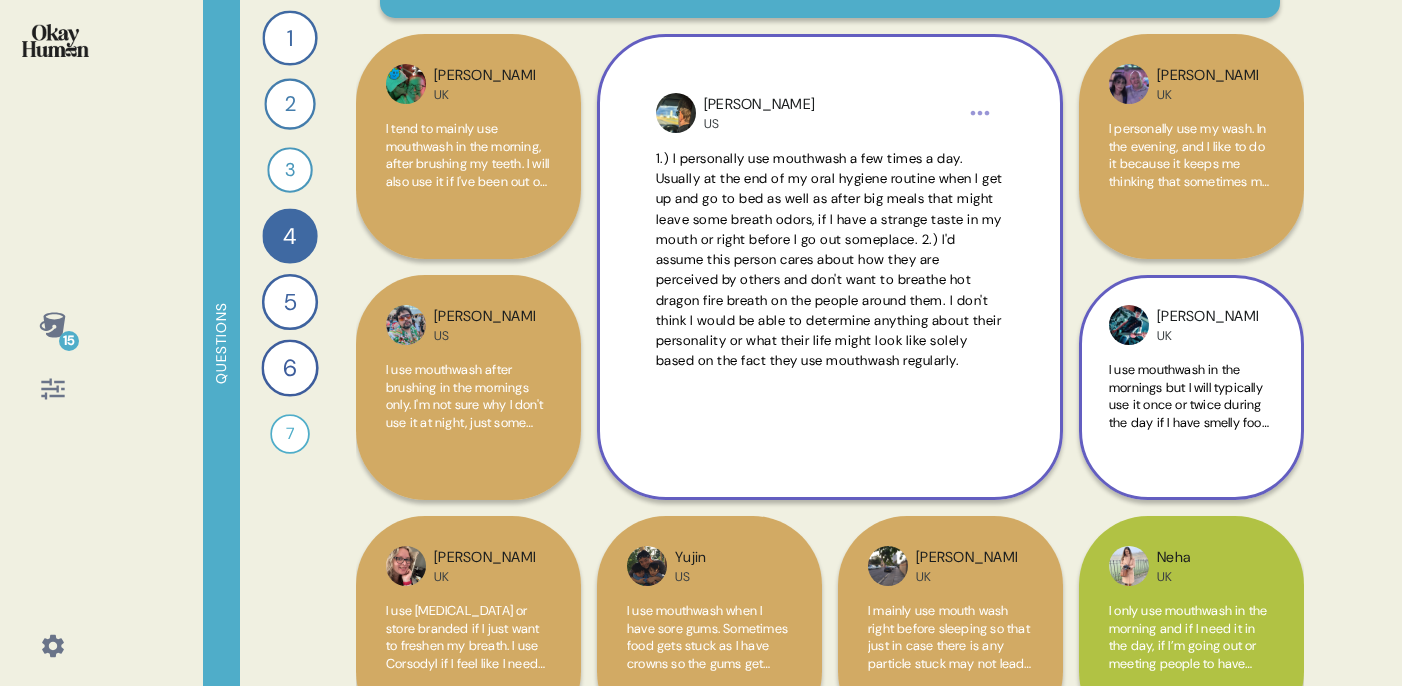 click on "I use mouthwash in the mornings but I will typically use it once or twice during the day if I have smelly food that contains garlic or truffle. Both of them hang on my breath.
If I saw someone using mouthwash I would normally assume that they are either more concerned with oral health than the usual person or that they have a problem with bad breath" at bounding box center (1190, 483) 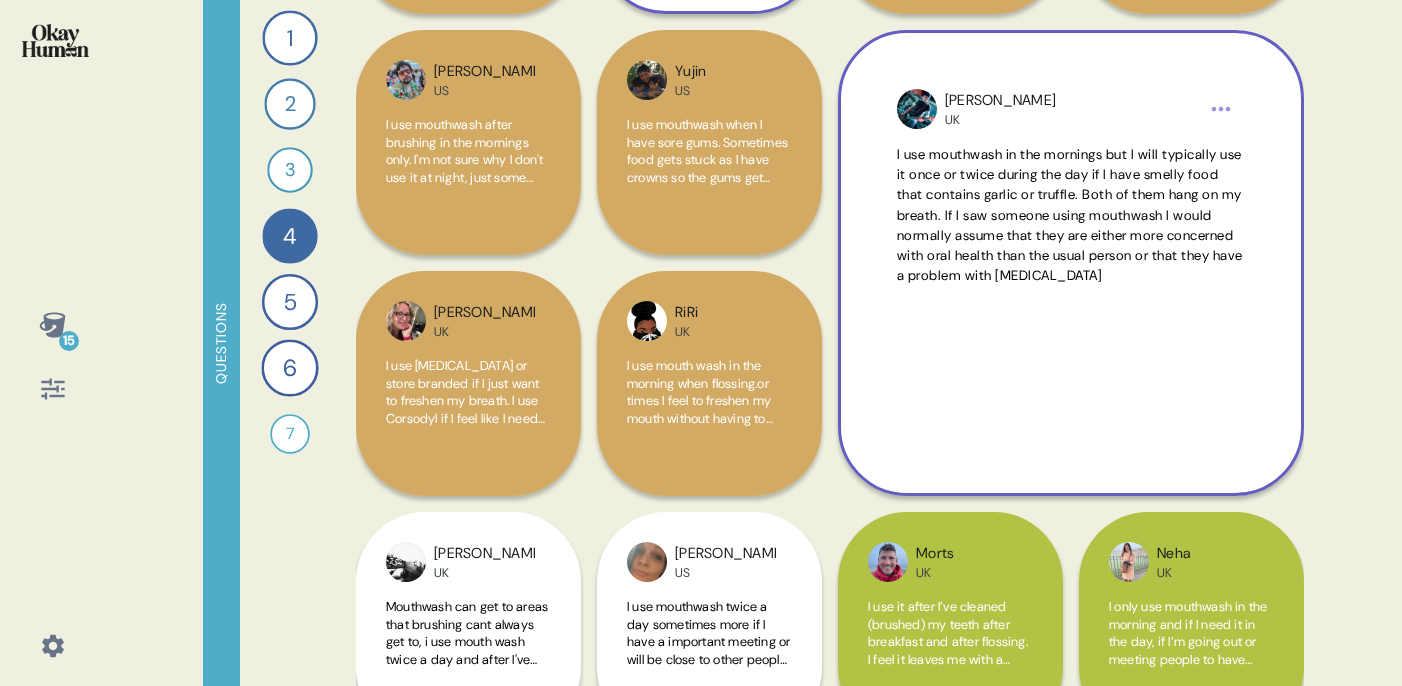 scroll, scrollTop: 530, scrollLeft: 0, axis: vertical 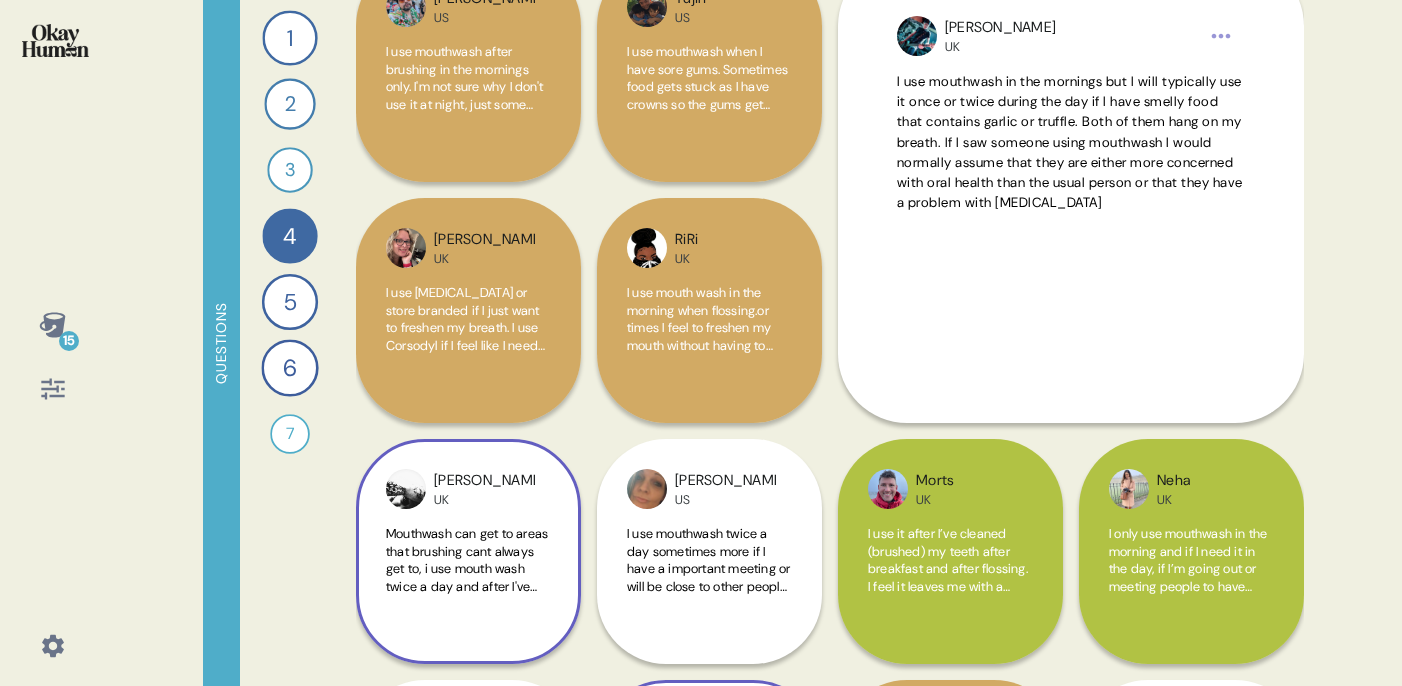 click on "Mouthwash can get to areas that brushing cant always get to, i use mouth wash twice a day and after I've brushed my teeth.
Loosing speaking I think someone who uses mouthwash everyday would bee a clean, looked after person and their life would like the same. Not quite sure what to say really" at bounding box center [468, 630] 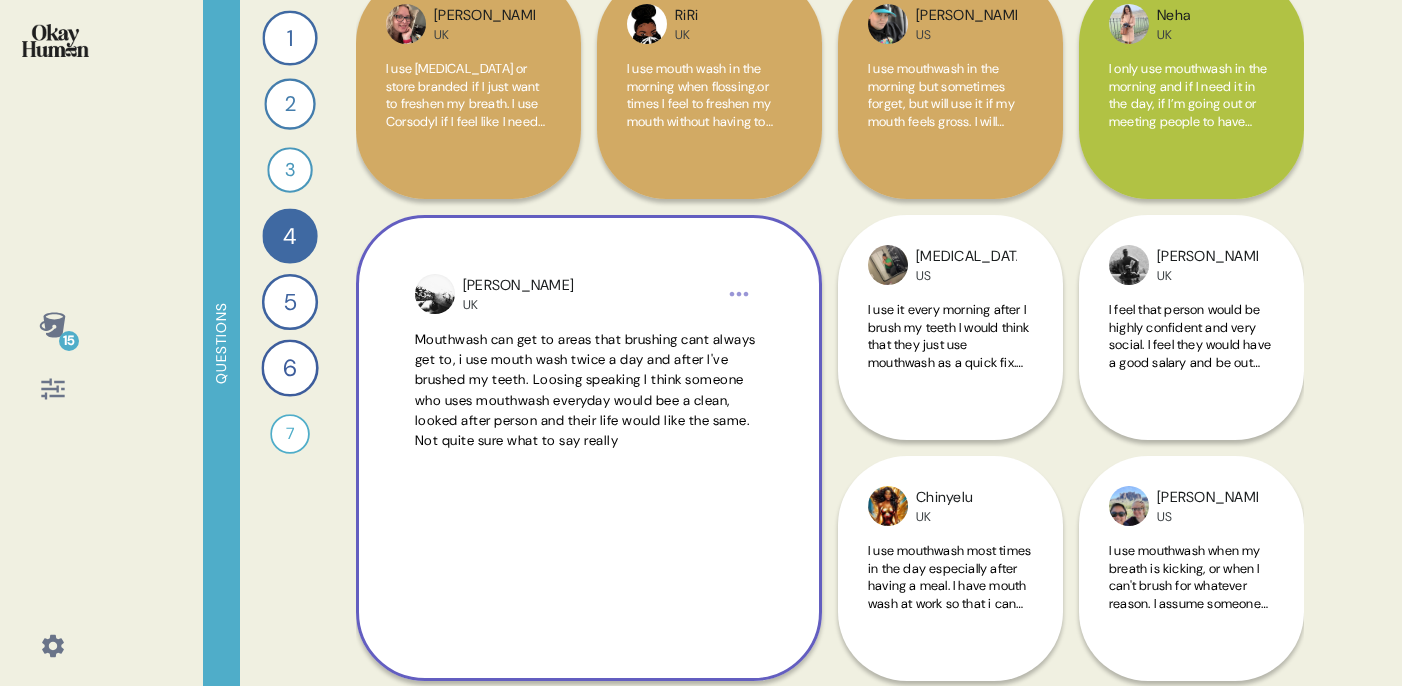 scroll, scrollTop: 761, scrollLeft: 0, axis: vertical 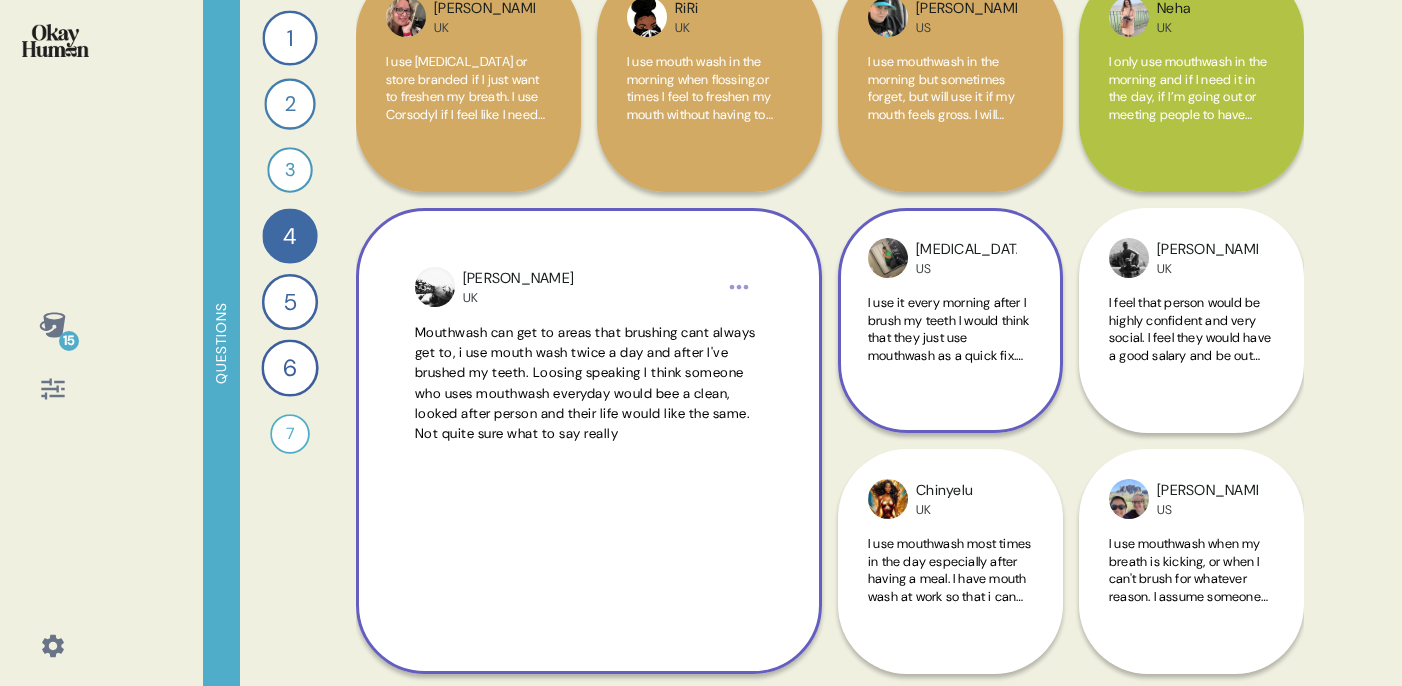 click on "I use it every morning after I brush my teeth
I would think that they just use mouthwash as a quick fix. They would have one of those If I show that I use mouthwash then maybe they would think that I floss and brush regularly so they are probably living a fake it till you make it lifestyle" at bounding box center [949, 390] 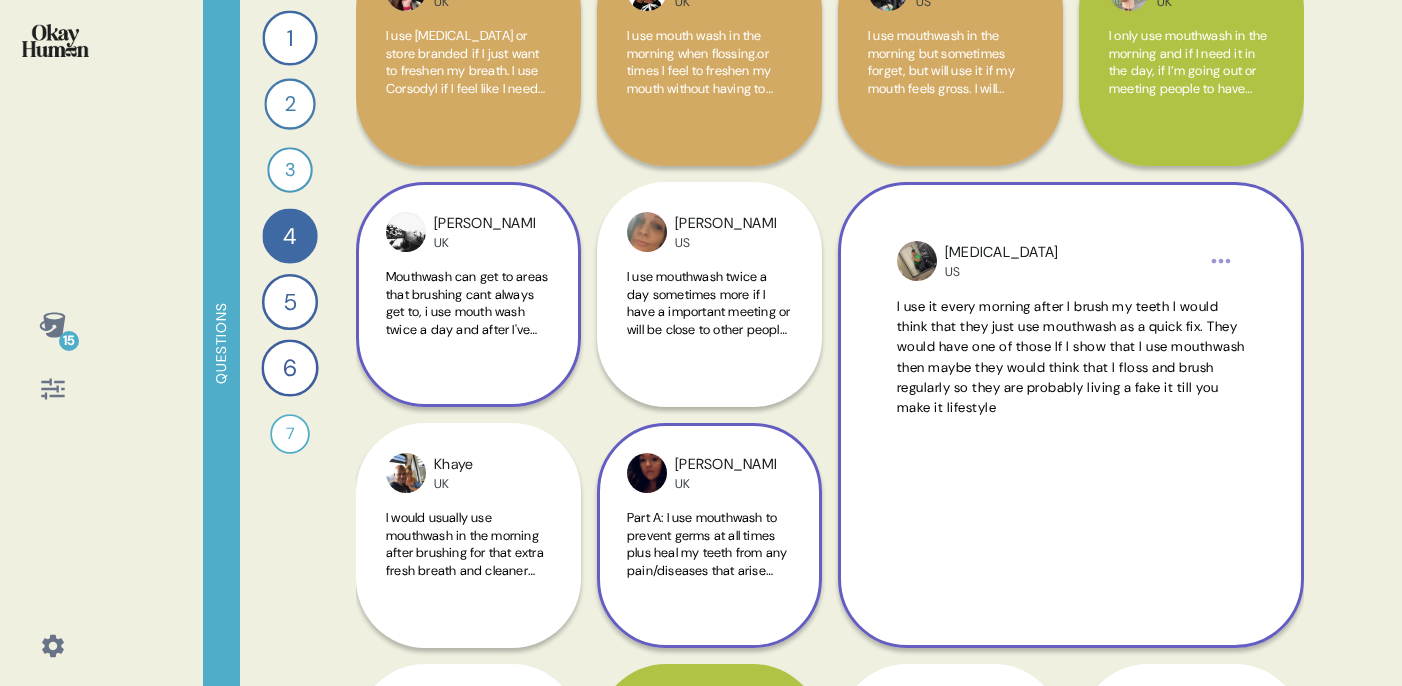 scroll, scrollTop: 791, scrollLeft: 0, axis: vertical 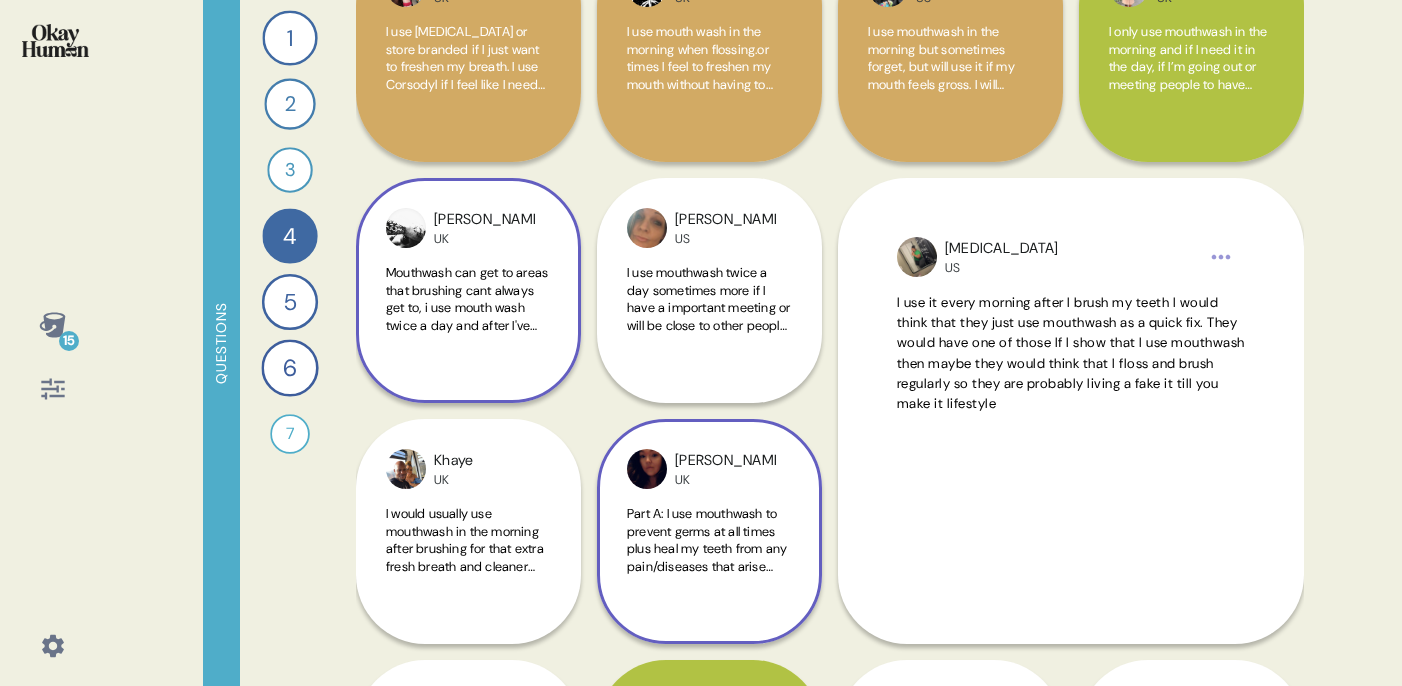 click on "Leslie UK Part A: I use mouthwash to prevent germs at all times plus heal my teeth from any pain/diseases that arise from my teeth
Part B: Personality type of someone who uses mouthwash would be someone who takes care of themselves and takes care of their teeth on a daily basis" at bounding box center [709, 531] 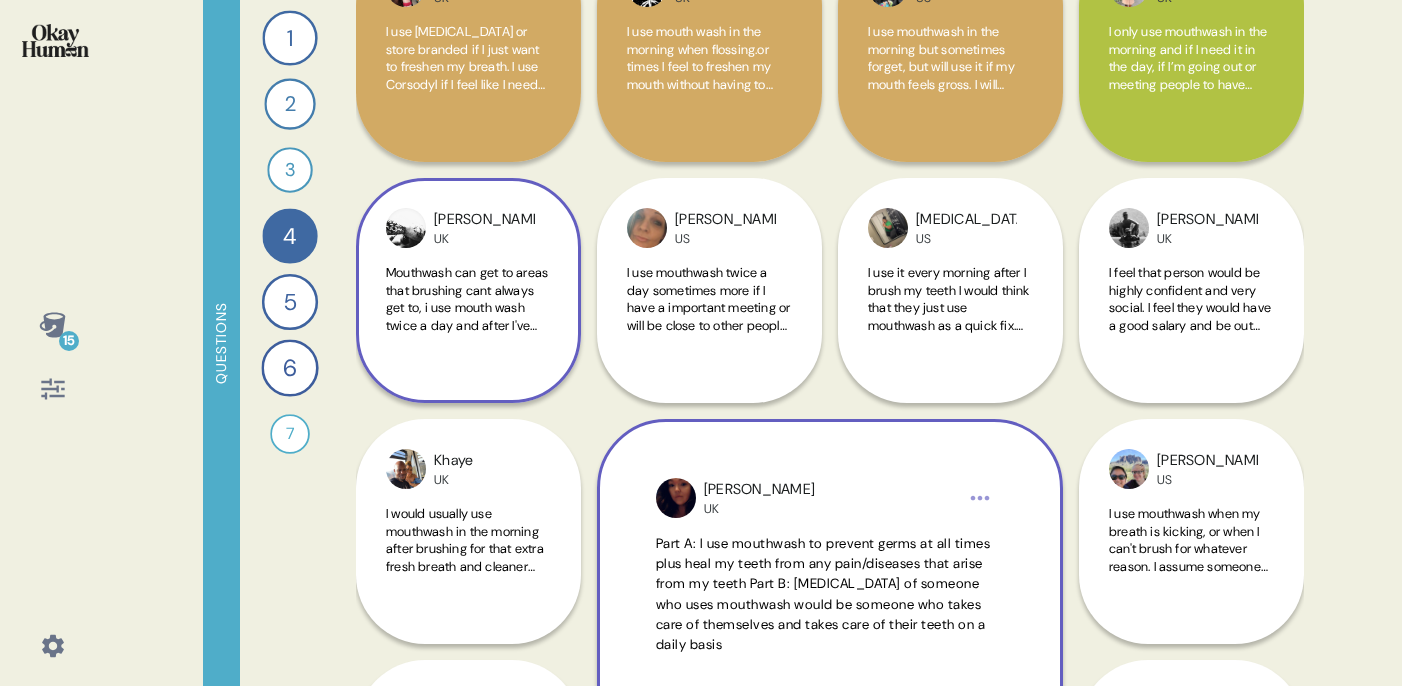 scroll, scrollTop: 810, scrollLeft: 0, axis: vertical 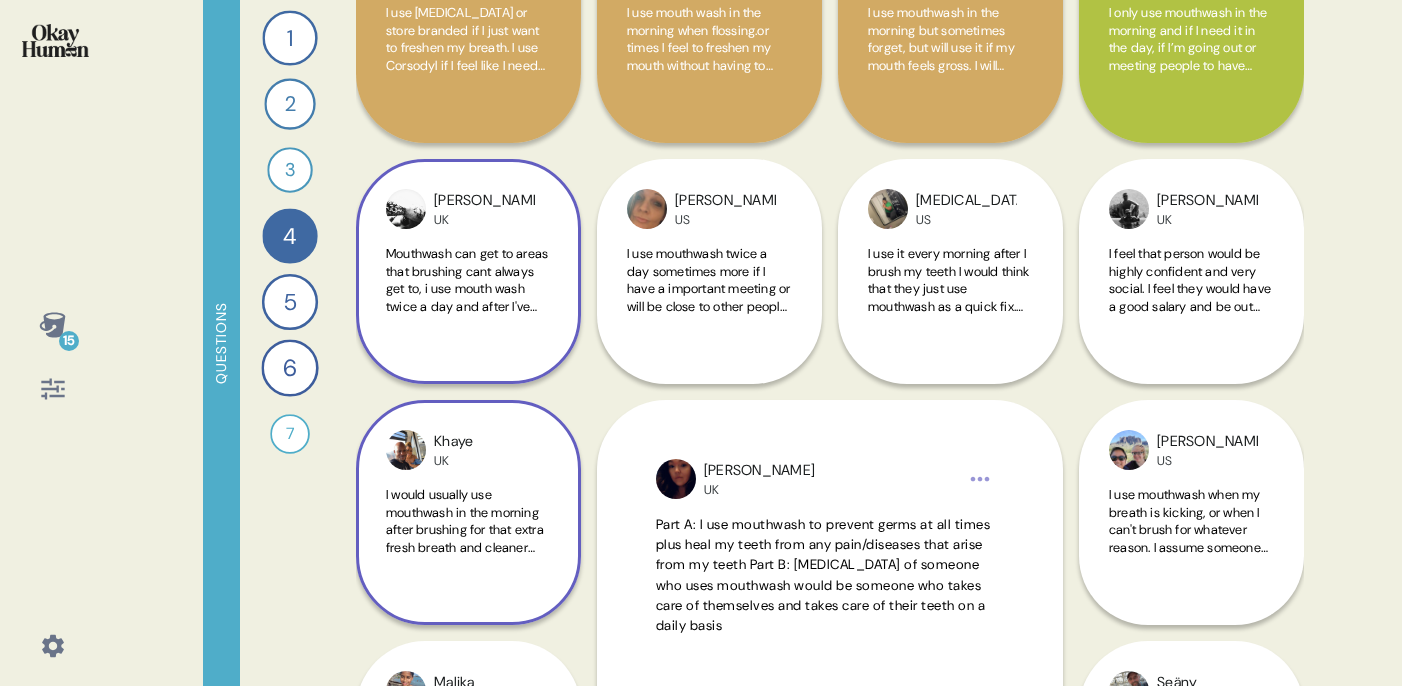 click on "I would usually use mouthwash in the morning after brushing for that extra fresh breath and cleaner mouth to start my day. Someone who uses mouthwash daily is like someone who is meticulous about everything they do. Someone who might have had trouble with fresh breath and" at bounding box center [468, 532] 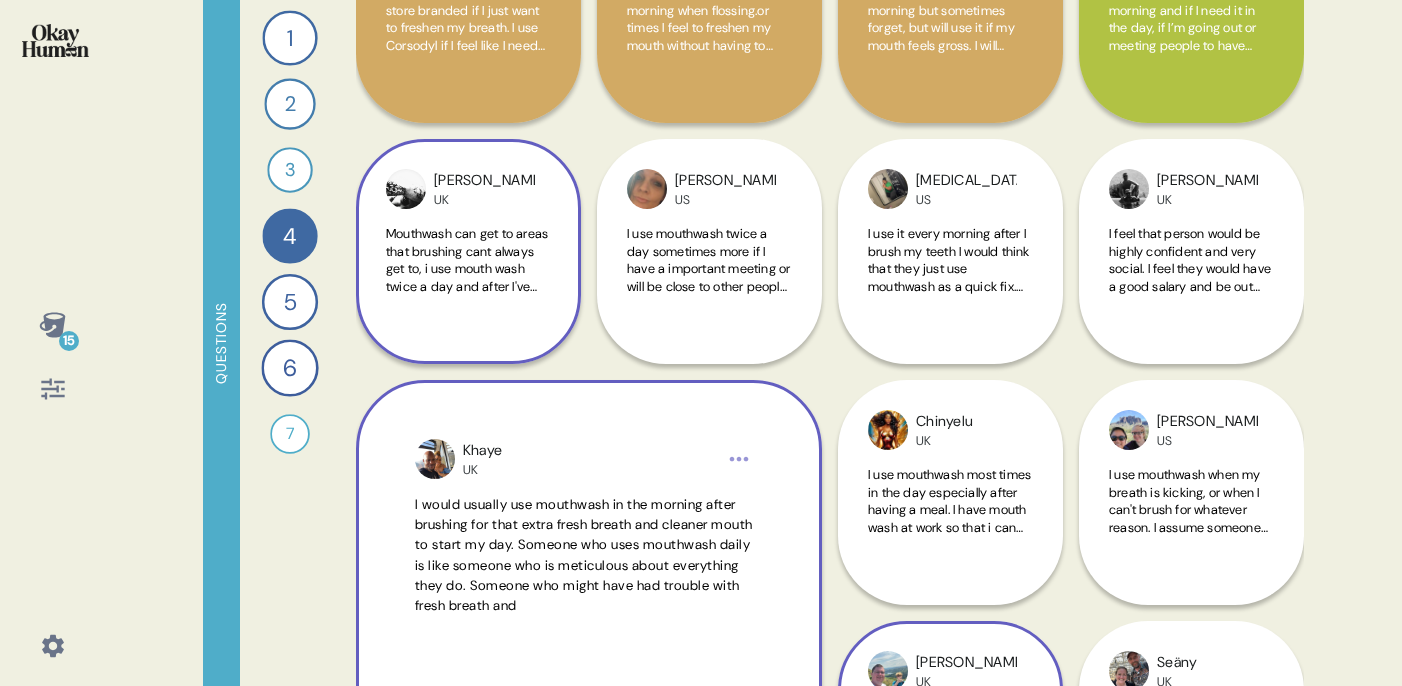 scroll, scrollTop: 850, scrollLeft: 0, axis: vertical 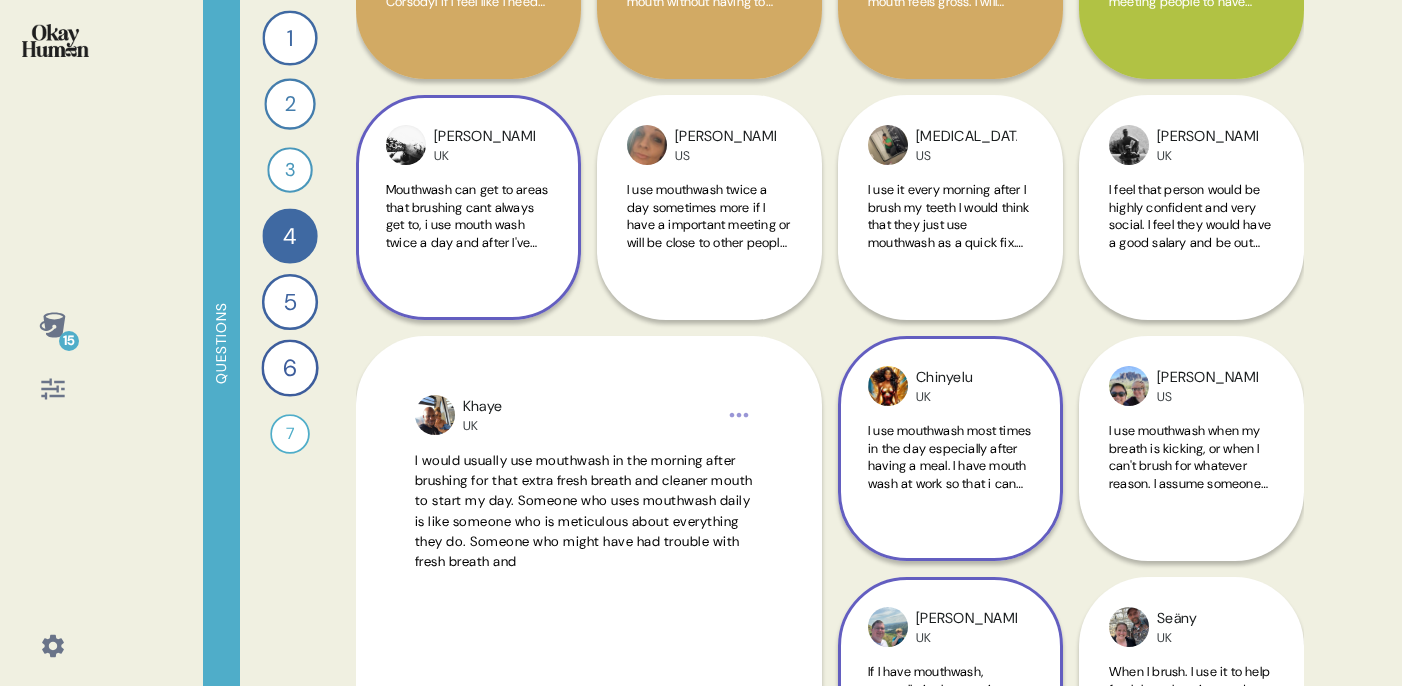 click on "Chinyelu UK I use mouthwash most times in the day especially after having a meal. I have mouth wash at work so that i can use it before a meeting.  Dor someone that uses mouthwash a lot. i would lthink they have breath problem or that they can be super conscious of their breath" at bounding box center (950, 448) 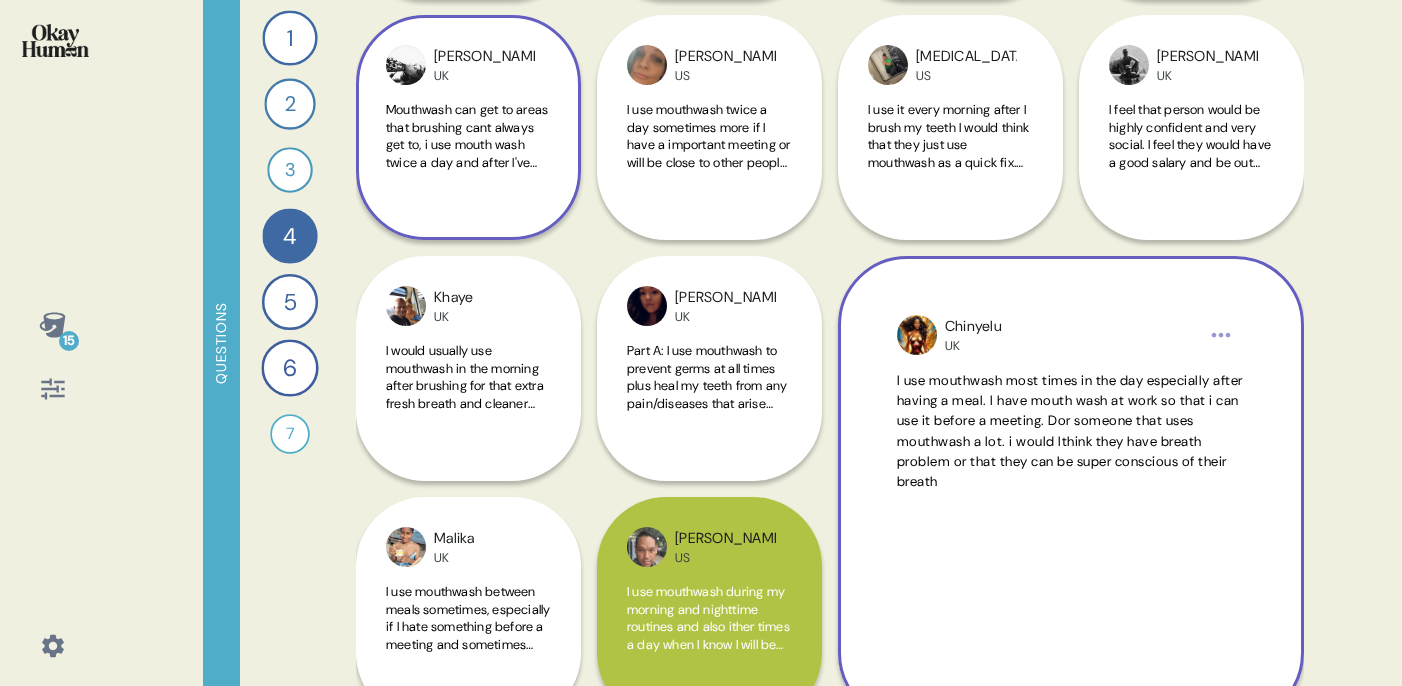 scroll, scrollTop: 955, scrollLeft: 0, axis: vertical 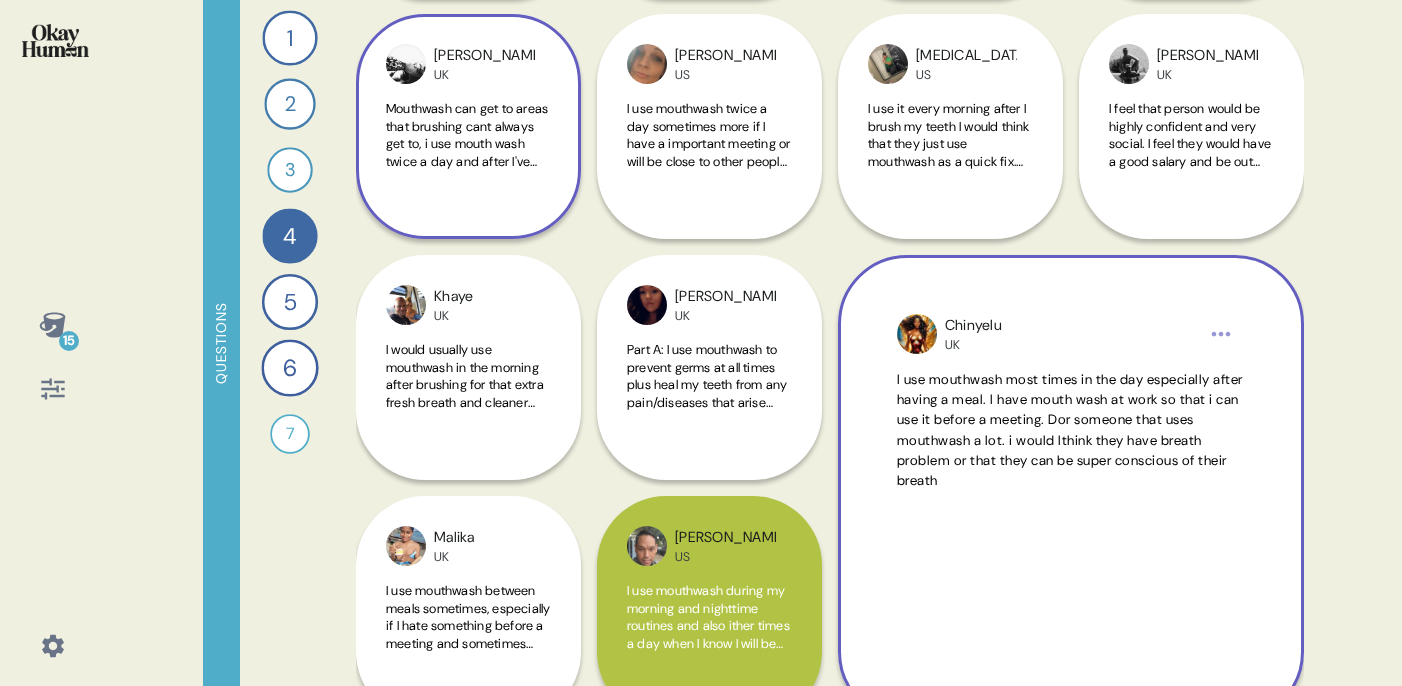 click on "I use mouthwash most times in the day especially after having a meal. I have mouth wash at work so that i can use it before a meeting.  Dor someone that uses mouthwash a lot. i would lthink they have breath problem or that they can be super conscious of their breath" at bounding box center [1070, 430] 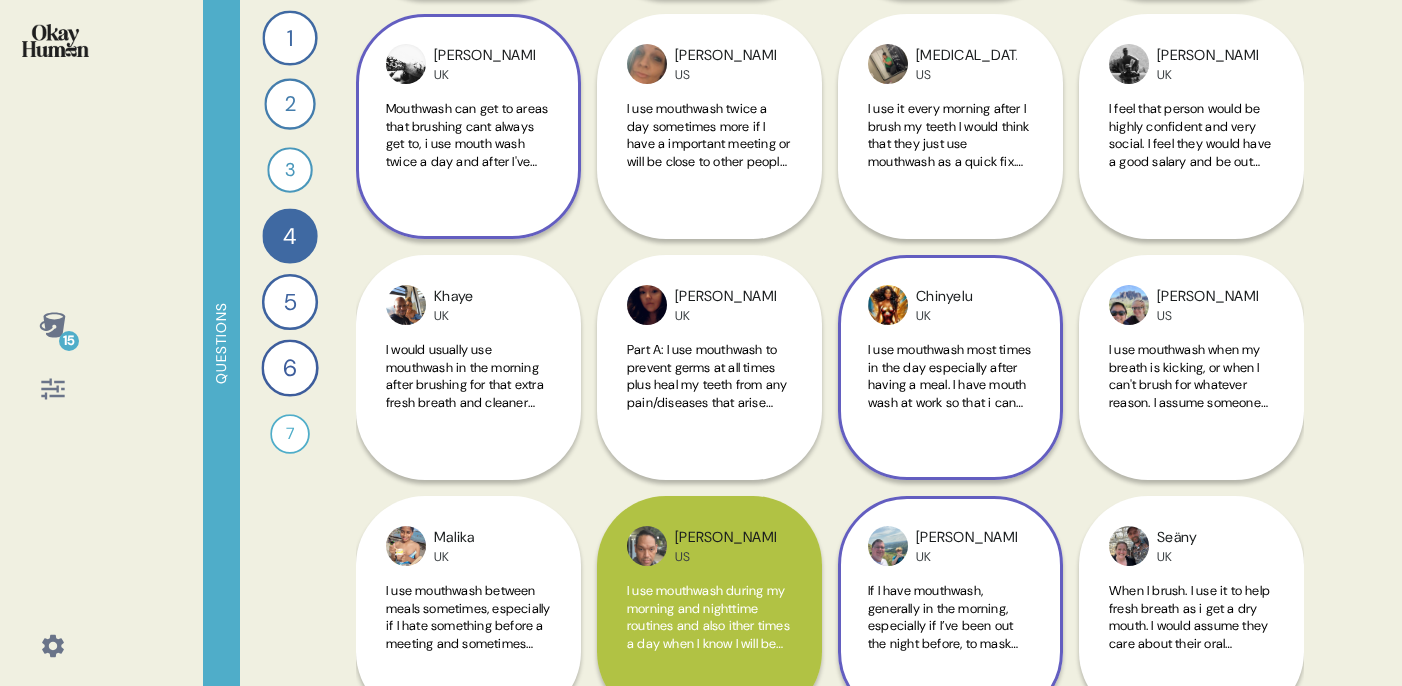 click on "Part A: I use mouthwash to prevent germs at all times plus heal my teeth from any pain/diseases that arise from my teeth
Part B: Personality type of someone who uses mouthwash would be someone who takes care of themselves and takes care of their teeth on a daily basis" at bounding box center (707, 446) 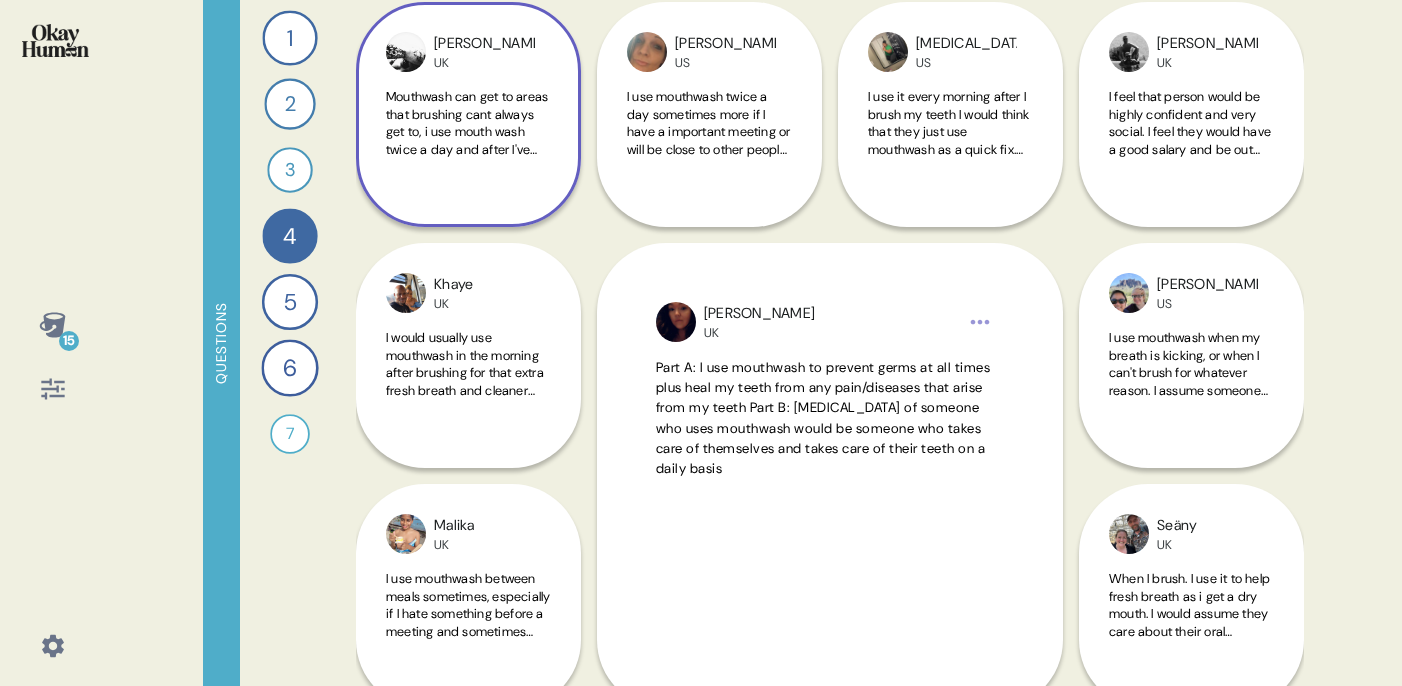 scroll, scrollTop: 971, scrollLeft: 0, axis: vertical 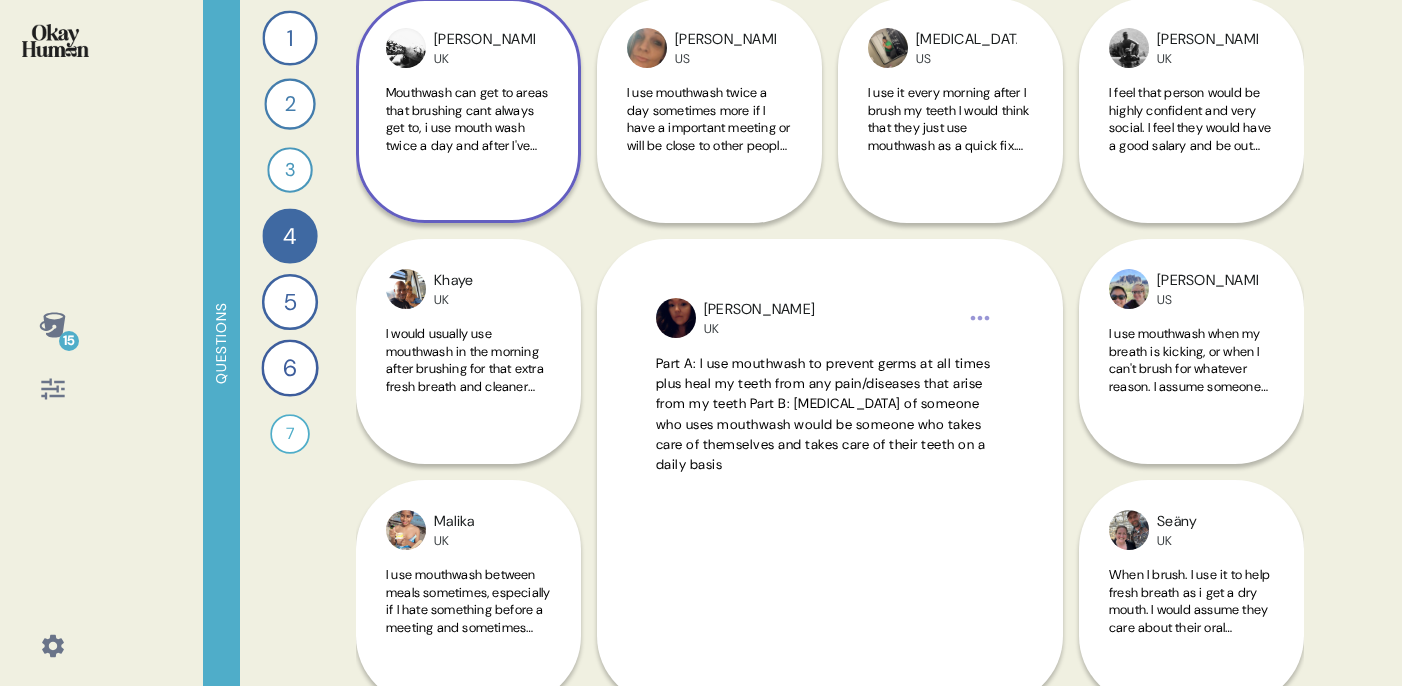 click on "Part A: I use mouthwash to prevent germs at all times plus heal my teeth from any pain/diseases that arise from my teeth
Part B: Personality type of someone who uses mouthwash would be someone who takes care of themselves and takes care of their teeth on a daily basis" at bounding box center (823, 414) 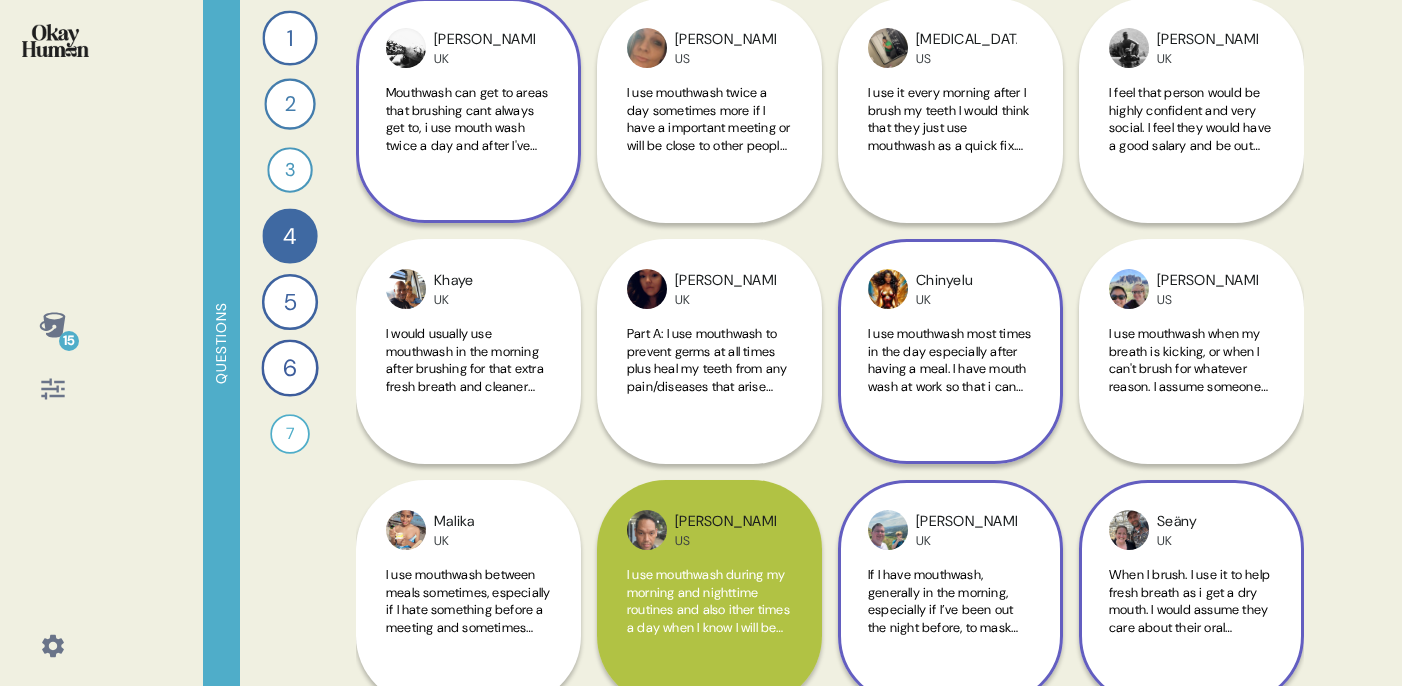 click on "When I brush. I use it to help fresh breath as i get a dry mouth. I would assume they care about their oral hygiene. I don’t think they have any specific personality. Maybe they are quite organised because they do the extra step" at bounding box center [1189, 644] 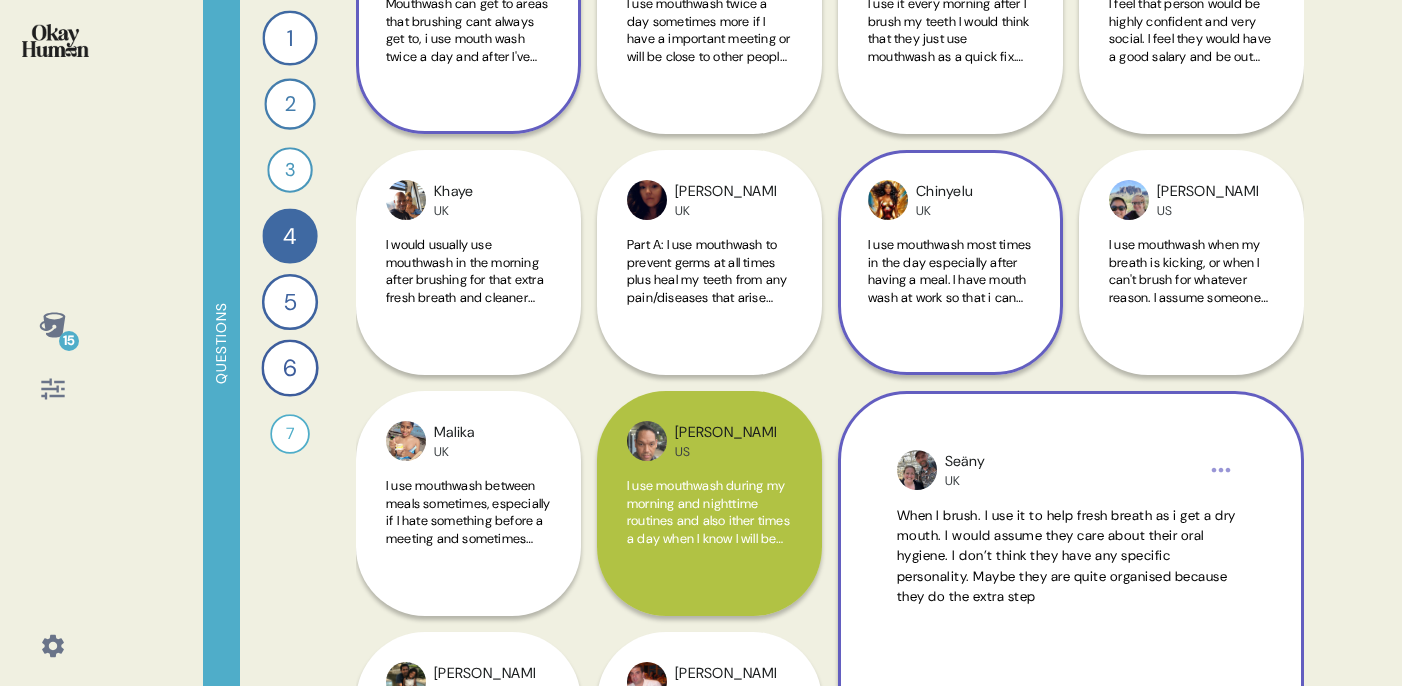 scroll, scrollTop: 1068, scrollLeft: 0, axis: vertical 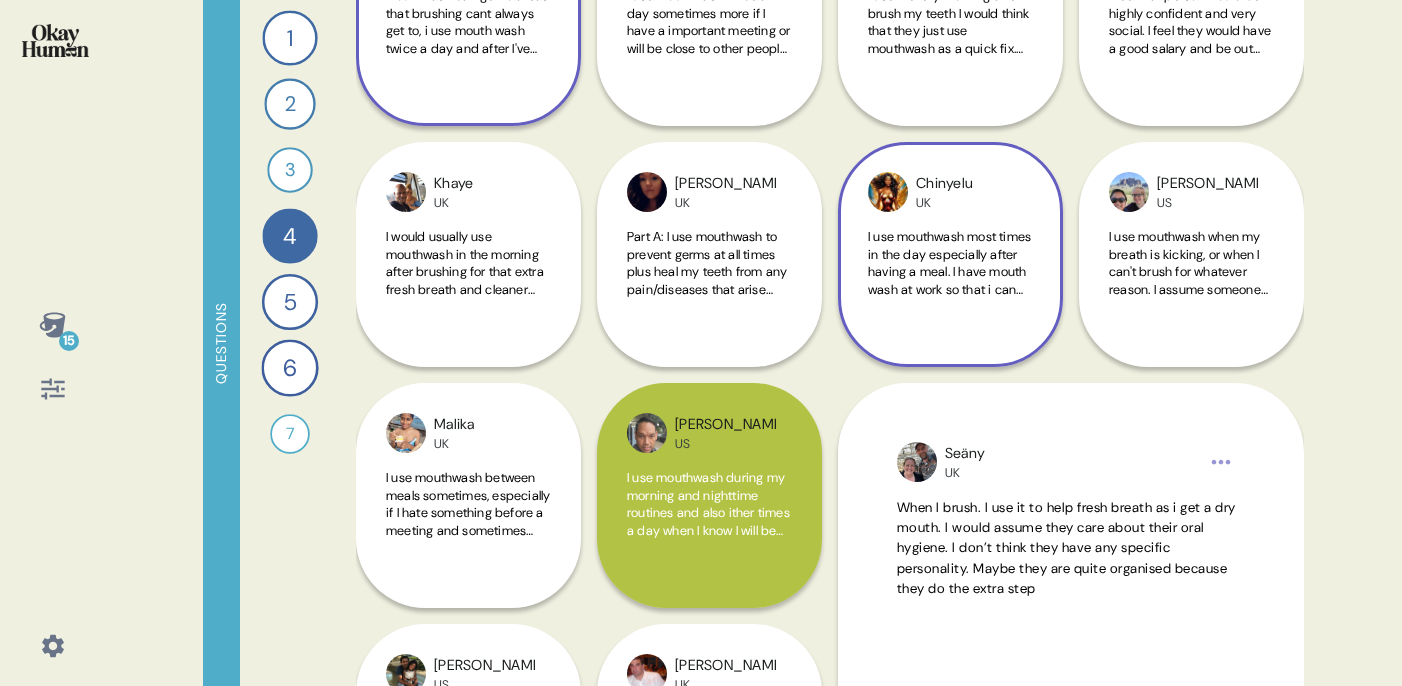 click on "When I brush. I use it to help fresh breath as i get a dry mouth. I would assume they care about their oral hygiene. I don’t think they have any specific personality. Maybe they are quite organised because they do the extra step" at bounding box center [1066, 548] 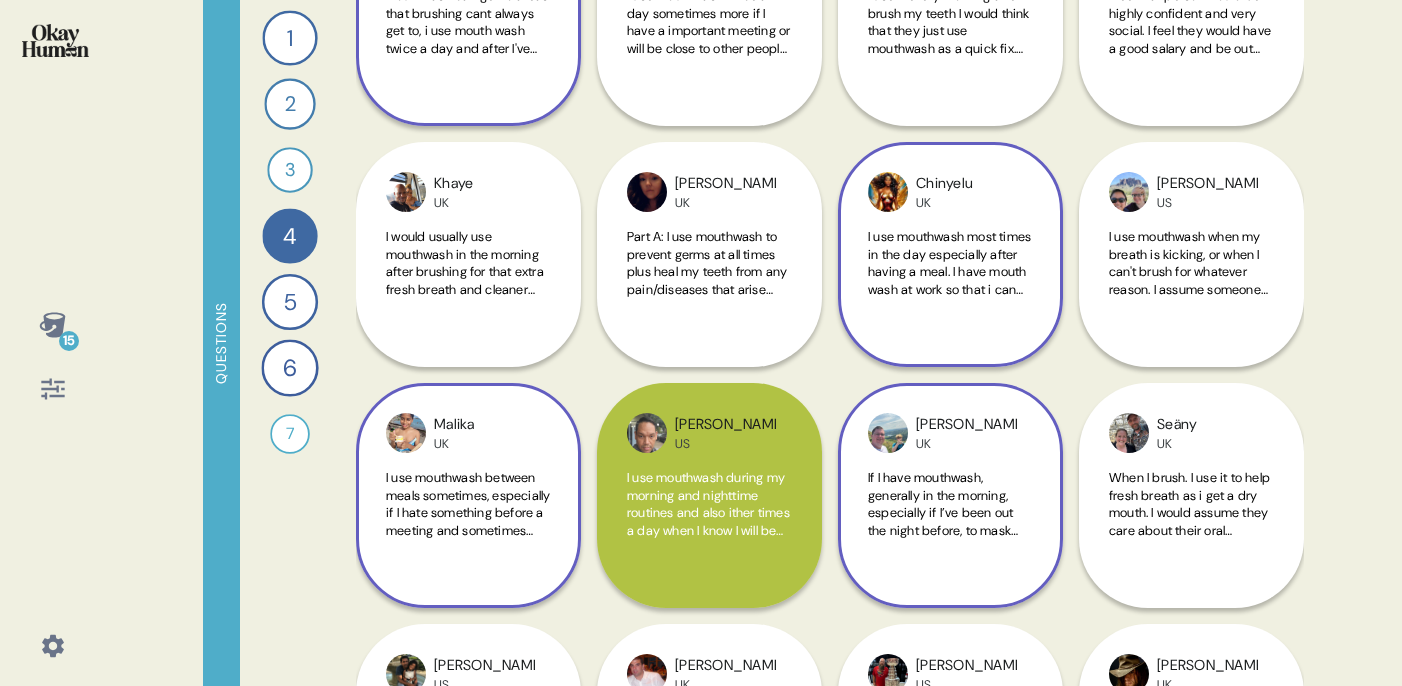 click on "Malika UK I use mouthwash between meals sometimes, especially if I hate something before a meeting and sometimes after brushing my team so I can really feel like my mouth is clean. For me, someone who uses mouthwash does care about their oral health and apparence." at bounding box center (468, 495) 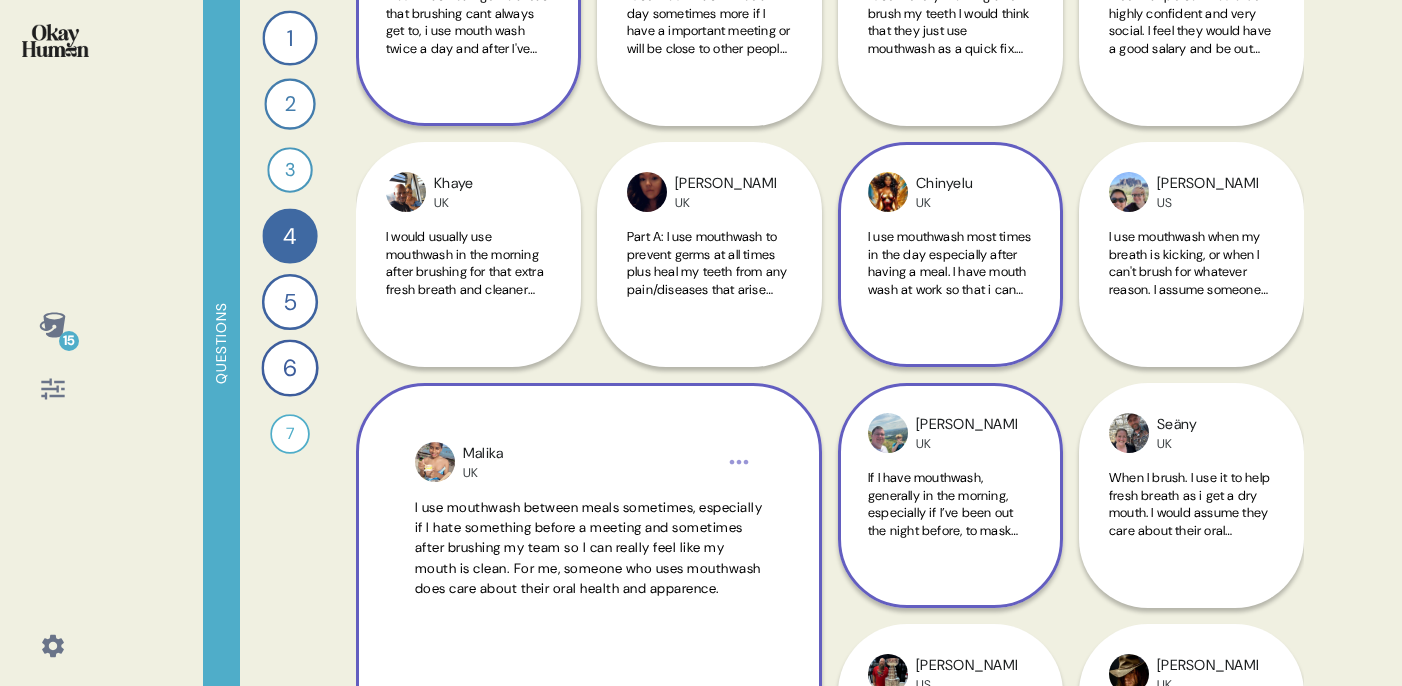 click on "Malika UK I use mouthwash between meals sometimes, especially if I hate something before a meeting and sometimes after brushing my team so I can really feel like my mouth is clean. For me, someone who uses mouthwash does care about their oral health and apparence." at bounding box center (589, 616) 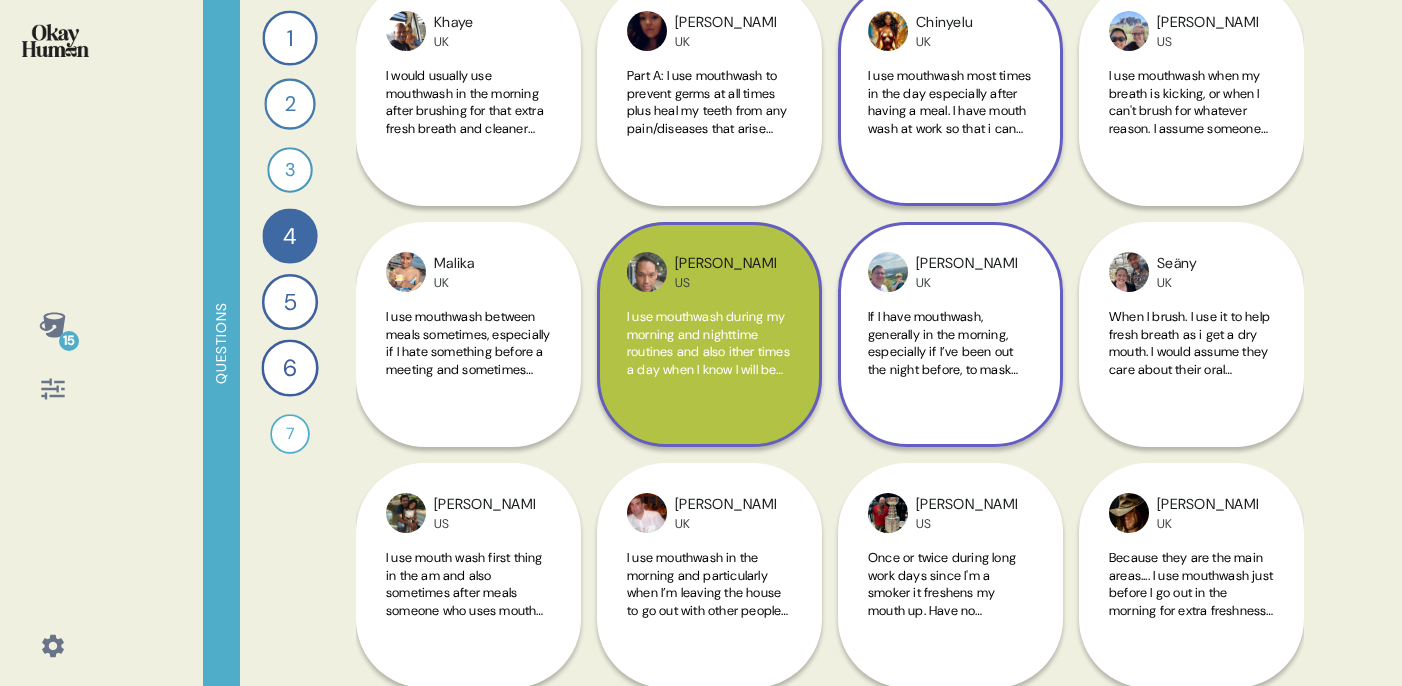 scroll, scrollTop: 1237, scrollLeft: 0, axis: vertical 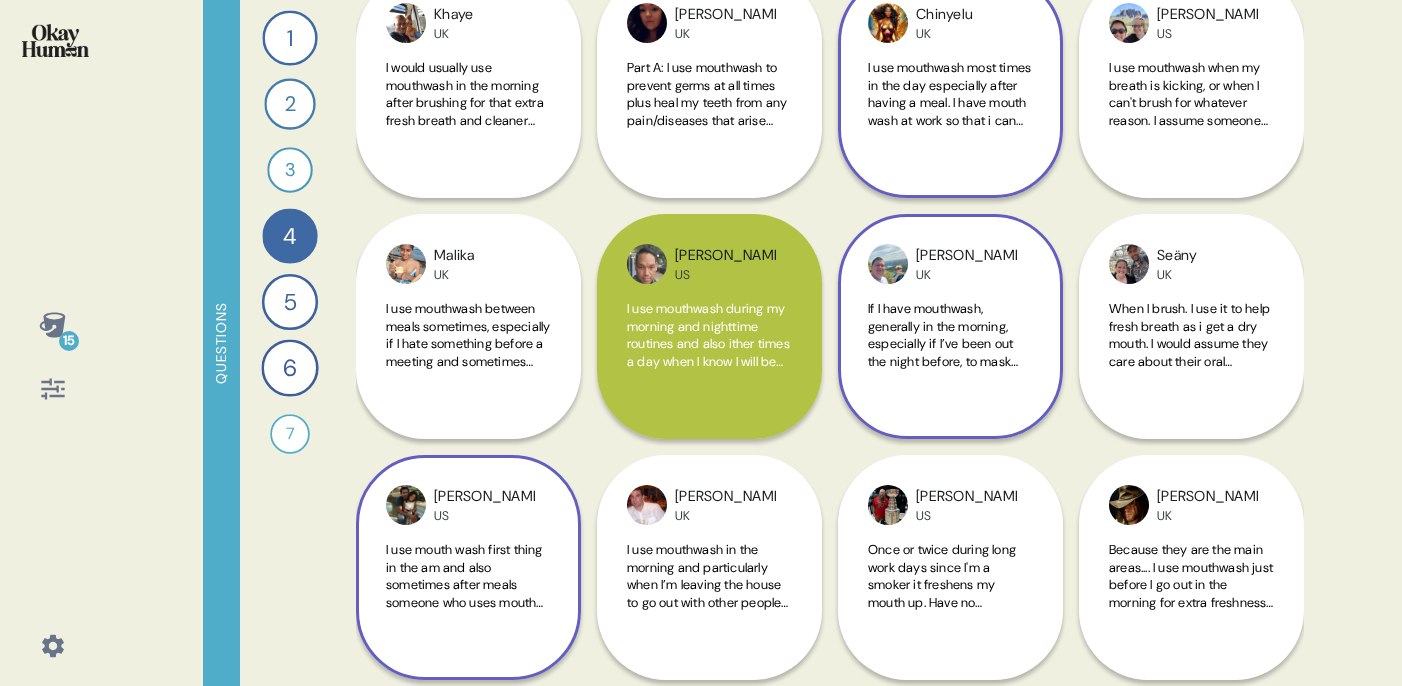 click on "I use mouth wash first thing in the am and also sometimes after meals someone who uses mouth wash regularly wouldn't have any different personality than a normal person rest of their life isn't anything out of the ordinary" at bounding box center (468, 576) 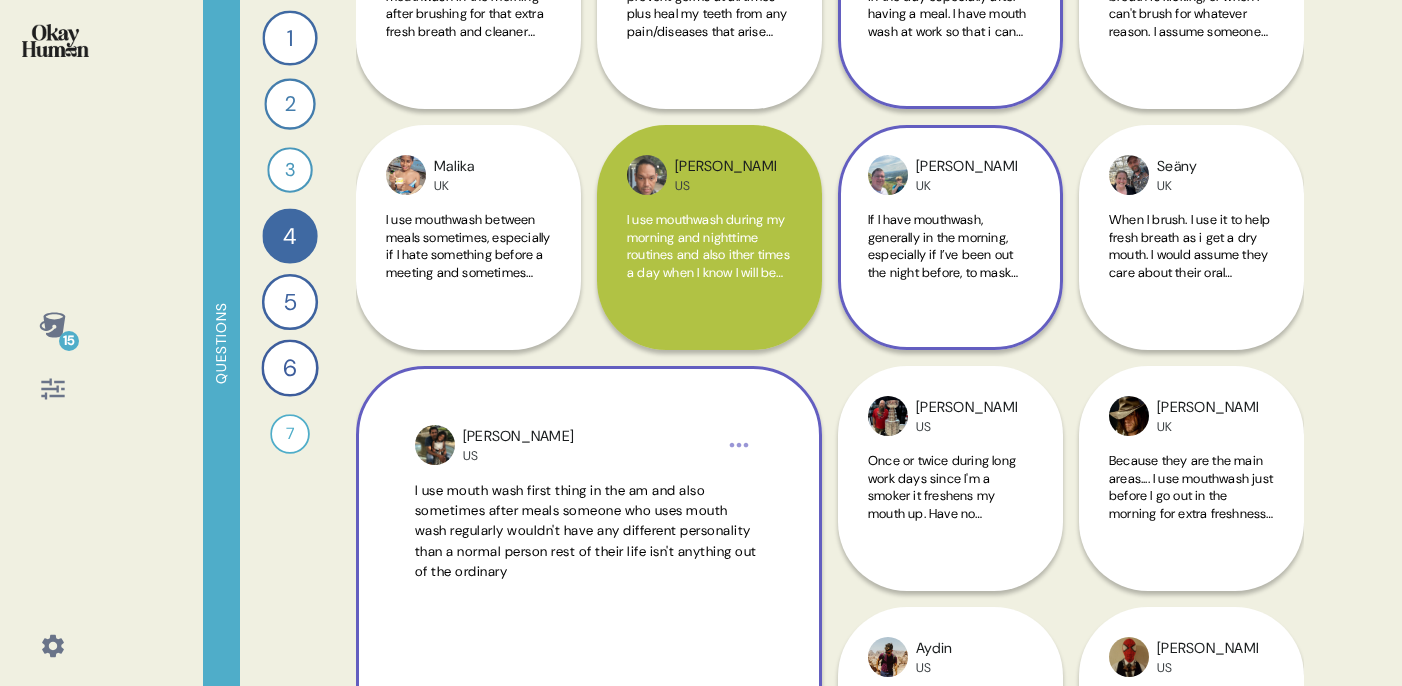 scroll, scrollTop: 1332, scrollLeft: 0, axis: vertical 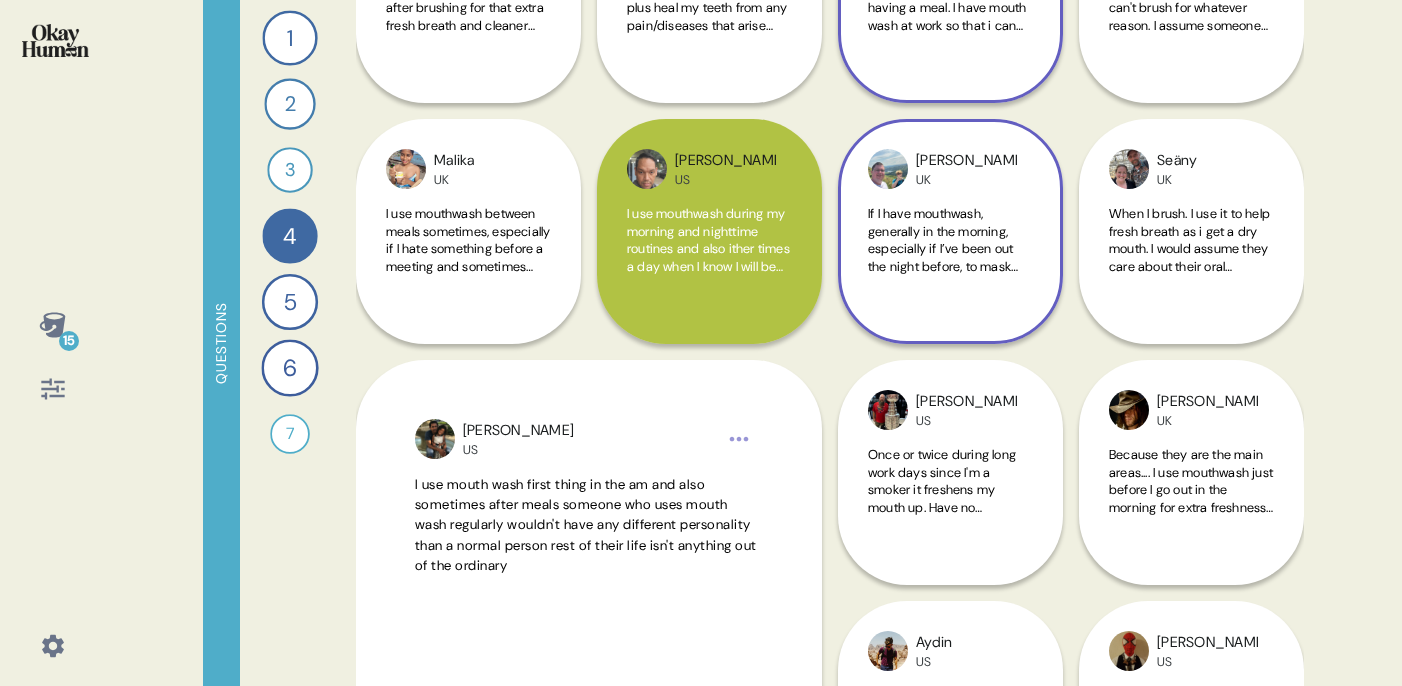 click on "I use mouth wash first thing in the am and also sometimes after meals someone who uses mouth wash regularly wouldn't have any different personality than a normal person rest of their life isn't anything out of the ordinary" at bounding box center [586, 525] 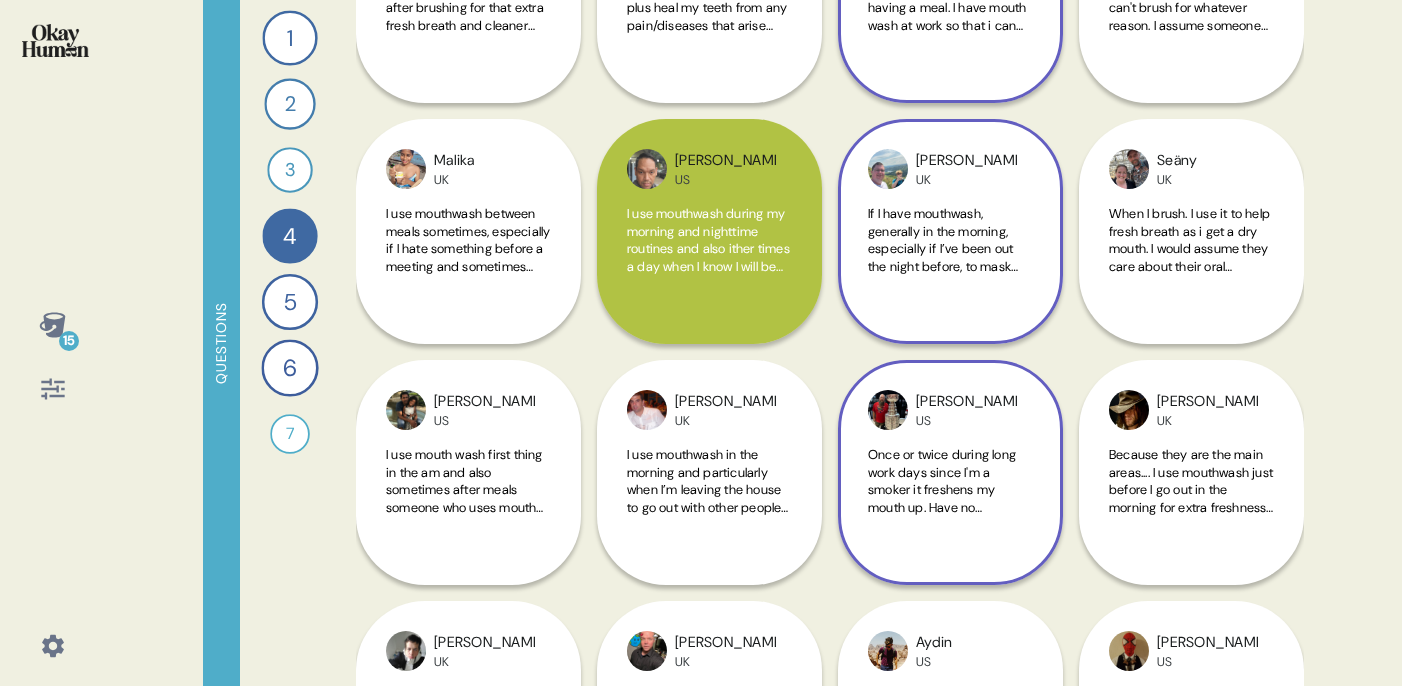 click on "Once or twice during long work days since I'm a smoker it freshens my mouth up.
Have no judgment of people who like to keep their mouth and breathe feeling fresh. Sounds like a clean person" at bounding box center [949, 516] 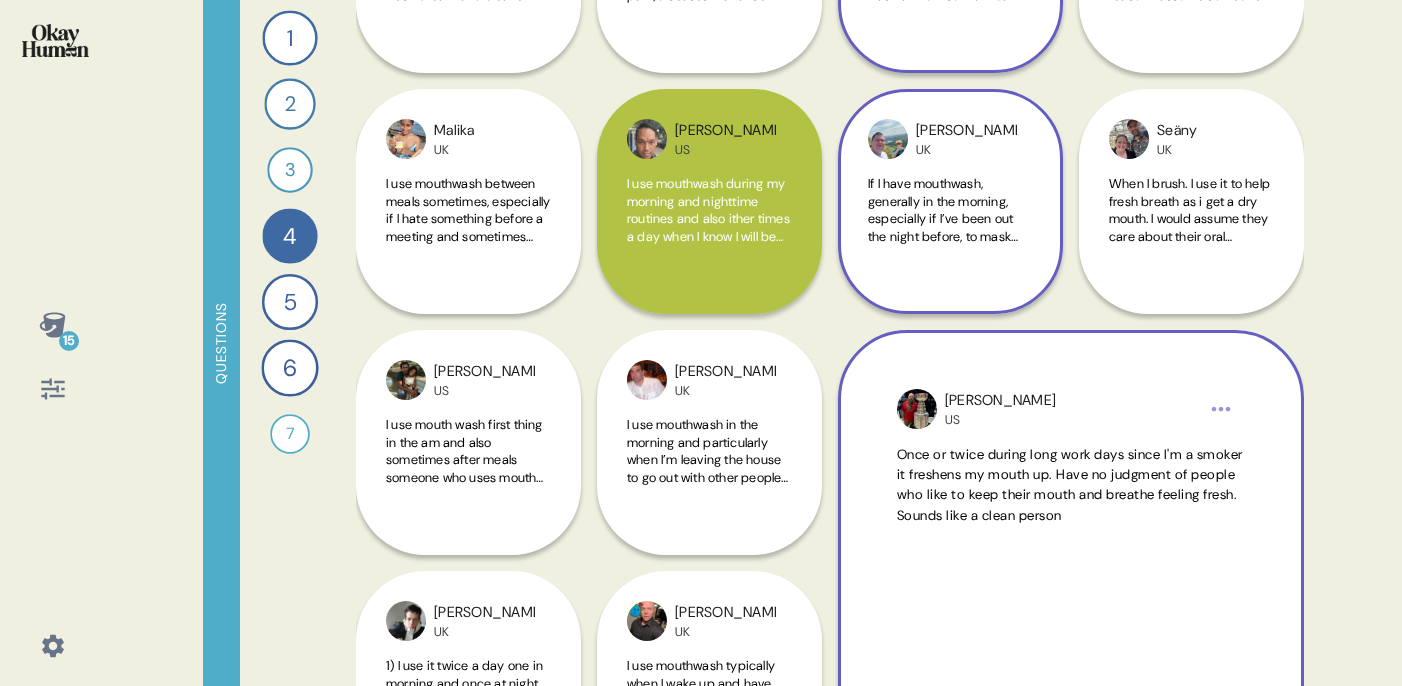 scroll, scrollTop: 1378, scrollLeft: 0, axis: vertical 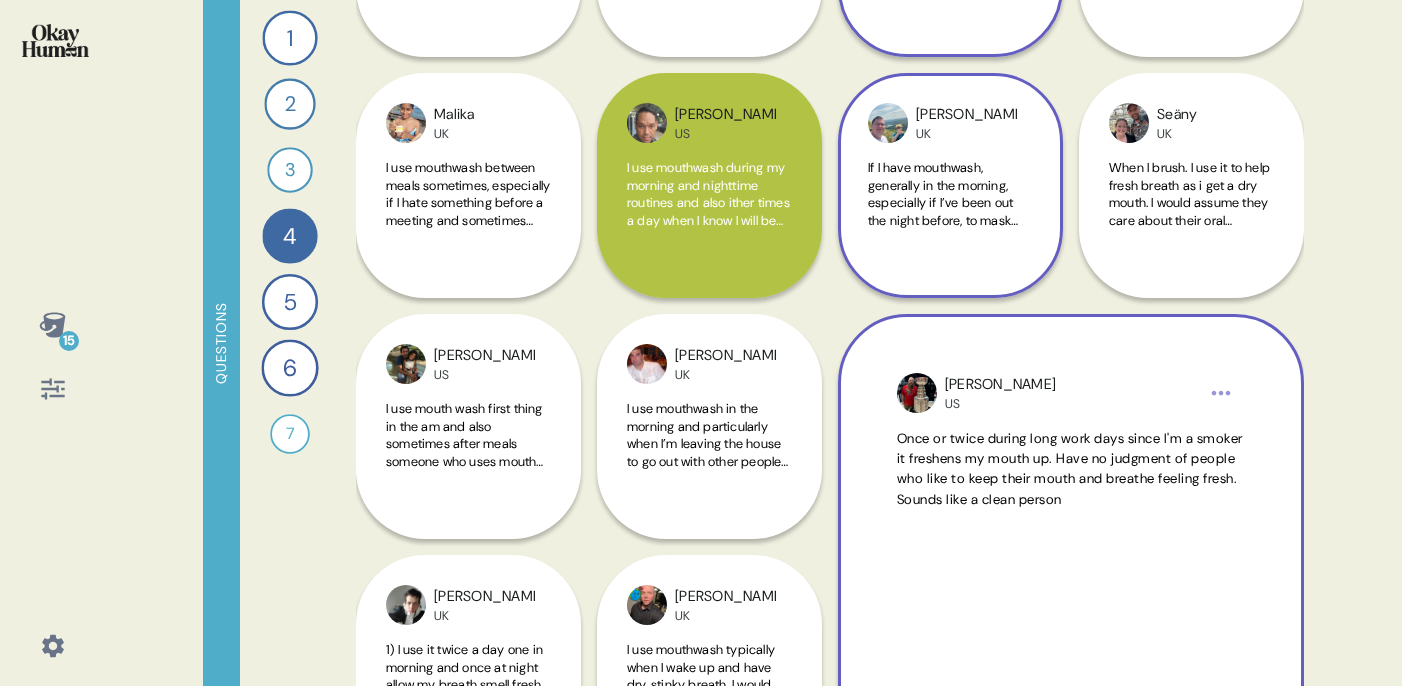 click on "Once or twice during long work days since I'm a smoker it freshens my mouth up.
Have no judgment of people who like to keep their mouth and breathe feeling fresh. Sounds like a clean person" at bounding box center (1071, 567) 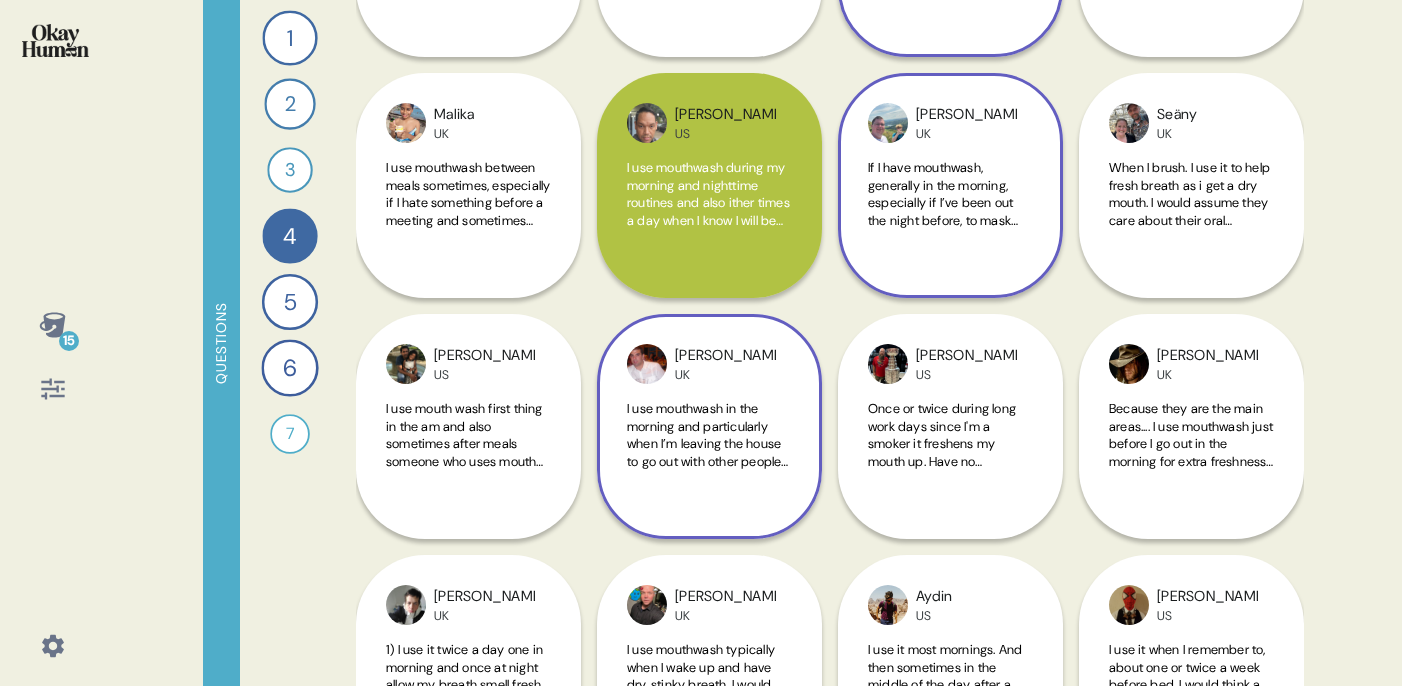 click on "Steven UK I use mouthwash in the morning and particularly when I’m leaving the house to go out with other people or to work. I think a perfectionist would use mouthwash super regularly and they would be a stickler for the rules" at bounding box center [709, 426] 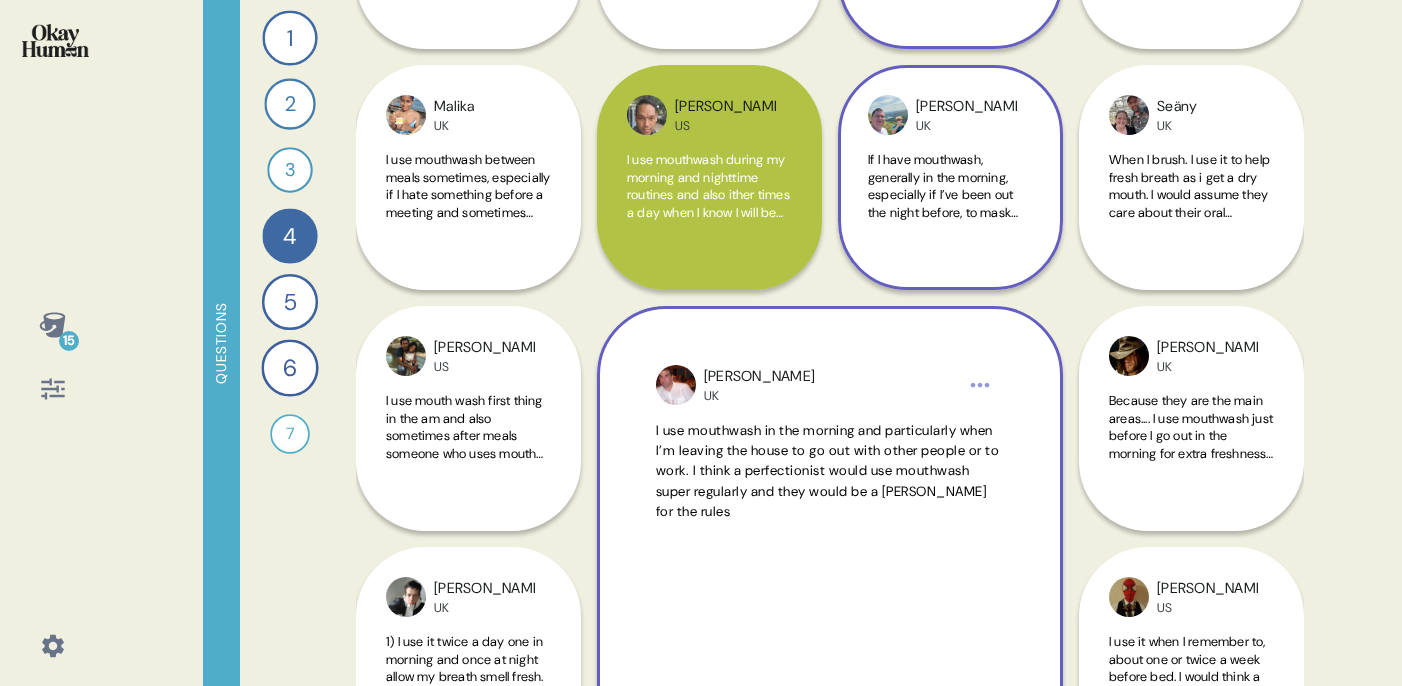 scroll, scrollTop: 1397, scrollLeft: 0, axis: vertical 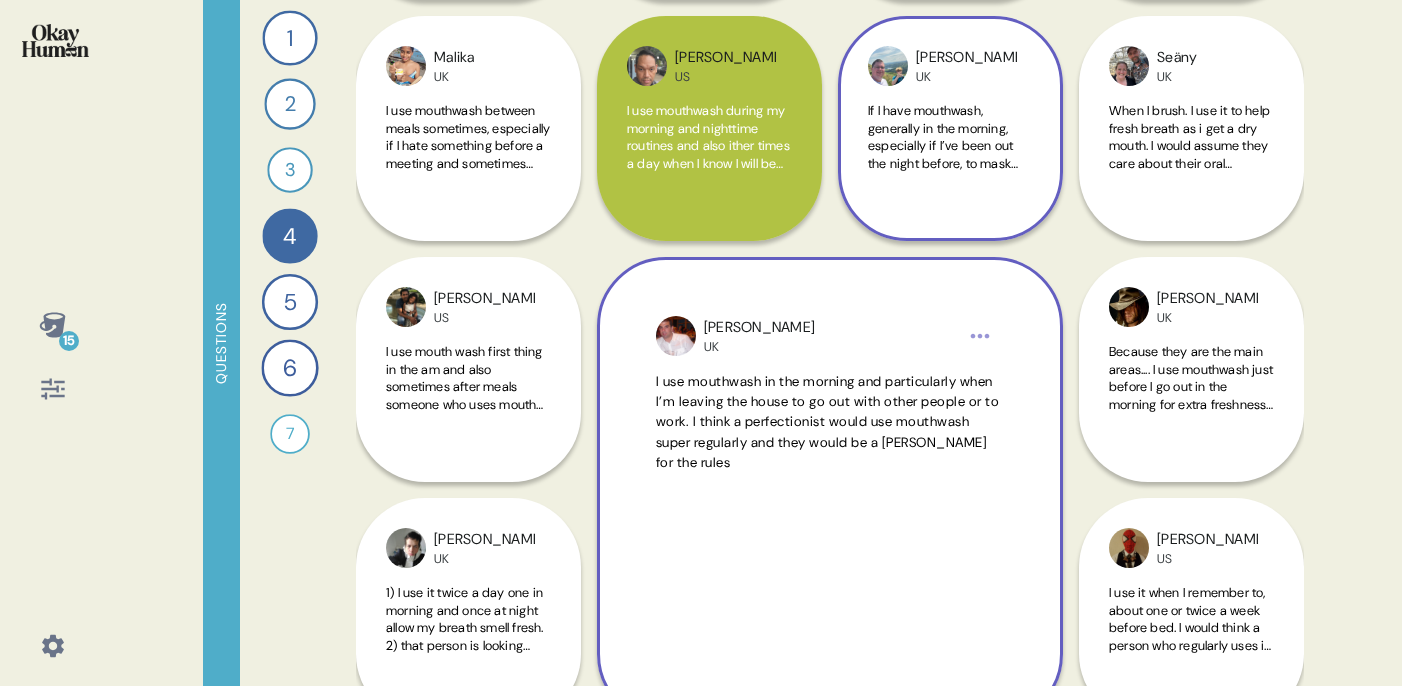 click on "Steven UK" at bounding box center [830, 336] 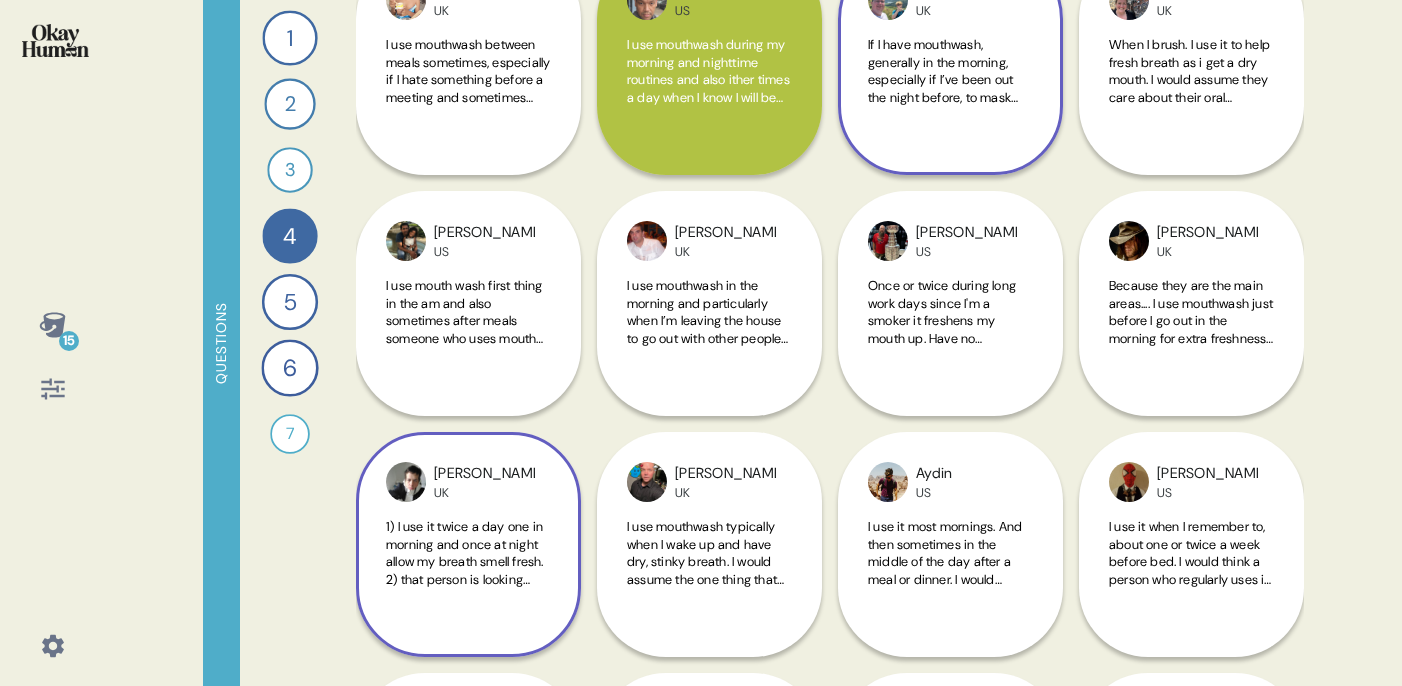 scroll, scrollTop: 1510, scrollLeft: 0, axis: vertical 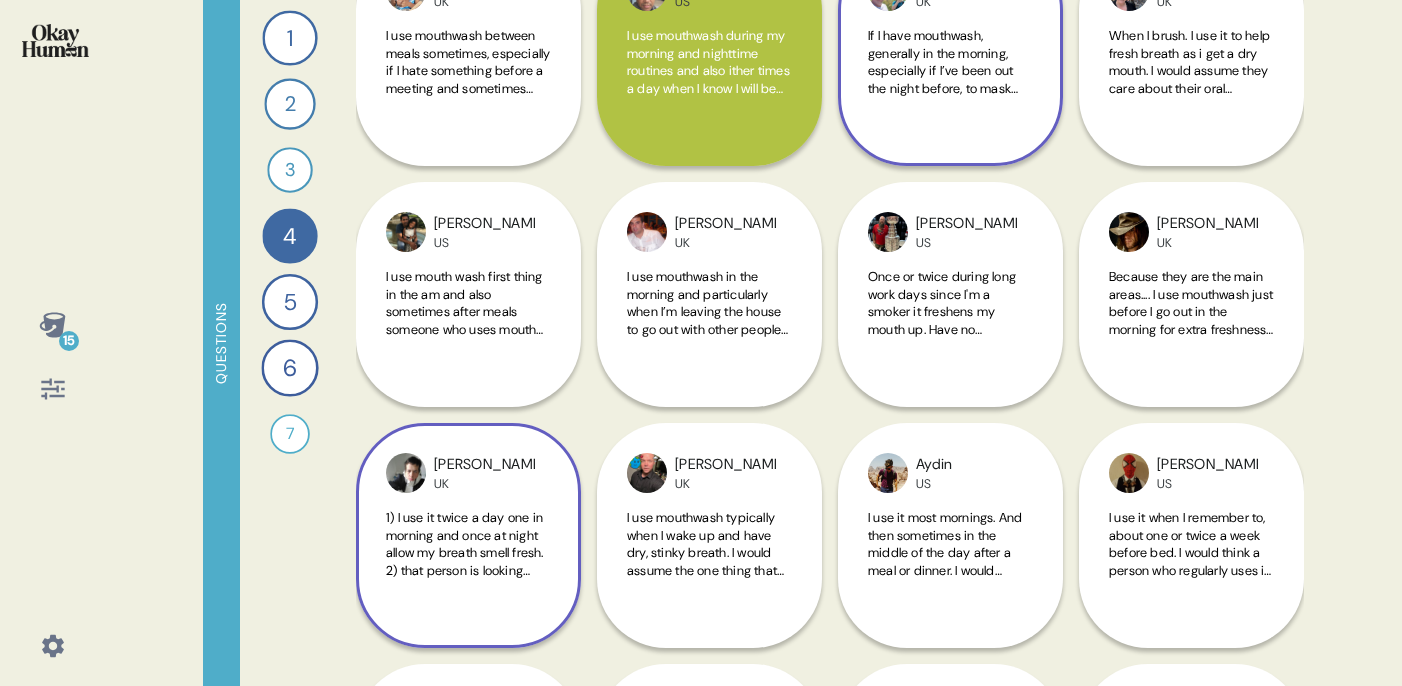 click on "Liam UK 1) I use it twice a day one in morning and once at night allow my breath smell fresh. 2) that person is looking after his self and looks like he or she can handle today challenge" at bounding box center [468, 535] 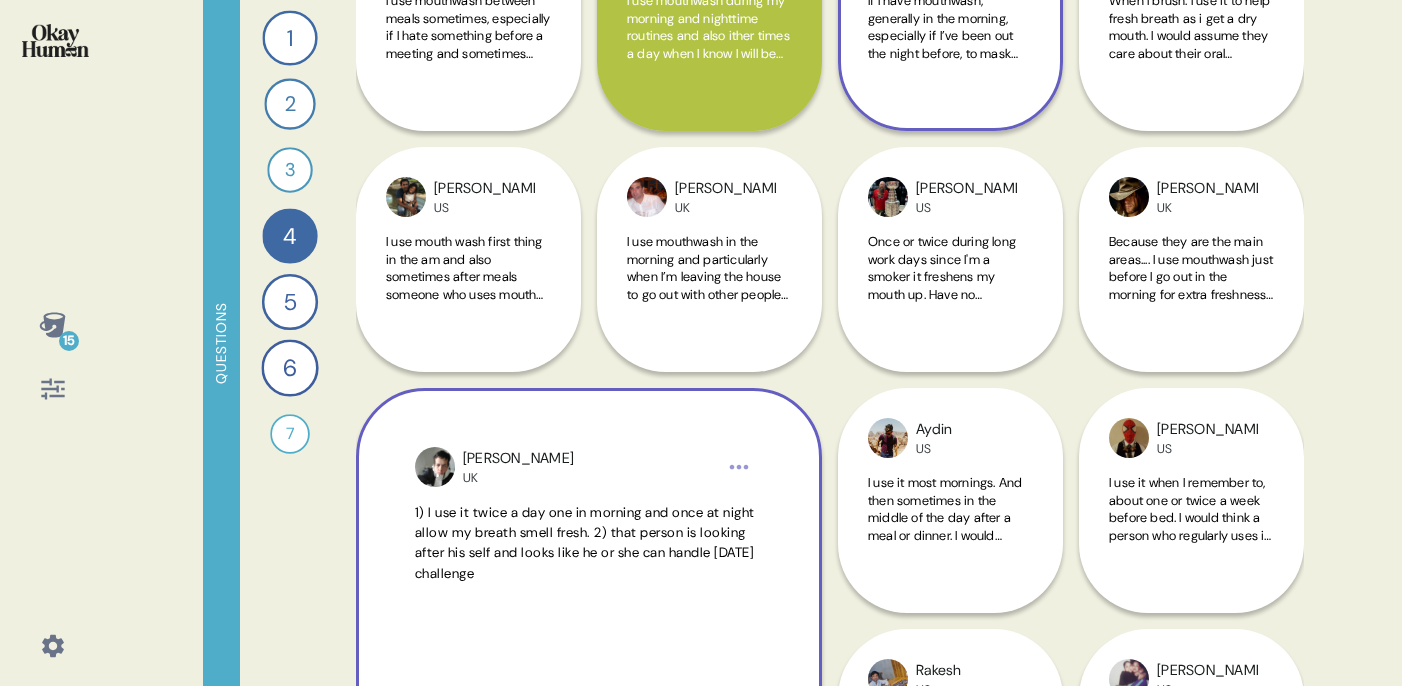 scroll, scrollTop: 1554, scrollLeft: 0, axis: vertical 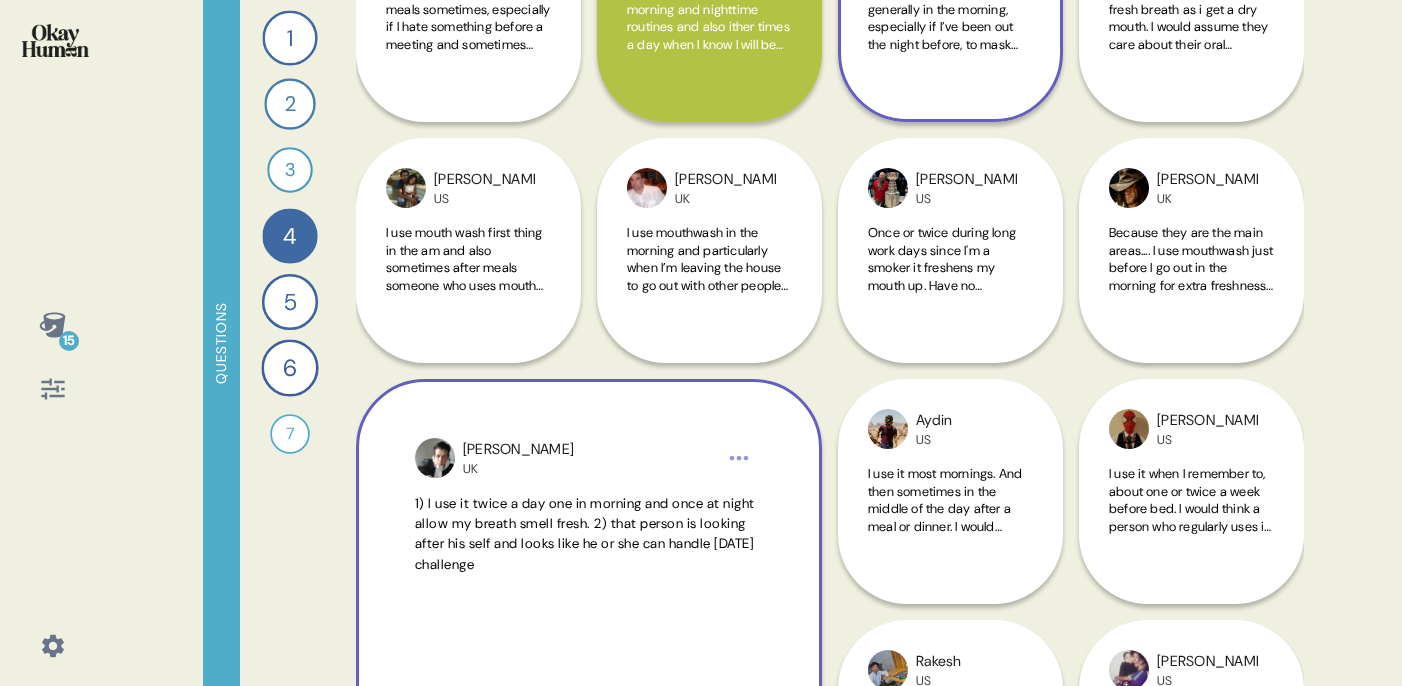 click on "1) I use it twice a day one in morning and once at night allow my breath smell fresh. 2) that person is looking after his self and looks like he or she can handle today challenge" at bounding box center (585, 534) 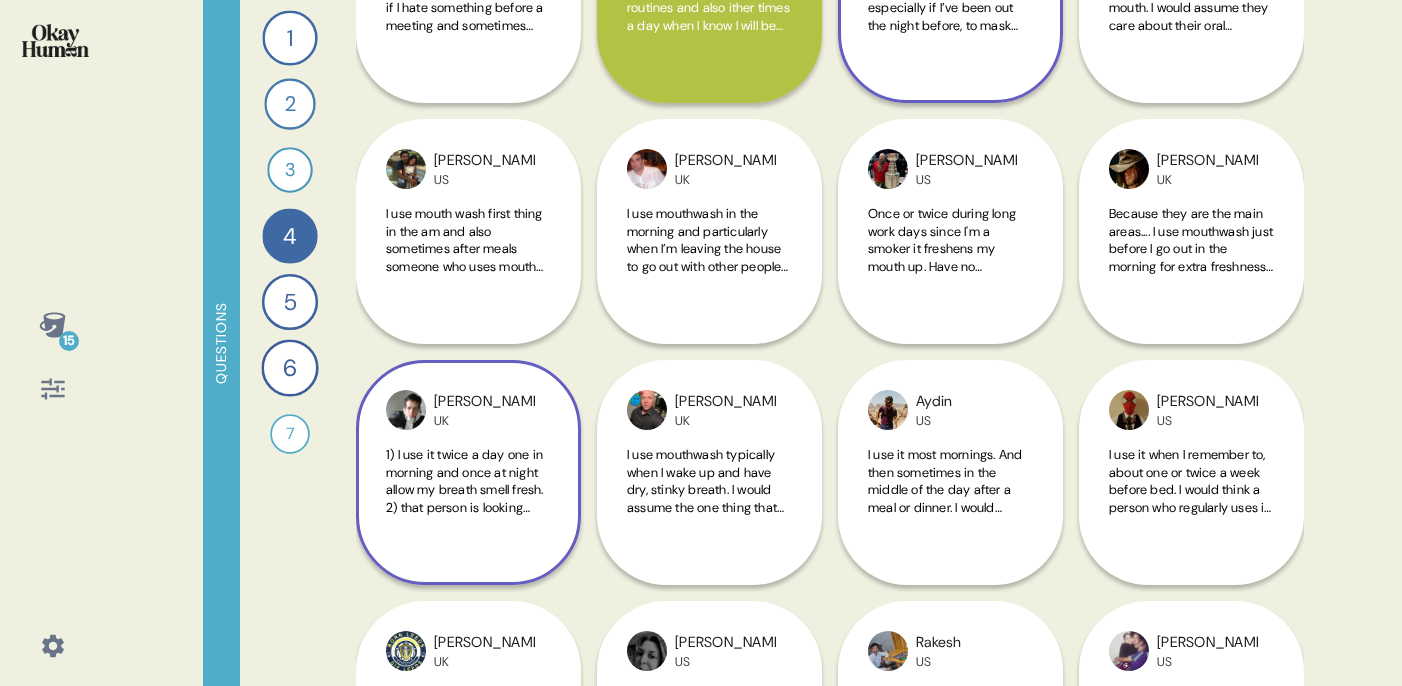 scroll, scrollTop: 1577, scrollLeft: 0, axis: vertical 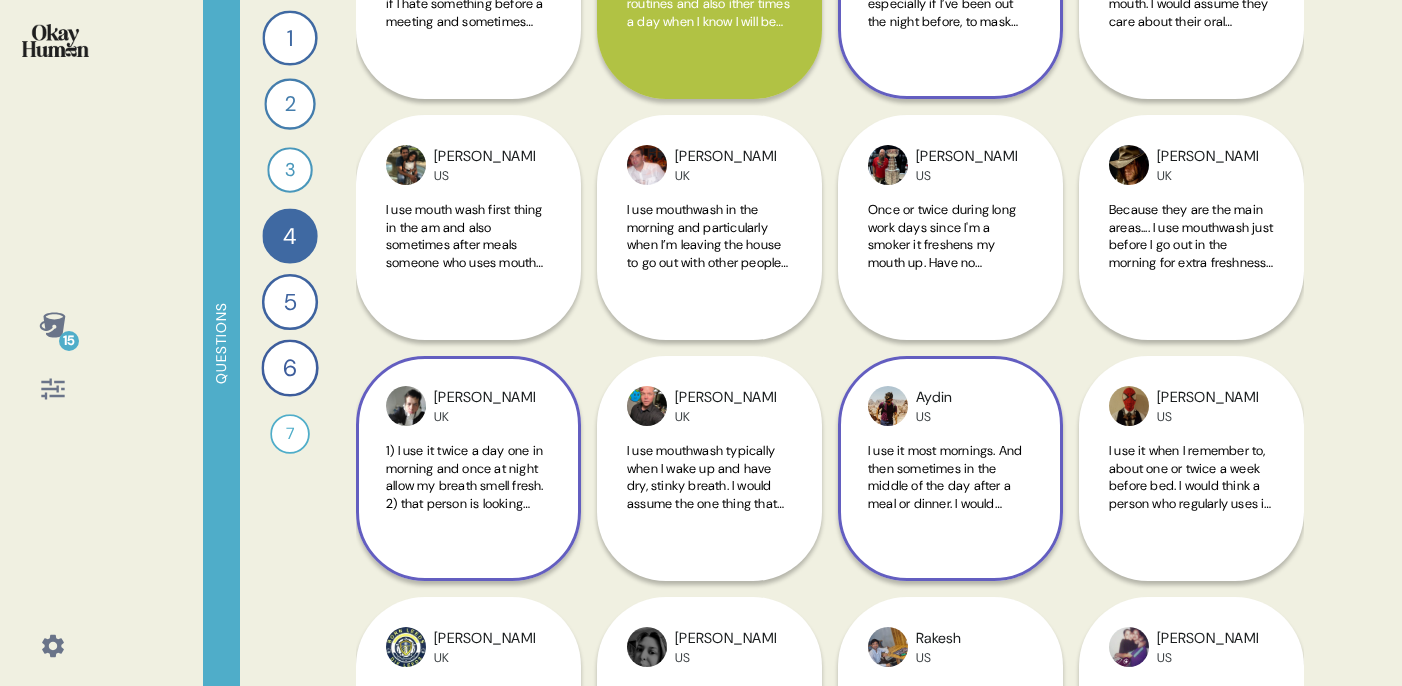 click on "I use it most mornings. And then sometimes in the middle of the day after a meal or dinner.
I would assume that person is clean and takes serious care of their hygiene." at bounding box center [948, 503] 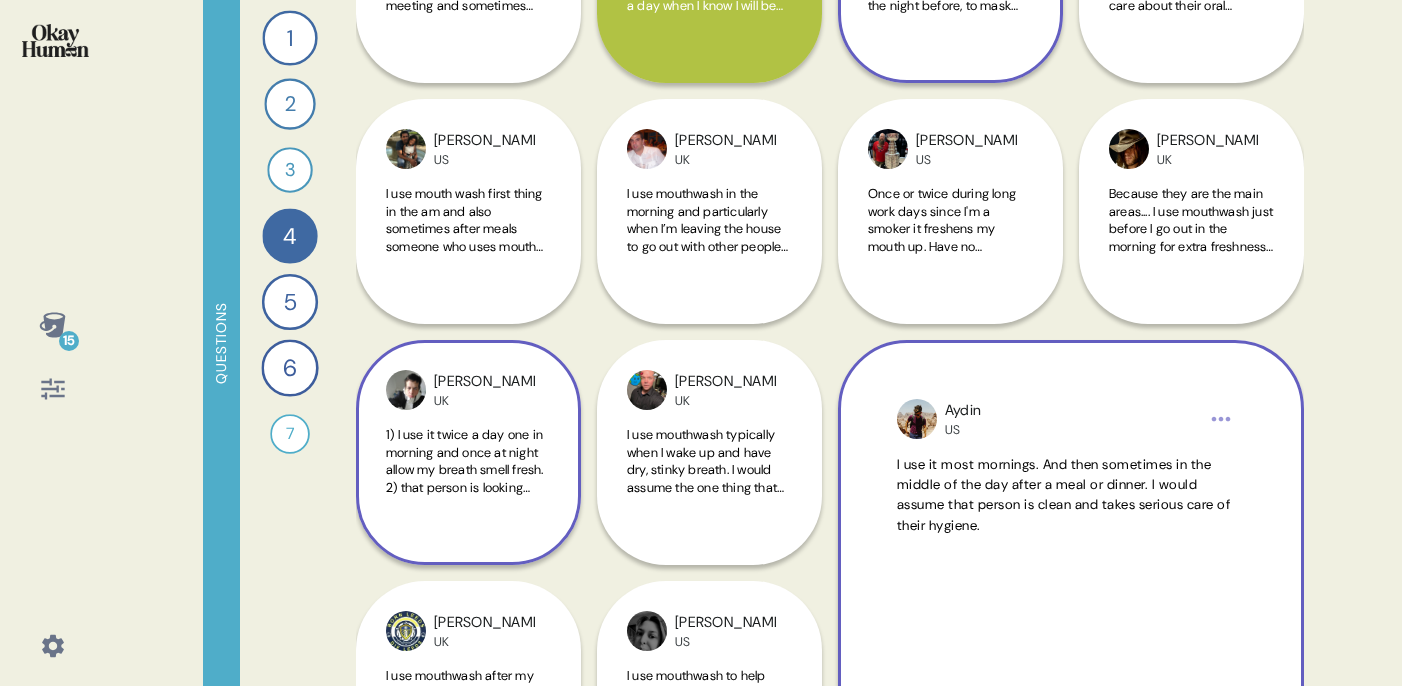 scroll, scrollTop: 1598, scrollLeft: 0, axis: vertical 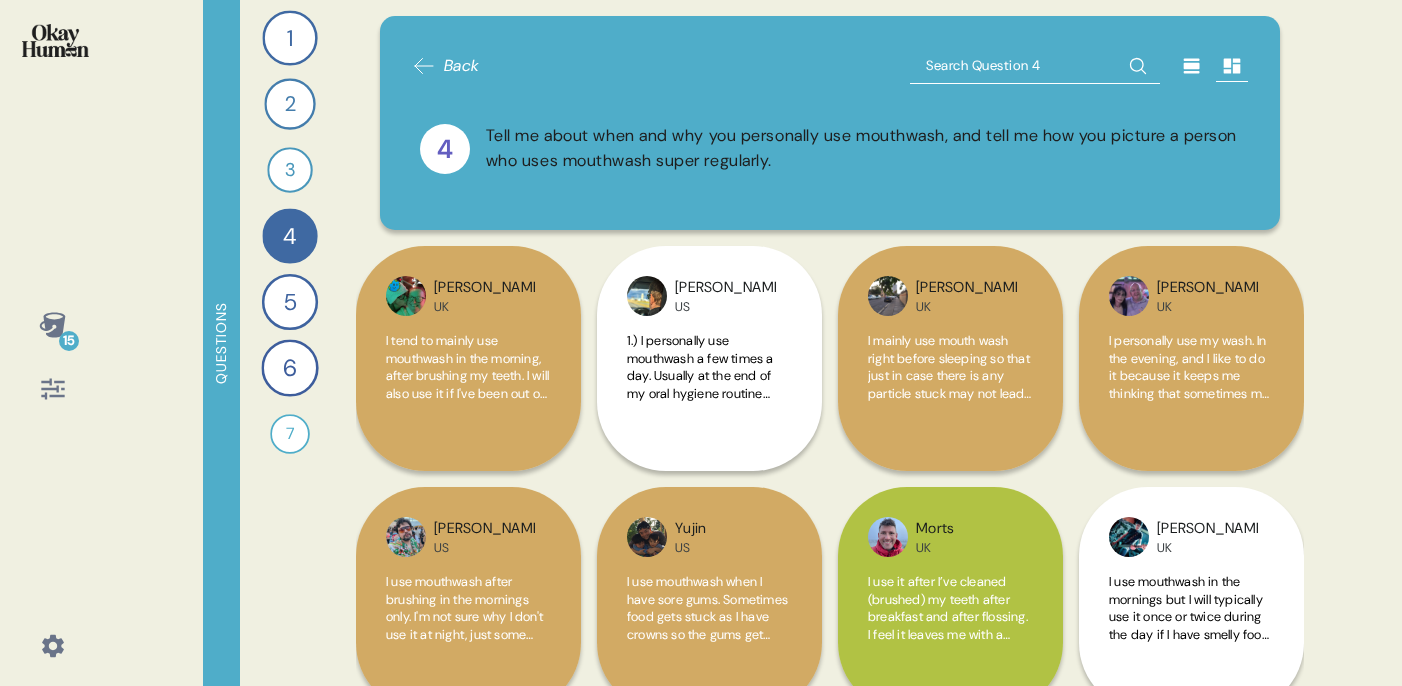 click at bounding box center [1035, 66] 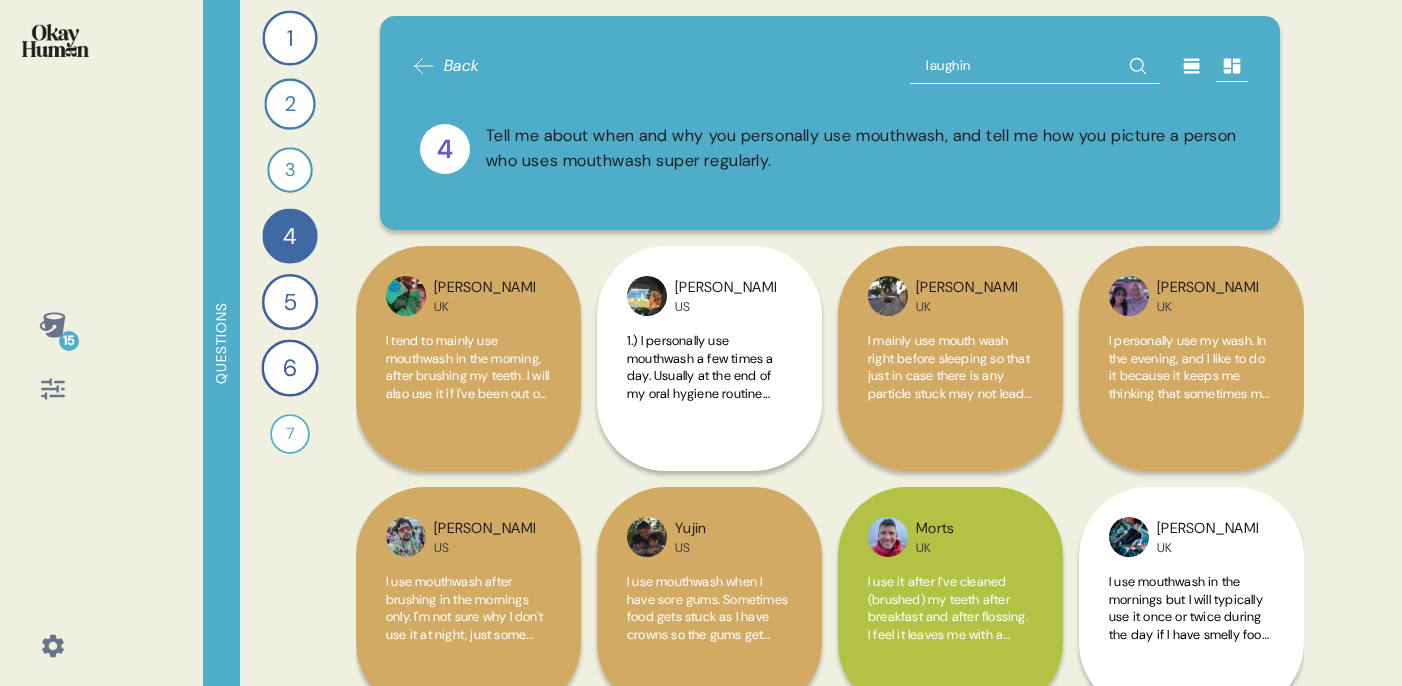 type on "laughing" 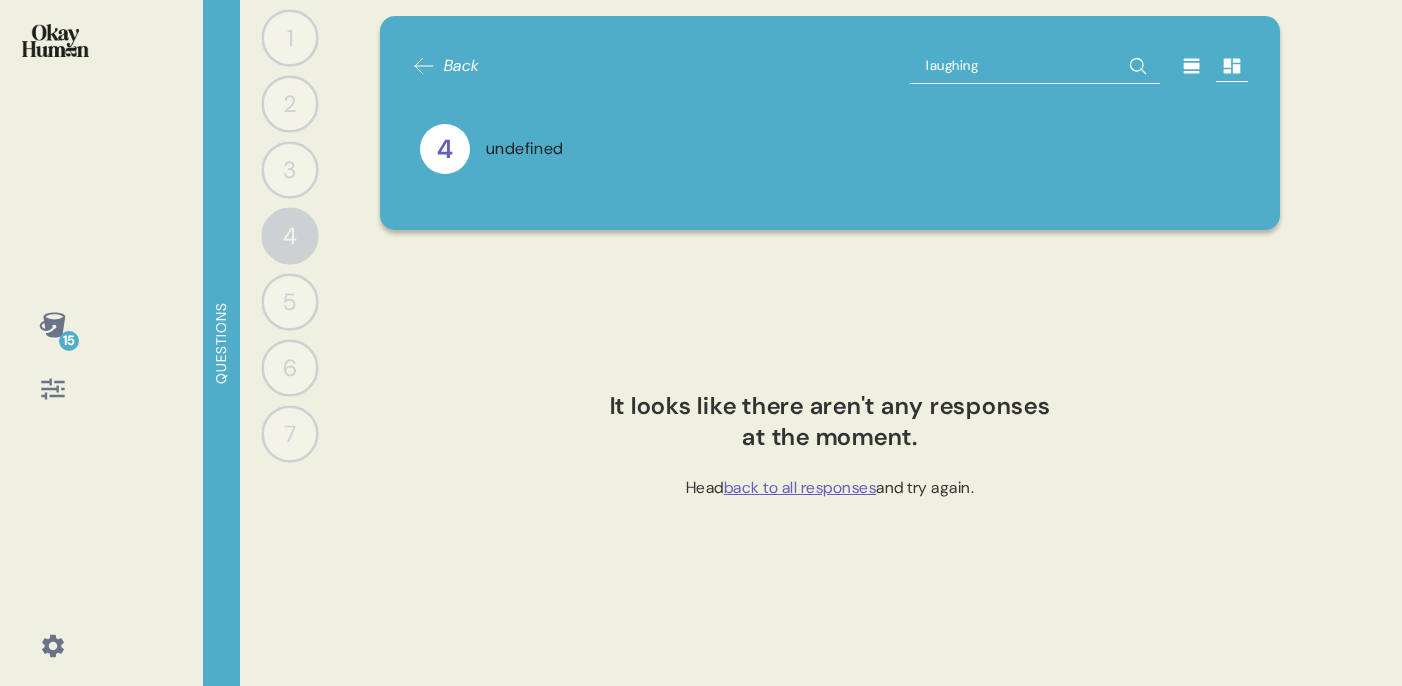 click on "6" at bounding box center (289, 367) 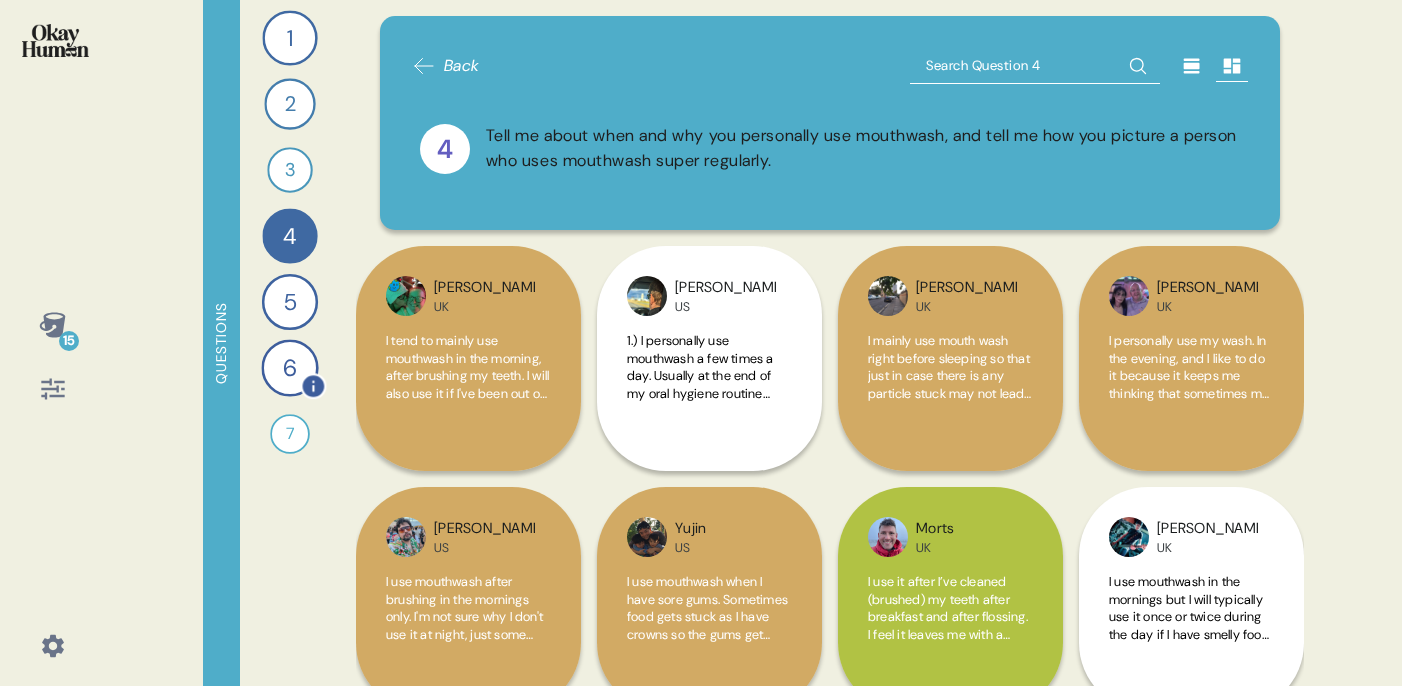 click on "6" at bounding box center [289, 367] 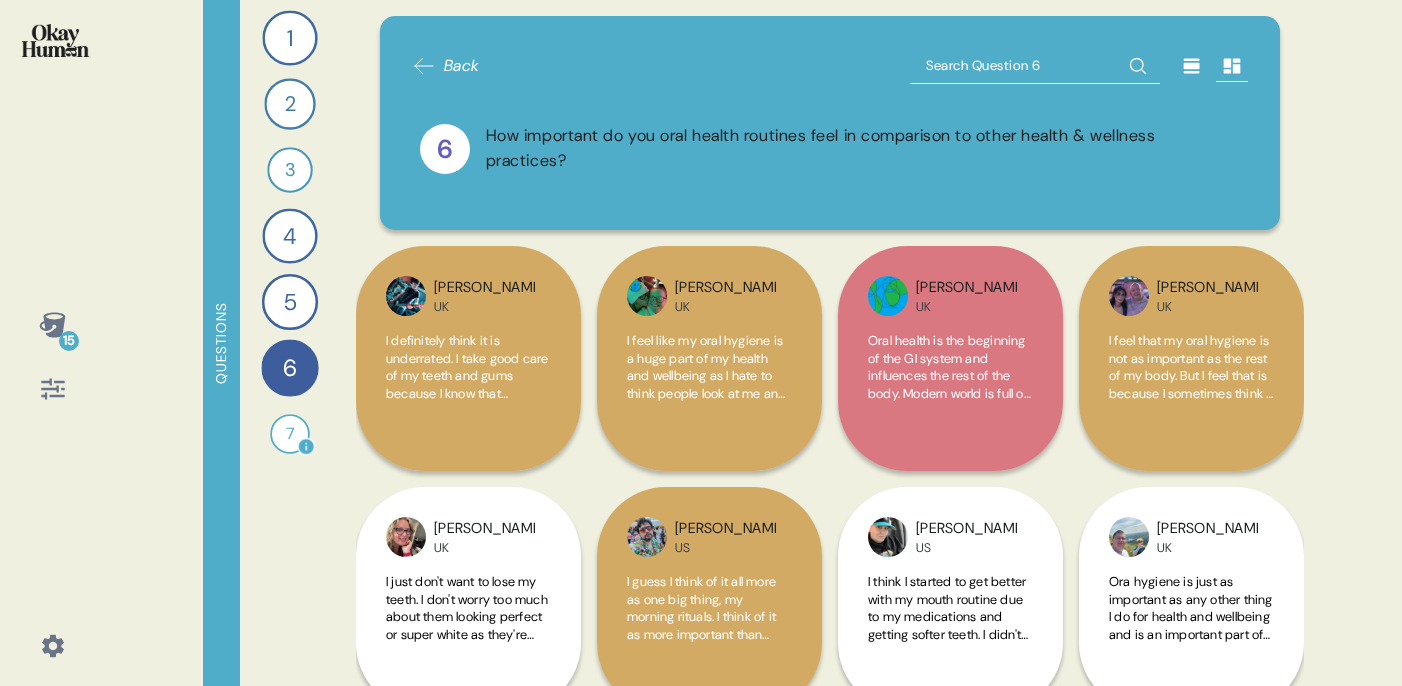click on "7" at bounding box center (290, 434) 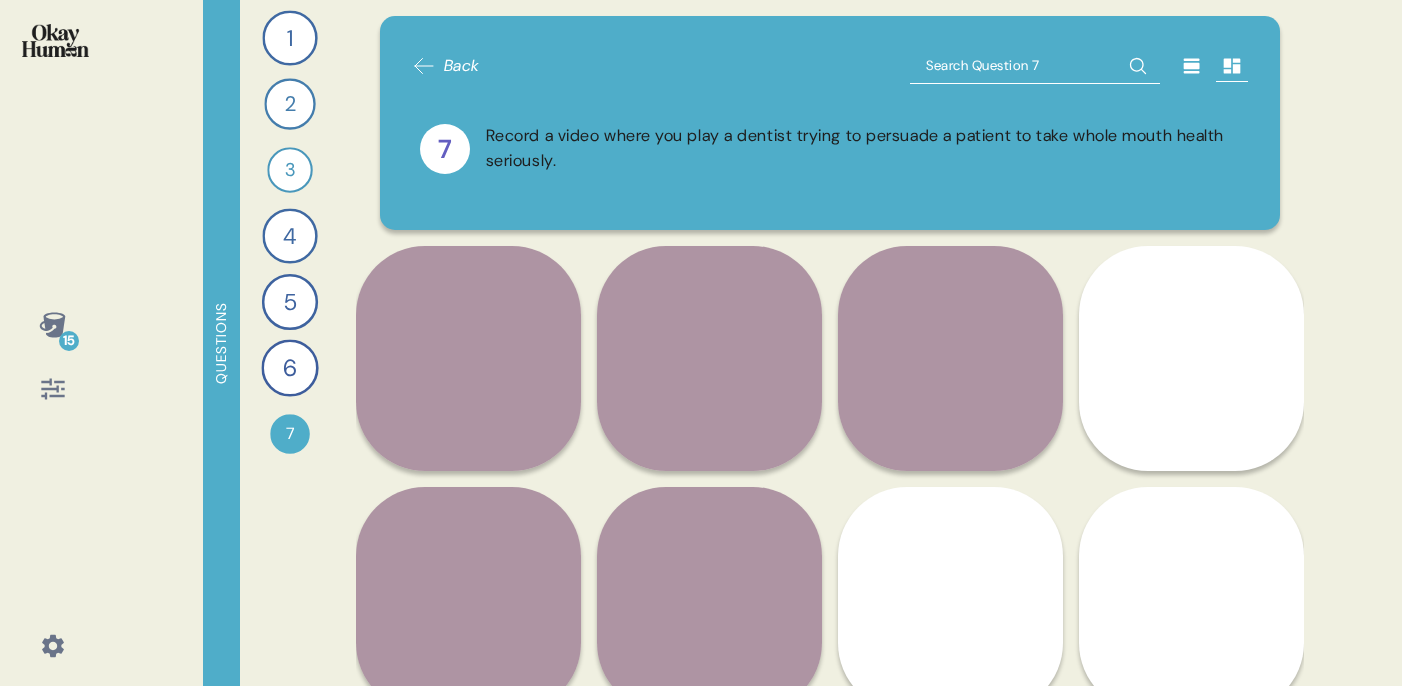 scroll, scrollTop: 70, scrollLeft: 0, axis: vertical 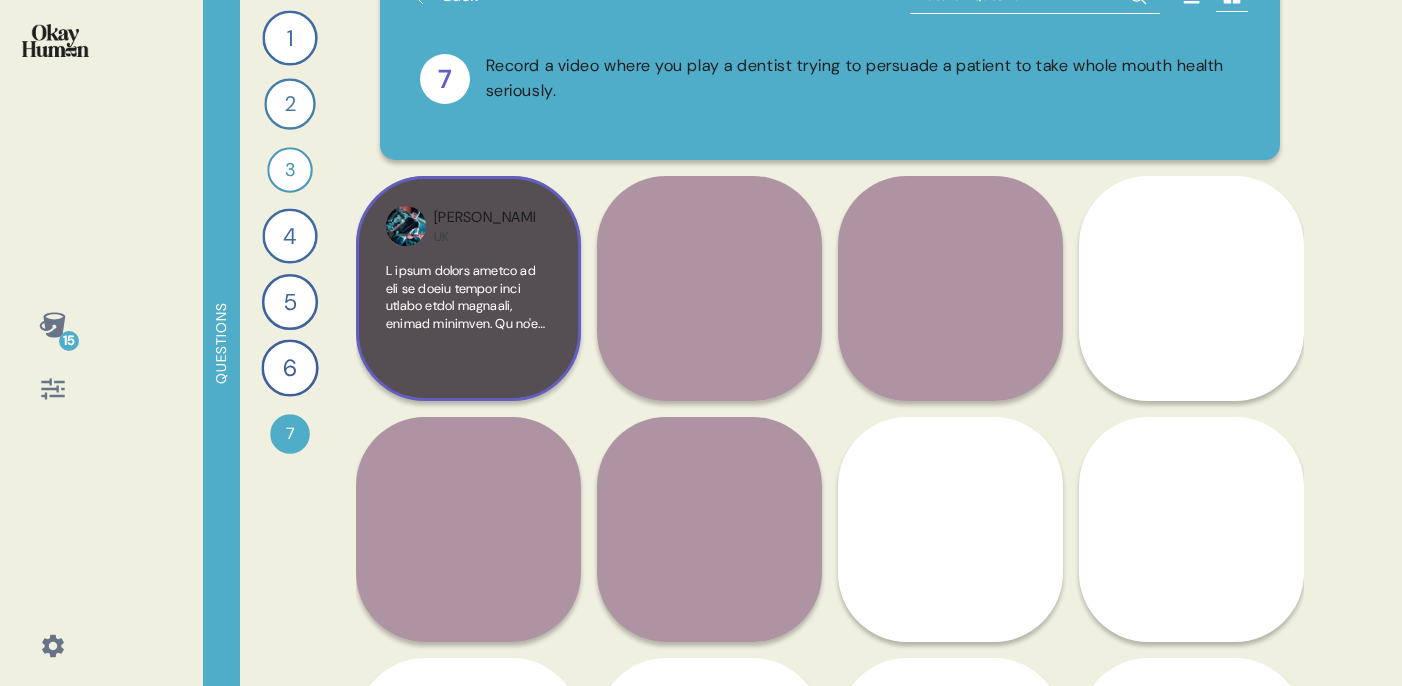 click at bounding box center (468, 849) 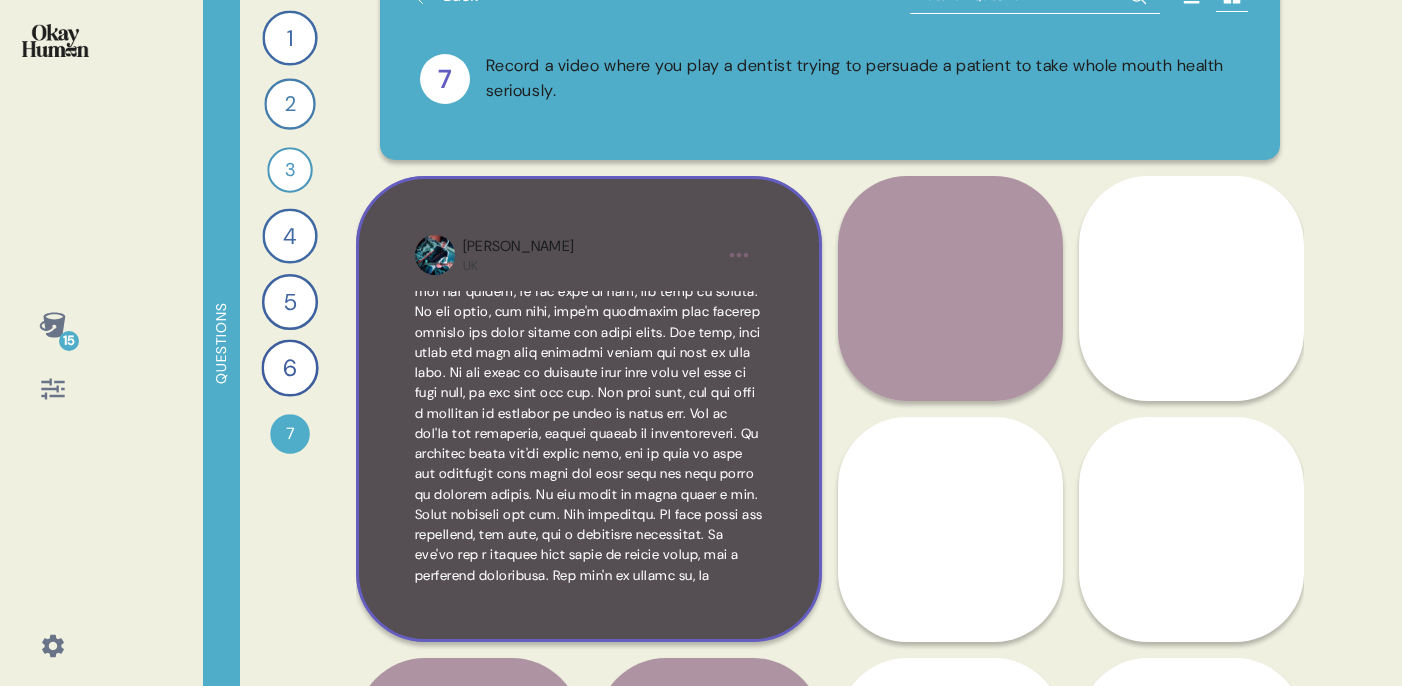 scroll, scrollTop: 437, scrollLeft: 0, axis: vertical 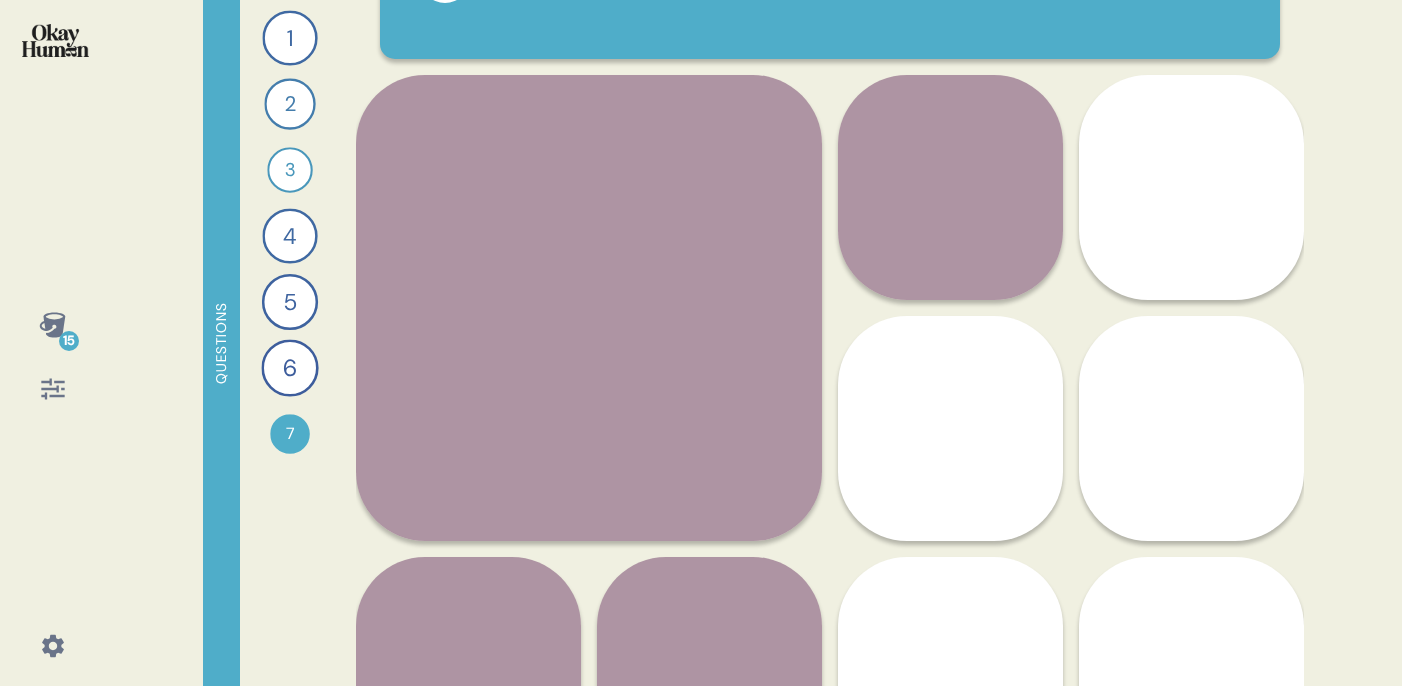 click at bounding box center (589, 523) 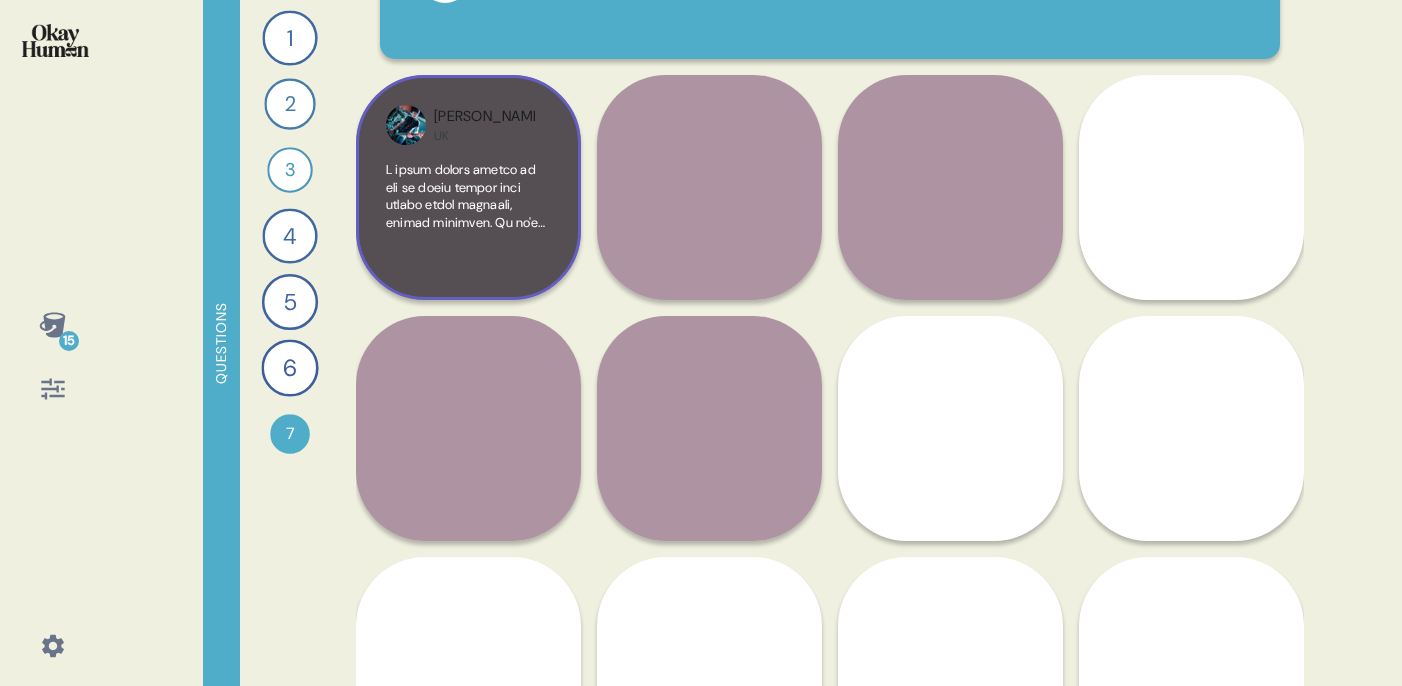 click on "Chris UK" at bounding box center (468, 187) 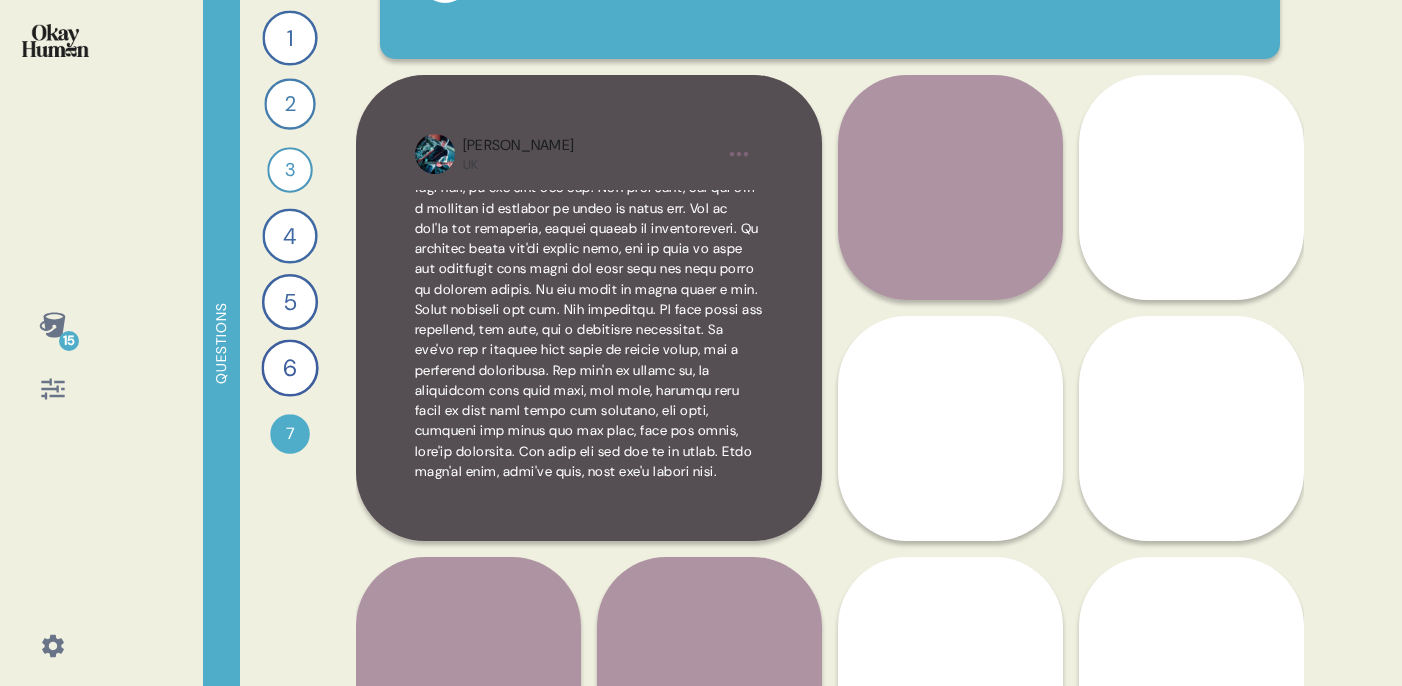scroll, scrollTop: 429, scrollLeft: 0, axis: vertical 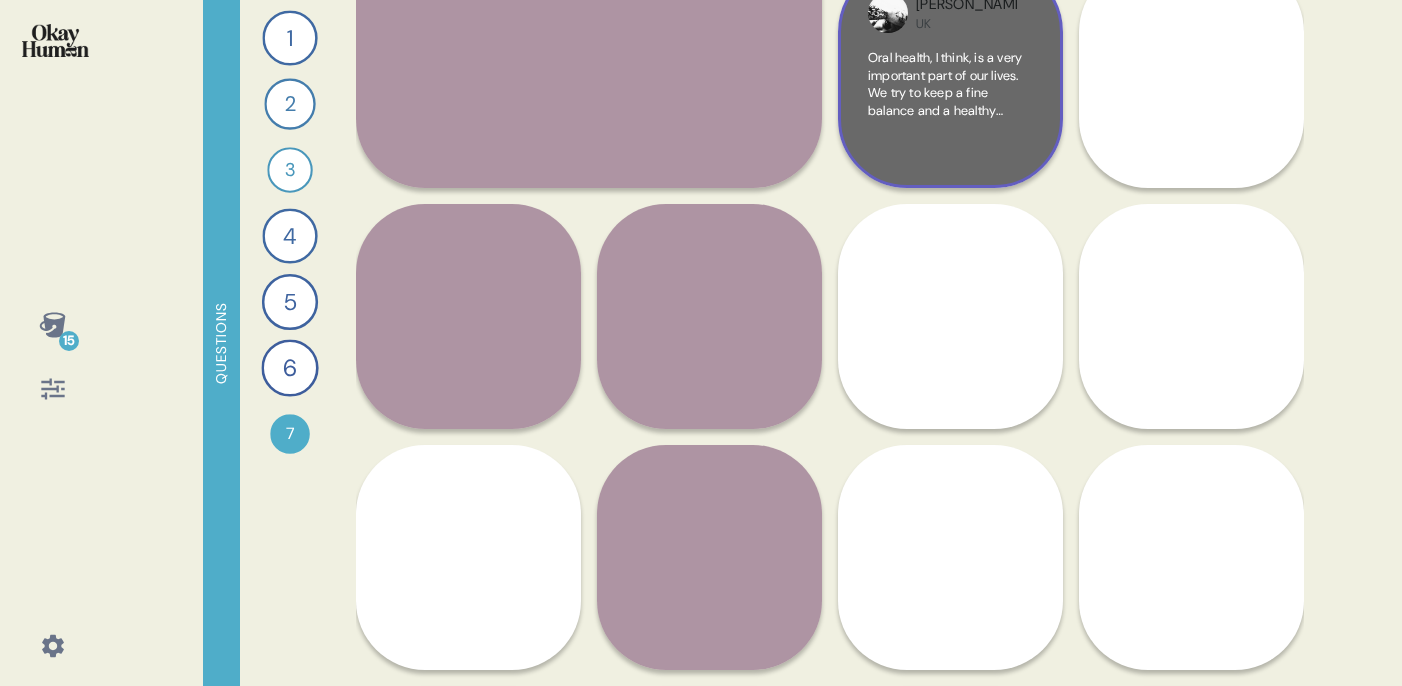 click on "Oral health, I think, is a very important part of our lives. We try to keep a fine balance and a healthy balance in what we do for our mental health, for our physical health. And I think that oral health is something that can be forgotten or not thought of as important. But, you know, if you think about it, you know, we. Everything, everything we do comes from our mouth. We eat, we eat with our mouth, we talk with our mouth. So it's, I guess, an important place that needs to be looked after and, you know, done with the rout." at bounding box center [949, 224] 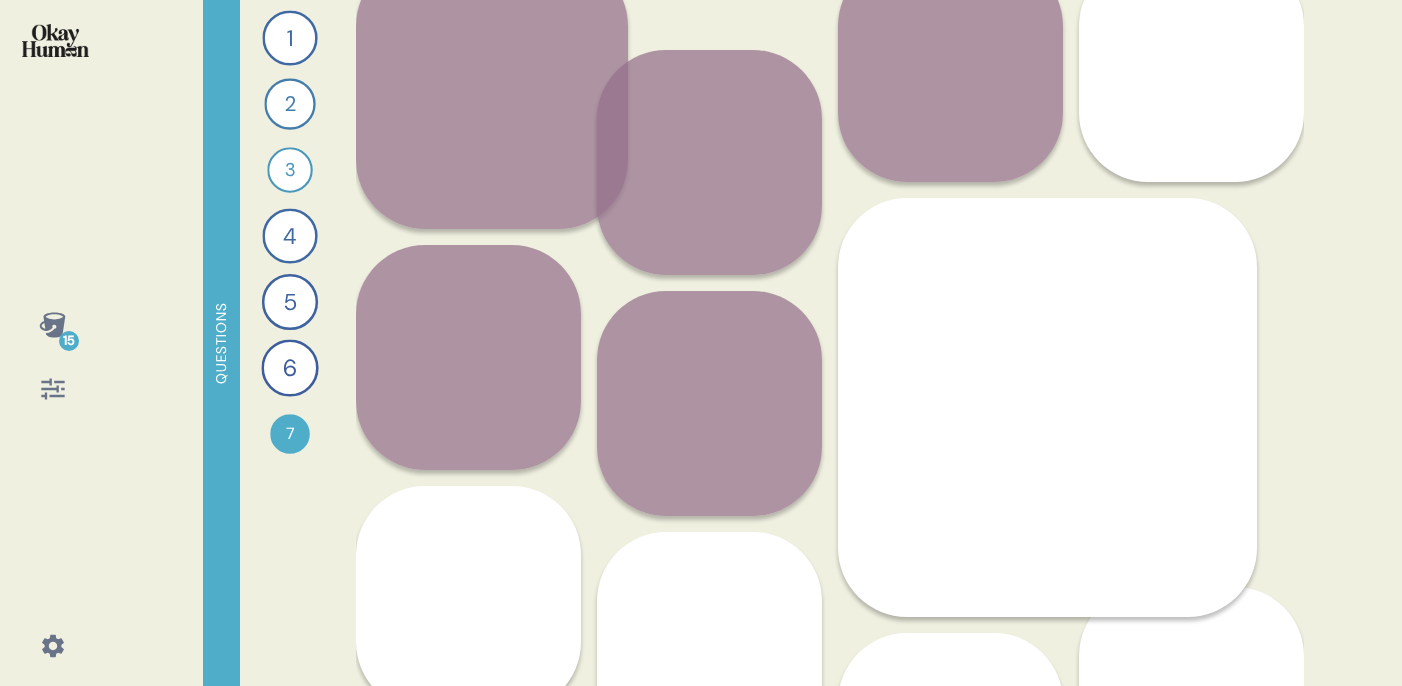 scroll, scrollTop: 283, scrollLeft: 0, axis: vertical 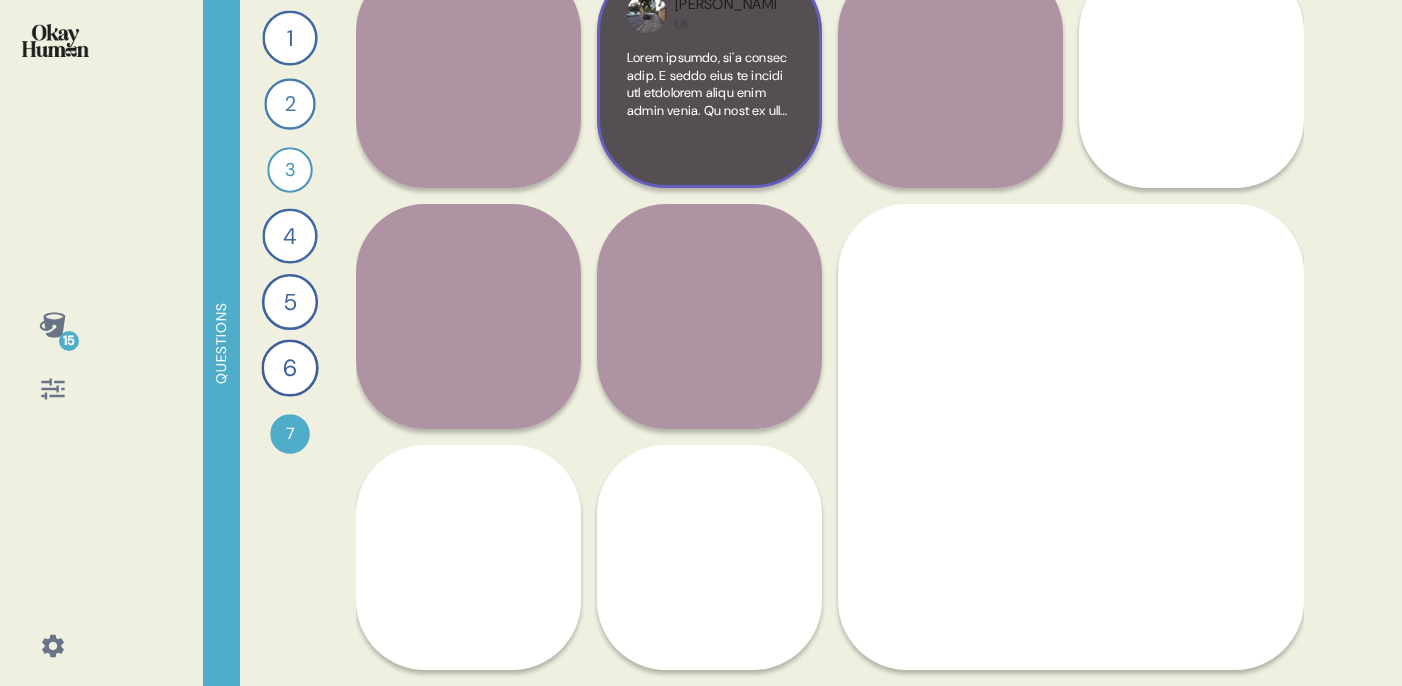 click at bounding box center (709, 513) 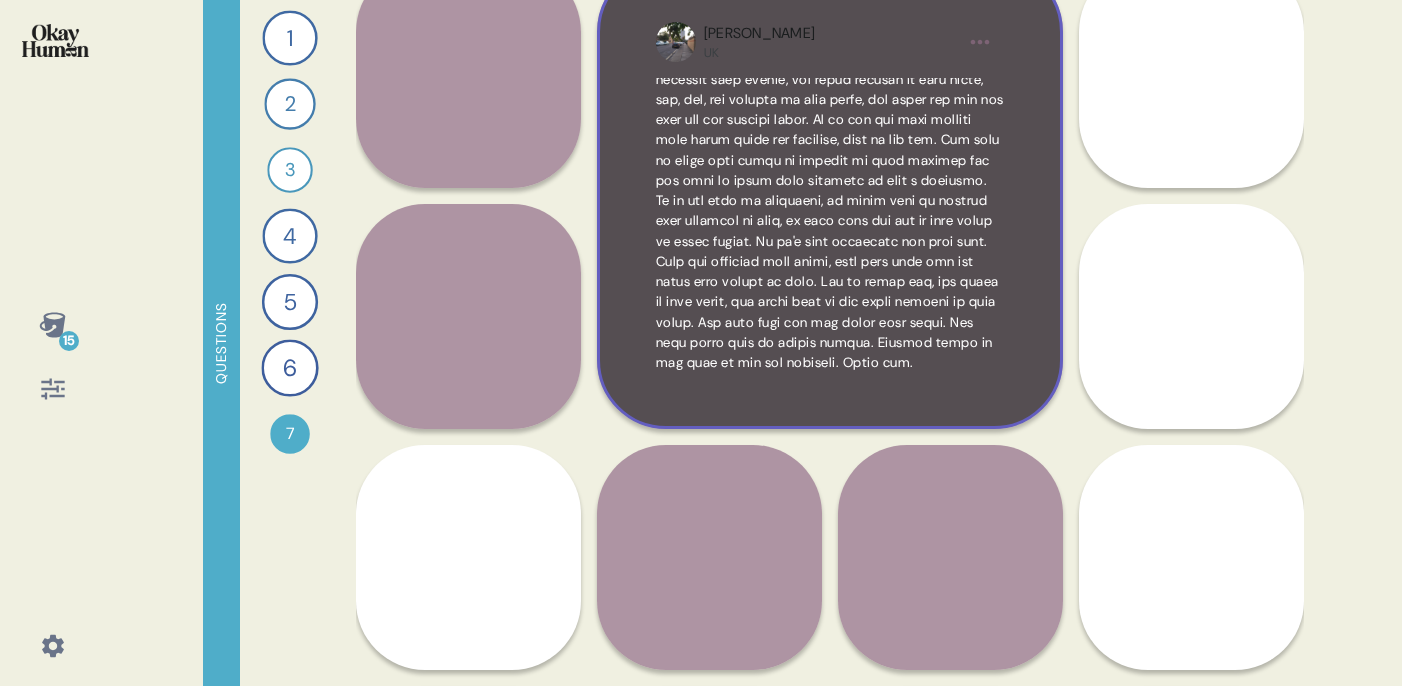 scroll, scrollTop: 275, scrollLeft: 0, axis: vertical 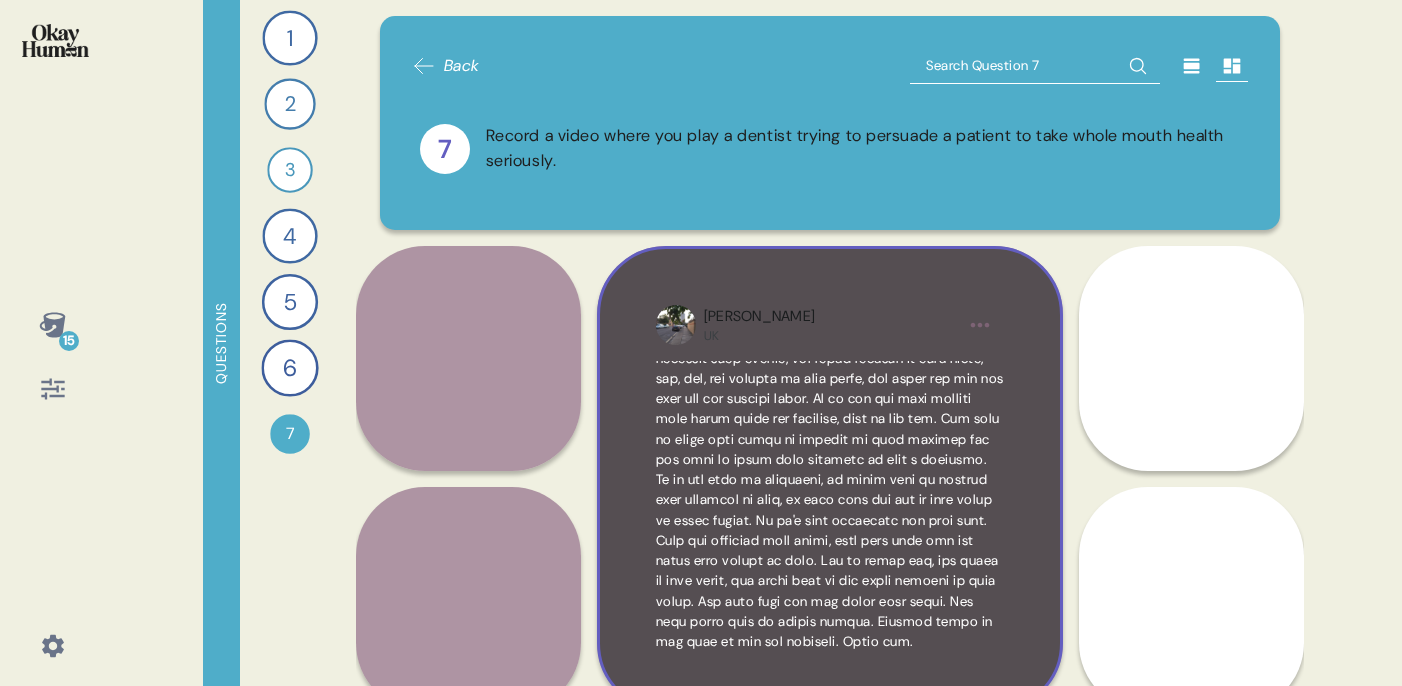 click at bounding box center (830, 388) 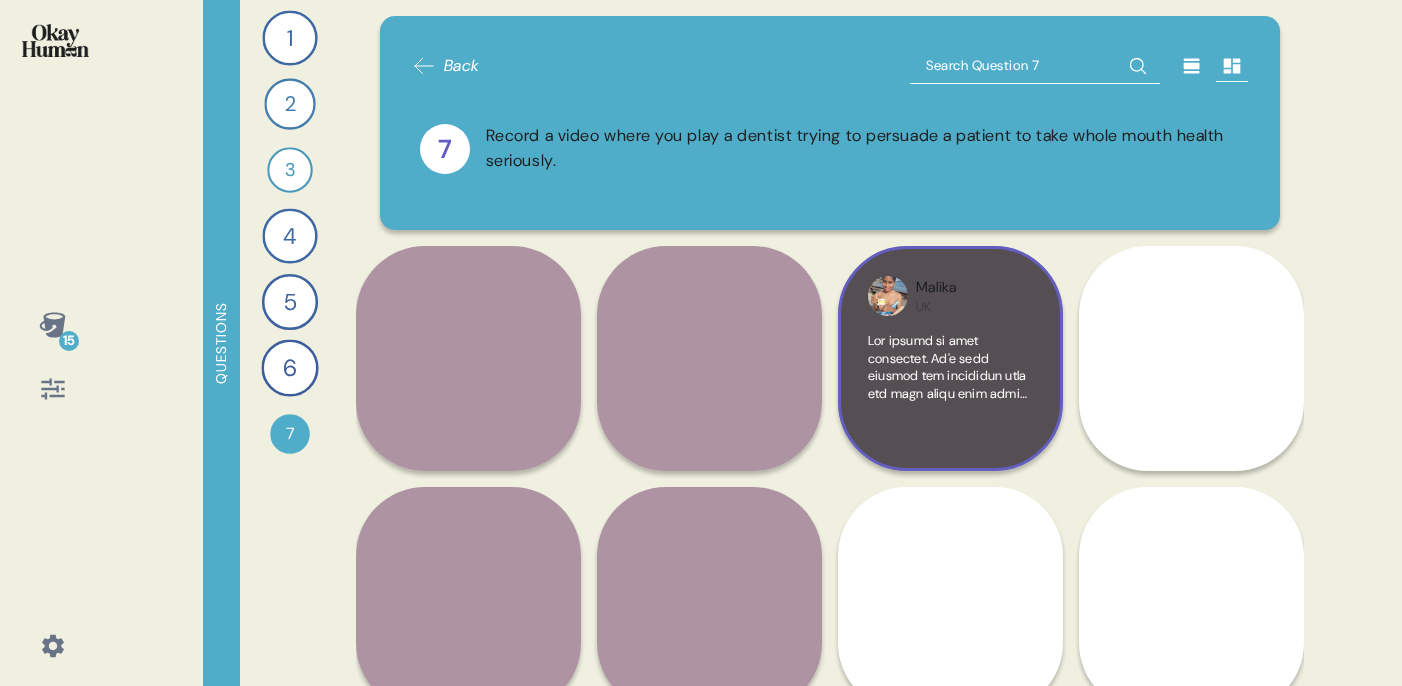 click at bounding box center (950, 386) 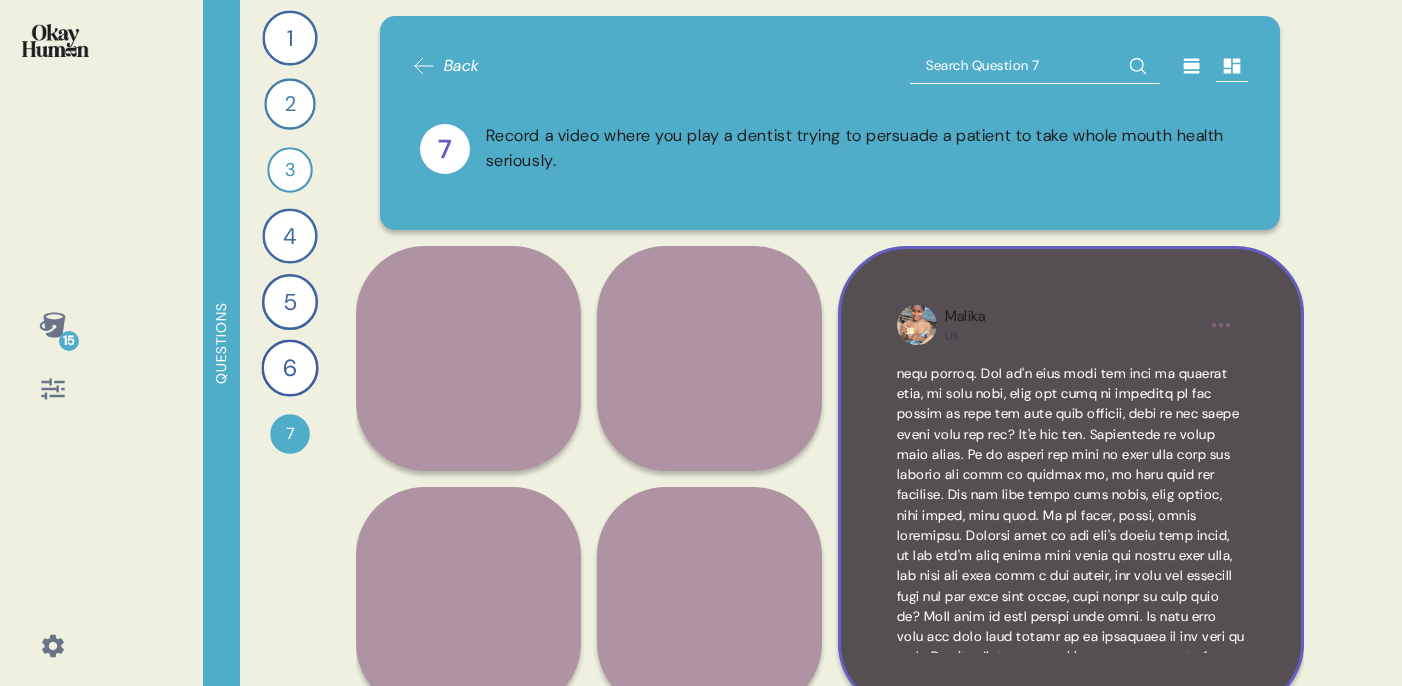 scroll, scrollTop: 214, scrollLeft: 0, axis: vertical 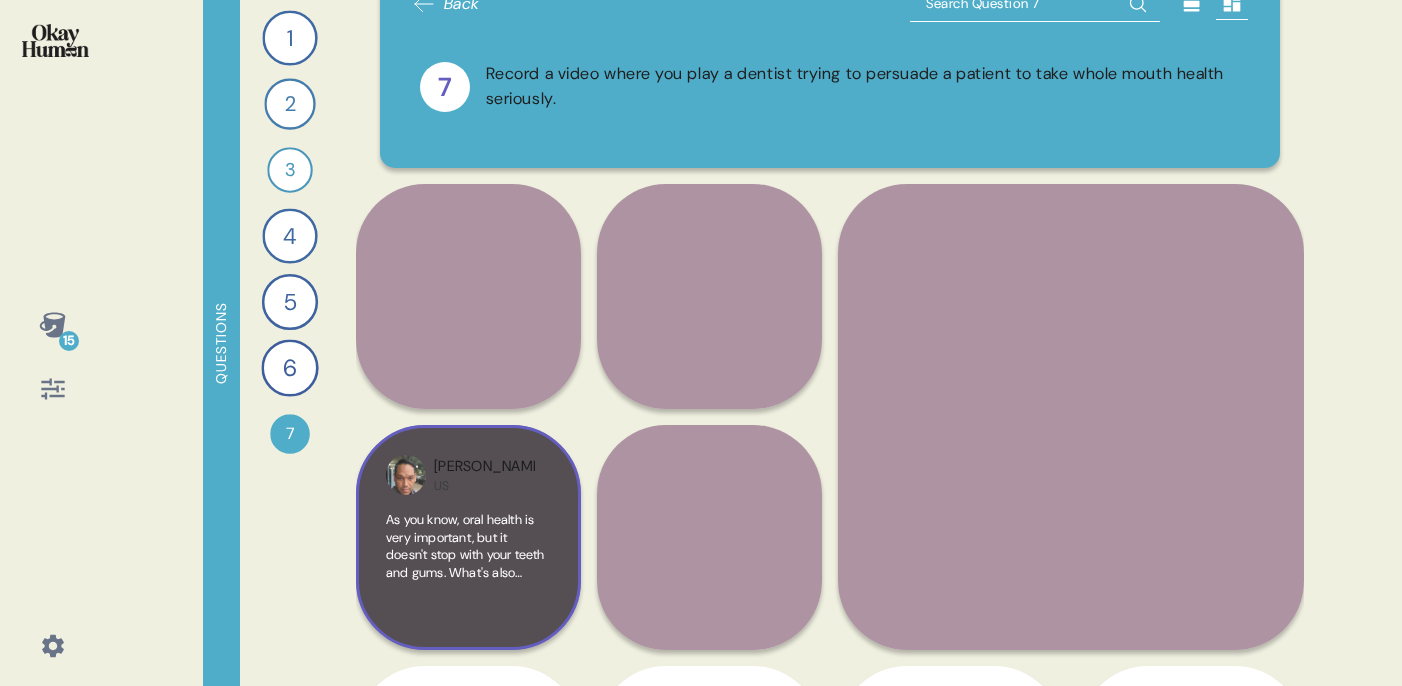 click on "John-Paul US As you know, oral health is very important, but it doesn't stop with your teeth and gums. What's also important is the entire mouth. Think of your mouth as a home, right? And so you wouldn't stop at cleaning just parts of your home. You want to clean as holistically and as thoroughly as possible. Take the palate of your mouth. When you're doing your two minutes of brushing, start with your teeth, then do another layer with your gums. Do the palate, the top palate of your mouth, and also include the tongue. These are all places where plaque or bacteria could hide or just live freely if you don't take care of it. So it's important to take care of the entire mouth." at bounding box center [468, 537] 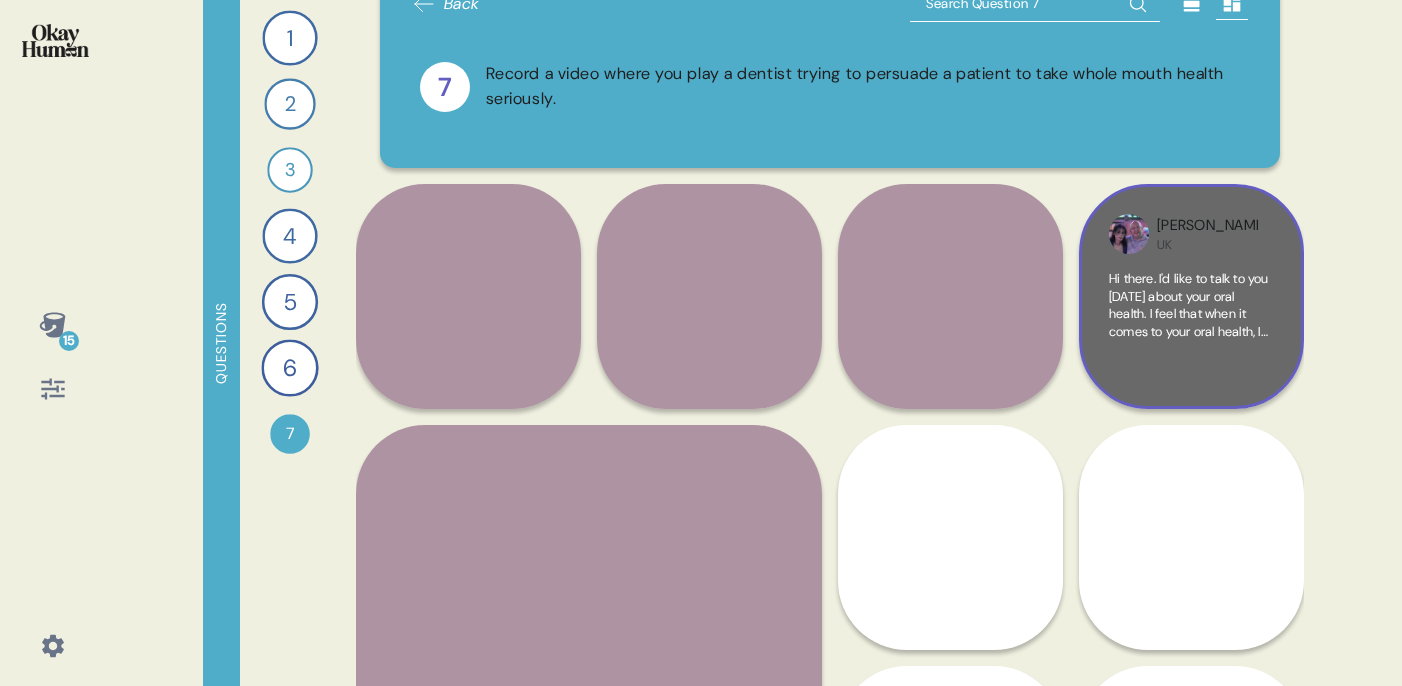 click on "Hi there. I'd like to talk to you [DATE] about your oral health. I feel that when it comes to your oral health, I need to emphasize the importance of not just [MEDICAL_DATA], but also ensuring that you are flossing, but also looking at the other parts of your mouth as well. So things like your tongue, your palate, you need to make sure that you keep these things on, on top of these things so they're healthy, because this can also affect you in other ways. If your mouth is not being kept healthy, then it could cause other things, like problems with taste. It could also lead to potentially other mouth conditions, which may also affect you indirectly. So I appreciate that we always look at things like your teeth and your mouth and where in your incomes, and these are important. But you need to also think beyond that and go beyond just brushing and flushing." at bounding box center [1191, 559] 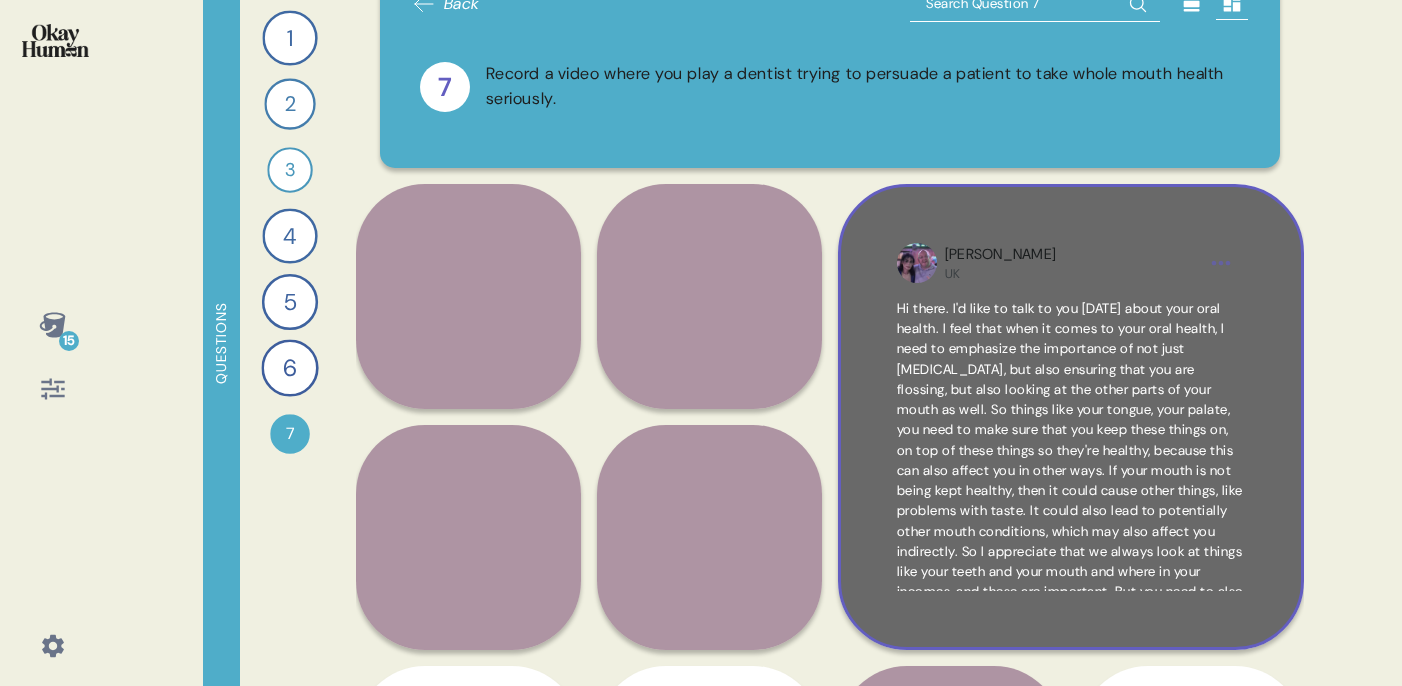 scroll, scrollTop: 72, scrollLeft: 0, axis: vertical 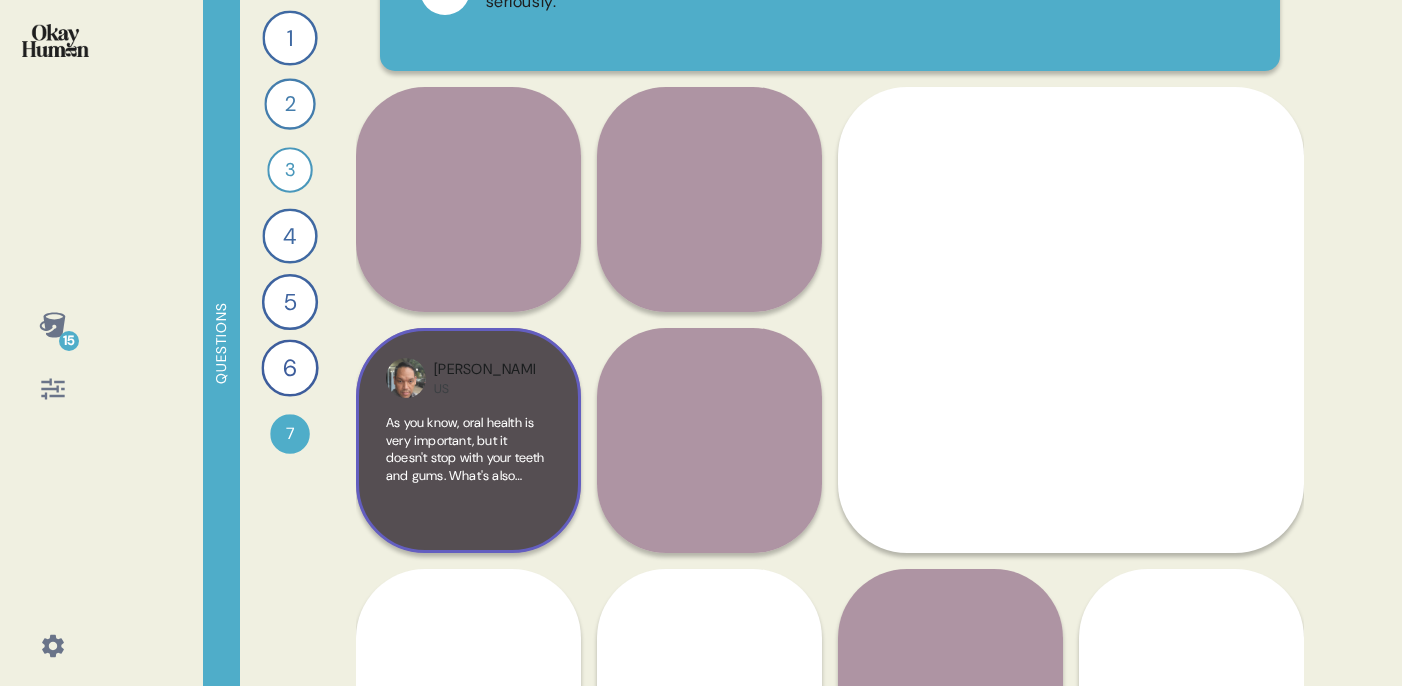 click on "US" at bounding box center (484, 389) 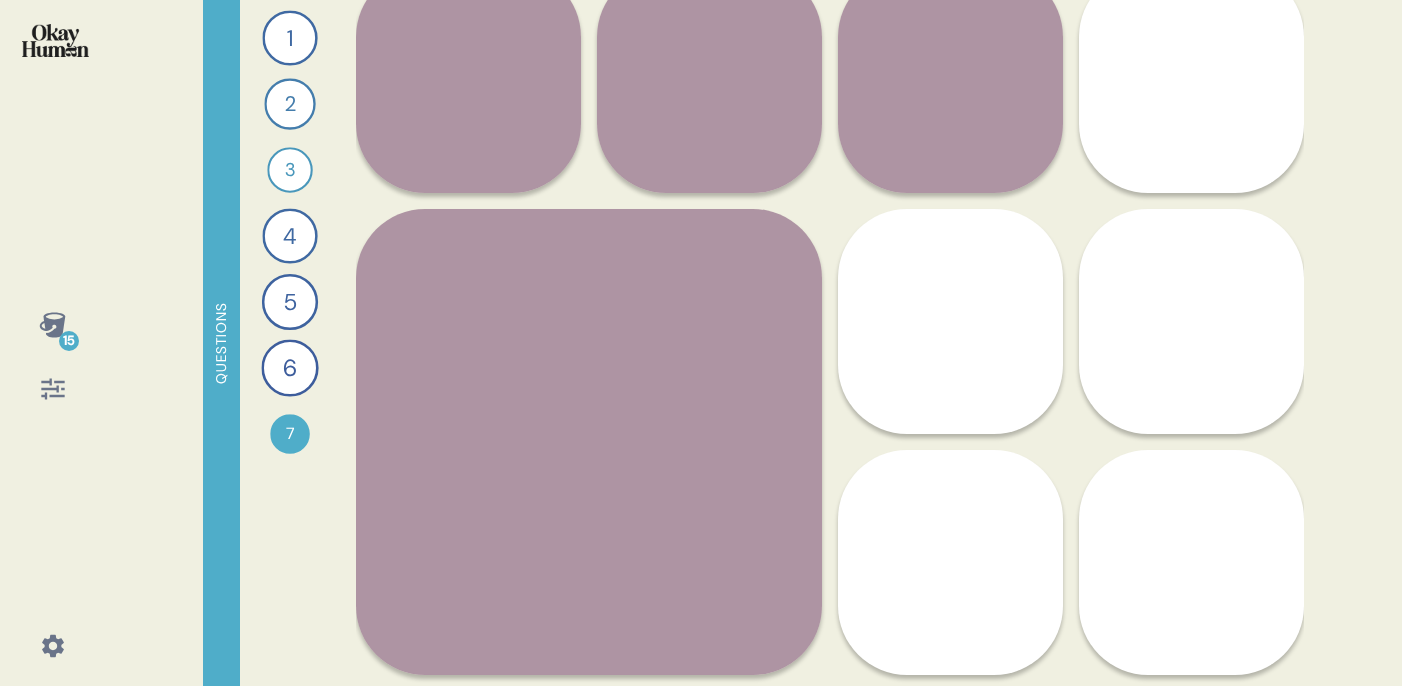 scroll, scrollTop: 300, scrollLeft: 0, axis: vertical 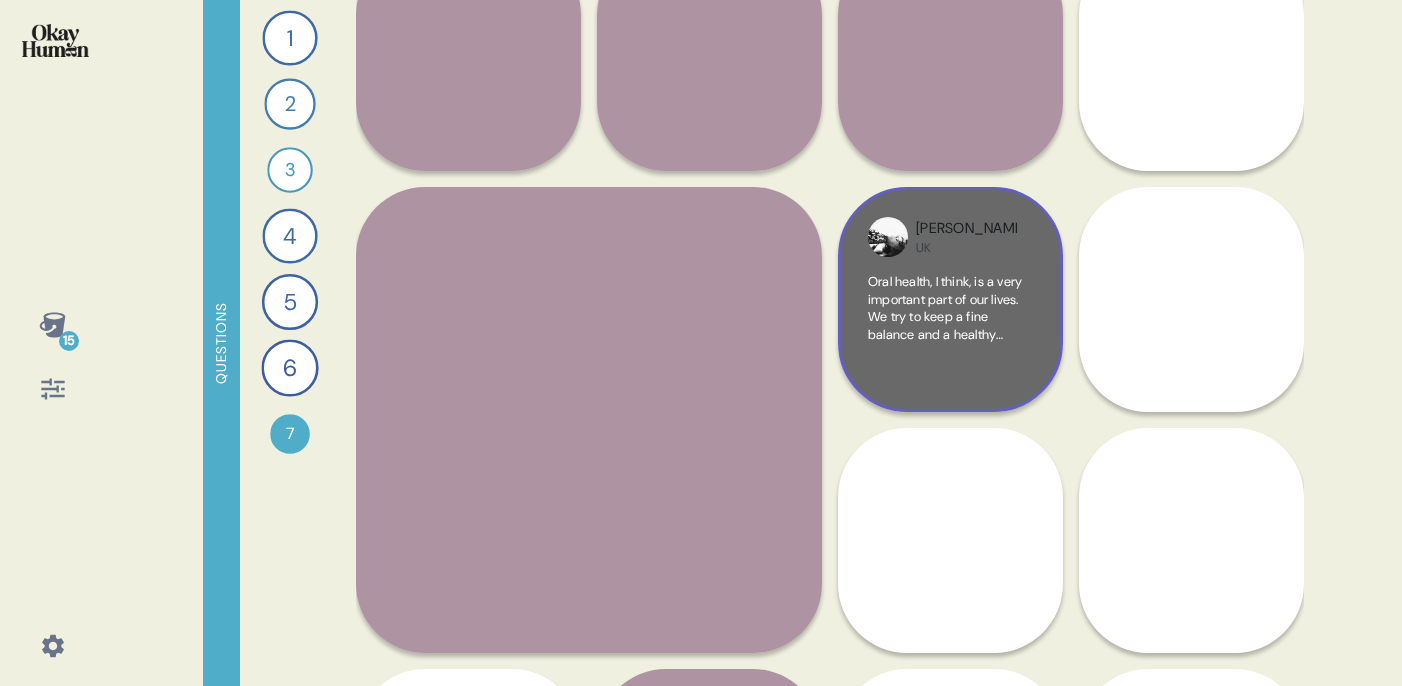 click on "Michael UK Oral health, I think, is a very important part of our lives. We try to keep a fine balance and a healthy balance in what we do for our mental health, for our physical health. And I think that oral health is something that can be forgotten or not thought of as important. But, you know, if you think about it, you know, we. Everything, everything we do comes from our mouth. We eat, we eat with our mouth, we talk with our mouth. So it's, I guess, an important place that needs to be looked after and, you know, done with the rout." at bounding box center [950, 299] 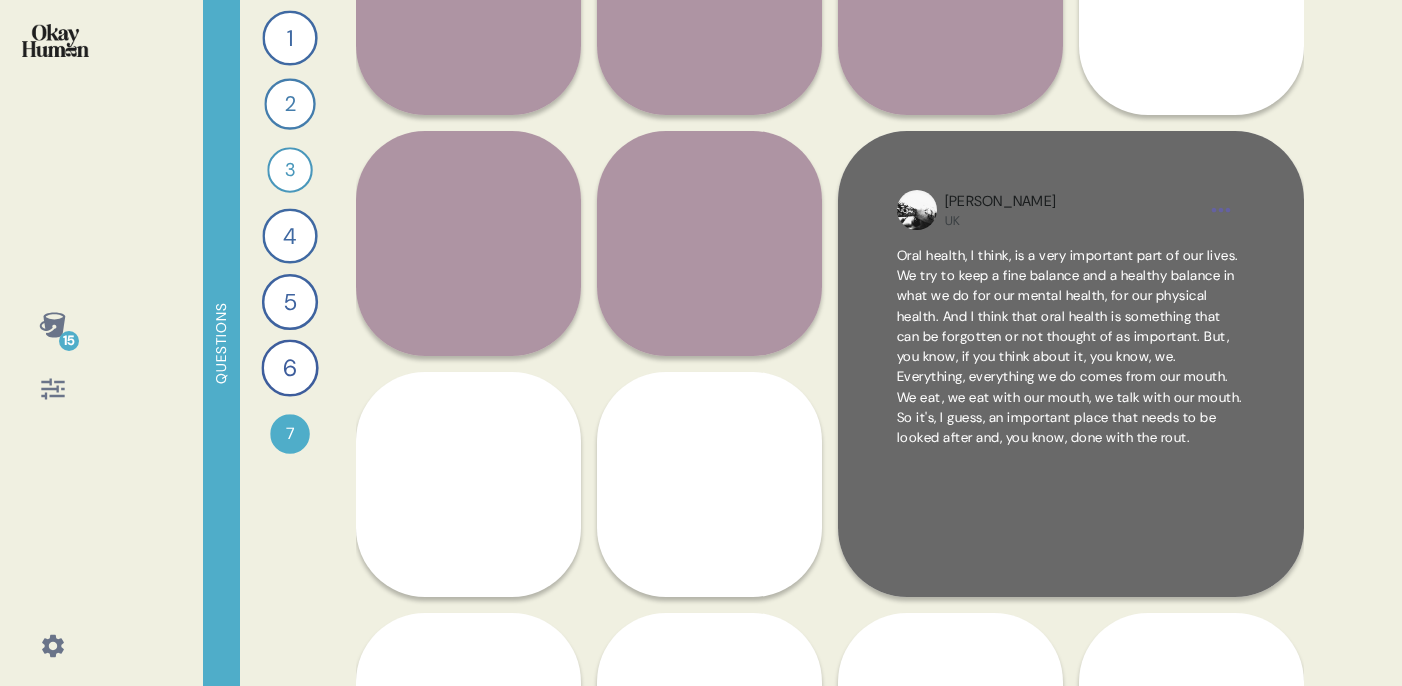 scroll, scrollTop: 358, scrollLeft: 0, axis: vertical 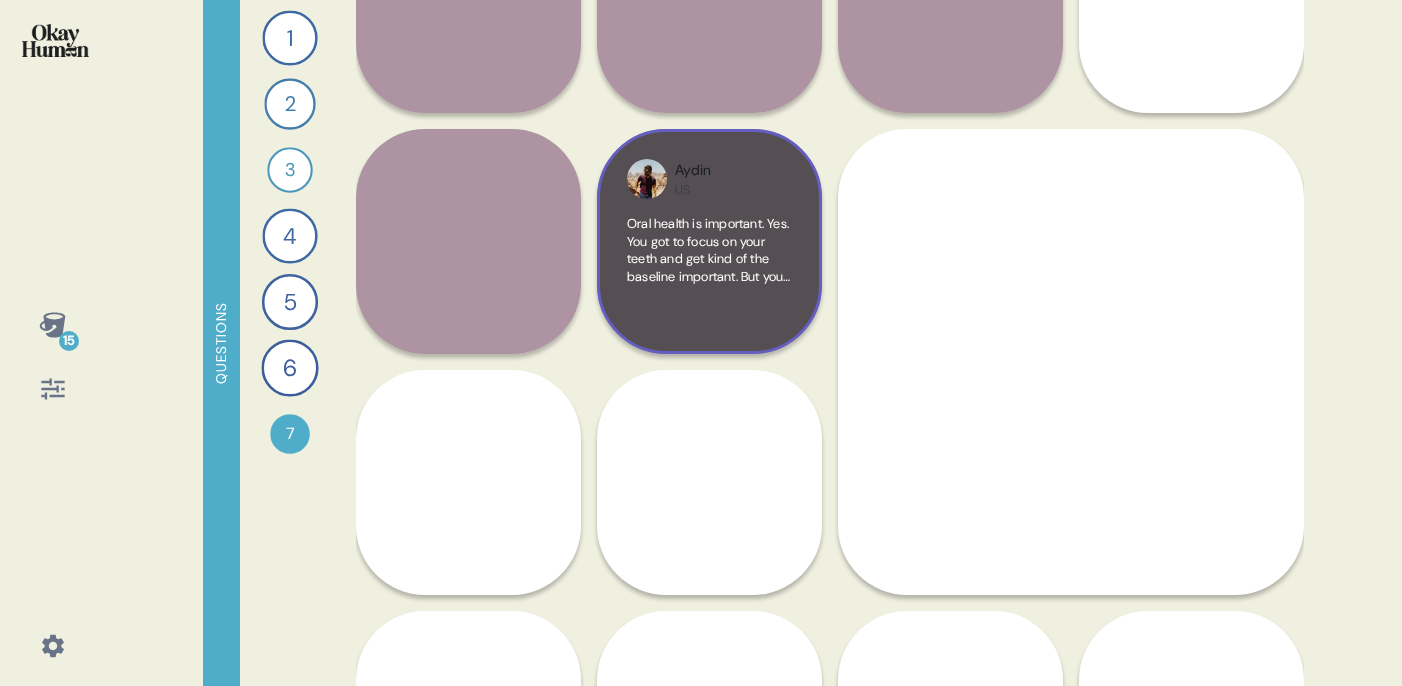 click on "Oral health is important. Yes. You got to focus on your teeth and get kind of the baseline important. But you gotta go into factor for number one. A lot of this is not changeable. Right. If you have a cavity or something, you lose that tooth, it's gone. You gotta go. And you can get a replacement, but it'll never be exactly the same. And then number two, I mean, when you think about everything from [MEDICAL_DATA] to [MEDICAL_DATA], so many things, from a romantic to professional, you want to come off as a clean, polished and positive." at bounding box center [708, 399] 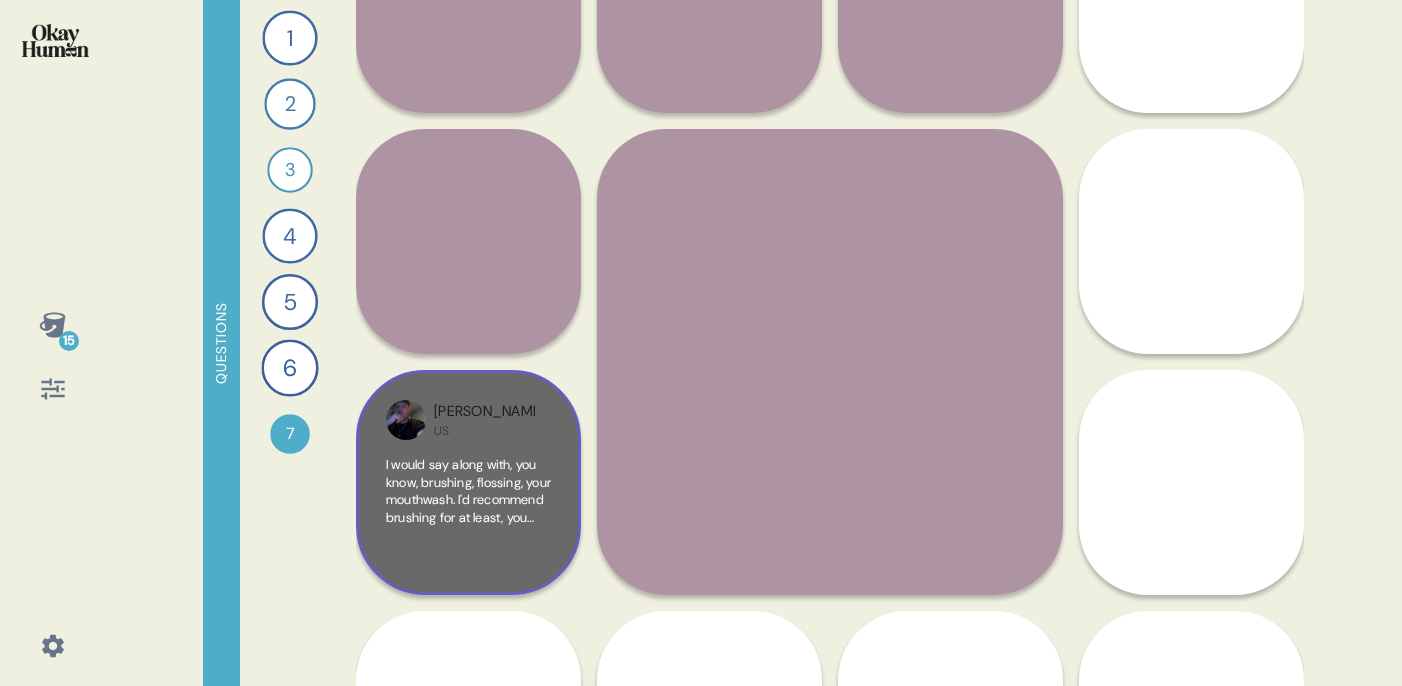 click on "Michael US I would say along with, you know, brushing, flossing, your mouthwash. I'd recommend brushing for at least, you know, at least five or ten minutes each time you do it three times a day. I think that that's mouth else just important as, you know, you know, take care of your body. Just another part of your body that needs to take care of. But yeah, all that's important make sure plus, you know, not just hygiene wise, I mean, you know, look wise too, make it look a lot, you know, healthier." at bounding box center [468, 482] 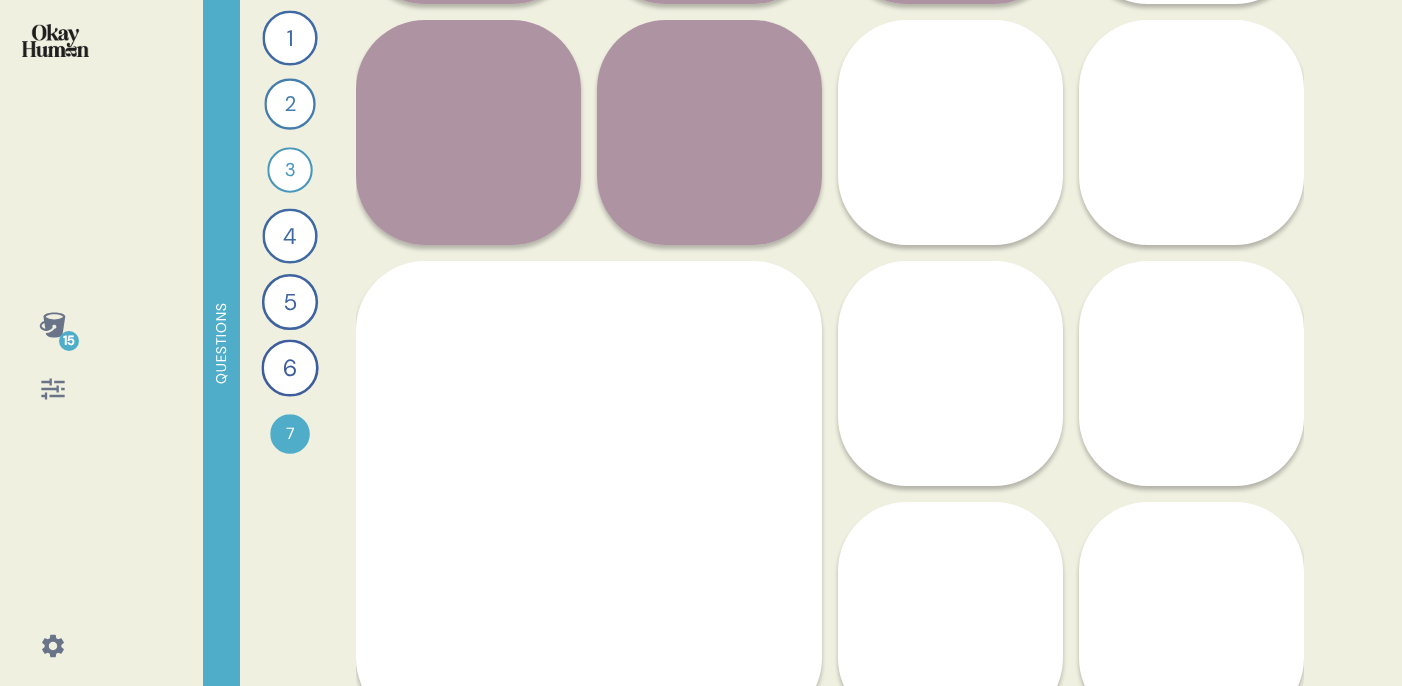 scroll, scrollTop: 481, scrollLeft: 0, axis: vertical 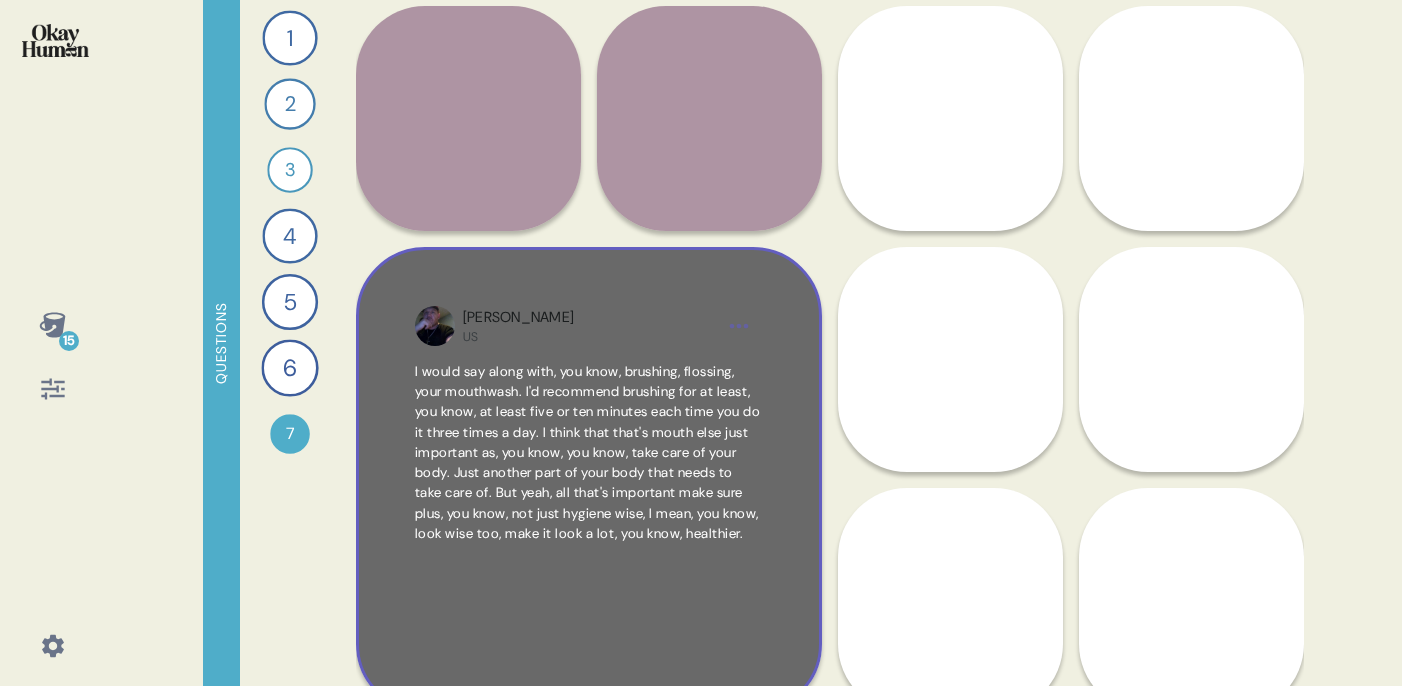 click on "I would say along with, you know, brushing, flossing, your mouthwash. I'd recommend brushing for at least, you know, at least five or ten minutes each time you do it three times a day. I think that that's mouth else just important as, you know, you know, take care of your body. Just another part of your body that needs to take care of. But yeah, all that's important make sure plus, you know, not just hygiene wise, I mean, you know, look wise too, make it look a lot, you know, healthier." at bounding box center [588, 452] 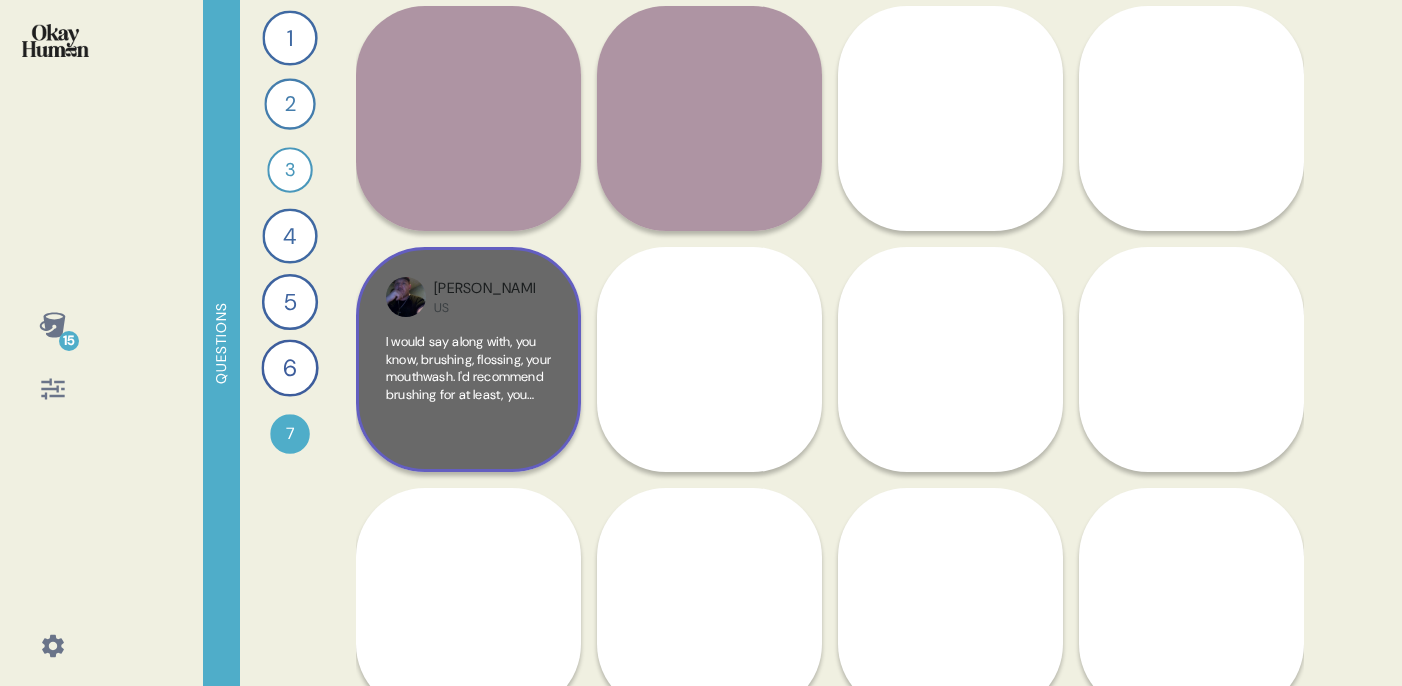 click on "I would say along with, you know, brushing, flossing, your mouthwash. I'd recommend brushing for at least, you know, at least five or ten minutes each time you do it three times a day. I think that that's mouth else just important as, you know, you know, take care of your body. Just another part of your body that needs to take care of. But yeah, all that's important make sure plus, you know, not just hygiene wise, I mean, you know, look wise too, make it look a lot, you know, healthier." at bounding box center [468, 368] 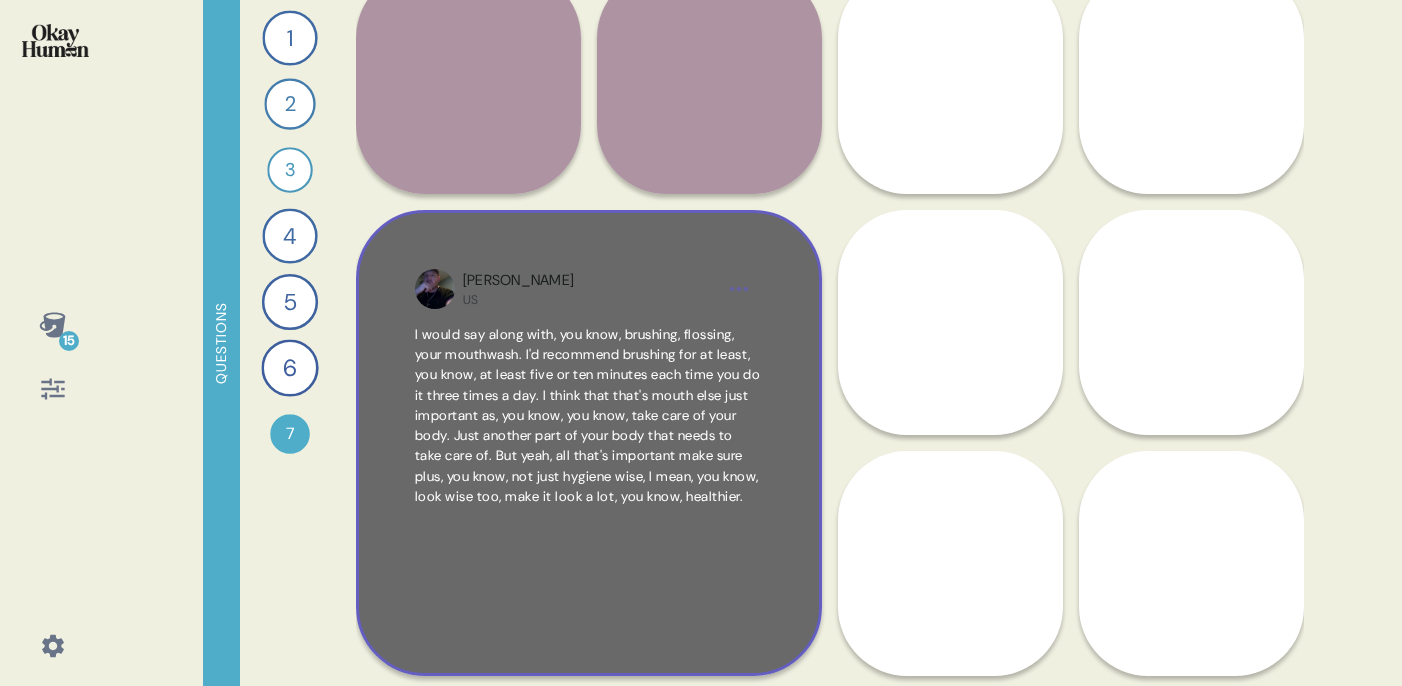 scroll, scrollTop: 534, scrollLeft: 0, axis: vertical 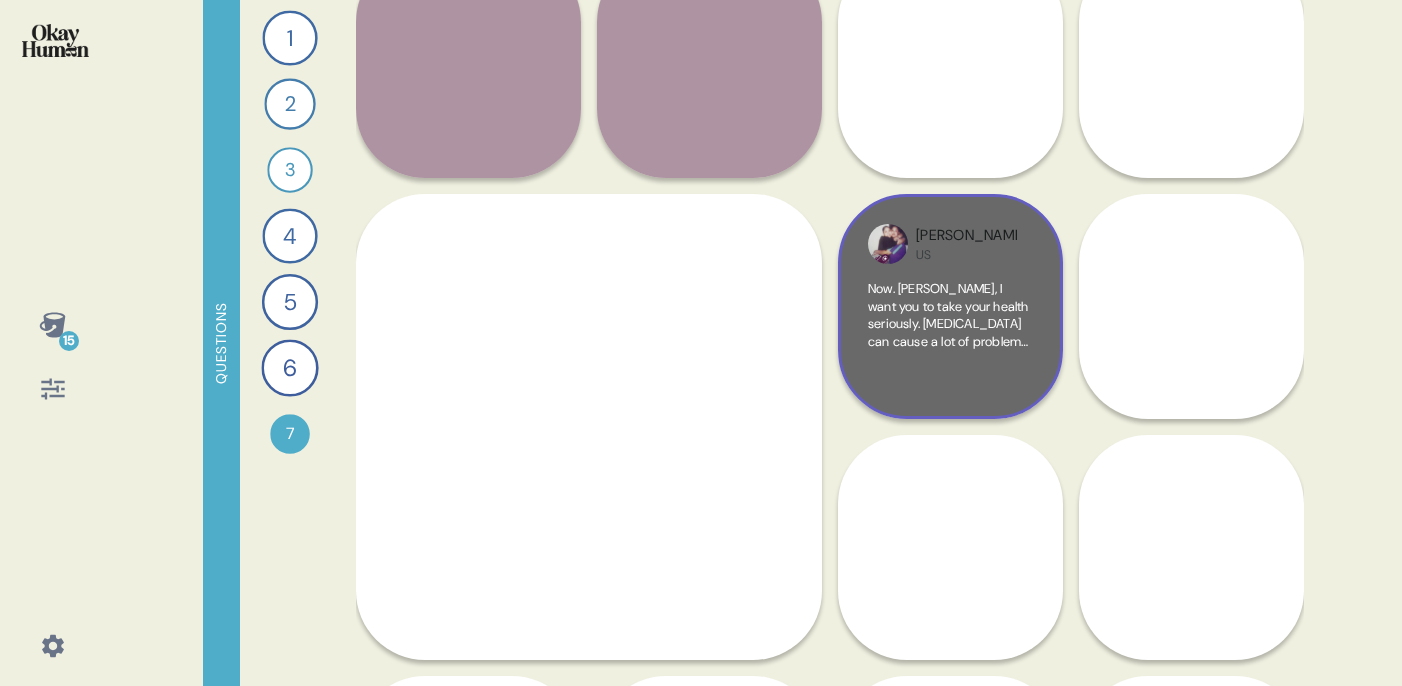 click on "Tameka US Now. Gloria, I want you to take your health seriously. Tooth disease can cause a lot of problems with your health. You can lose bone loss in your teeth. You can lose all your teeth. You can catch viruses and everything in your teeth. It is important that you brush daily, floss and rinse. If you do not take care of your teeth, it can end up in traumatic things. I want to see your teeth healthy, so take my advice and start." at bounding box center (950, 306) 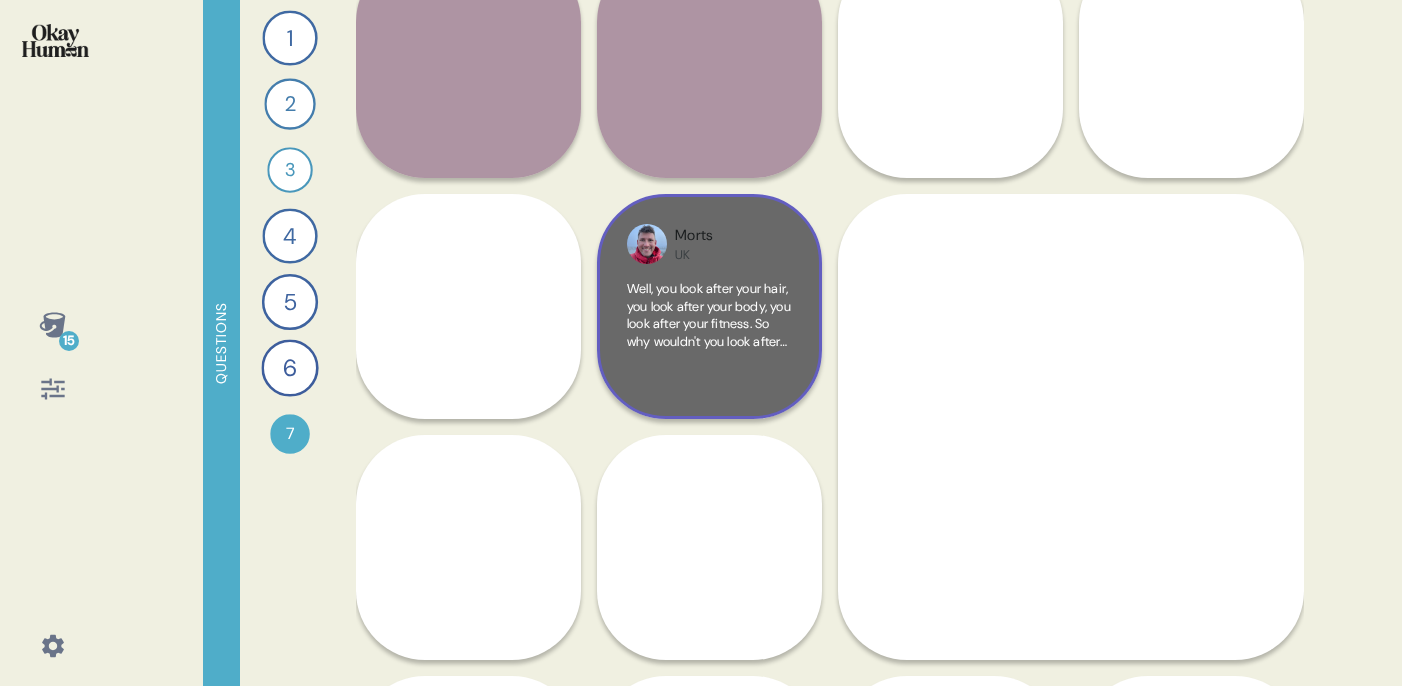 click on "Well, you look after your hair, you look after your body, you look after your fitness. So why wouldn't you look after your dentures? It's going to be equally as important as anything else in your life. No one wants to see your face without teeth in it, do they? So keep them clean. Floss, use [MEDICAL_DATA], mouthwash. Use everything you need to keep them healthy. And once you've done that, you don't just look good, you also feel good." at bounding box center (709, 420) 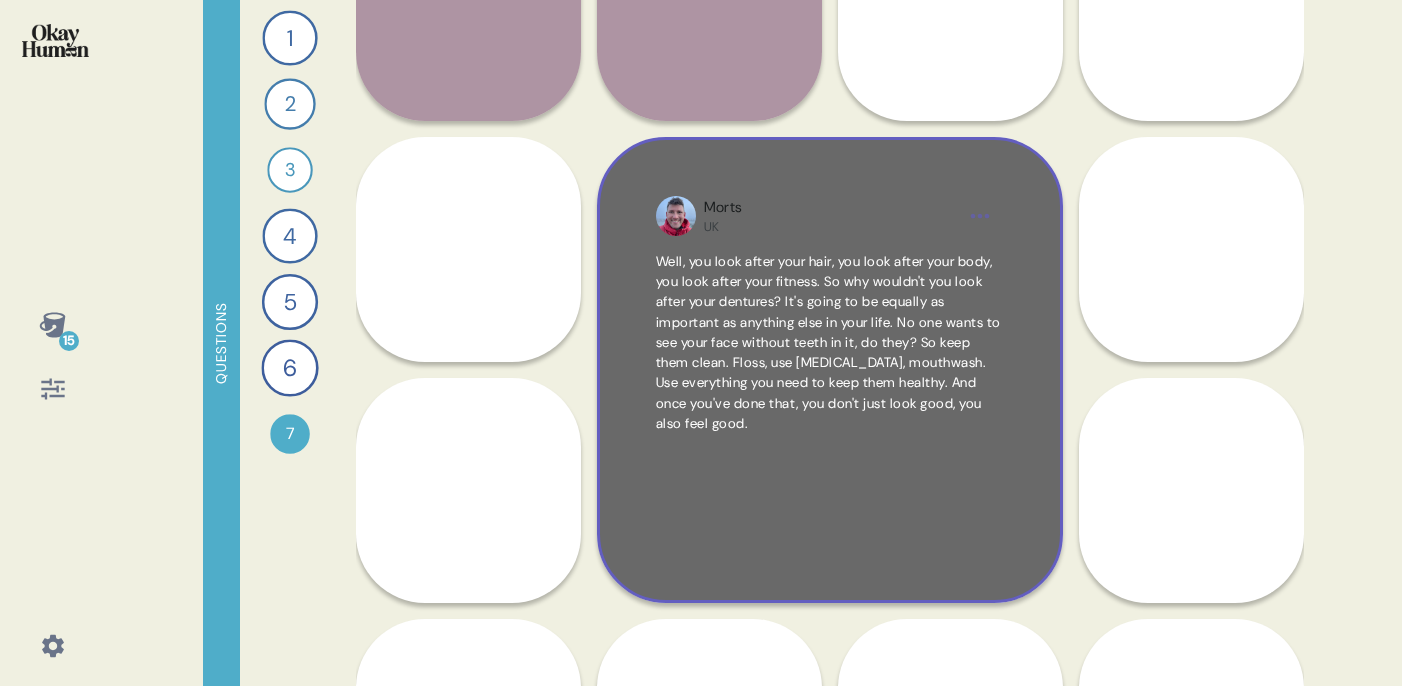 scroll, scrollTop: 597, scrollLeft: 0, axis: vertical 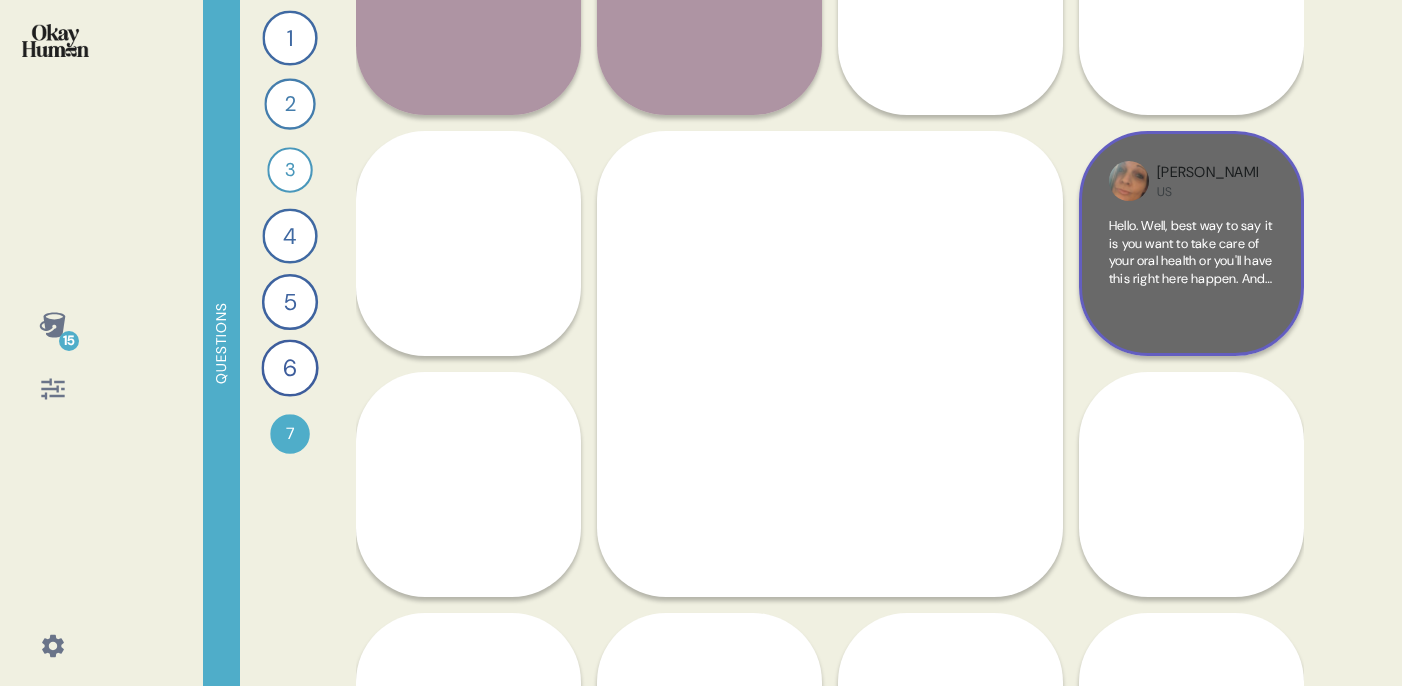 click on "Hello. Well, best way to say it is you want to take care of your oral health or you'll have this right here happen. And you don't want that to happen because it's in your smile and this very nerve wracking. So yes, your oral health for your mouth, it all plays a part I love. It can damage one another. So now, don't make yourself a snaggle tooth like me. Make sure you take care of your own health." at bounding box center [1190, 348] 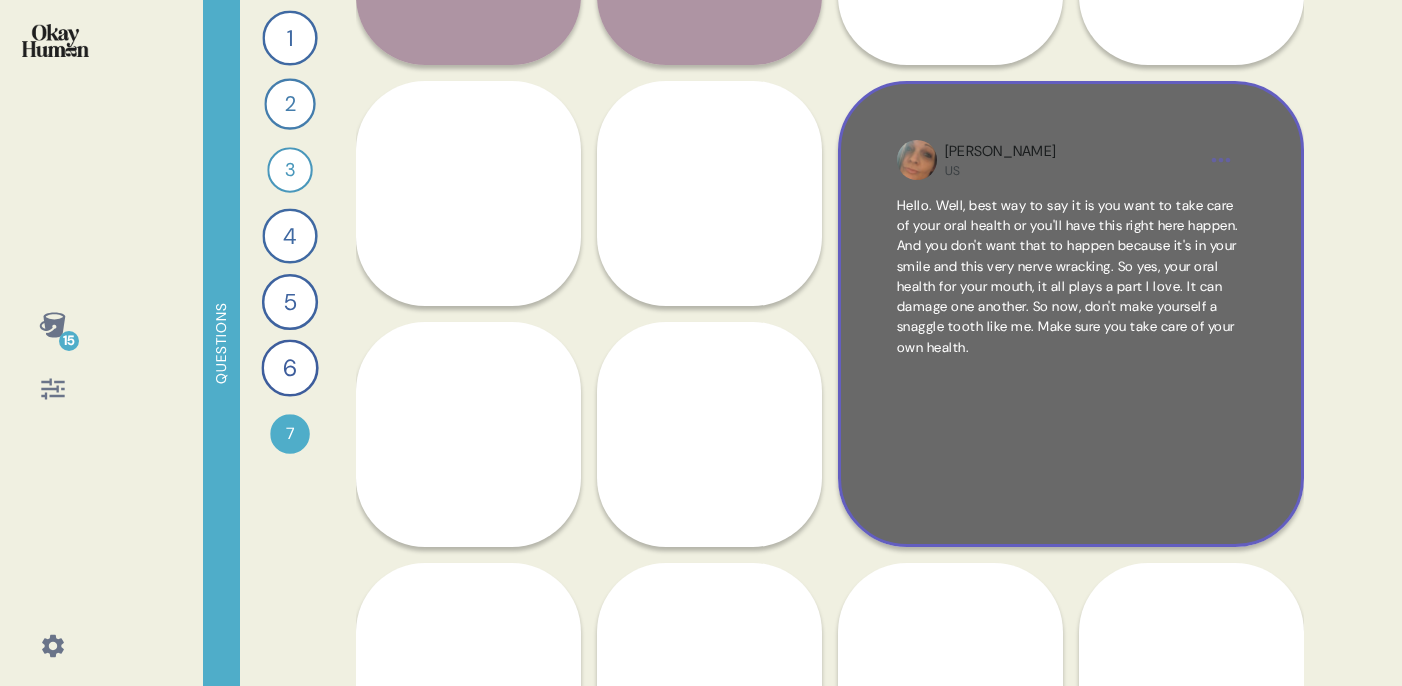 scroll, scrollTop: 663, scrollLeft: 0, axis: vertical 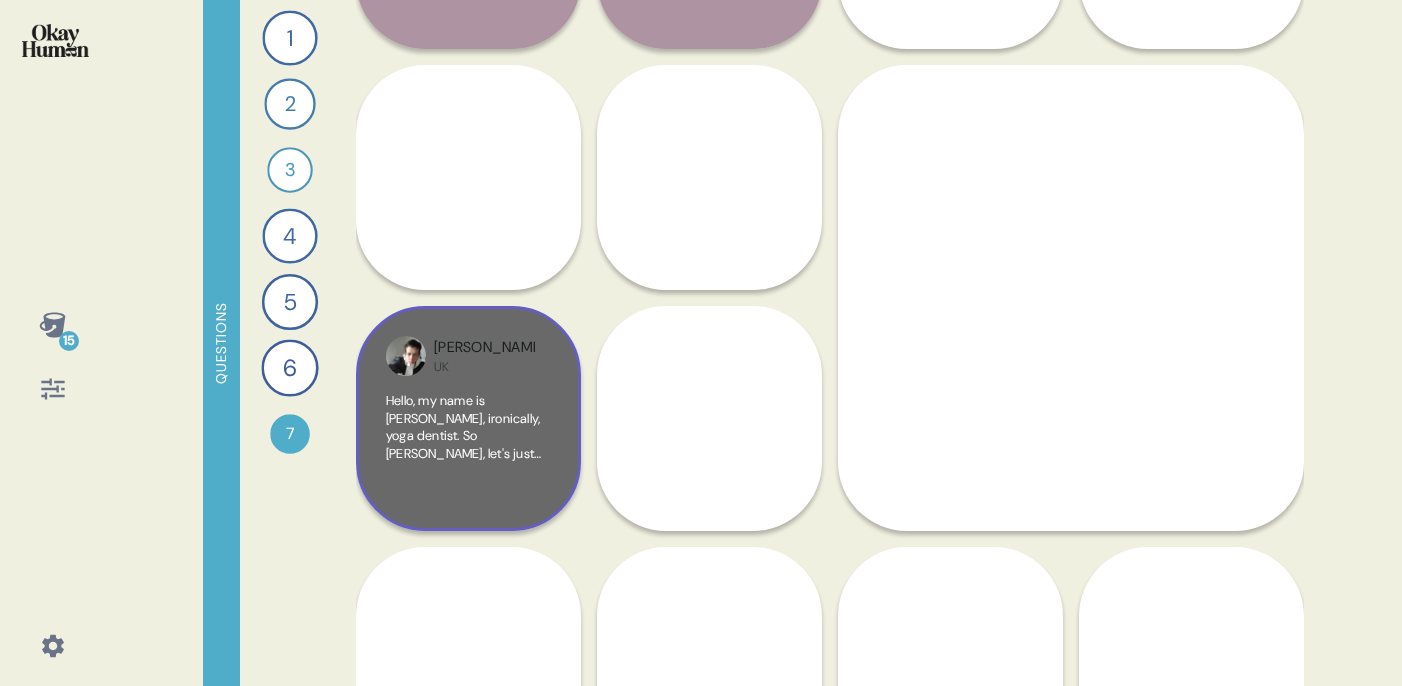 click on "Hello, my name is Dr. Smoles, ironically, yoga dentist. So sir, madam, let's just call him so for now. So your mouth decide out. Your teeth will find, but your mouth decide out. Though what I recommend is getting a toothbrush and start scraping the tongue. It's important to keep using your toothpaste, mouthwash and dental floss. But your mouth needs to be sorted out, so." at bounding box center (467, 532) 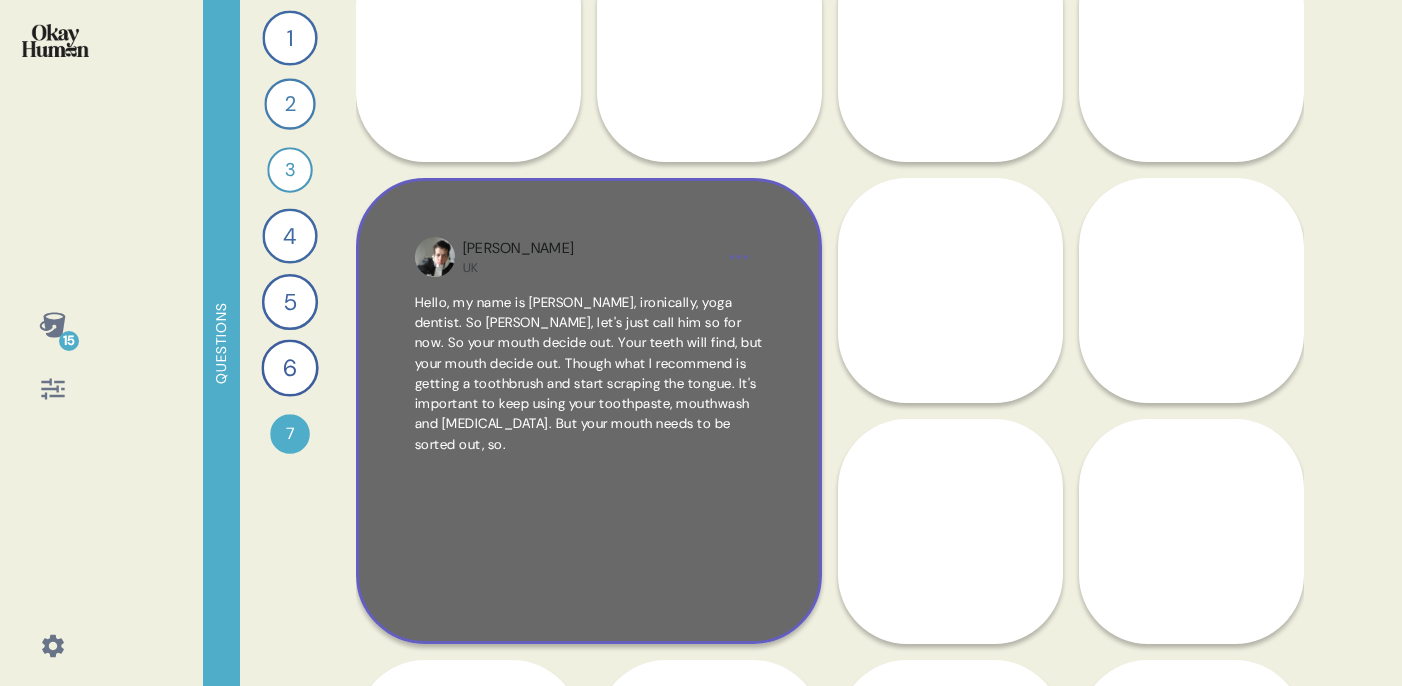 scroll, scrollTop: 789, scrollLeft: 0, axis: vertical 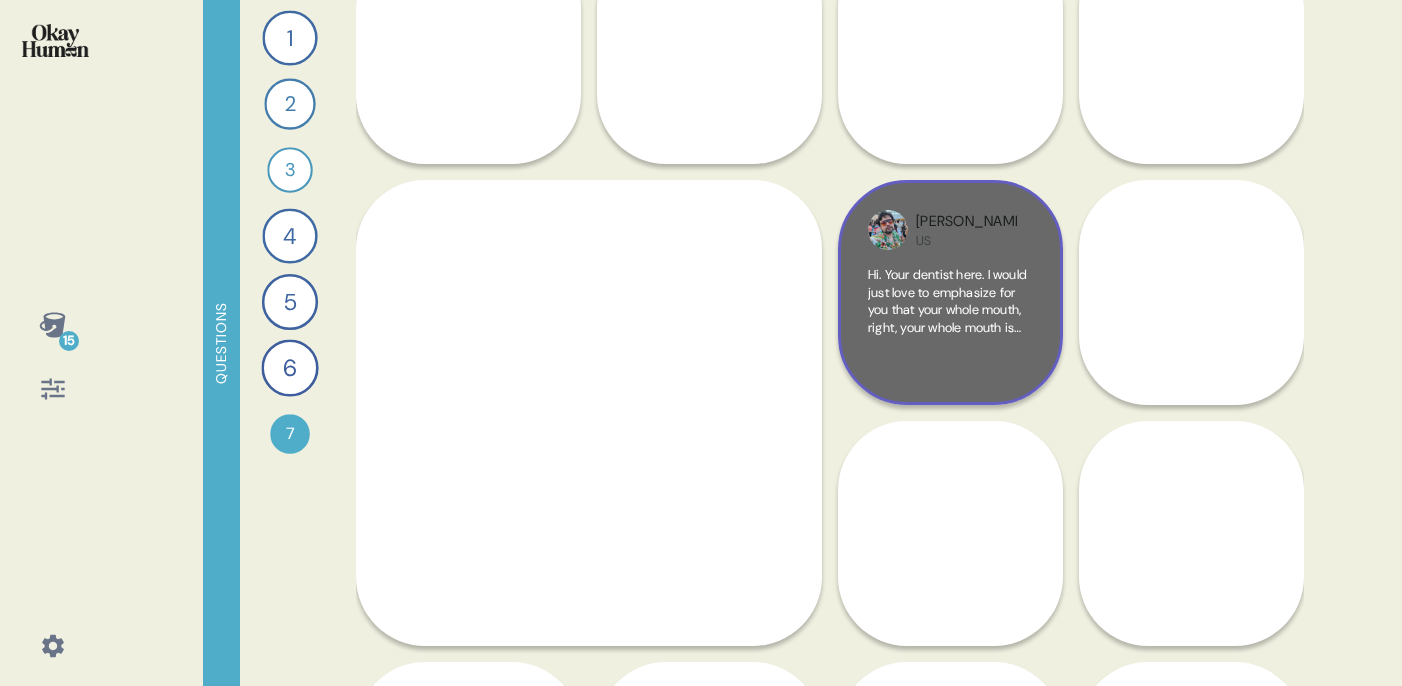 click on "Ted US Hi. Your dentist here. I would just love to emphasize for you that your whole mouth, right, your whole mouth is important. Not just the individual components, but, you know, the entire thing, holistically, is a system. Your teeth, your, you know, your throat, your palate. Right. Your tongue. The whole thing. Real important to pay attention." at bounding box center (950, 292) 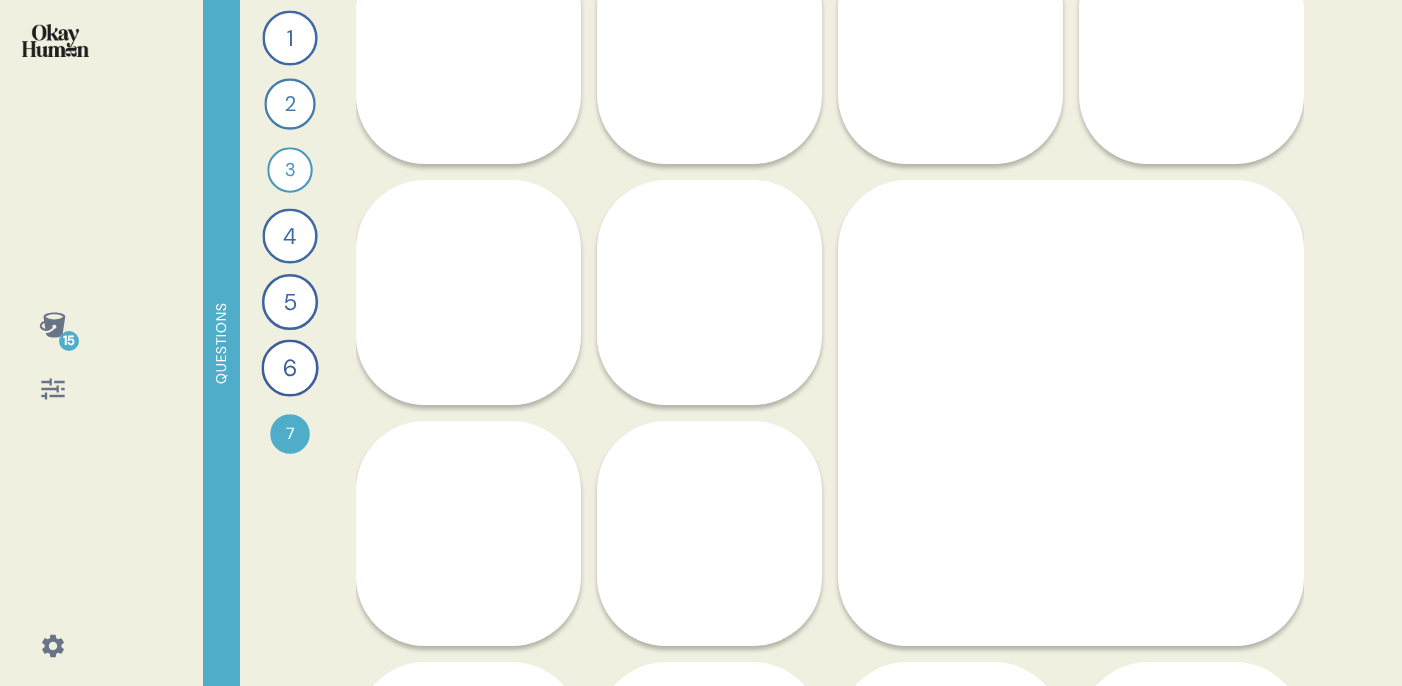 scroll, scrollTop: 813, scrollLeft: 0, axis: vertical 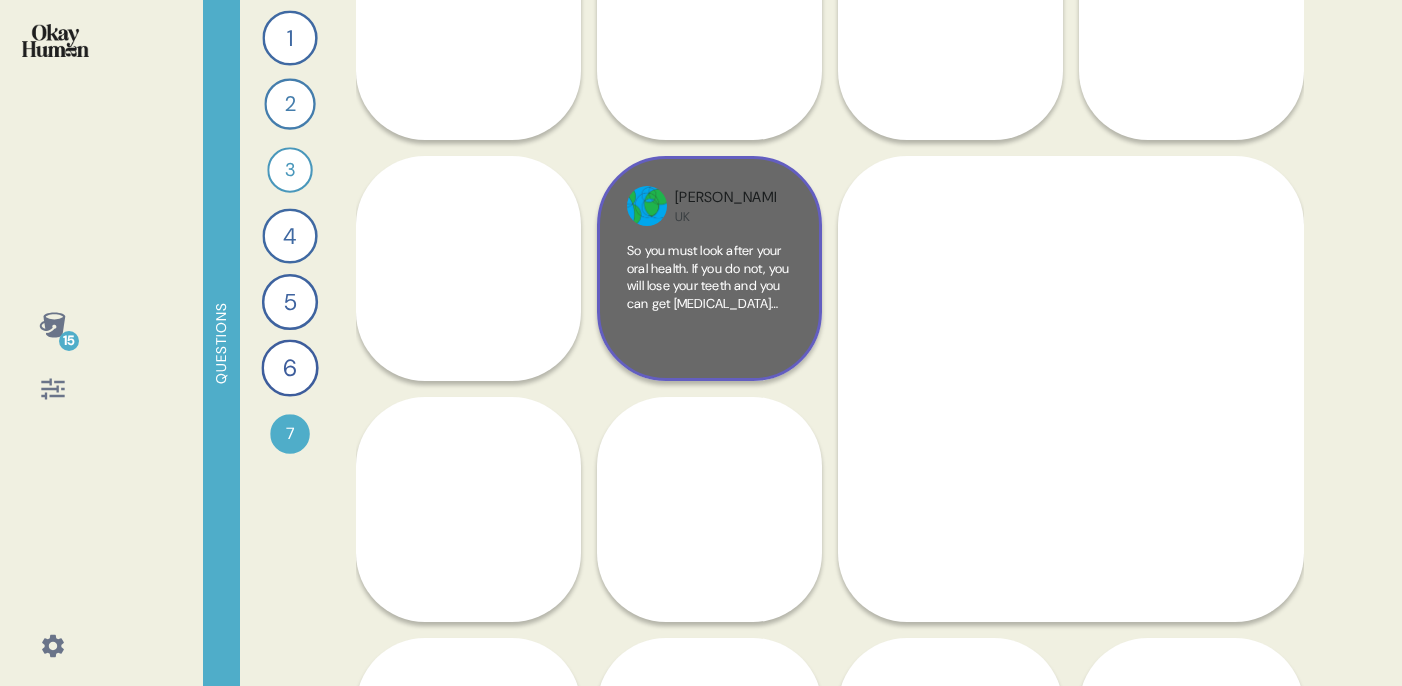 click on "So you must look after your oral health. If you do not, you will lose your teeth and you can get diabetes and you may also get cardiovascular issues and as well as the possibly risk of dementia as bacteria in the mouth are all connected. Please implement this. Your diary, end of the day. If you don't, you are the ones going to suffer, not me. The choice is yours though." at bounding box center [709, 277] 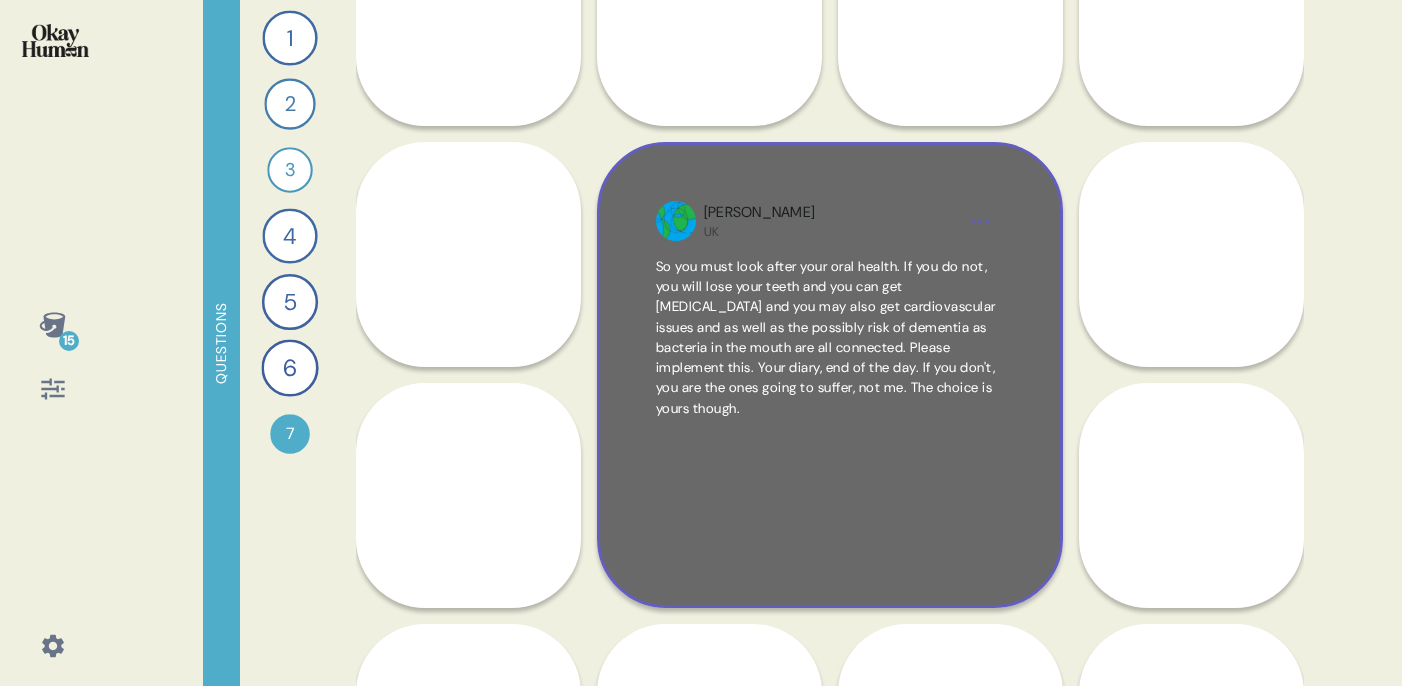 scroll, scrollTop: 831, scrollLeft: 0, axis: vertical 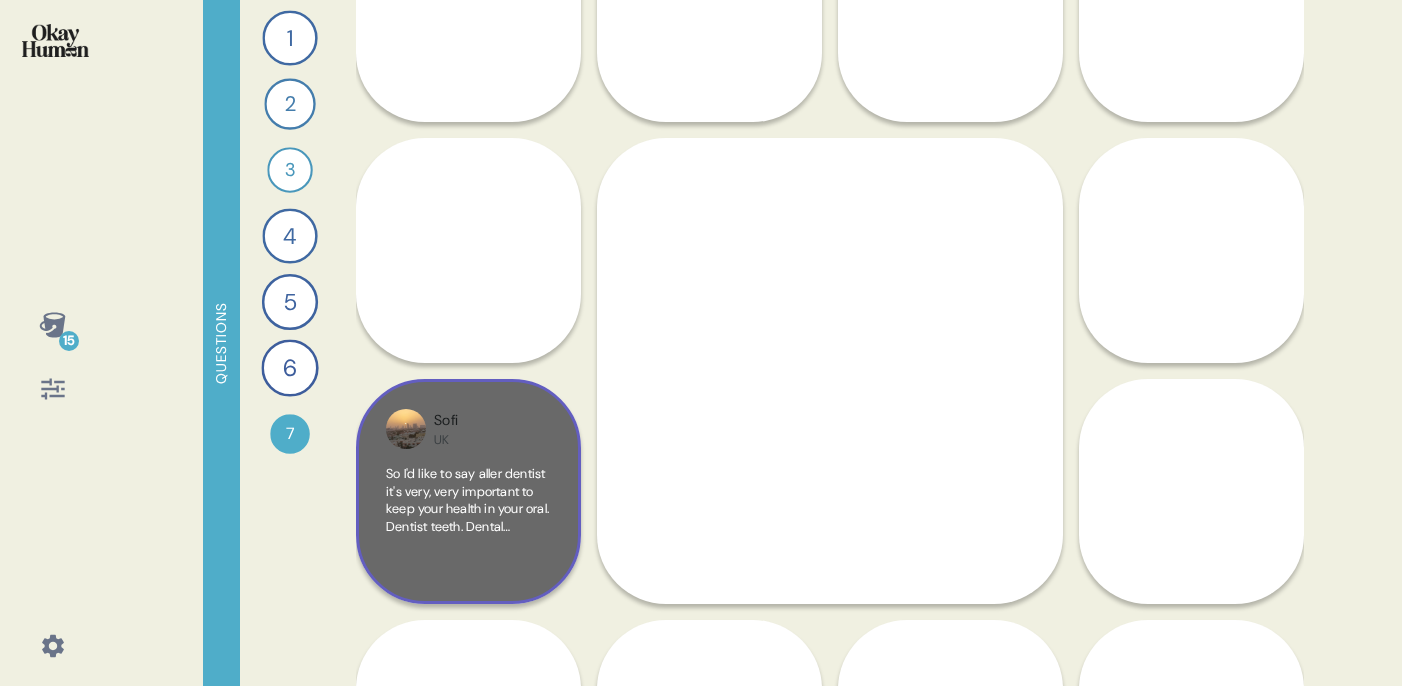 click on "Sofi UK" at bounding box center (484, 429) 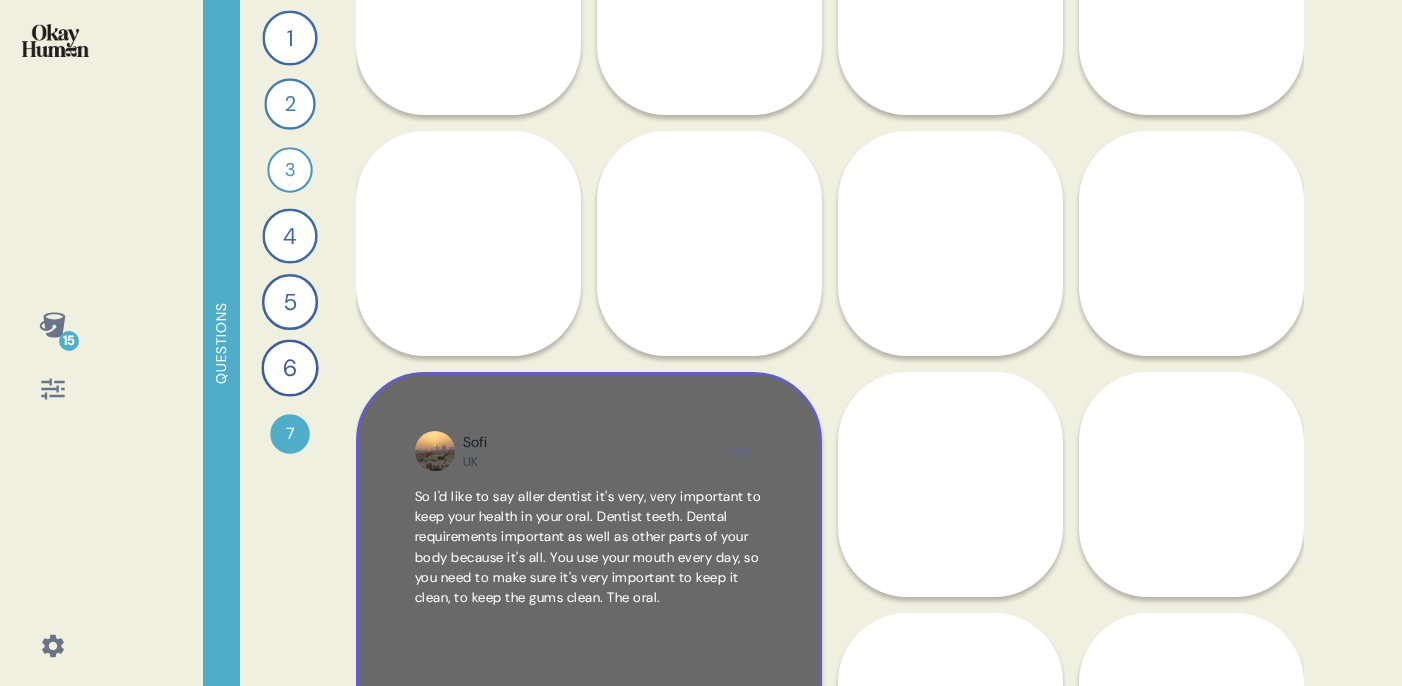 scroll, scrollTop: 840, scrollLeft: 0, axis: vertical 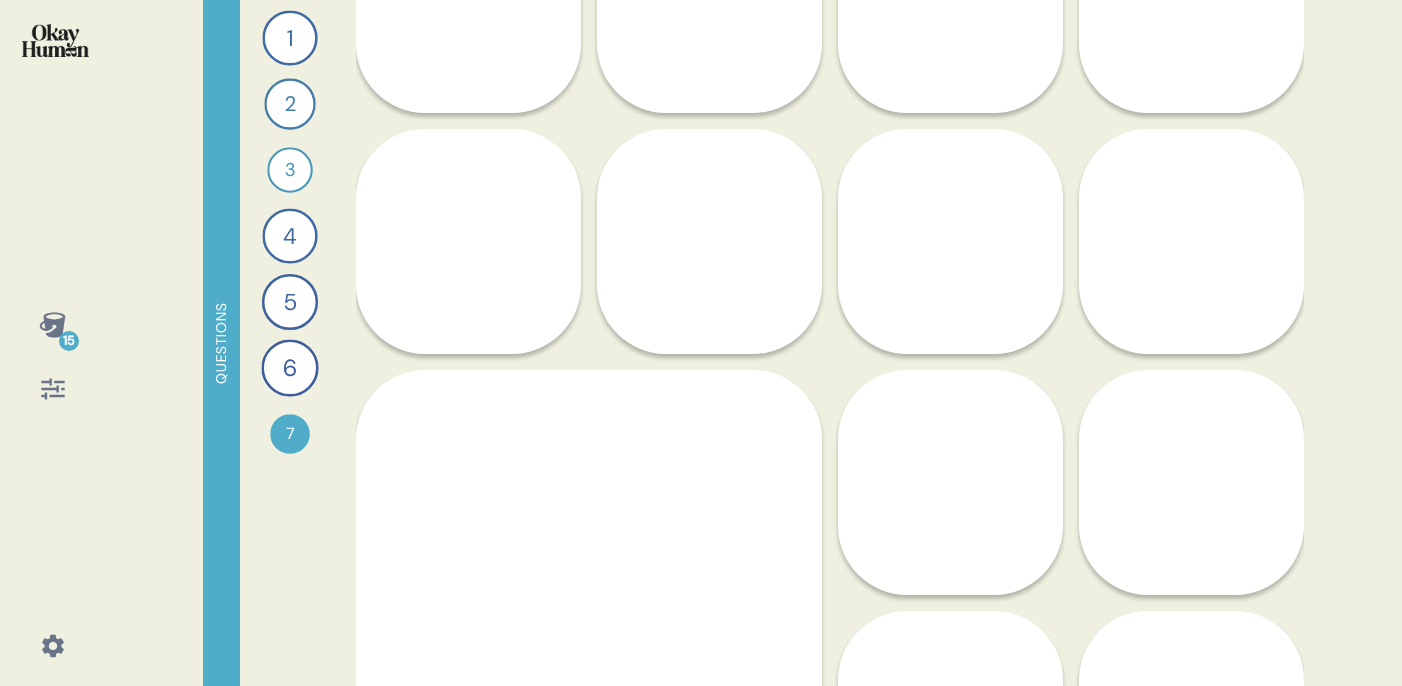 click on "1 Take me through your oral health routines and the products you use. 44 Responses text Responses 2 How would your routines change - in reality and in your own telling - prior to a dentist appointment? 40 Responses text Responses 3 What specific parts of your mouth do you think of with your oral health routines? 34 Responses text Responses 4 Tell me about when and why you personally use mouthwash, and tell me how you picture a person who uses mouthwash super regularly. 44 Responses text Responses 5 Tell me about the one or two most important health and wellness practices you have and how you started them. 45 Responses text Responses 6 How important do you oral health routines feel in comparison to other health & wellness practices? 46 Responses text Responses 7 Record a video where you play a dentist trying to persuade a patient to take whole mouth health seriously. 28 Responses video Responses" at bounding box center [290, 343] 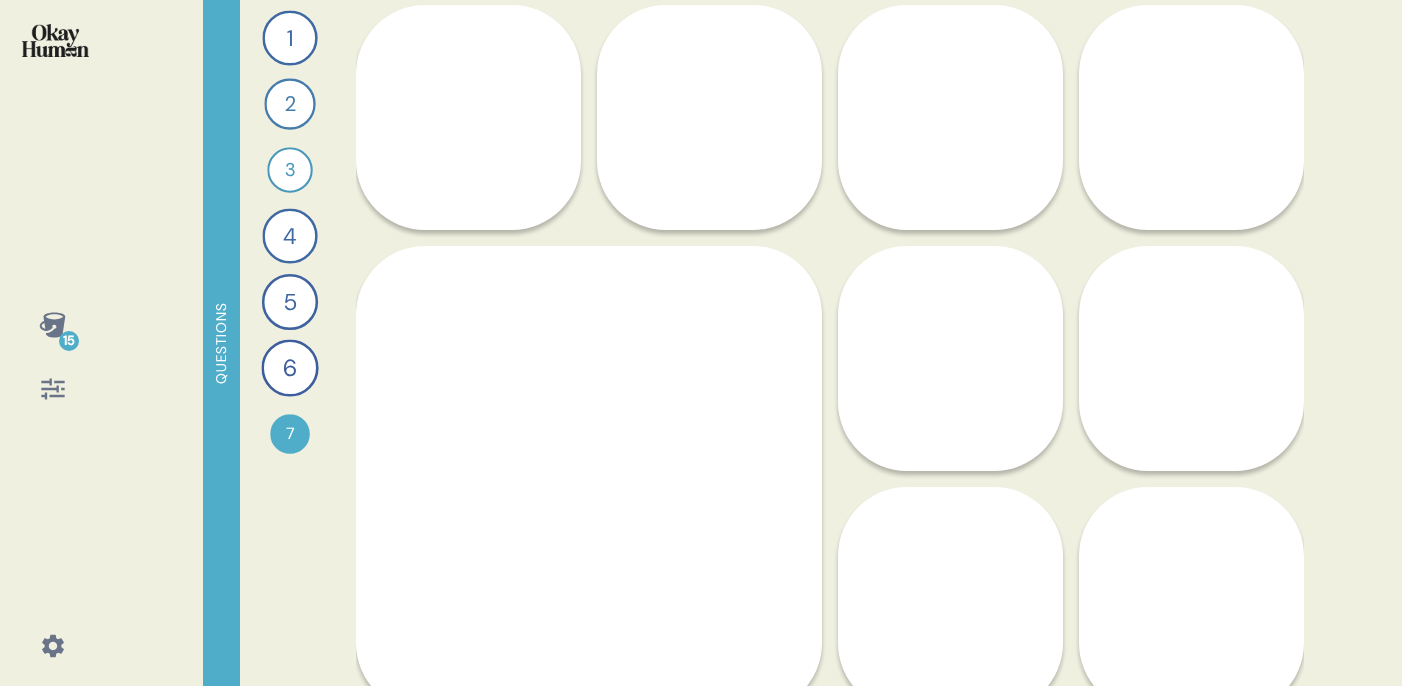 scroll, scrollTop: 996, scrollLeft: 0, axis: vertical 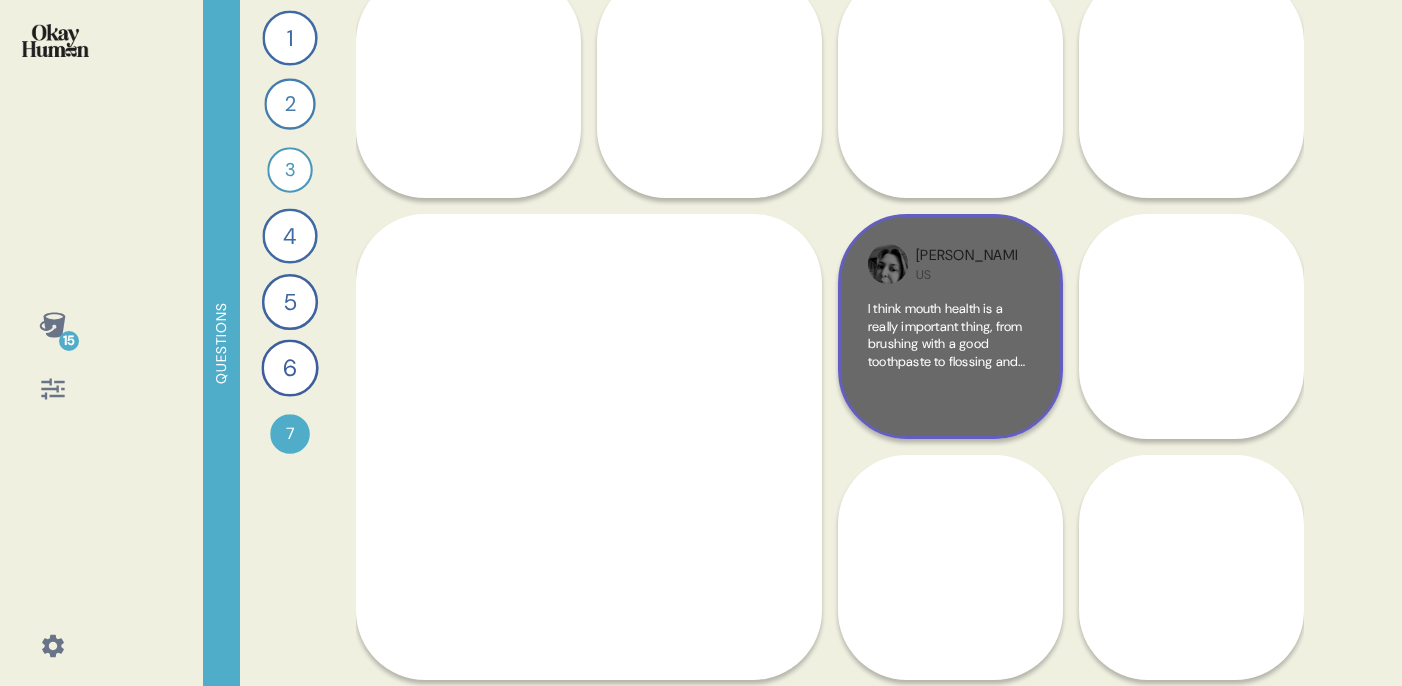 click on "I think mouth health is a really important thing, from brushing with a good toothpaste to flossing and also using a good mouthwash in order to keep germs and cavities away and in order to freshen your breath. So I think that's all part of a good mouth care routine. Thank you." at bounding box center [949, 405] 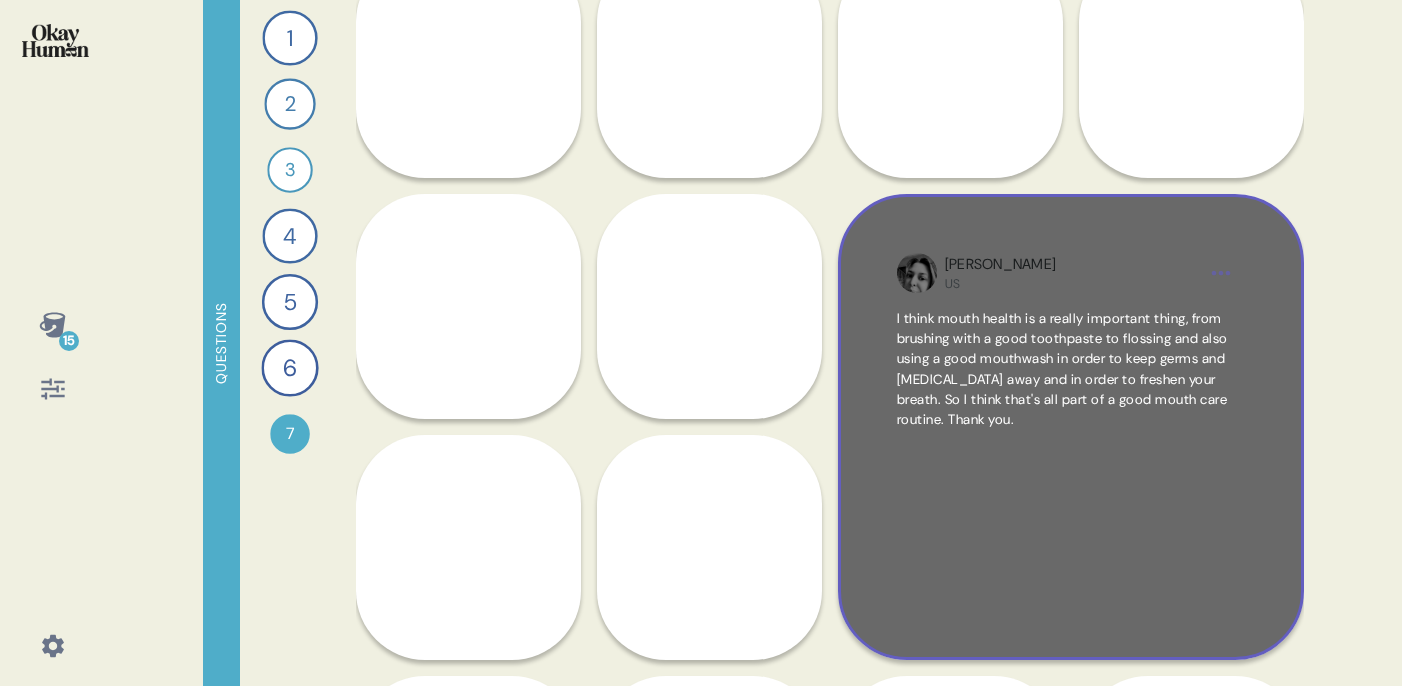 scroll, scrollTop: 1018, scrollLeft: 0, axis: vertical 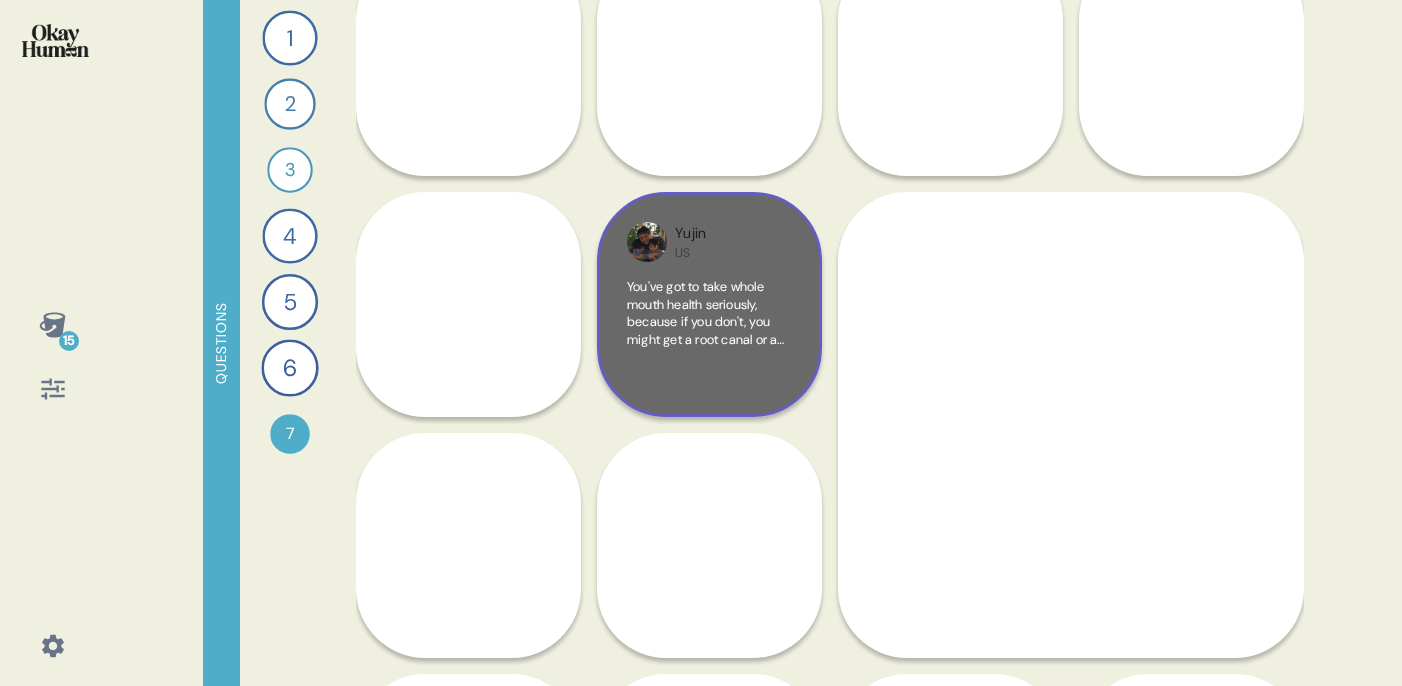 click on "You've got to take whole mouth health seriously, because if you don't, you might get a root canal or a sore gum and it's the most worst pain you've ever had. You literally have to get a needle drilled into your tooth to heal it. It's super painful. I've had it. Just avoid that by having good mouth health." at bounding box center [709, 374] 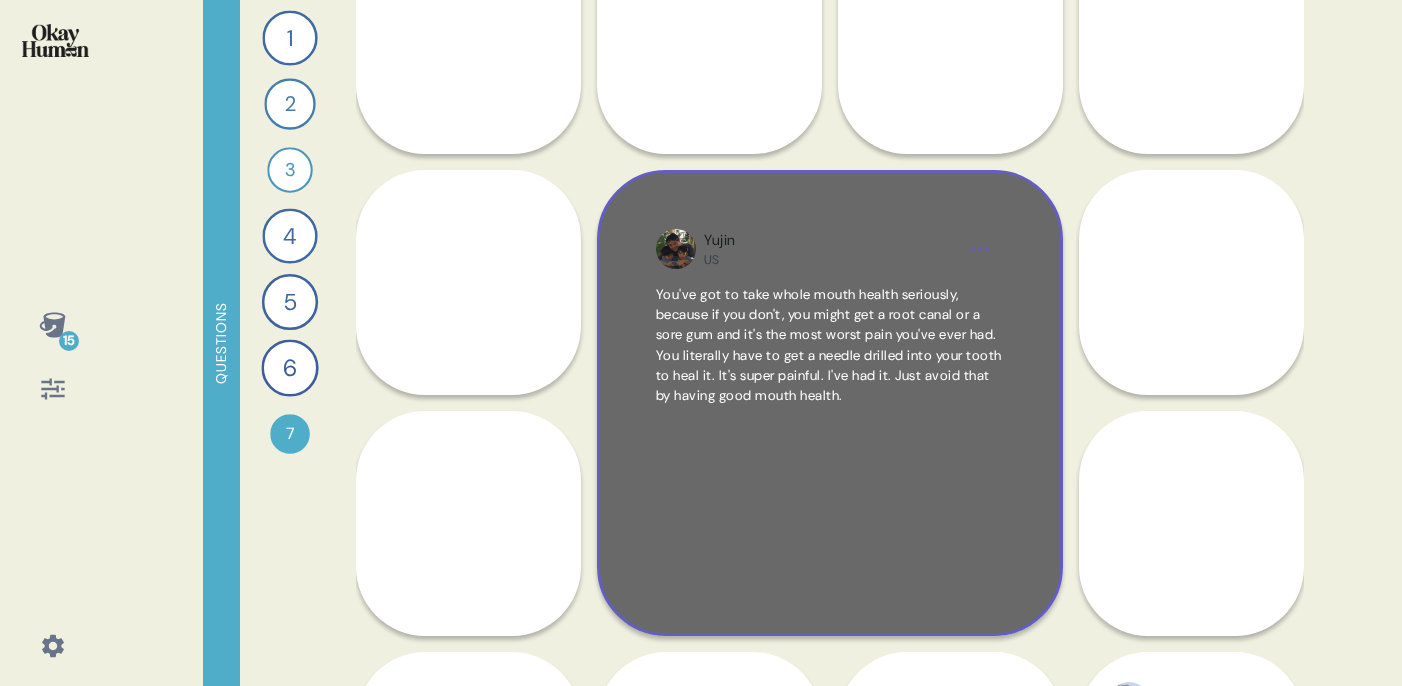 scroll, scrollTop: 1043, scrollLeft: 0, axis: vertical 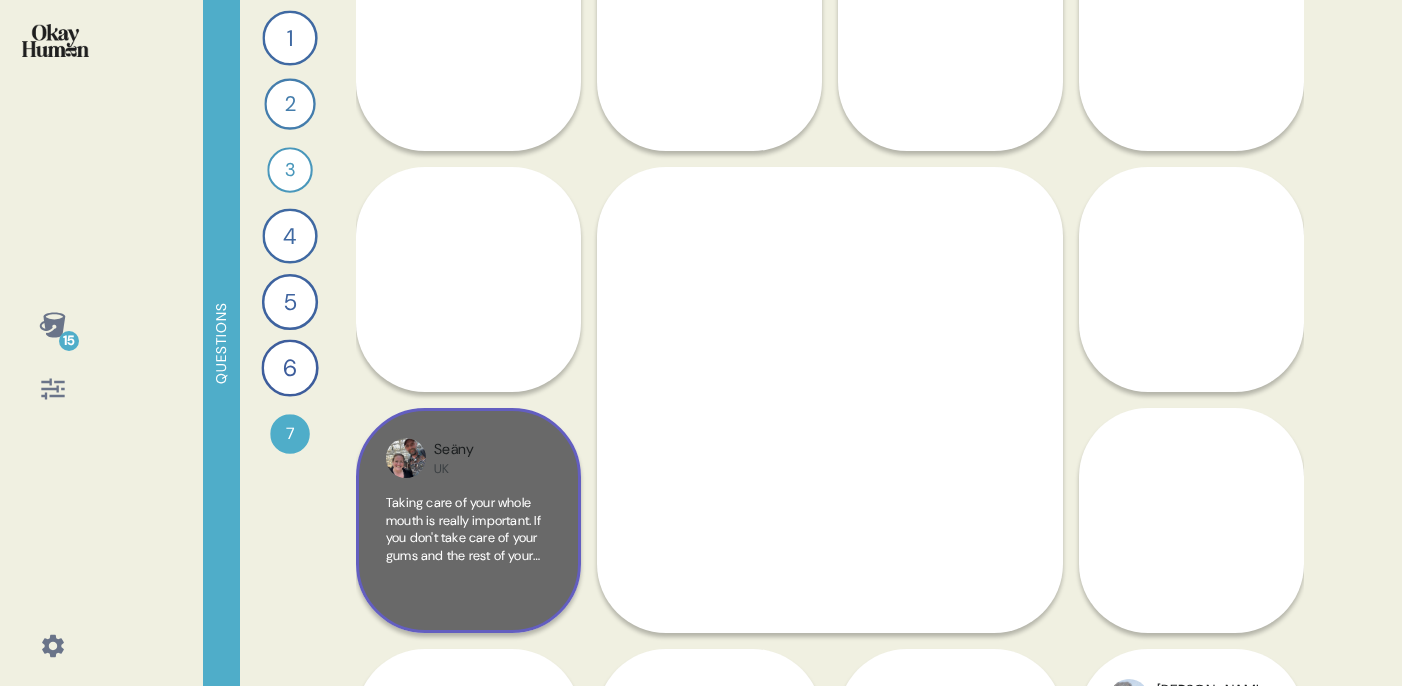 click on "Taking care of your whole mouth is really important. If you don't take care of your gums and the rest of your mouth can lead to gum loss, bone loss, which eventually lead to tooth loss. So there's no point just taking care of your teeth." at bounding box center [466, 581] 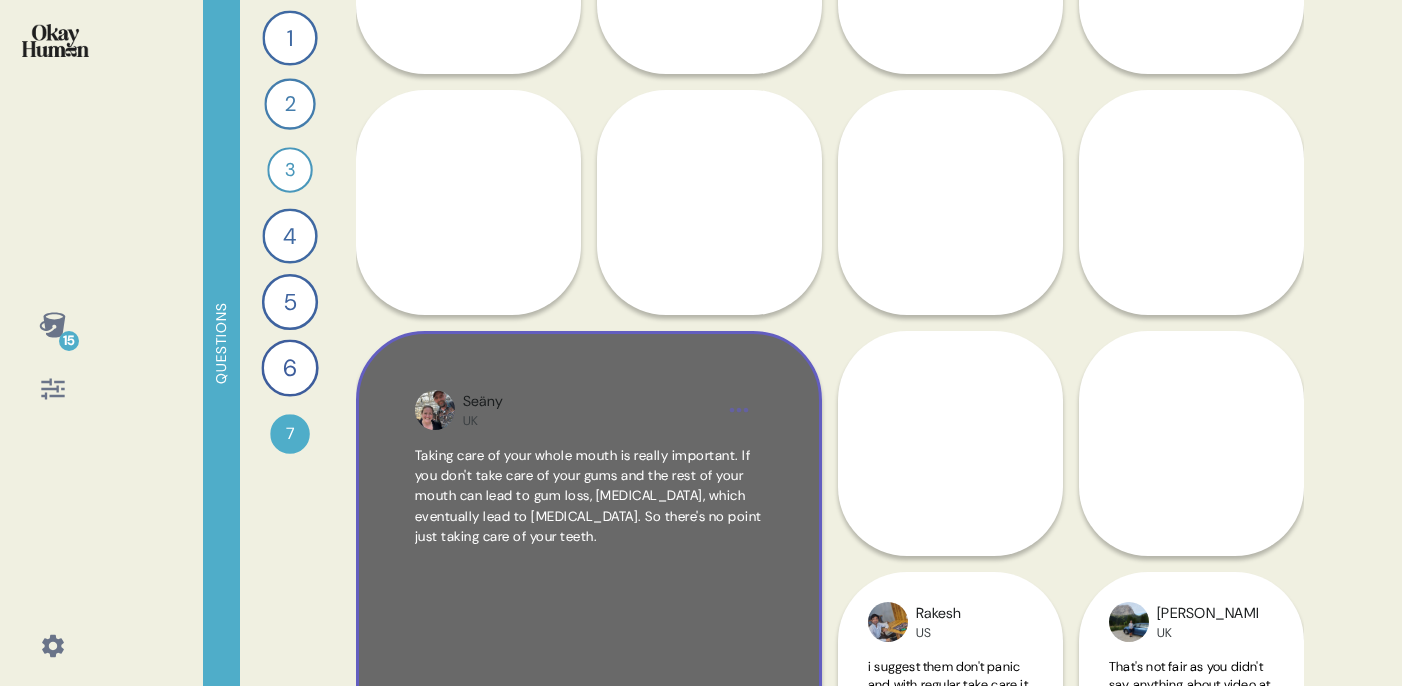 scroll, scrollTop: 1122, scrollLeft: 0, axis: vertical 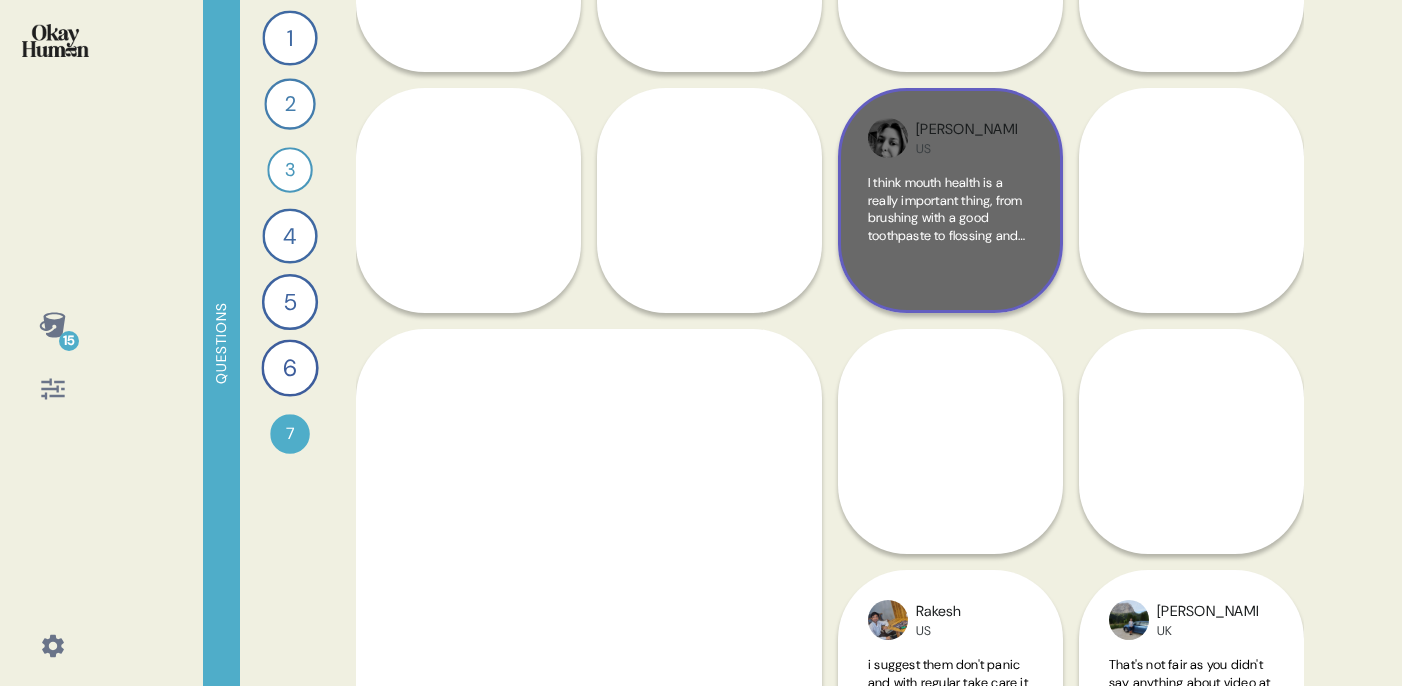 click on "I think mouth health is a really important thing, from brushing with a good toothpaste to flossing and also using a good mouthwash in order to keep germs and cavities away and in order to freshen your breath. So I think that's all part of a good mouth care routine. Thank you." at bounding box center [949, 279] 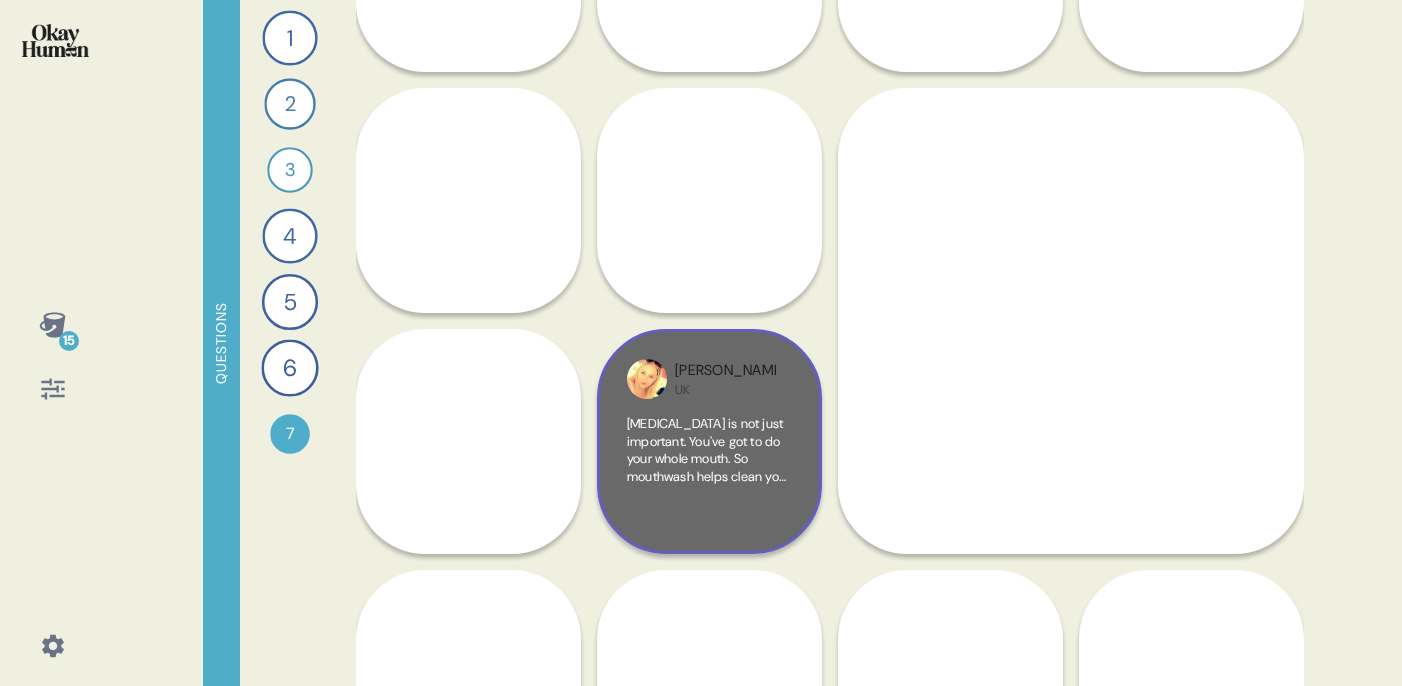 click on "Brushing teeth is not just important. You've got to do your whole mouth. So mouthwash helps clean your tongue, the back of your throat. And it's really essential because it's part of your whole general health." at bounding box center (709, 485) 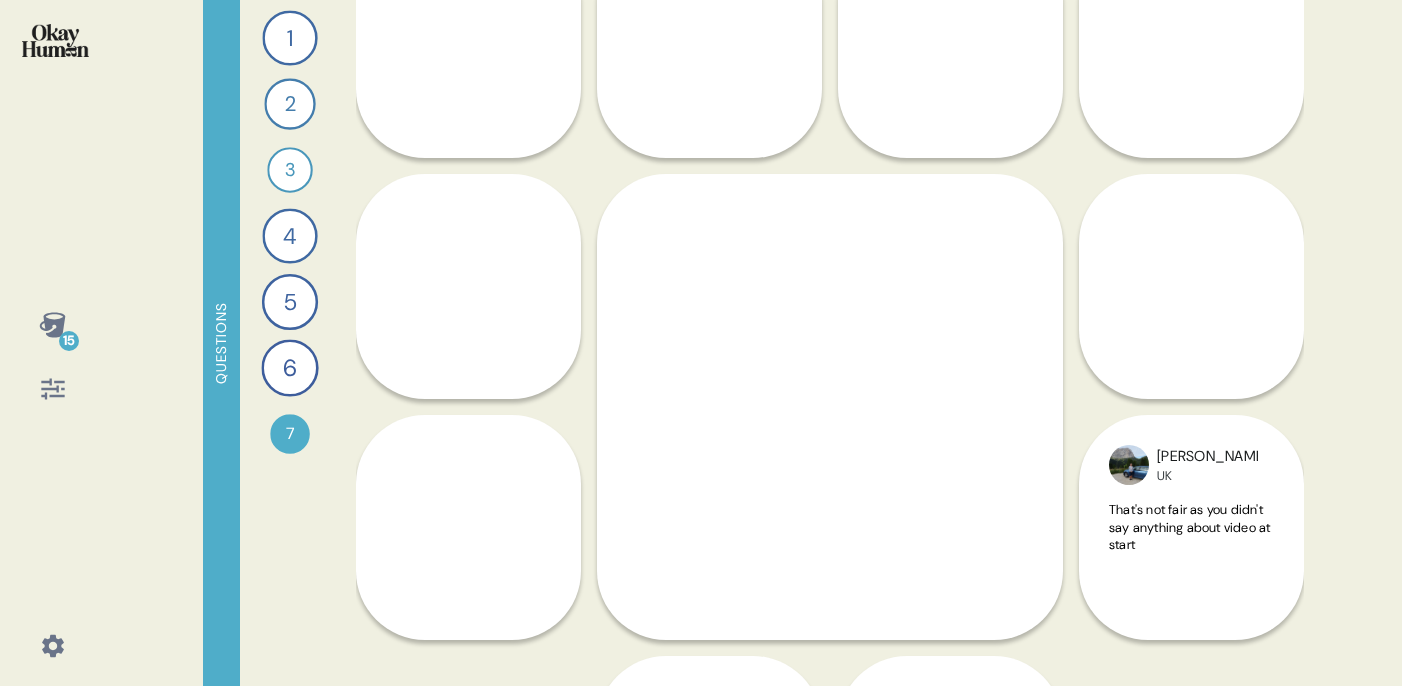 scroll, scrollTop: 1317, scrollLeft: 0, axis: vertical 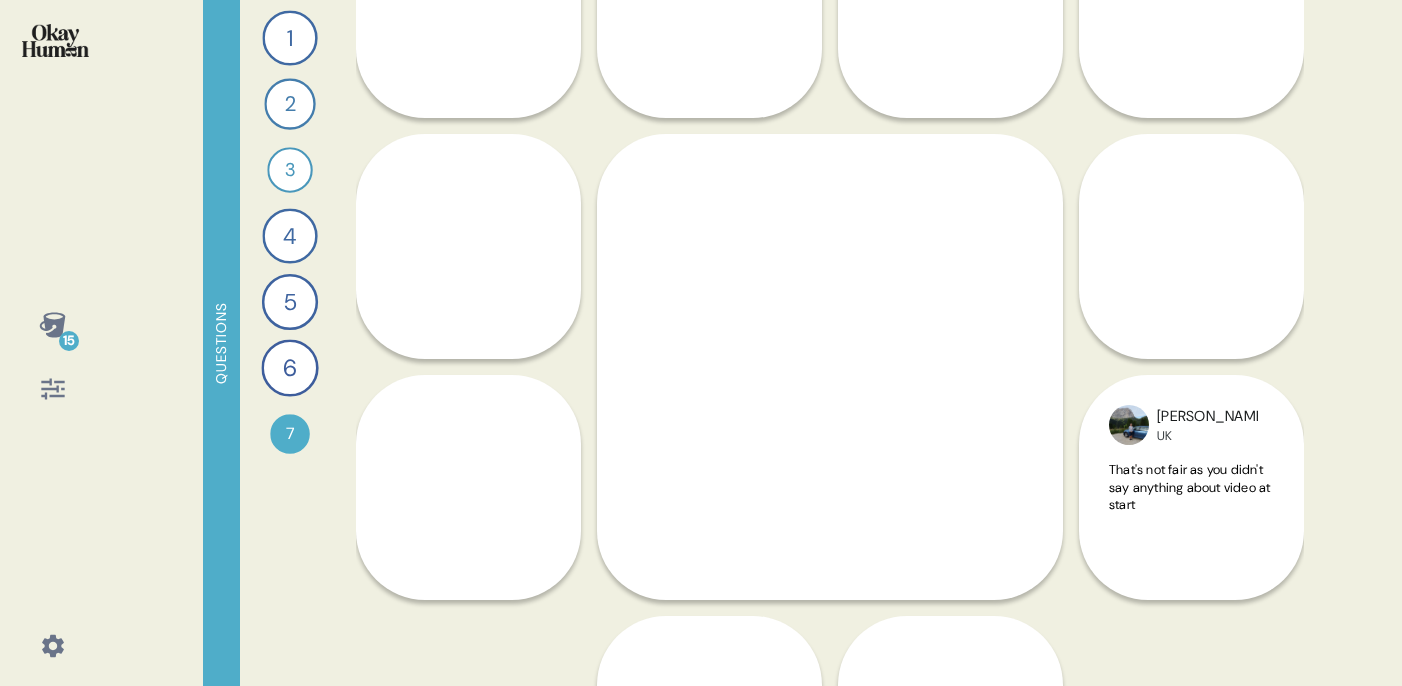 click on "15 Questions 1 Take me through your oral health routines and the products you use. 44 Responses text Responses 2 How would your routines change - in reality and in your own telling - prior to a dentist appointment? 40 Responses text Responses 3 What specific parts of your mouth do you think of with your oral health routines? 34 Responses text Responses 4 Tell me about when and why you personally use mouthwash, and tell me how you picture a person who uses mouthwash super regularly. 44 Responses text Responses 5 Tell me about the one or two most important health and wellness practices you have and how you started them. 45 Responses text Responses 6 How important do you oral health routines feel in comparison to other health & wellness practices? 46 Responses text Responses 7 Record a video where you play a dentist trying to persuade a patient to take whole mouth health seriously. 28 Responses video Responses   Back 7 Liam UK Omer UK Ted US Leslie UK Seäny UK Karen UK Nikita US Steve UK Vince UK Daniel US US" at bounding box center [701, 343] 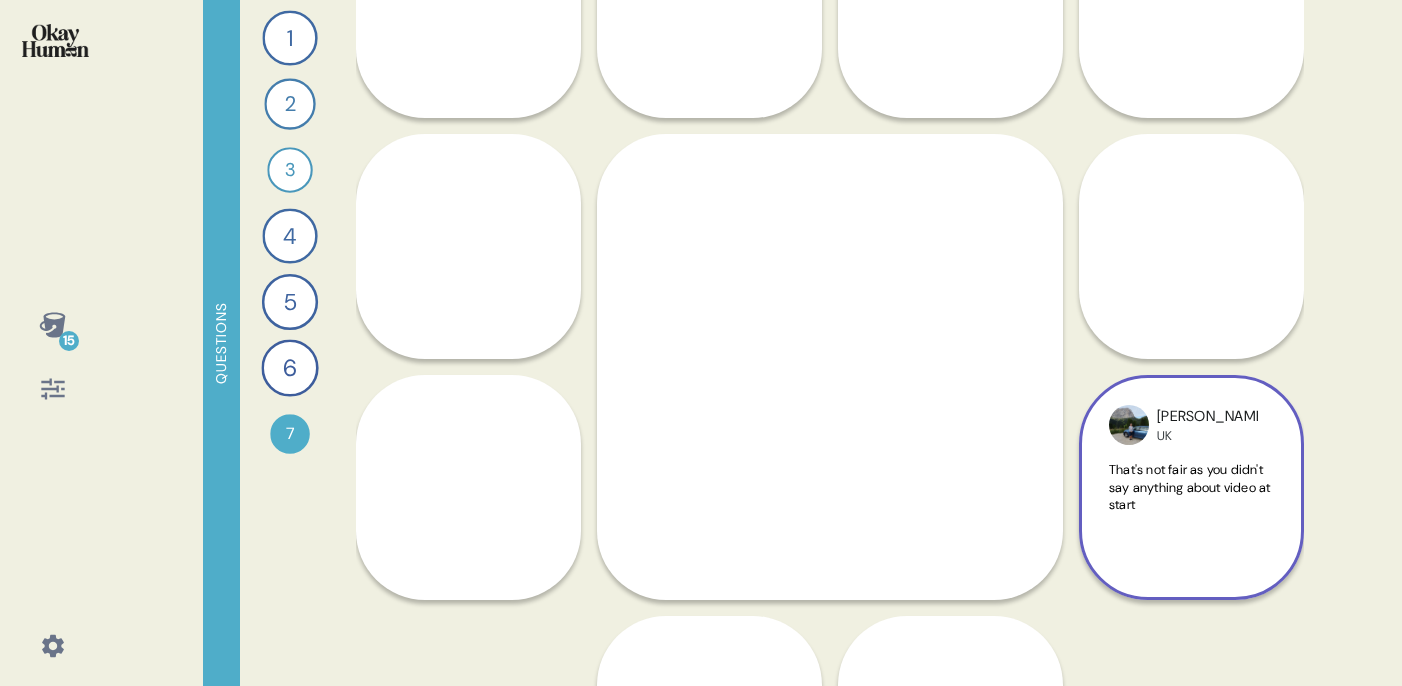click on "That's not fair as you didn't say anything about video at start" at bounding box center (1189, 487) 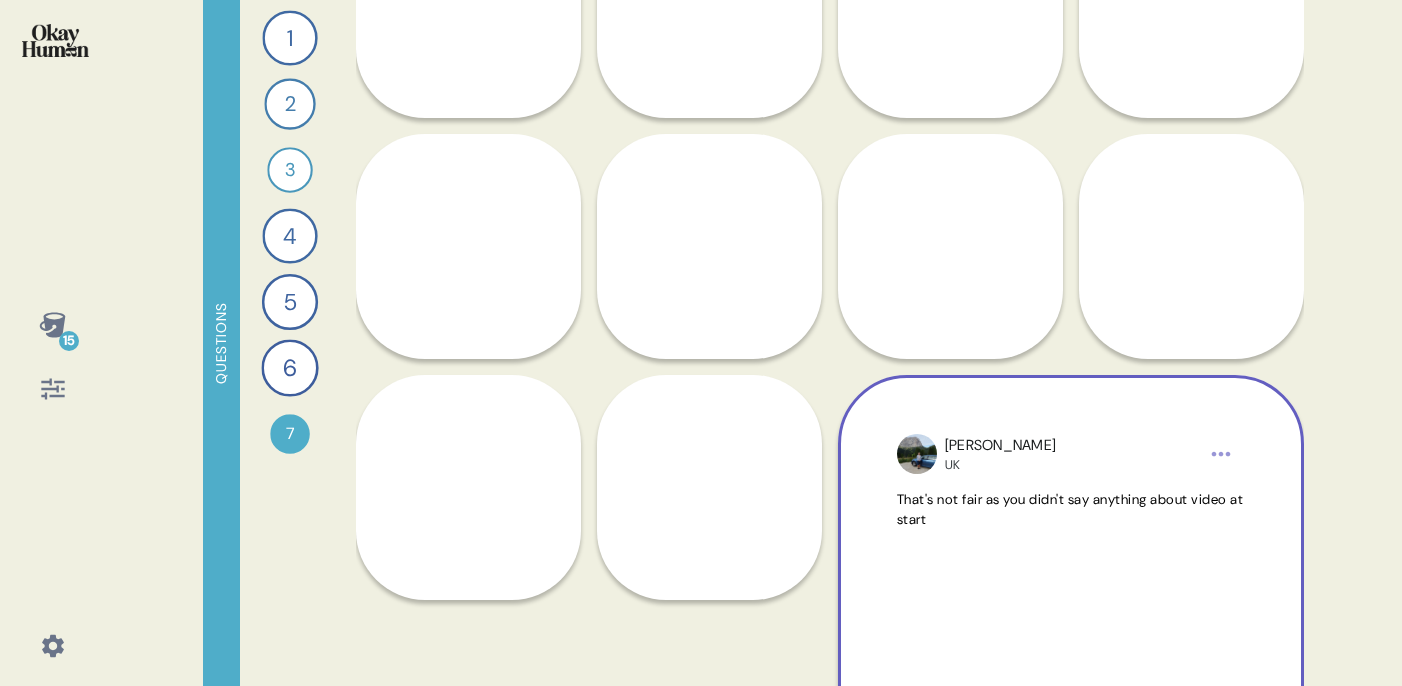 scroll, scrollTop: 1385, scrollLeft: 0, axis: vertical 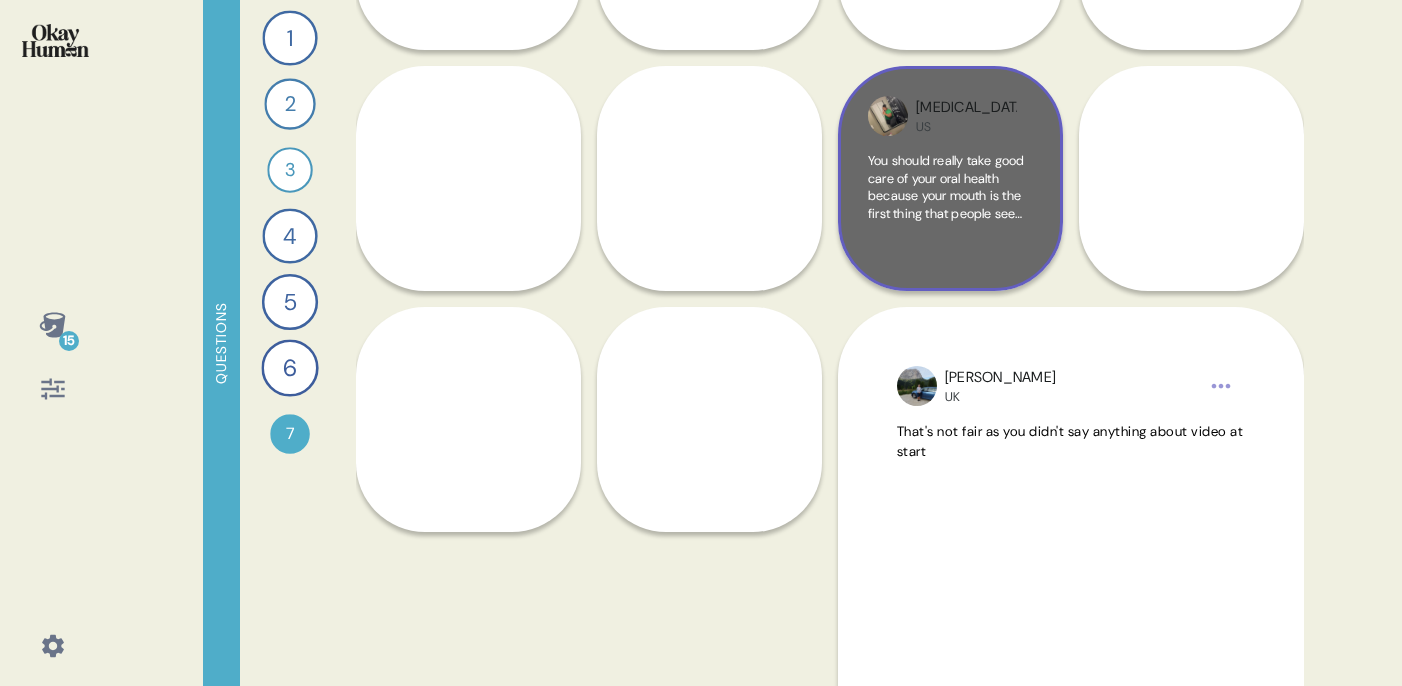 click on "You should really take good care of your oral health because your mouth is the first thing that people see so. Well, your face is the first thing that people see with your mouth. It is." at bounding box center [948, 213] 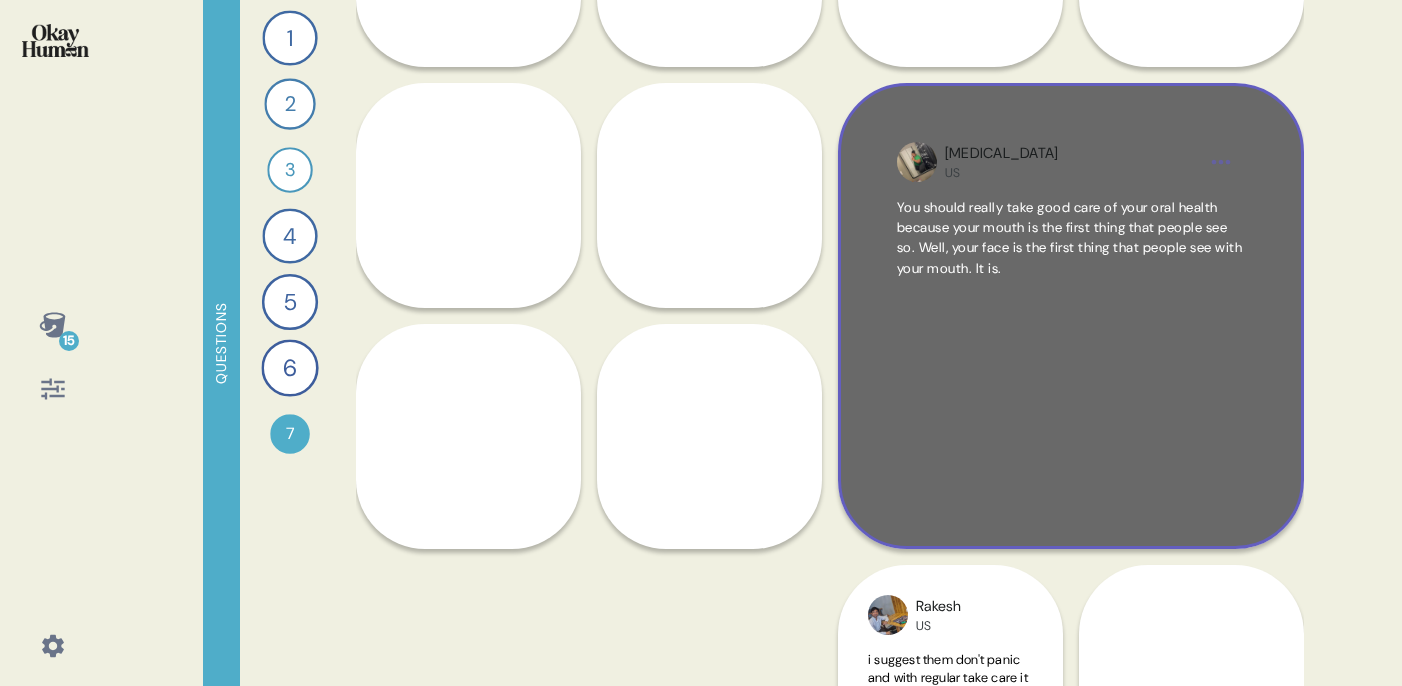 scroll, scrollTop: 1367, scrollLeft: 0, axis: vertical 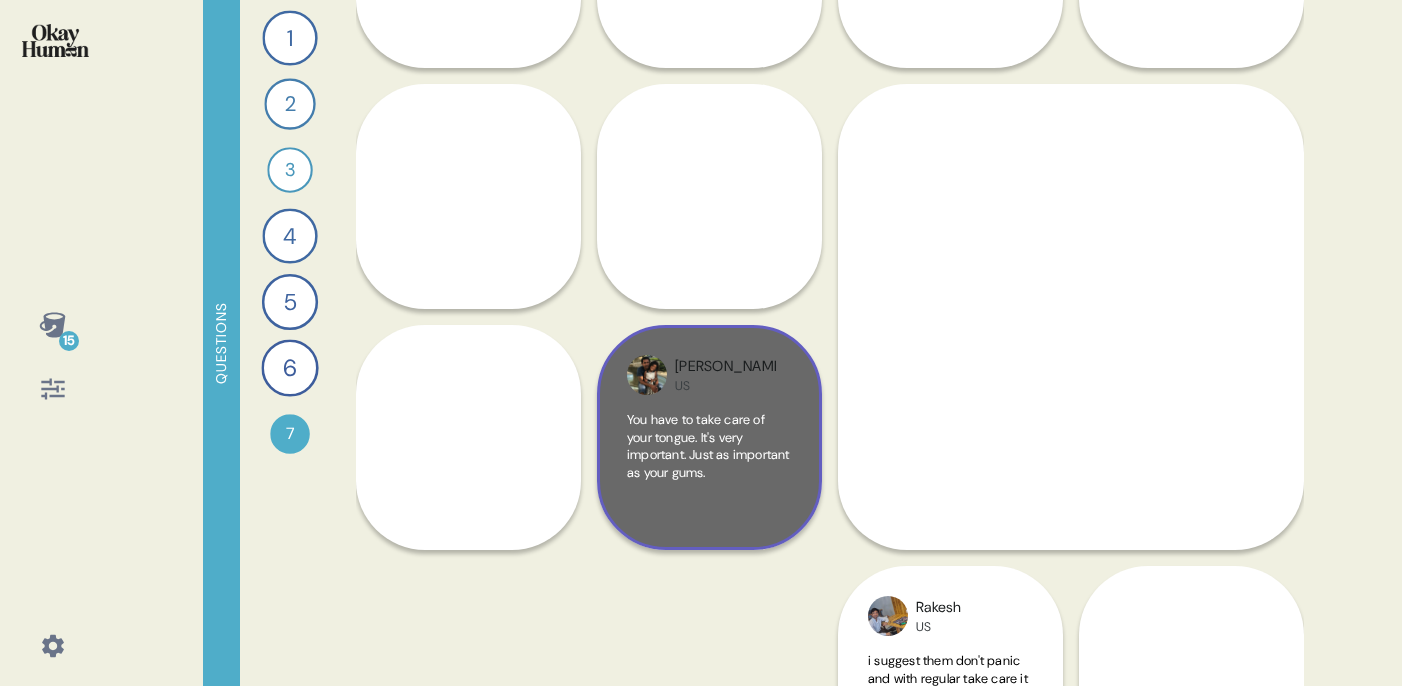 click on "You have to take care of your tongue. It's very important. Just as important as your gums." at bounding box center (708, 446) 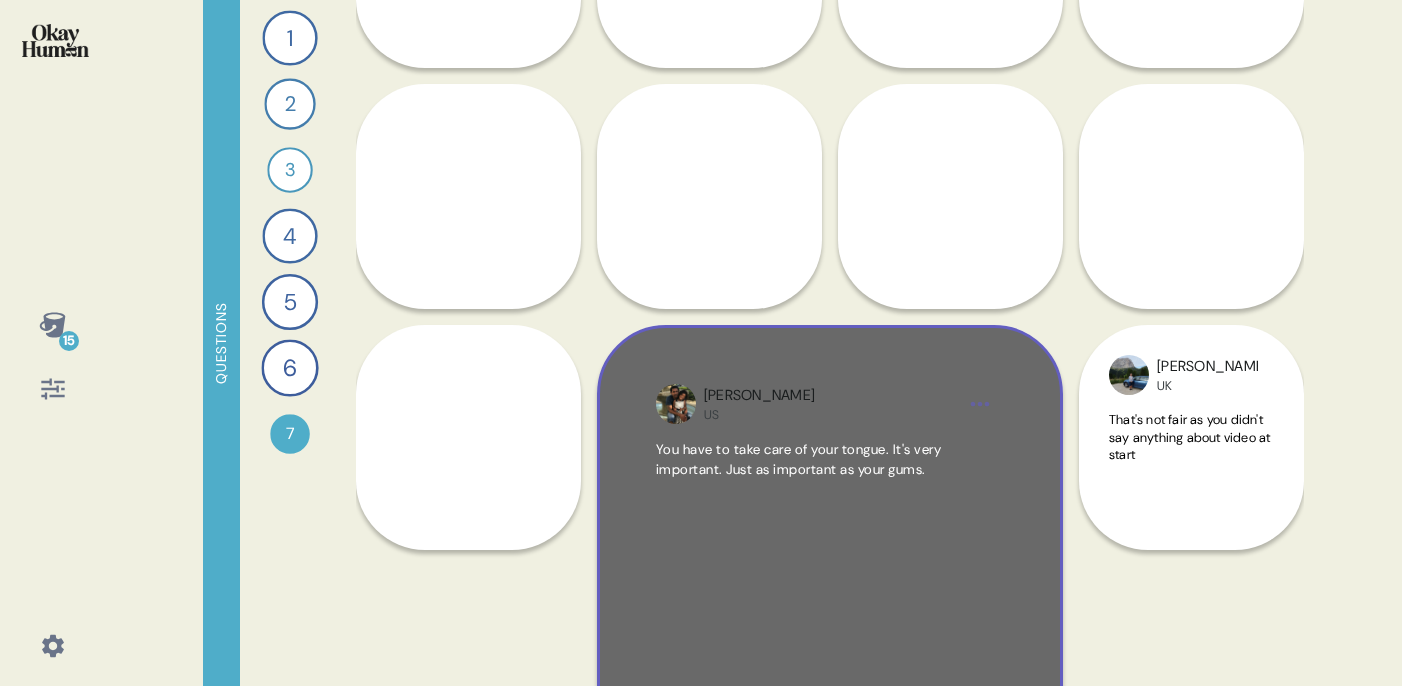 scroll, scrollTop: 1386, scrollLeft: 0, axis: vertical 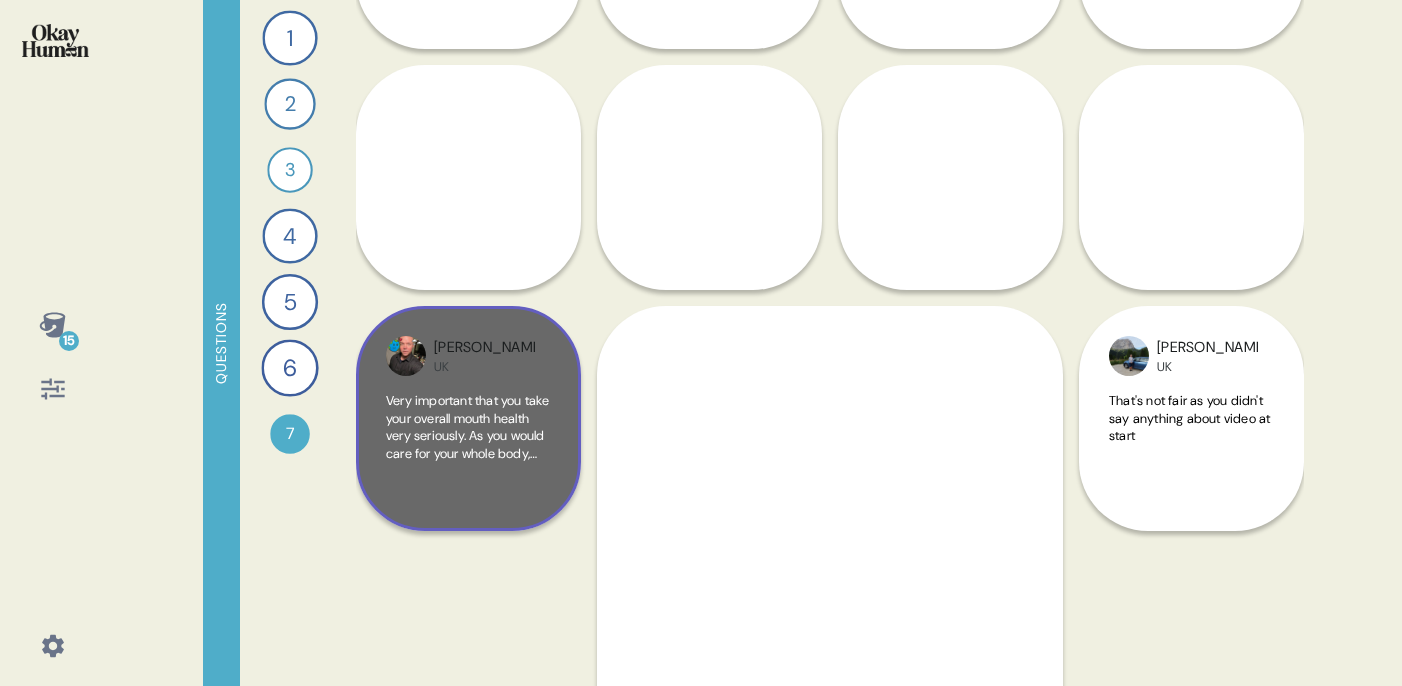 click on "Very important that you take your overall mouth health very seriously. As you would care for your whole body, you must care for your whole mouth." at bounding box center (468, 444) 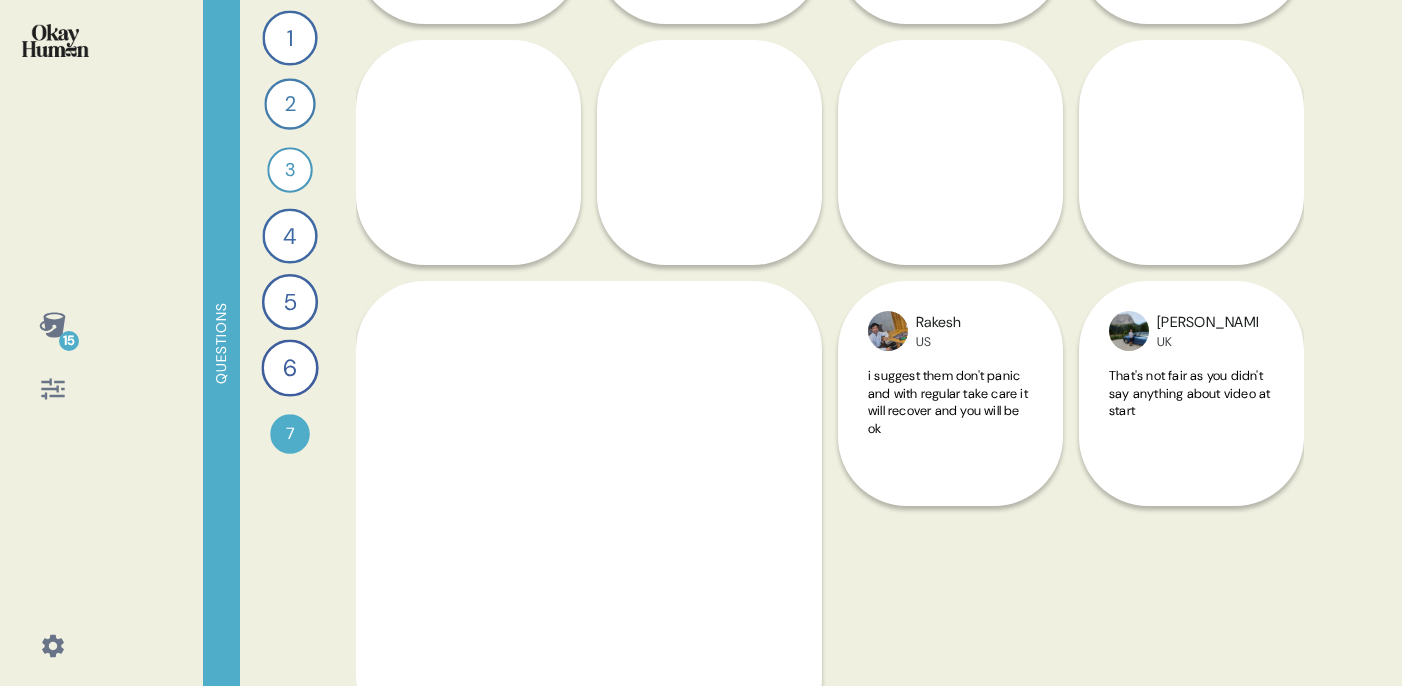scroll, scrollTop: 1420, scrollLeft: 0, axis: vertical 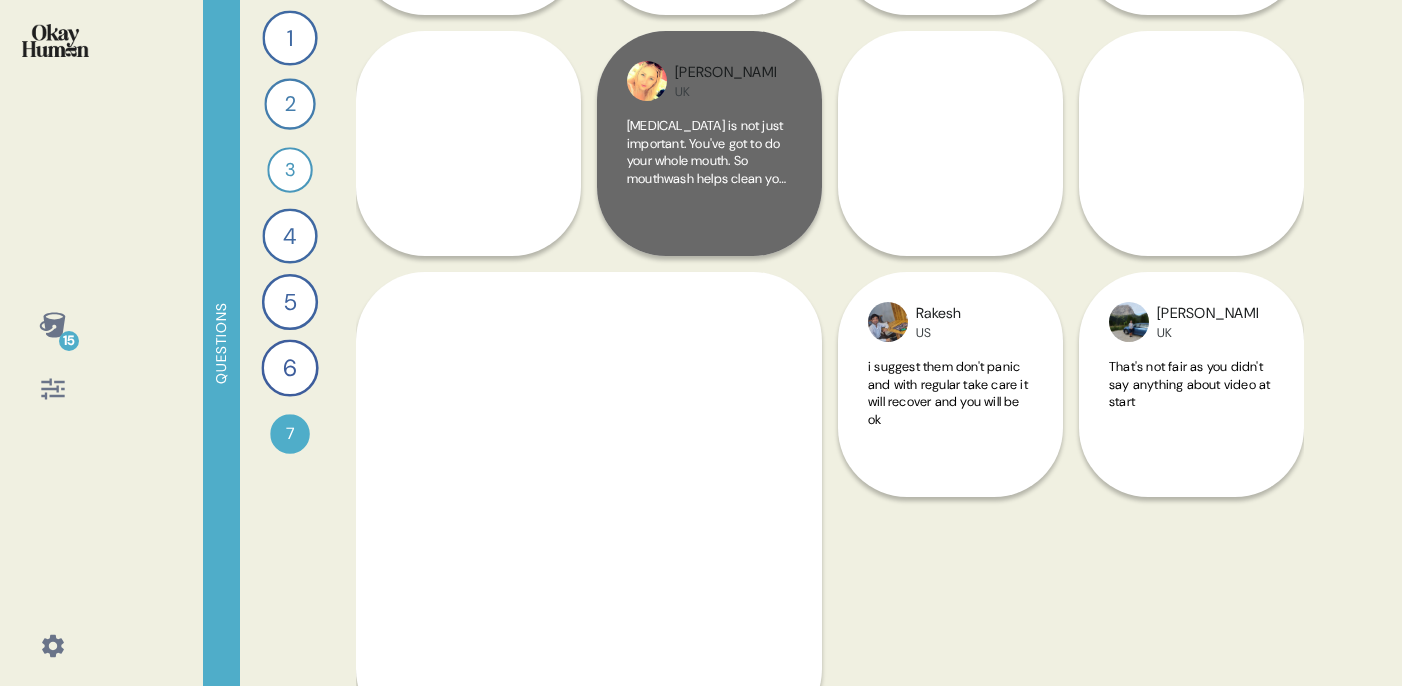 click on "Brushing teeth is not just important. You've got to do your whole mouth. So mouthwash helps clean your tongue, the back of your throat. And it's really essential because it's part of your whole general health." at bounding box center [709, 152] 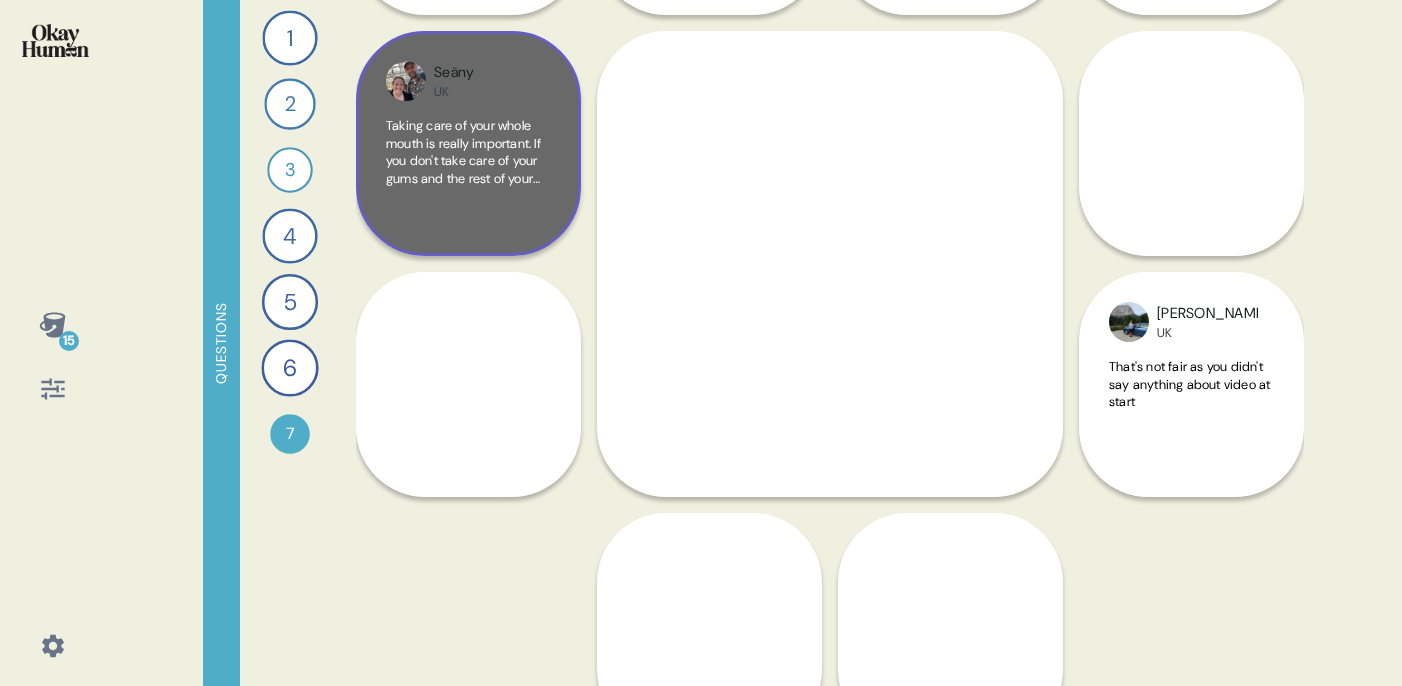 click on "Taking care of your whole mouth is really important. If you don't take care of your gums and the rest of your mouth can lead to gum loss, bone loss, which eventually lead to tooth loss. So there's no point just taking care of your teeth." at bounding box center [466, 204] 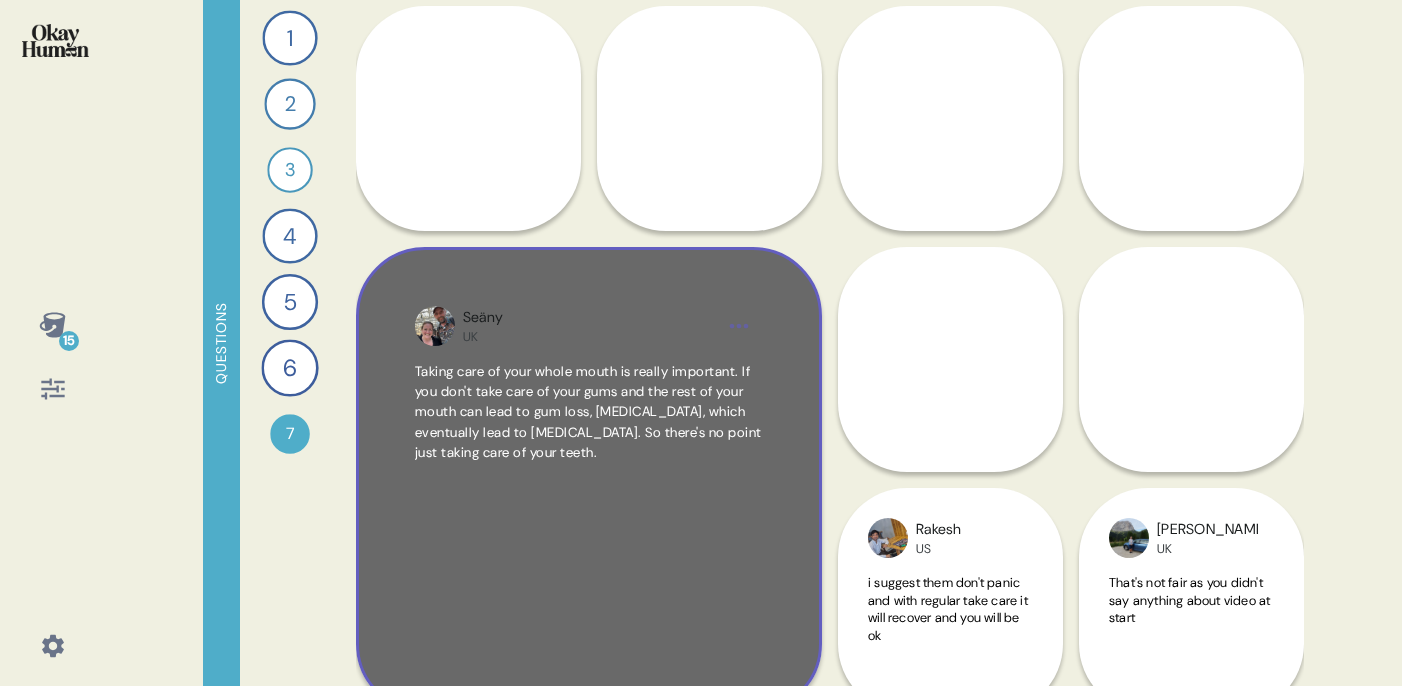 scroll, scrollTop: 1168, scrollLeft: 0, axis: vertical 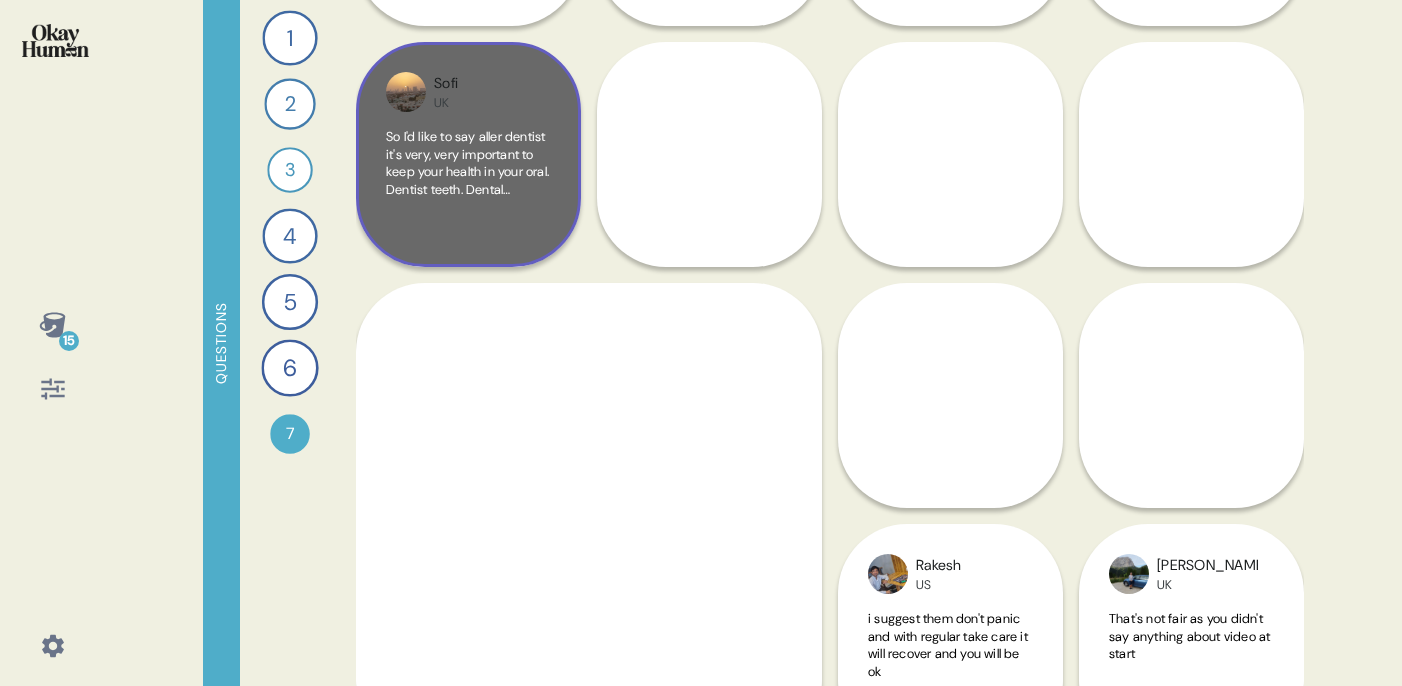 click on "Sofi UK So I'd like to say aller dentist it's very, very important to keep your health in your oral. Dentist teeth. Dental requirements important as well as other parts of your body because it's all. You use your mouth every day, so you need to make sure it's very important to keep it clean, to keep the gums clean. The oral." at bounding box center (468, 154) 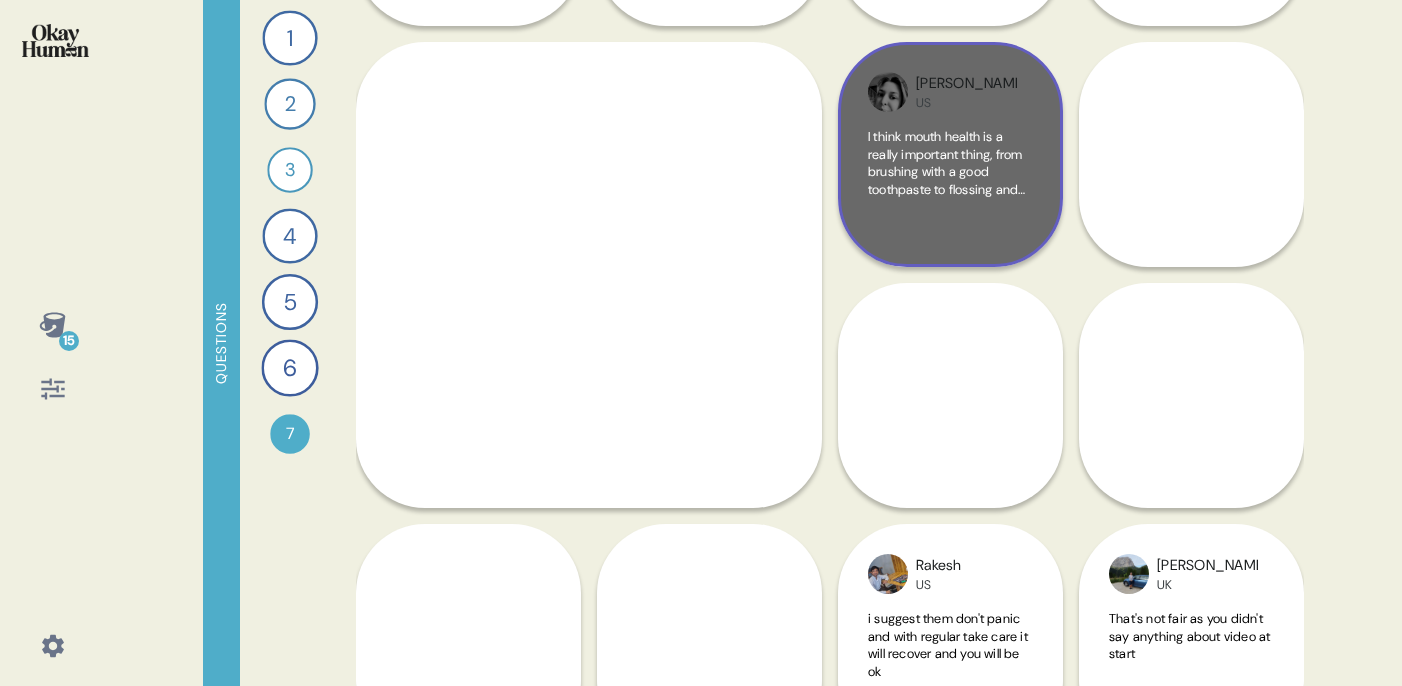 click on "I think mouth health is a really important thing, from brushing with a good toothpaste to flossing and also using a good mouthwash in order to keep germs and cavities away and in order to freshen your breath. So I think that's all part of a good mouth care routine. Thank you." at bounding box center [949, 233] 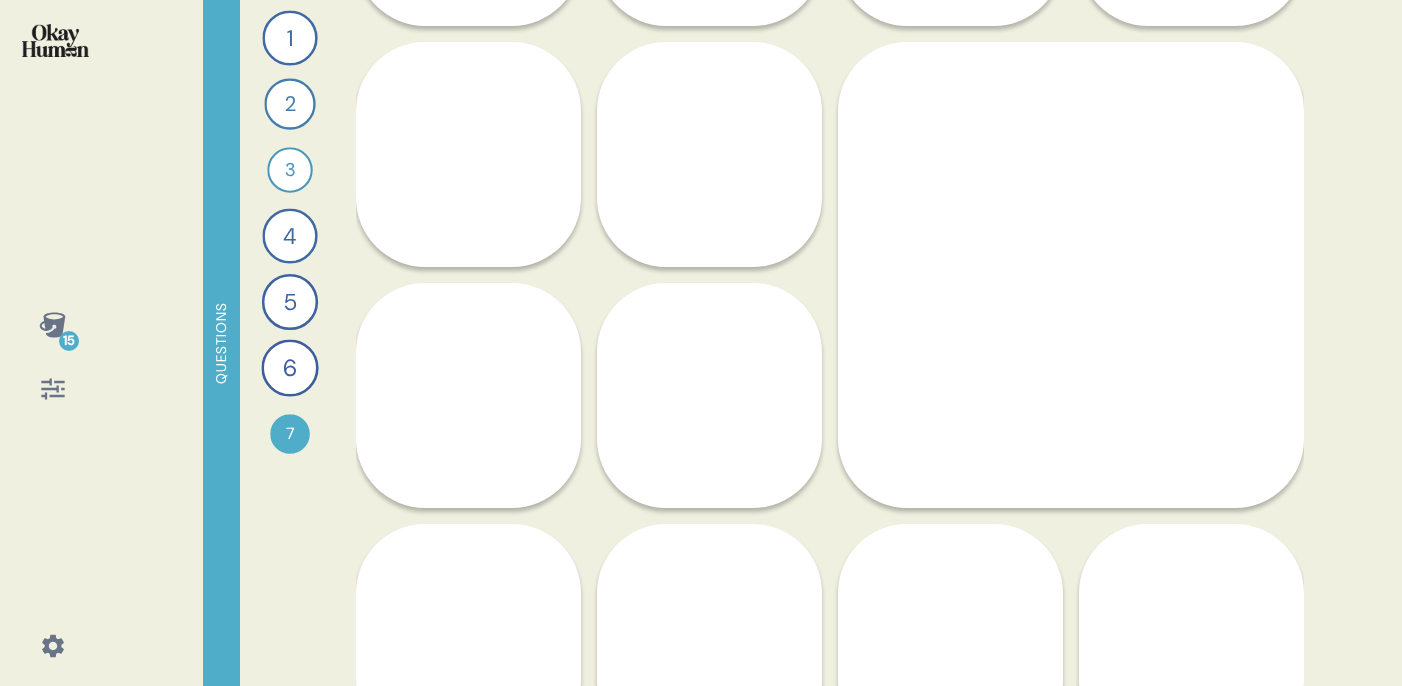 click on "15 Questions 1 Take me through your oral health routines and the products you use. 44 Responses text Responses 2 How would your routines change - in reality and in your own telling - prior to a dentist appointment? 40 Responses text Responses 3 What specific parts of your mouth do you think of with your oral health routines? 34 Responses text Responses 4 Tell me about when and why you personally use mouthwash, and tell me how you picture a person who uses mouthwash super regularly. 44 Responses text Responses 5 Tell me about the one or two most important health and wellness practices you have and how you started them. 45 Responses text Responses 6 How important do you oral health routines feel in comparison to other health & wellness practices? 46 Responses text Responses 7 Record a video where you play a dentist trying to persuade a patient to take whole mouth health seriously. 28 Responses video Responses   Back 7 Liam UK Omer UK Ted US Leslie UK Seäny UK Karen UK Nikita US Steve UK Vince UK Daniel US US" at bounding box center (701, 343) 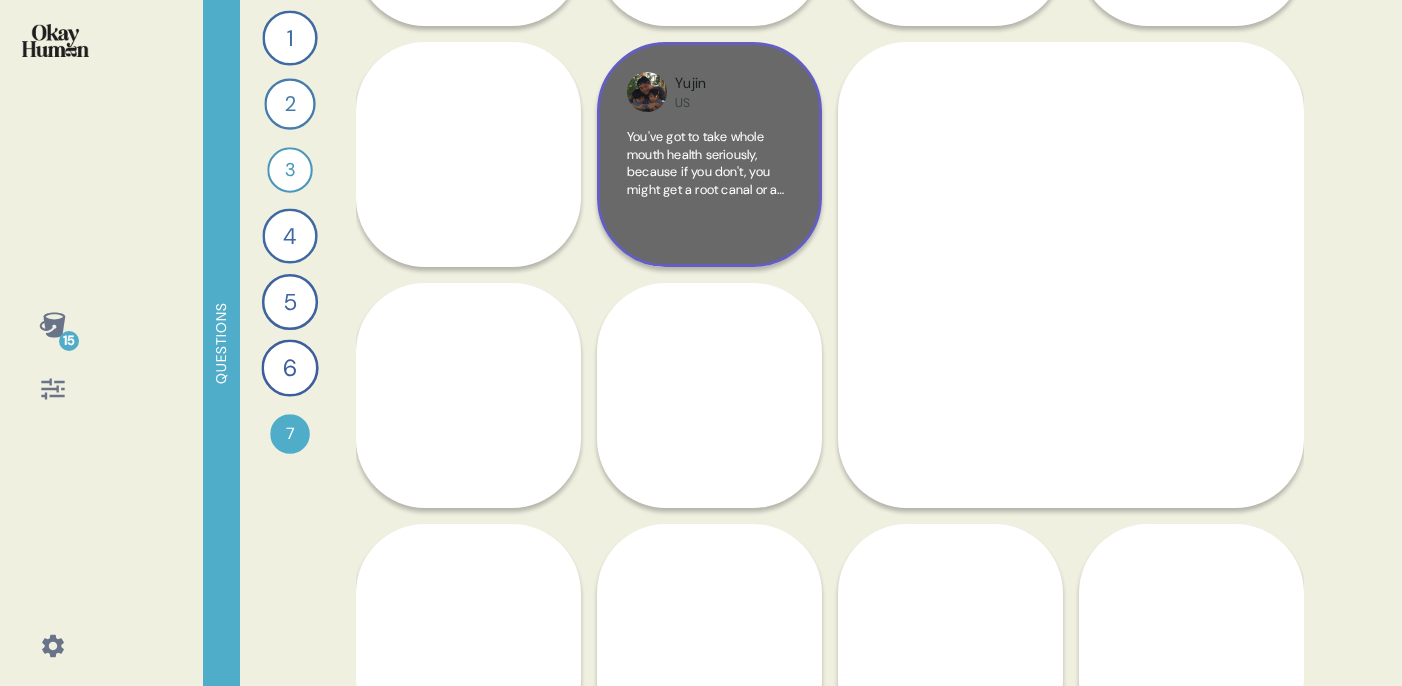 click on "Yujin US You've got to take whole mouth health seriously, because if you don't, you might get a root canal or a sore gum and it's the most worst pain you've ever had. You literally have to get a needle drilled into your tooth to heal it. It's super painful. I've had it. Just avoid that by having good mouth health." at bounding box center [709, 154] 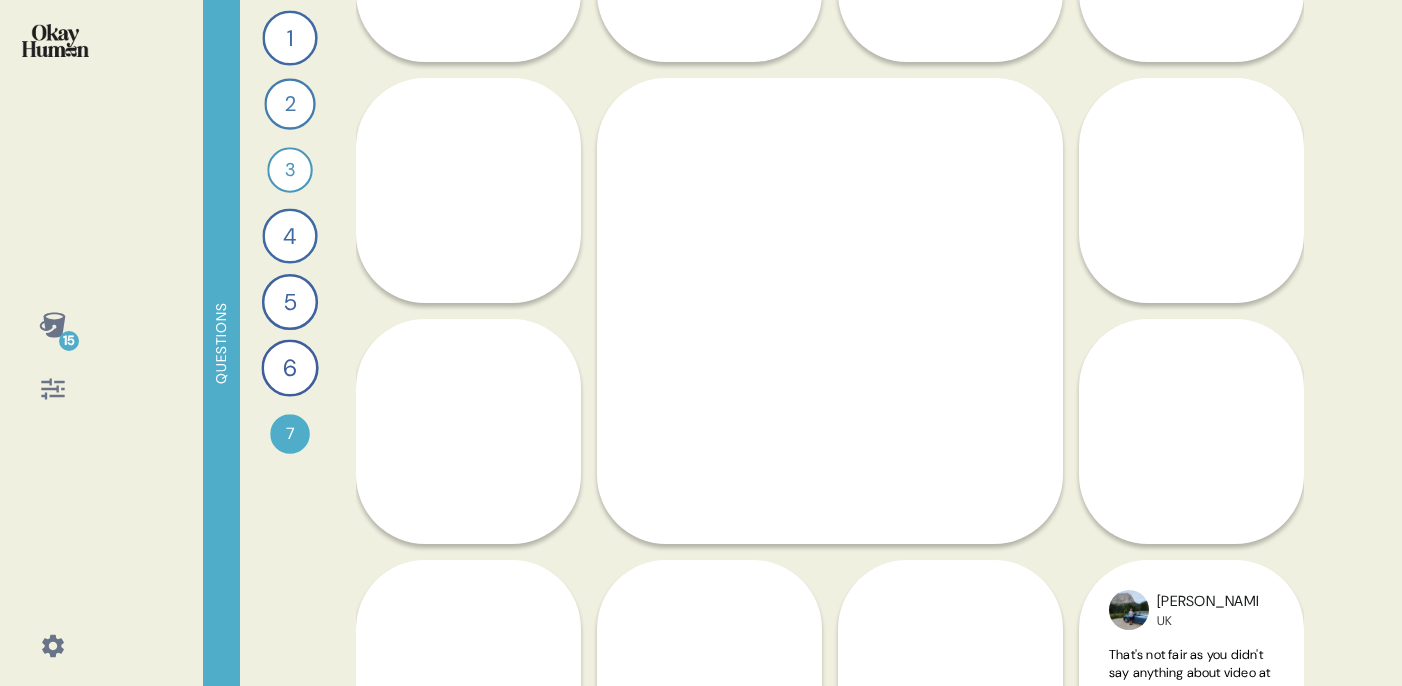 scroll, scrollTop: 1129, scrollLeft: 0, axis: vertical 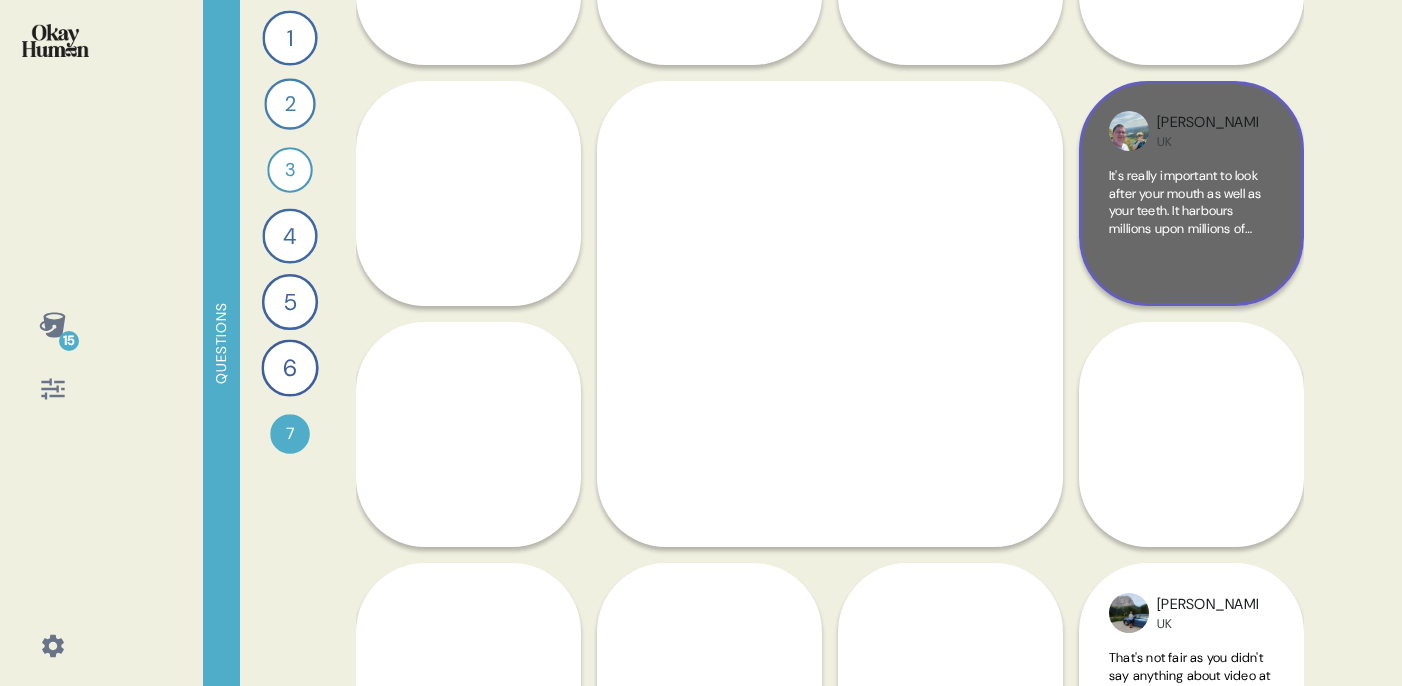 click on "It's really important to look after your mouth as well as your teeth. It harbours millions upon millions of bacteria and having good oral hygiene in all areas of your mouth can really, really help improve outcomes such as tooth decay and viruses." at bounding box center (1191, 221) 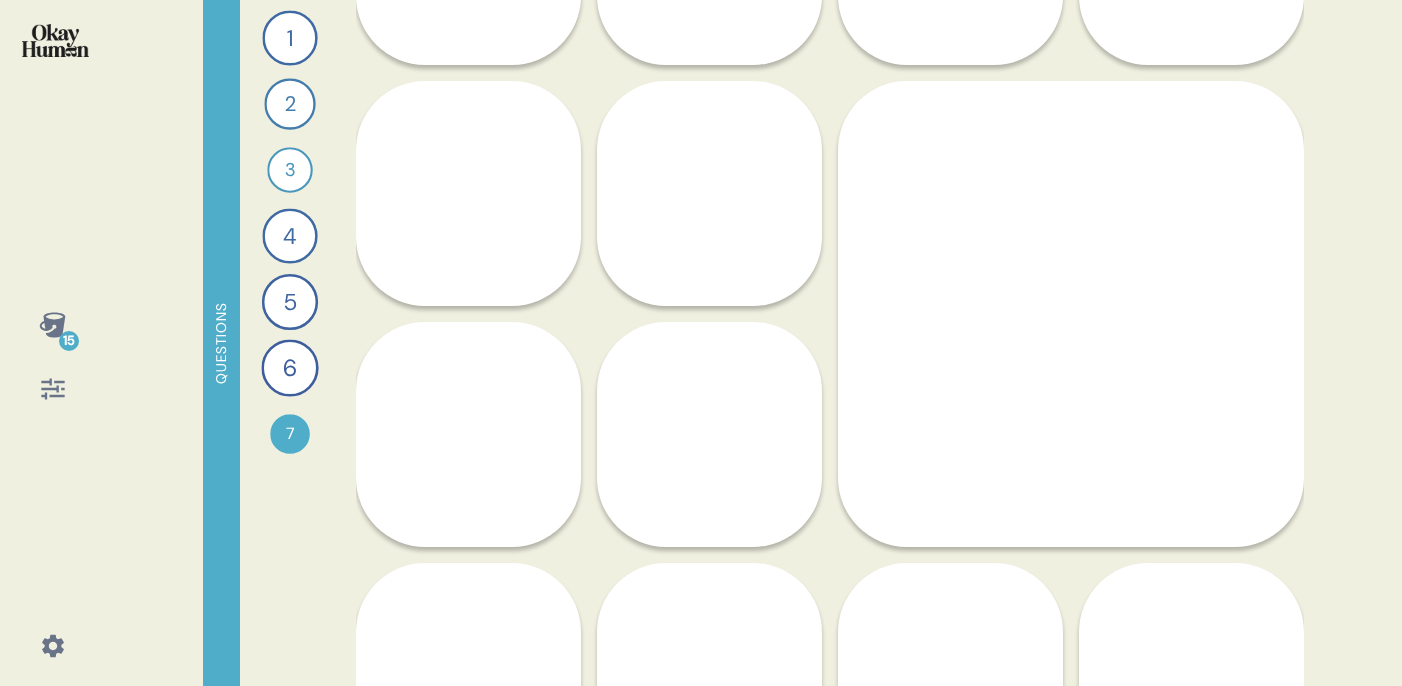 click on "Maria UK That's not fair as you didn't say anything about video at start" at bounding box center [1191, 796] 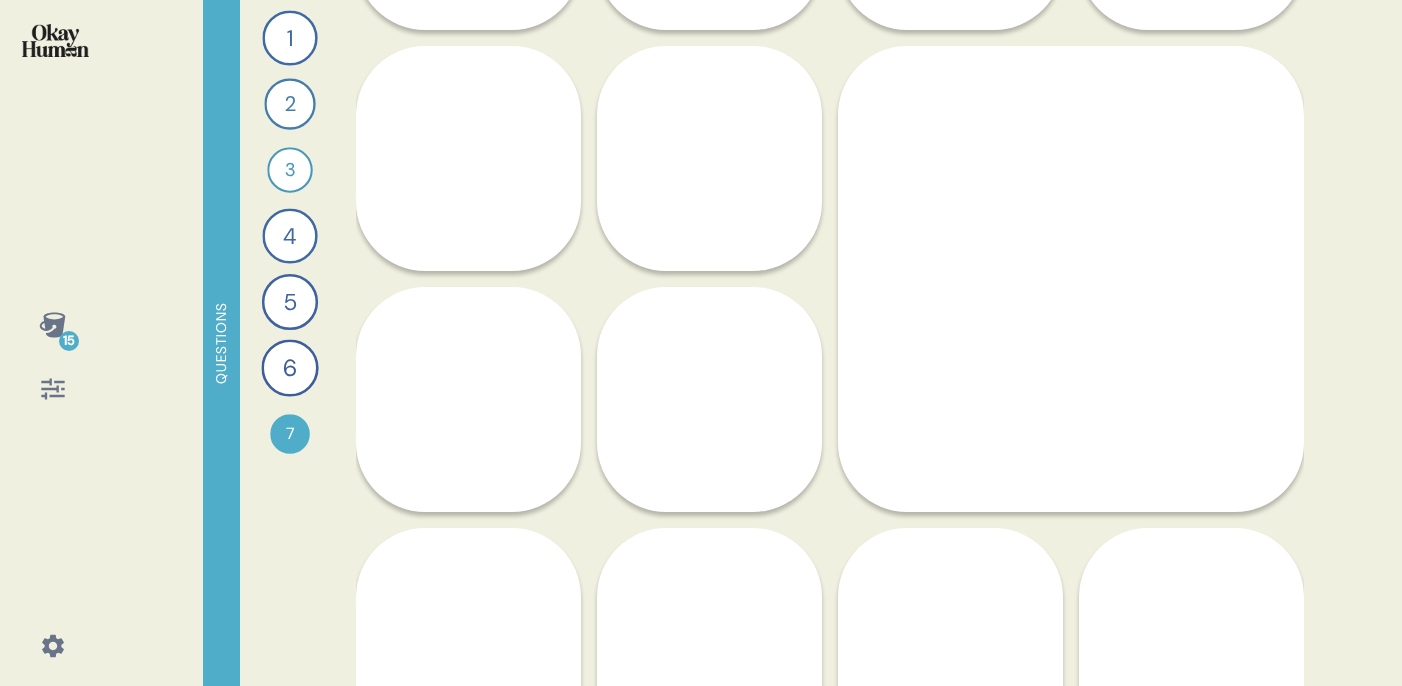 scroll, scrollTop: 809, scrollLeft: 0, axis: vertical 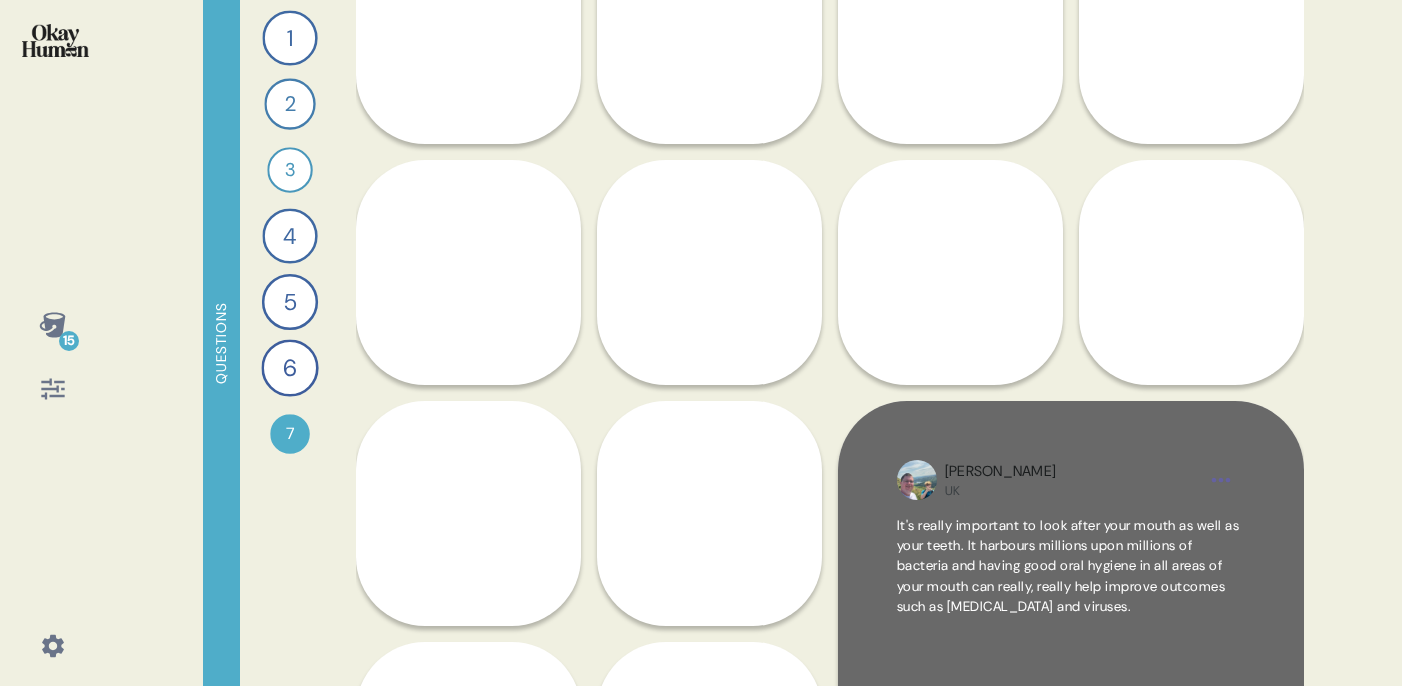 click on "A good way of taking care of your teeth would be to brush them at least three times a day. Use good mouthwash and dental floss to clean out any and all bacteria and germs. And if you have any teeth that are falling out or breaking, make sure that you would come to the dentist immediately to get them evaluated and taken care of." at bounding box center [1191, 300] 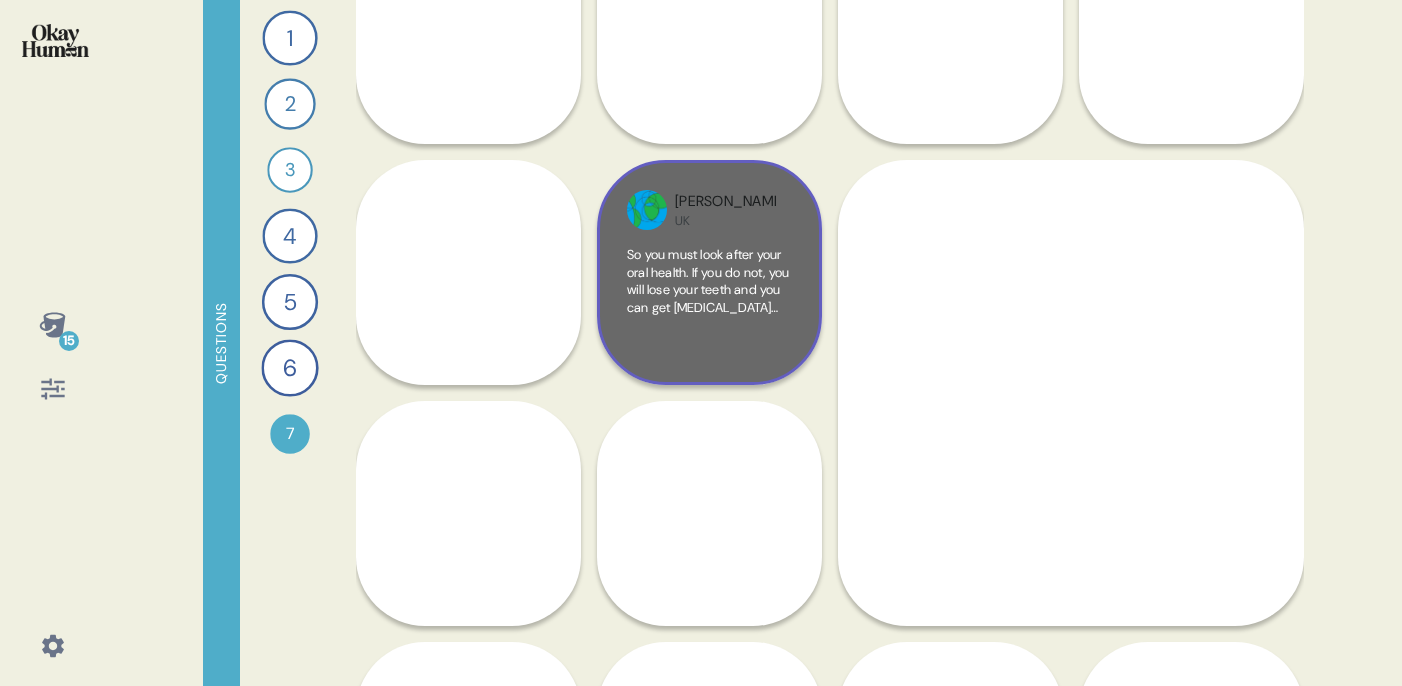 click on "Omer UK So you must look after your oral health. If you do not, you will lose your teeth and you can get diabetes and you may also get cardiovascular issues and as well as the possibly risk of dementia as bacteria in the mouth are all connected. Please implement this. Your diary, end of the day. If you don't, you are the ones going to suffer, not me. The choice is yours though." at bounding box center (709, 272) 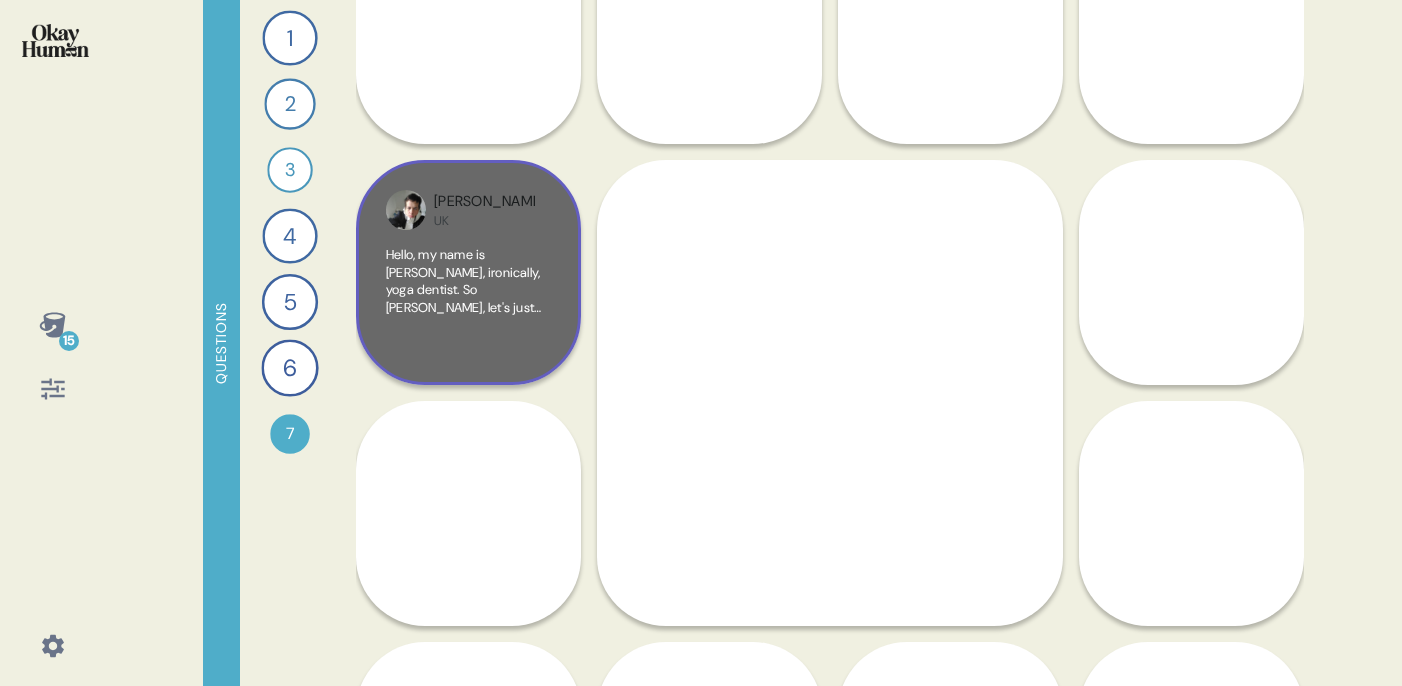 click on "Hello, my name is Dr. Smoles, ironically, yoga dentist. So sir, madam, let's just call him so for now. So your mouth decide out. Your teeth will find, but your mouth decide out. Though what I recommend is getting a toothbrush and start scraping the tongue. It's important to keep using your toothpaste, mouthwash and dental floss. But your mouth needs to be sorted out, so." at bounding box center (467, 386) 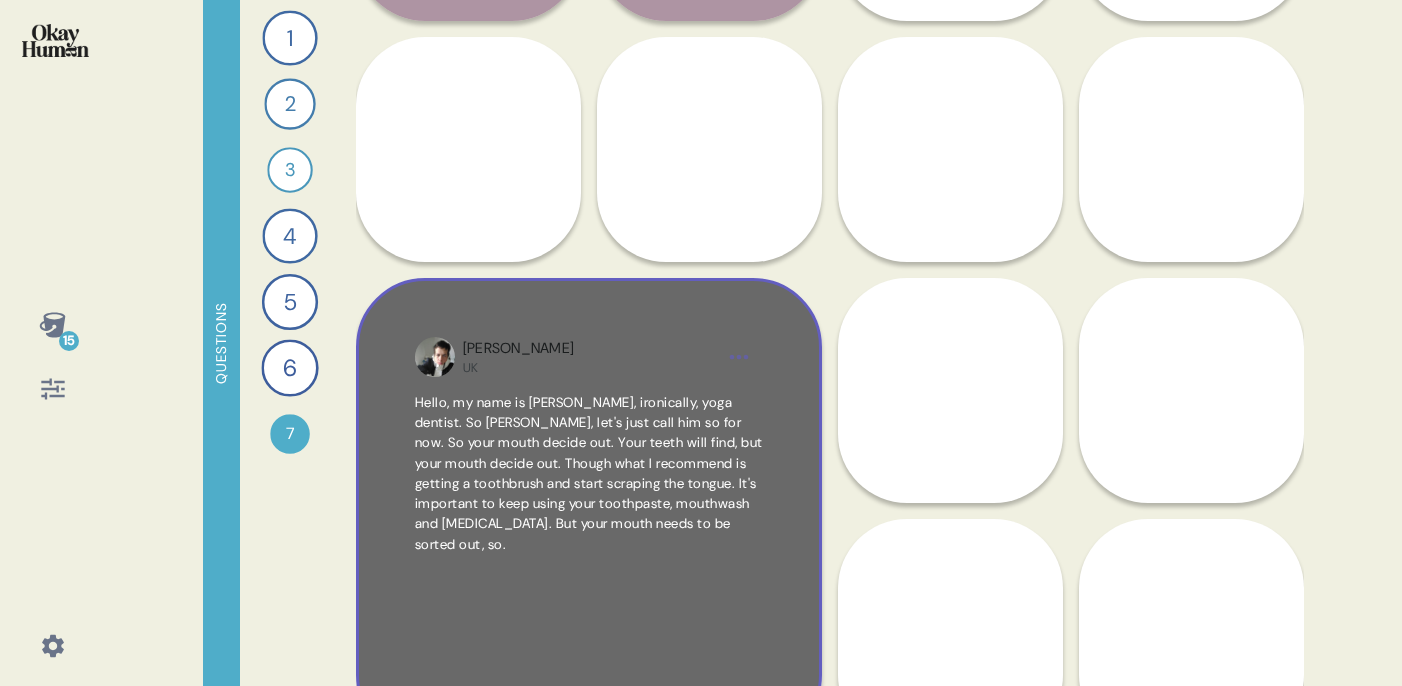scroll, scrollTop: 692, scrollLeft: 0, axis: vertical 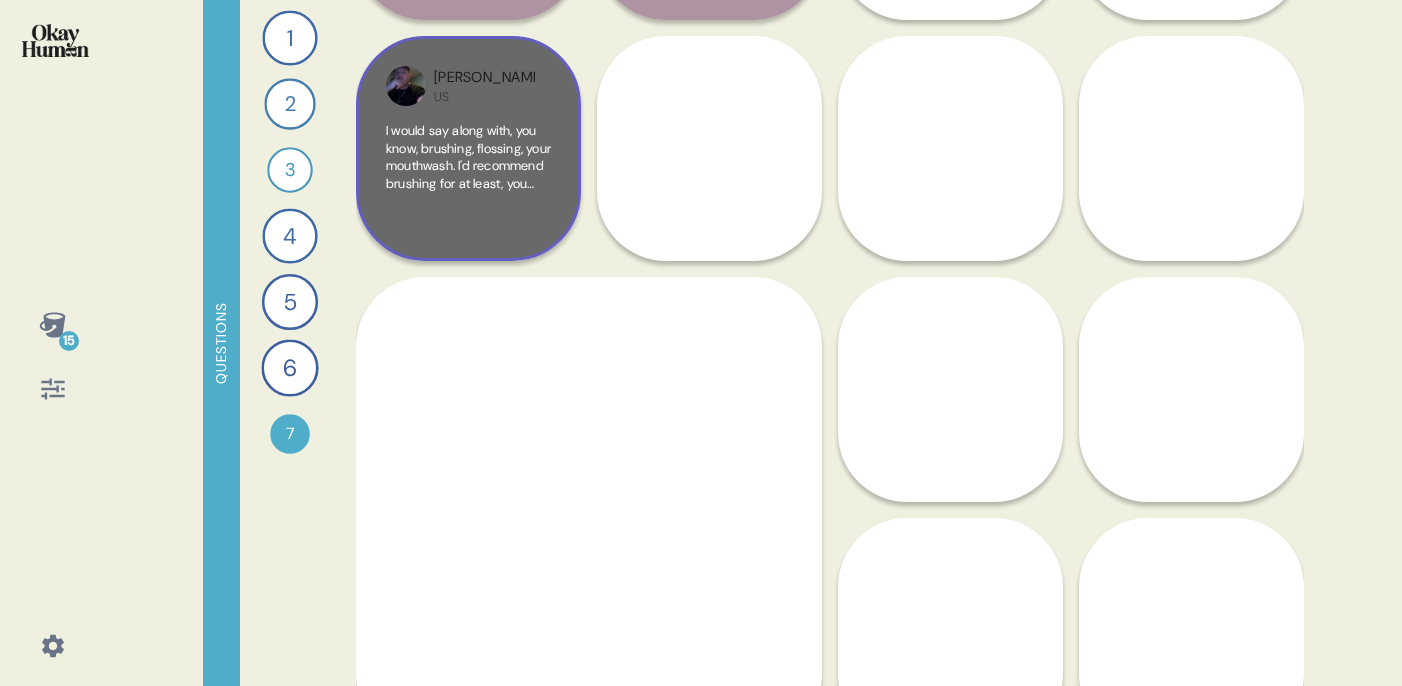click on "I would say along with, you know, brushing, flossing, your mouthwash. I'd recommend brushing for at least, you know, at least five or ten minutes each time you do it three times a day. I think that that's mouth else just important as, you know, you know, take care of your body. Just another part of your body that needs to take care of. But yeah, all that's important make sure plus, you know, not just hygiene wise, I mean, you know, look wise too, make it look a lot, you know, healthier." at bounding box center (468, 157) 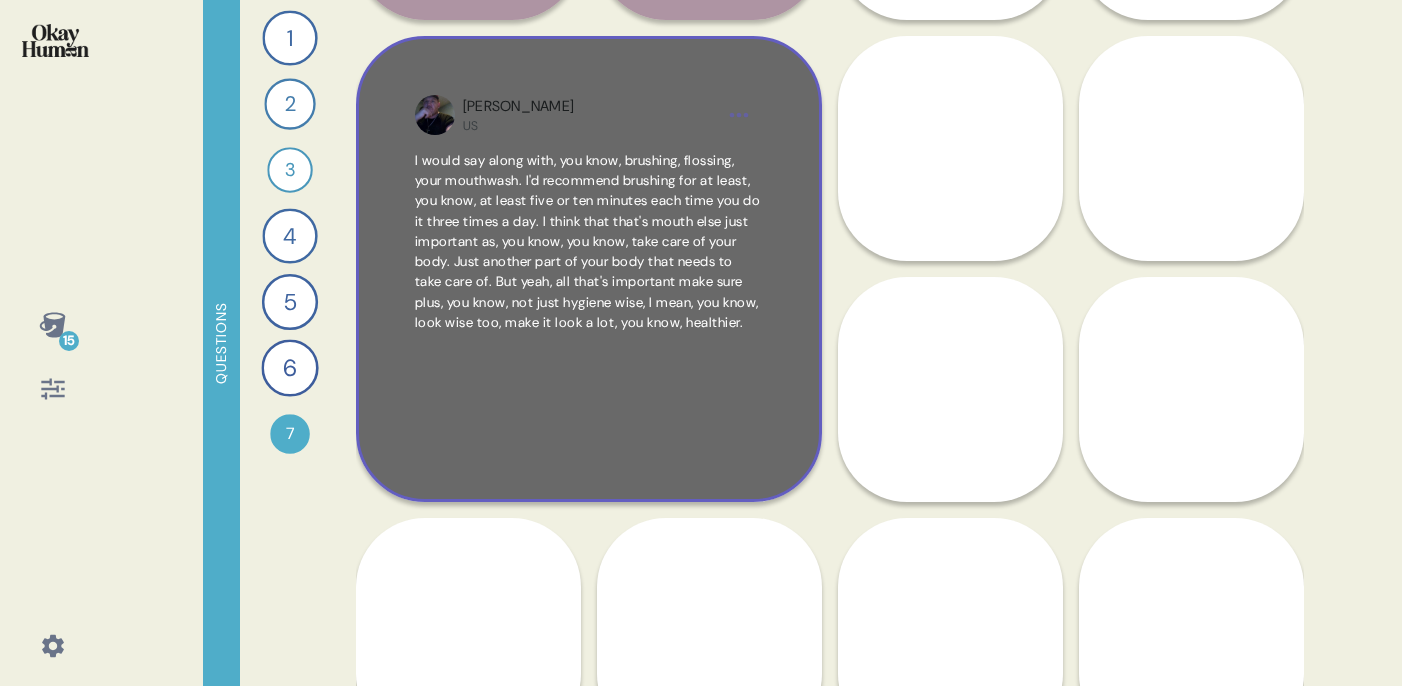 click on "Michael US I would say along with, you know, brushing, flossing, your mouthwash. I'd recommend brushing for at least, you know, at least five or ten minutes each time you do it three times a day. I think that that's mouth else just important as, you know, you know, take care of your body. Just another part of your body that needs to take care of. But yeah, all that's important make sure plus, you know, not just hygiene wise, I mean, you know, look wise too, make it look a lot, you know, healthier." at bounding box center (589, 269) 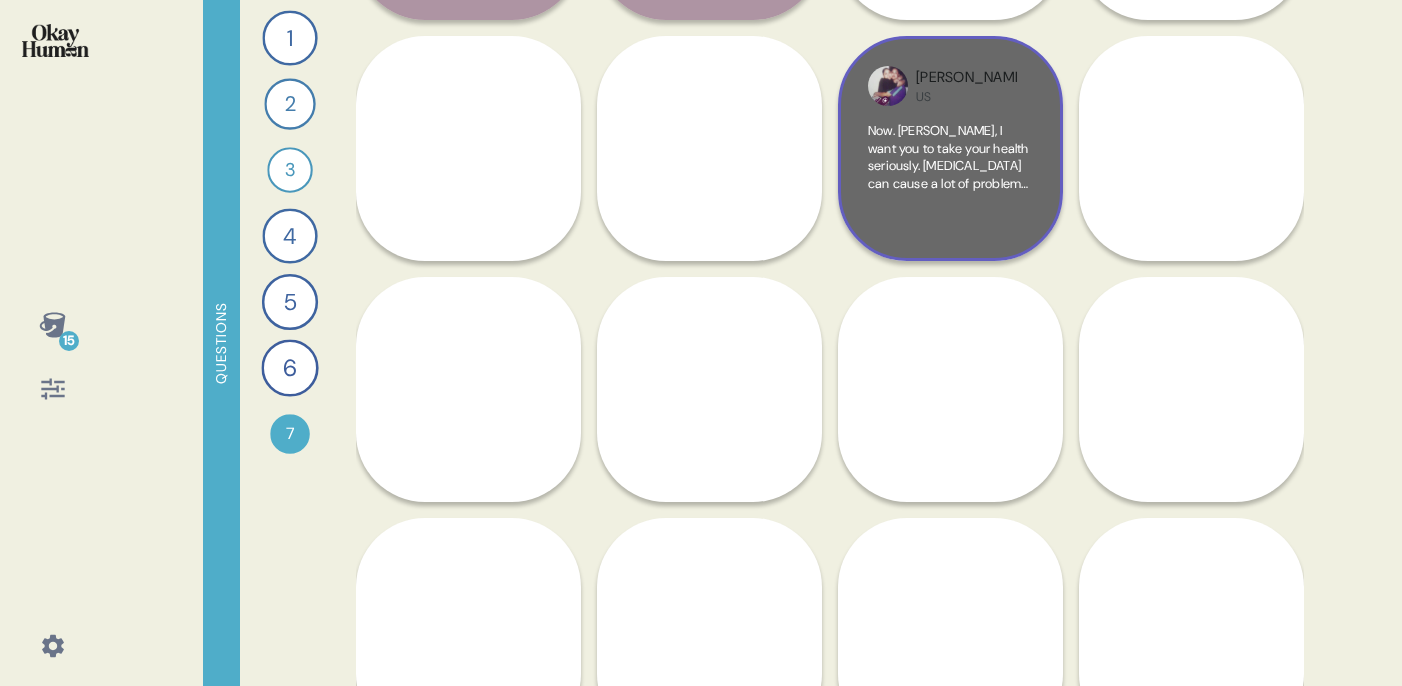 click on "Now. [PERSON_NAME], I want you to take your health seriously. [MEDICAL_DATA] can cause a lot of problems with your health. You can lose [MEDICAL_DATA] in your teeth. You can lose all your teeth. You can catch viruses and everything in your teeth. It is important that you brush daily, floss and rinse. If you do not take care of your teeth, it can end up in traumatic things. I want to see your teeth healthy, so take my advice and start." at bounding box center [950, 262] 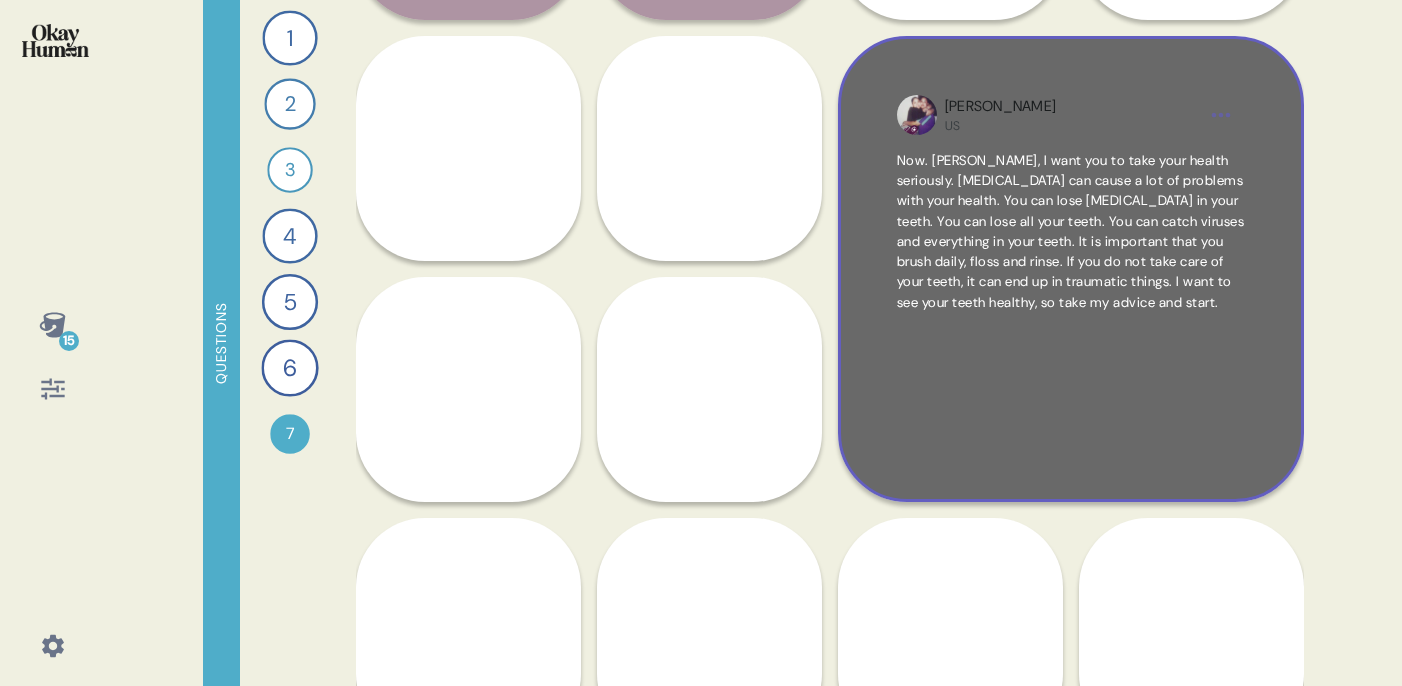 click on "Tameka US Now. Gloria, I want you to take your health seriously. Tooth disease can cause a lot of problems with your health. You can lose bone loss in your teeth. You can lose all your teeth. You can catch viruses and everything in your teeth. It is important that you brush daily, floss and rinse. If you do not take care of your teeth, it can end up in traumatic things. I want to see your teeth healthy, so take my advice and start." at bounding box center (1071, 269) 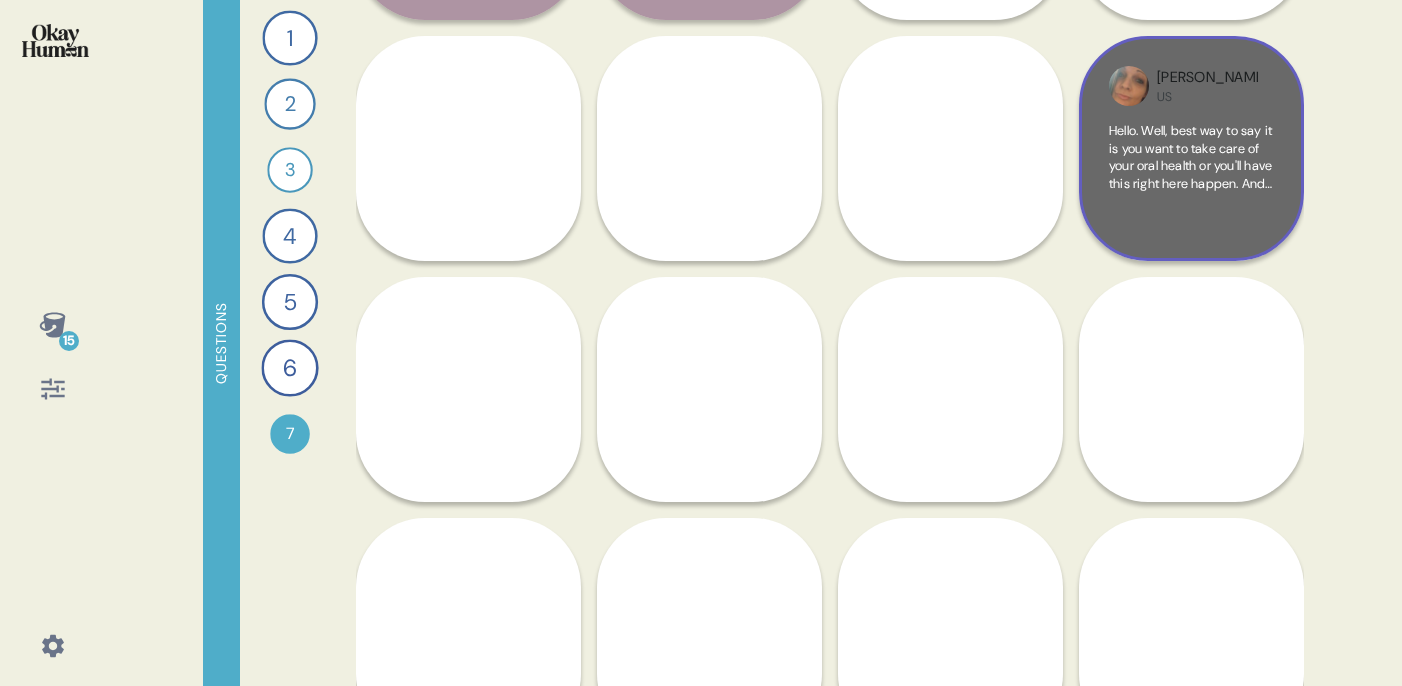 click on "Hello. Well, best way to say it is you want to take care of your oral health or you'll have this right here happen. And you don't want that to happen because it's in your smile and this very nerve wracking. So yes, your oral health for your mouth, it all plays a part I love. It can damage one another. So now, don't make yourself a snaggle tooth like me. Make sure you take care of your own health." at bounding box center (1190, 253) 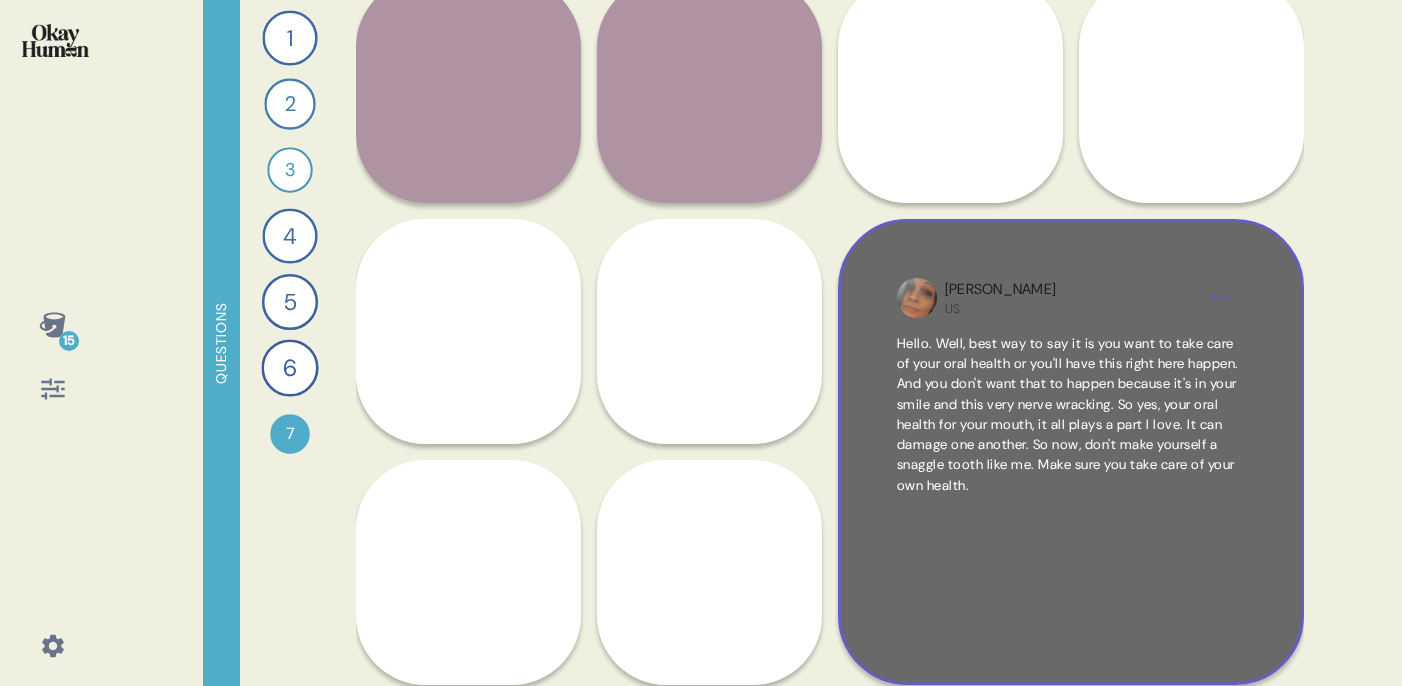 scroll, scrollTop: 510, scrollLeft: 0, axis: vertical 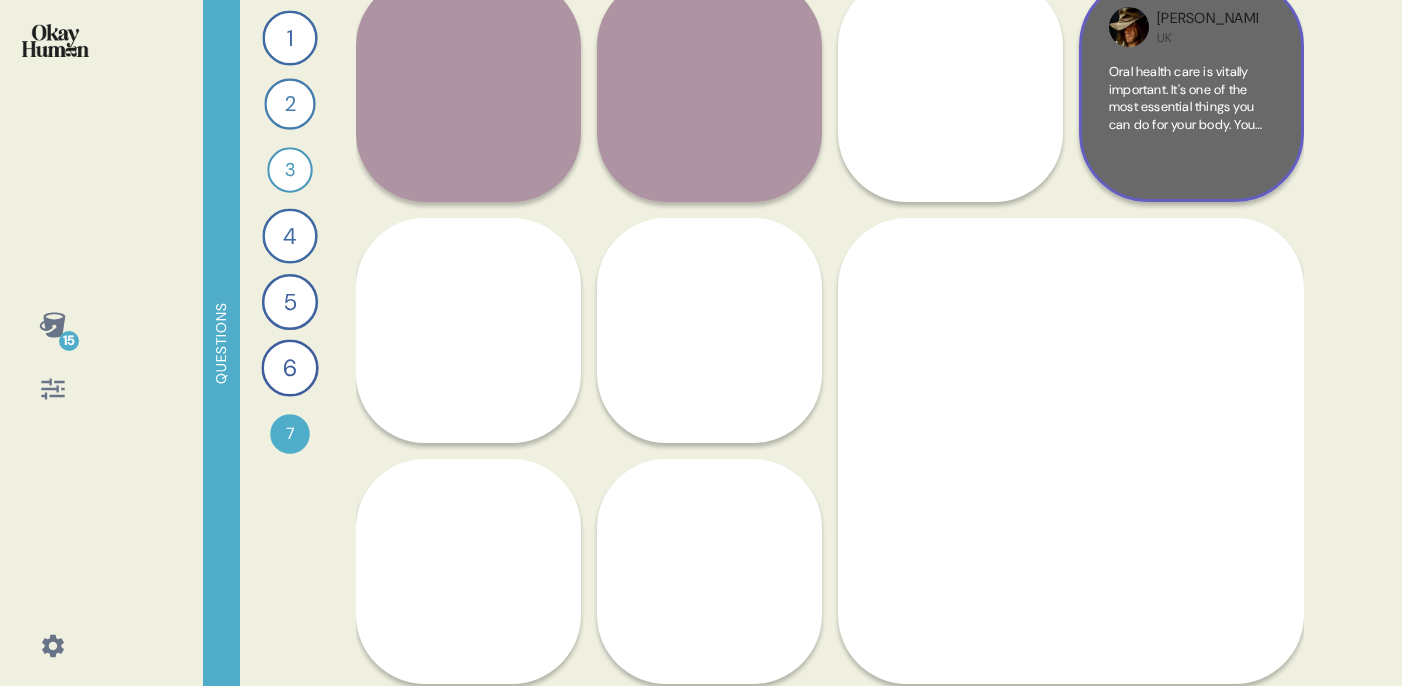 click on "Oral health care is vitally important. It's one of the most essential things you can do for your body. You greet people with your mouth. You eat with your mouth. You breathe with your mouth. You kiss your loved ones with your mouth. So it's essential you clean your teeth with a toothbrush for optimal cleanliness. Use mouthwash to kill bacteria and really wash out the particles. Use floss to get between the teeth. Scrape your tongue and work on your palate too. After all, your smiles will greet people." at bounding box center [1191, 117] 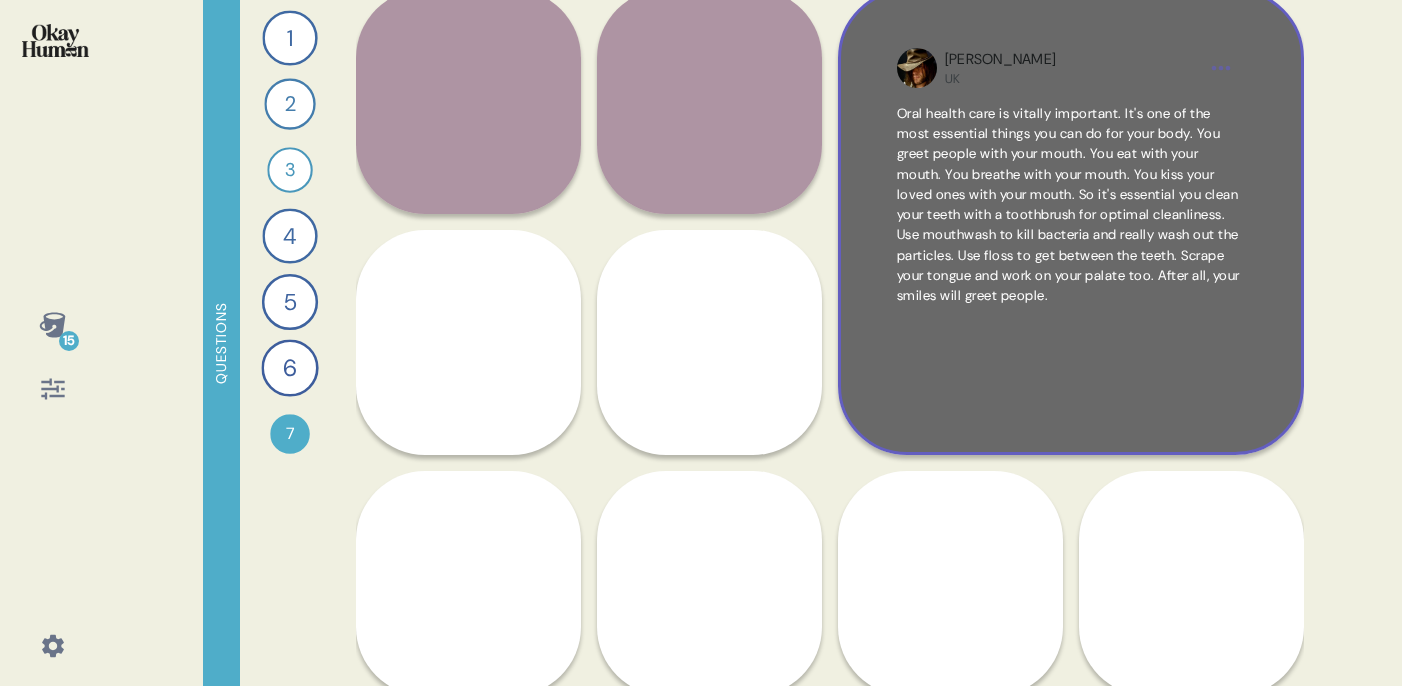 scroll, scrollTop: 496, scrollLeft: 0, axis: vertical 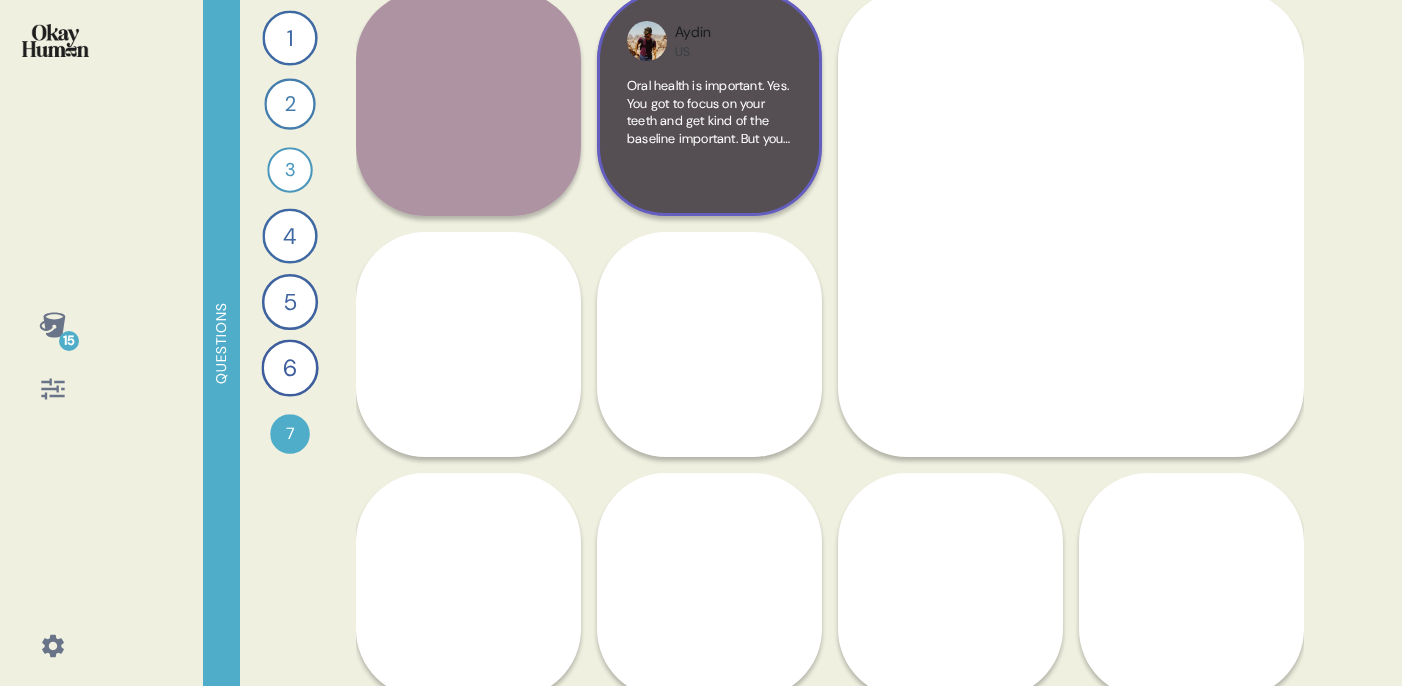 click on "Aydin US Oral health is important. Yes. You got to focus on your teeth and get kind of the baseline important. But you gotta go into factor for number one. A lot of this is not changeable. Right. If you have a cavity or something, you lose that tooth, it's gone. You gotta go. And you can get a replacement, but it'll never be exactly the same. And then number two, I mean, when you think about everything from bad breath to mouth cancer, so many things, from a romantic to professional, you want to come off as a clean, polished and positive." at bounding box center (709, 103) 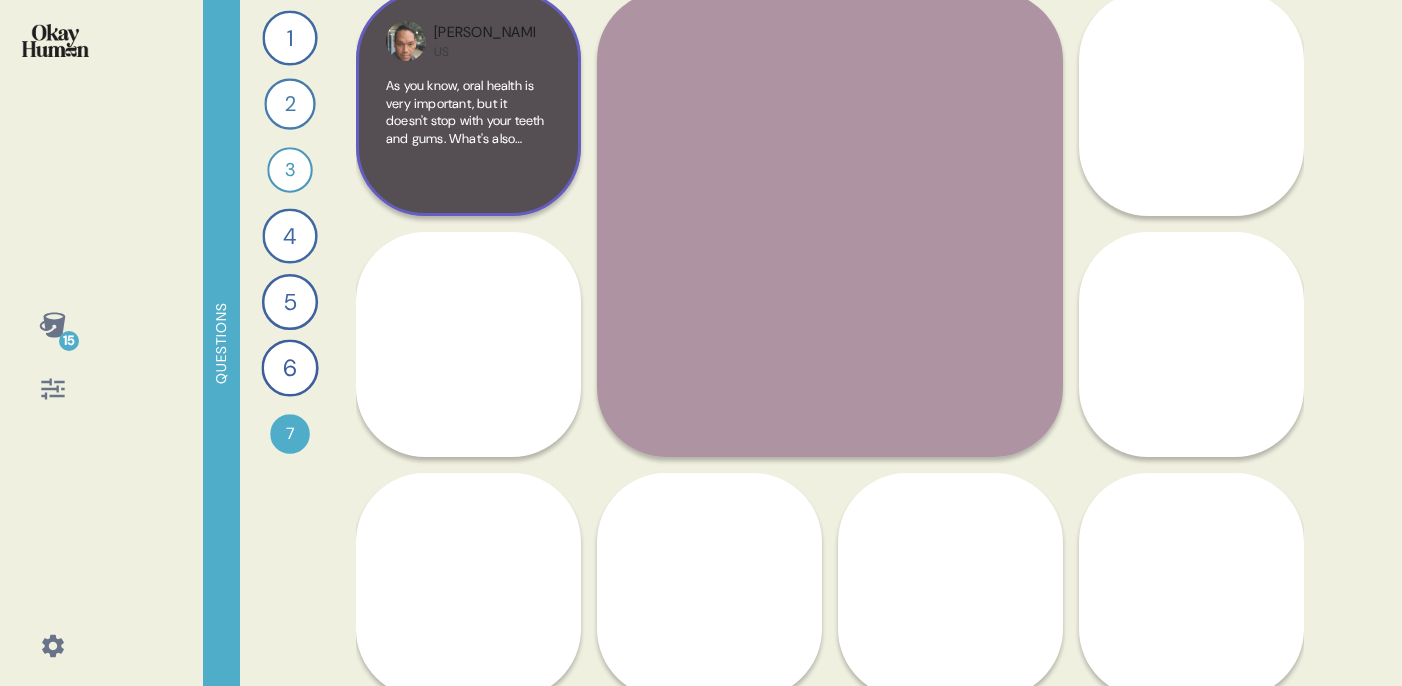 click on "As you know, oral health is very important, but it doesn't stop with your teeth and gums. What's also important is the entire mouth. Think of your mouth as a home, right? And so you wouldn't stop at cleaning just parts of your home. You want to clean as holistically and as thoroughly as possible. Take the palate of your mouth. When you're doing your two minutes of brushing, start with your teeth, then do another layer with your gums. Do the palate, the top palate of your mouth, and also include the tongue. These are all places where plaque or bacteria could hide or just live freely if you don't take care of it. So it's important to take care of the entire mouth." at bounding box center [468, 305] 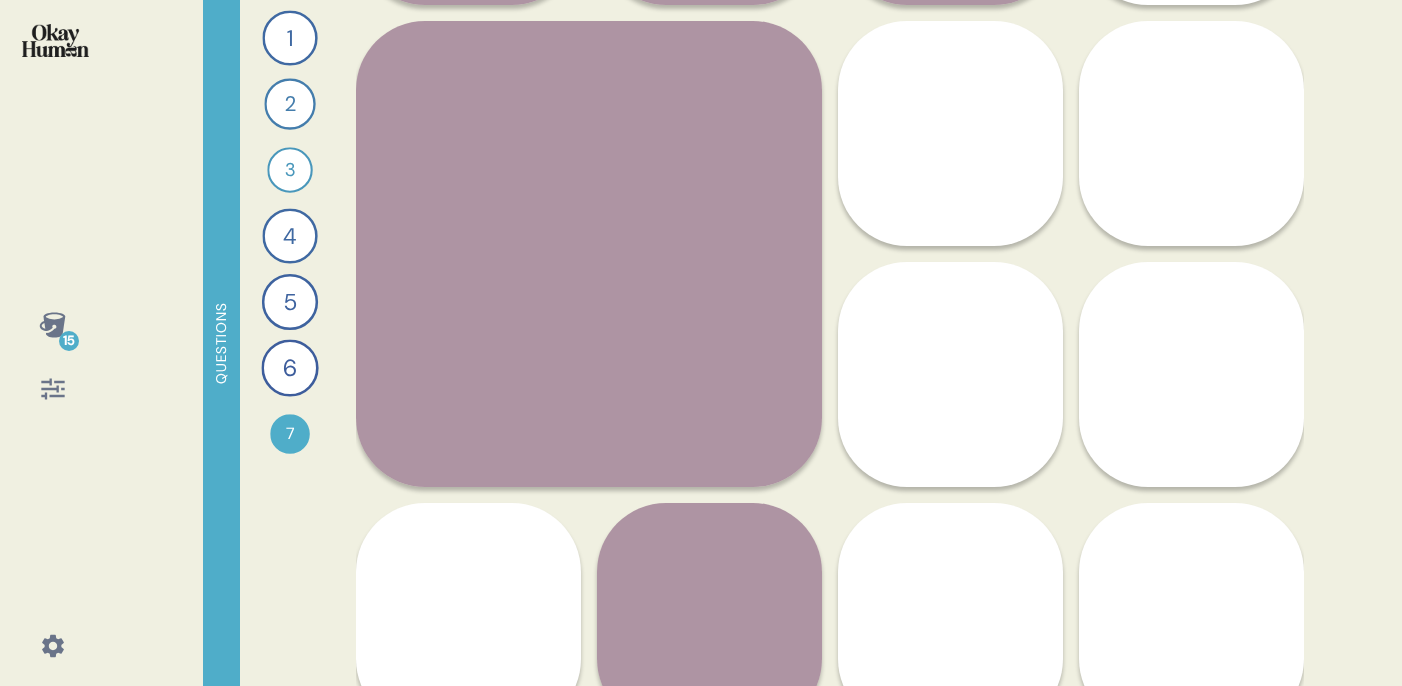 scroll, scrollTop: 467, scrollLeft: 0, axis: vertical 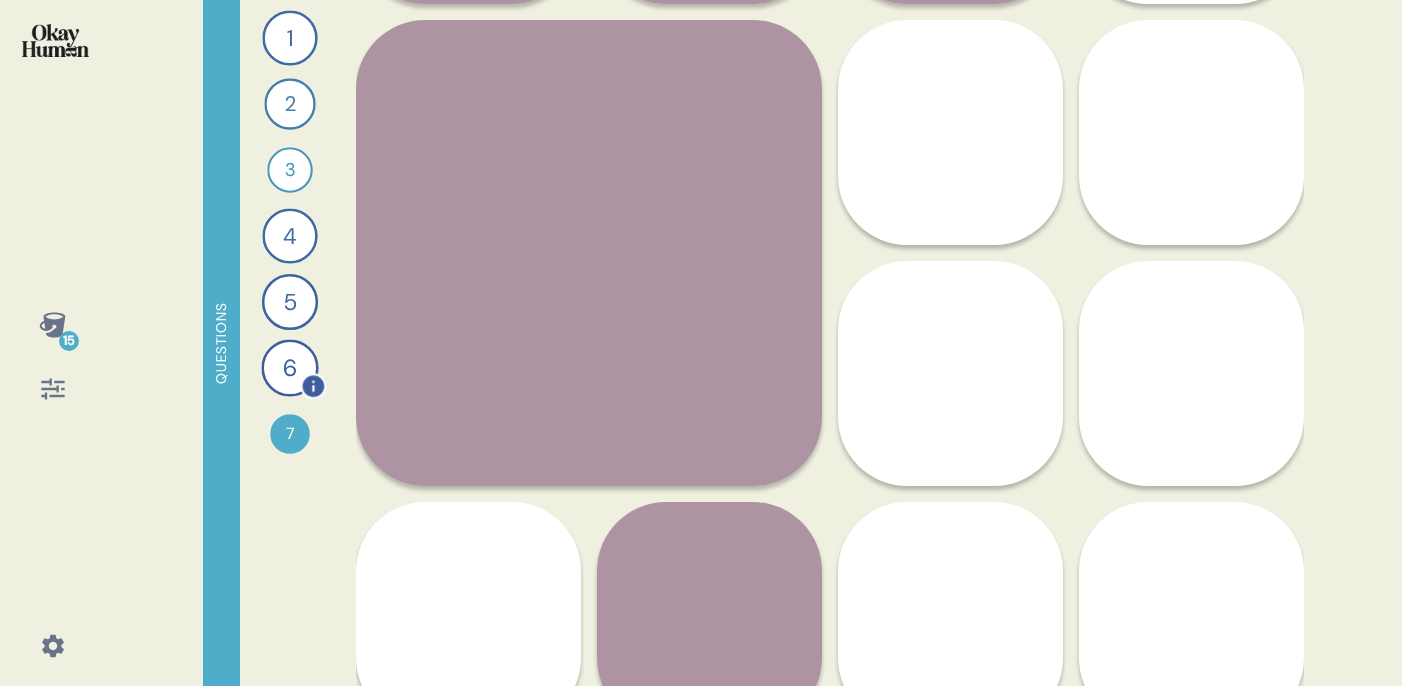 click on "6" at bounding box center (289, 367) 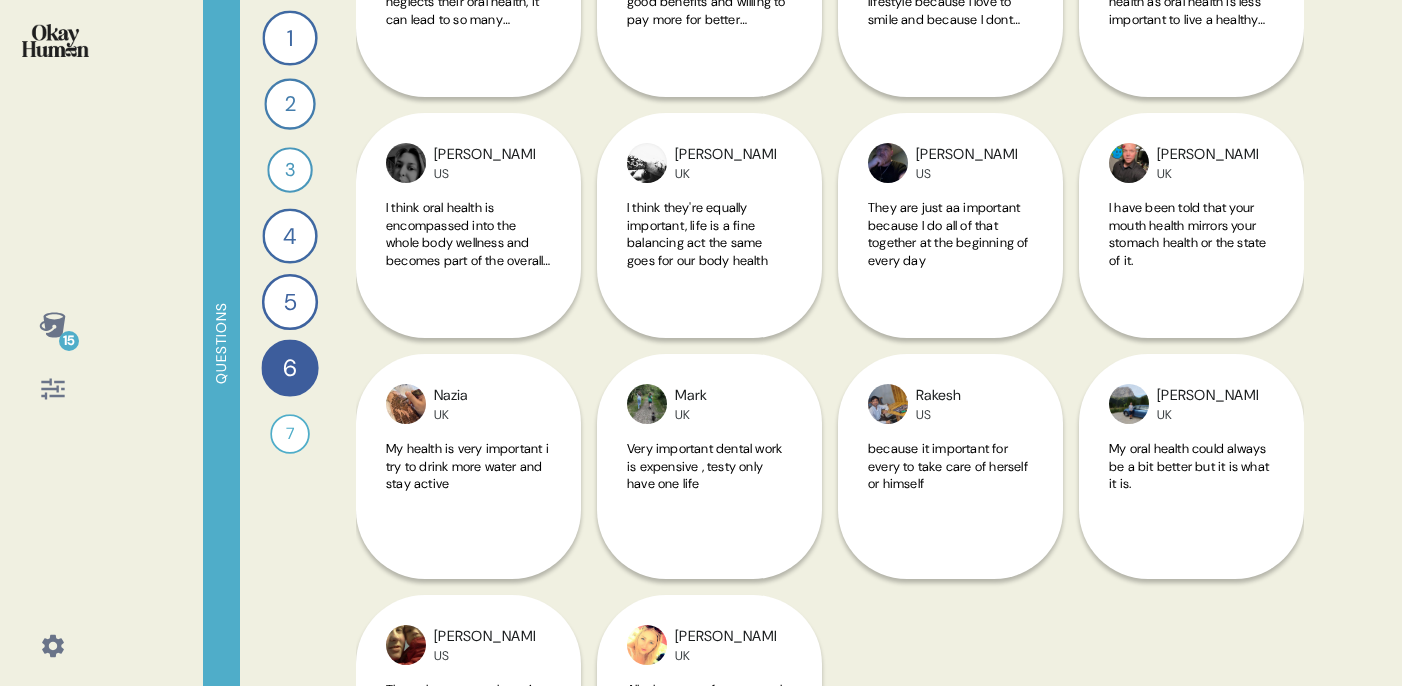 scroll, scrollTop: 2161, scrollLeft: 0, axis: vertical 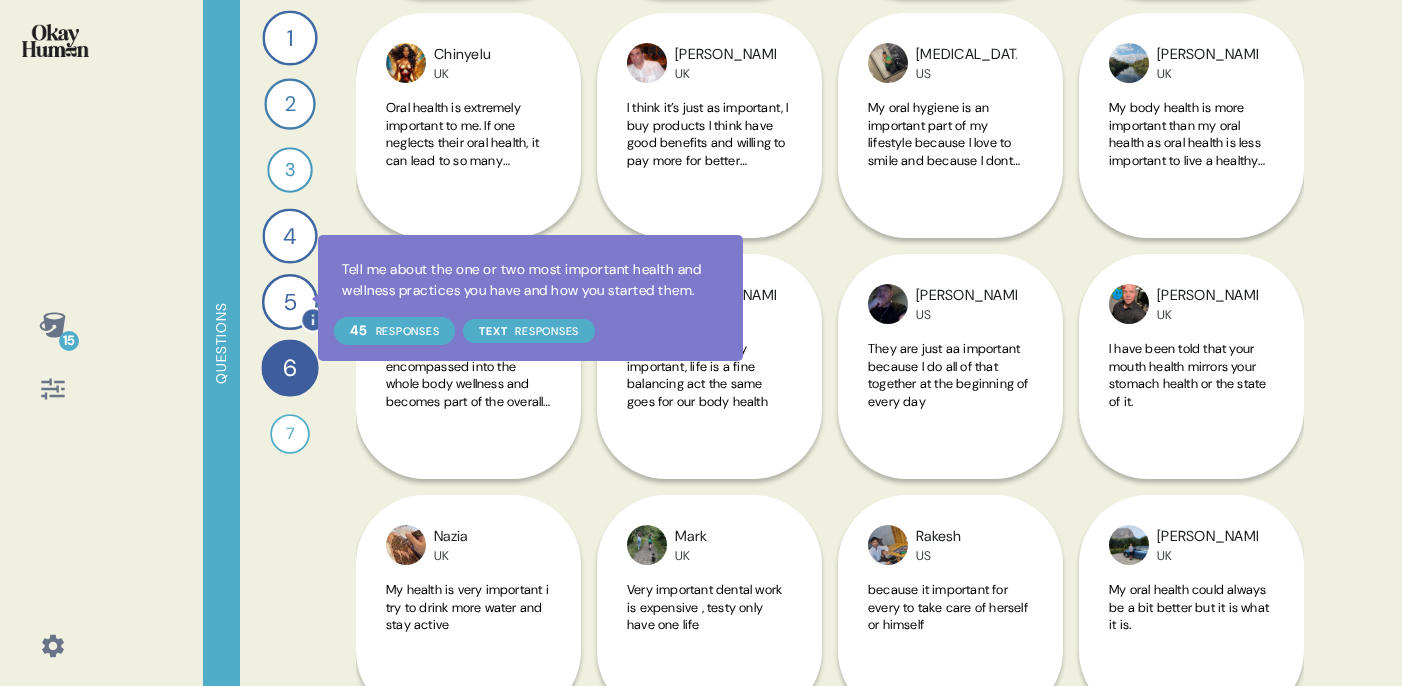 click 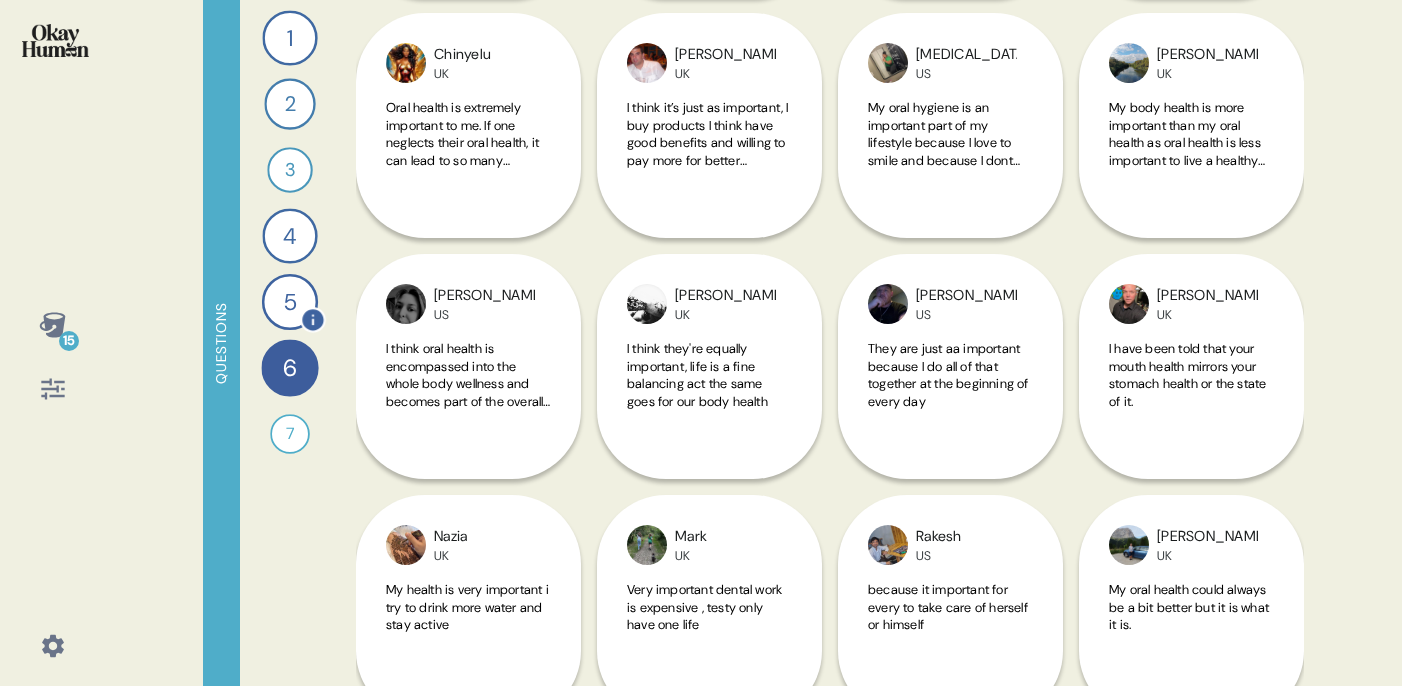 click on "5" at bounding box center [290, 302] 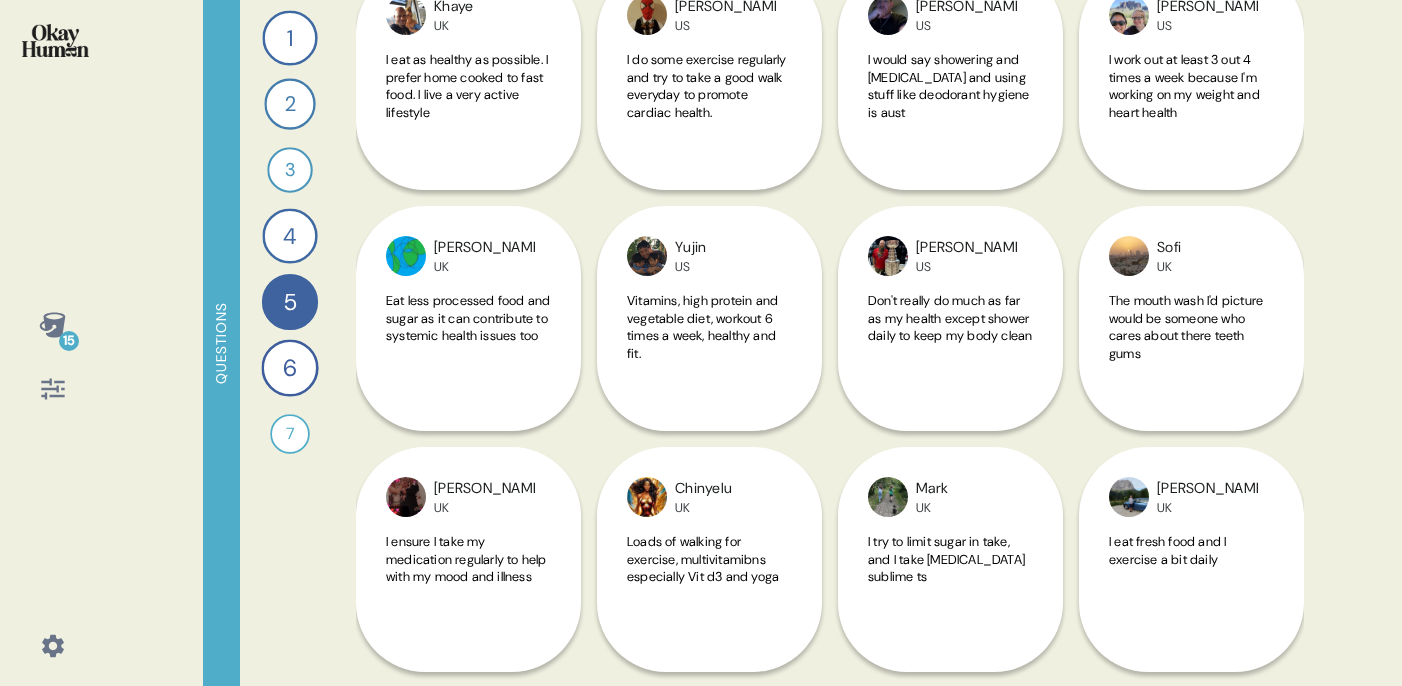 scroll, scrollTop: 2452, scrollLeft: 0, axis: vertical 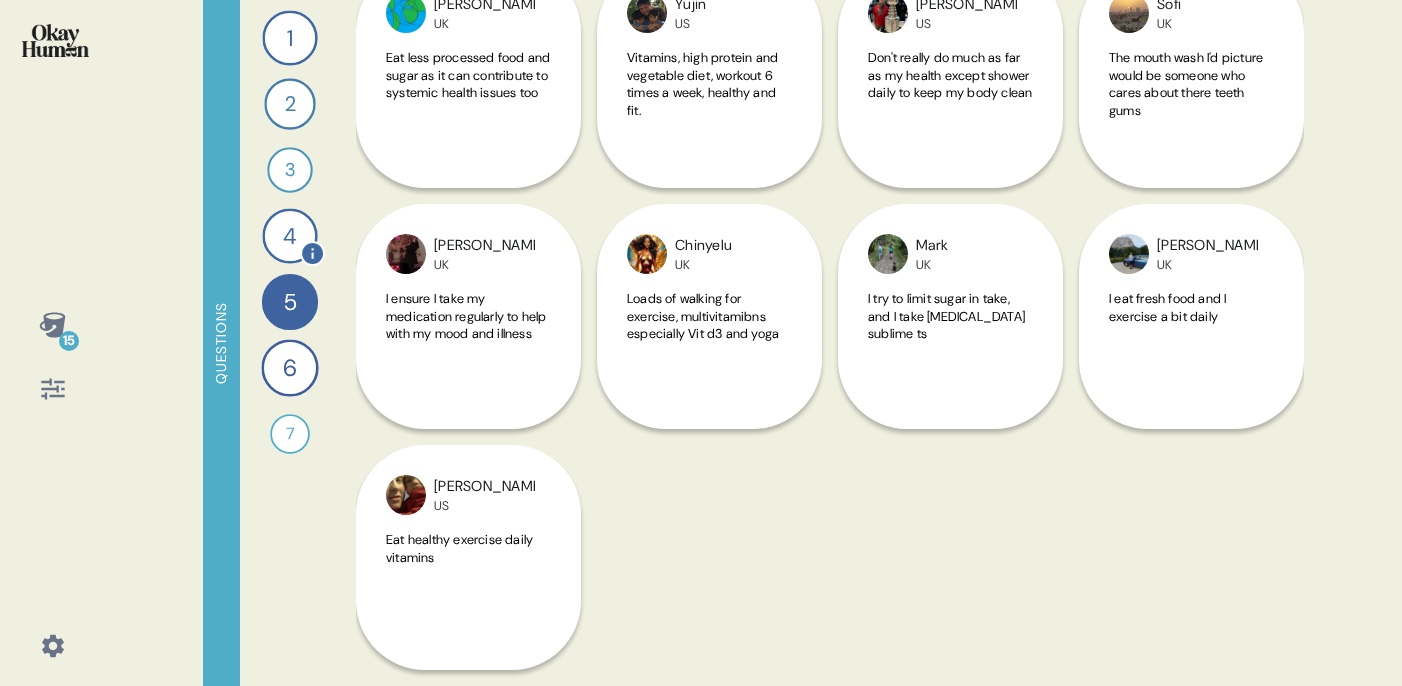 click on "4" at bounding box center (289, 235) 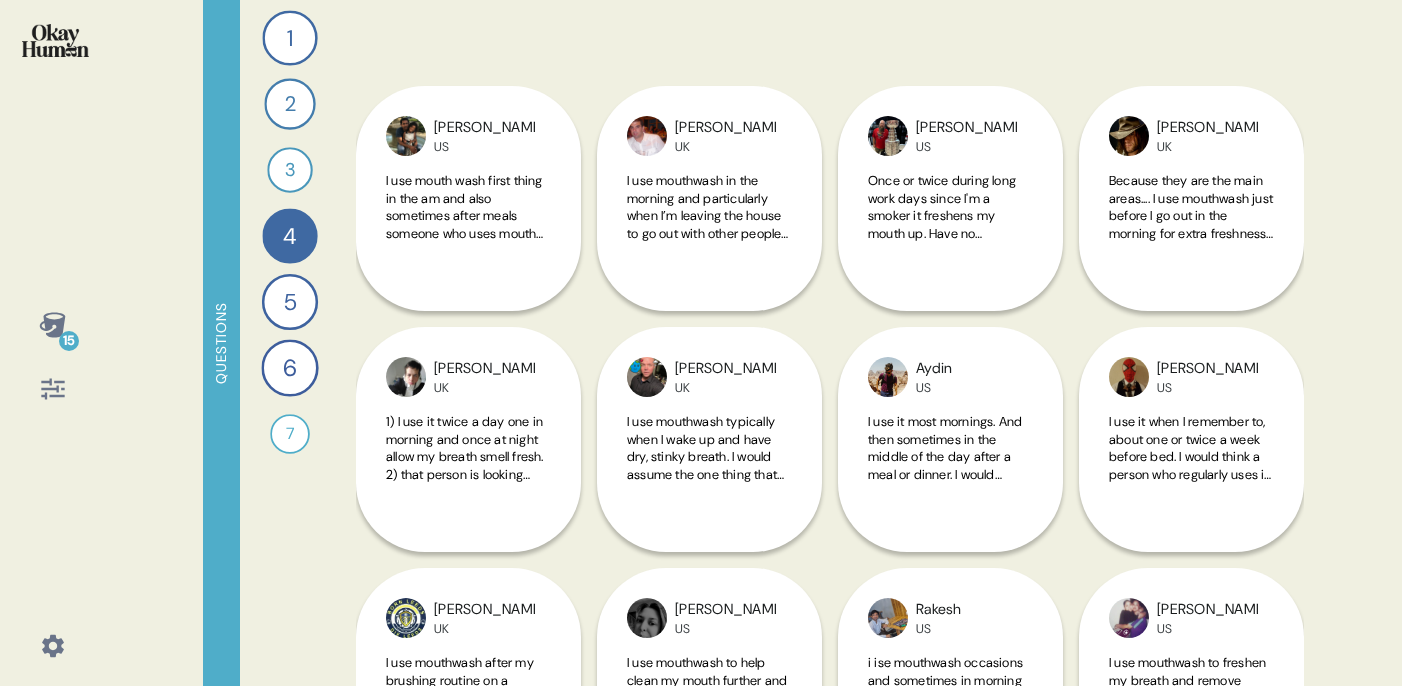 scroll, scrollTop: 2211, scrollLeft: 0, axis: vertical 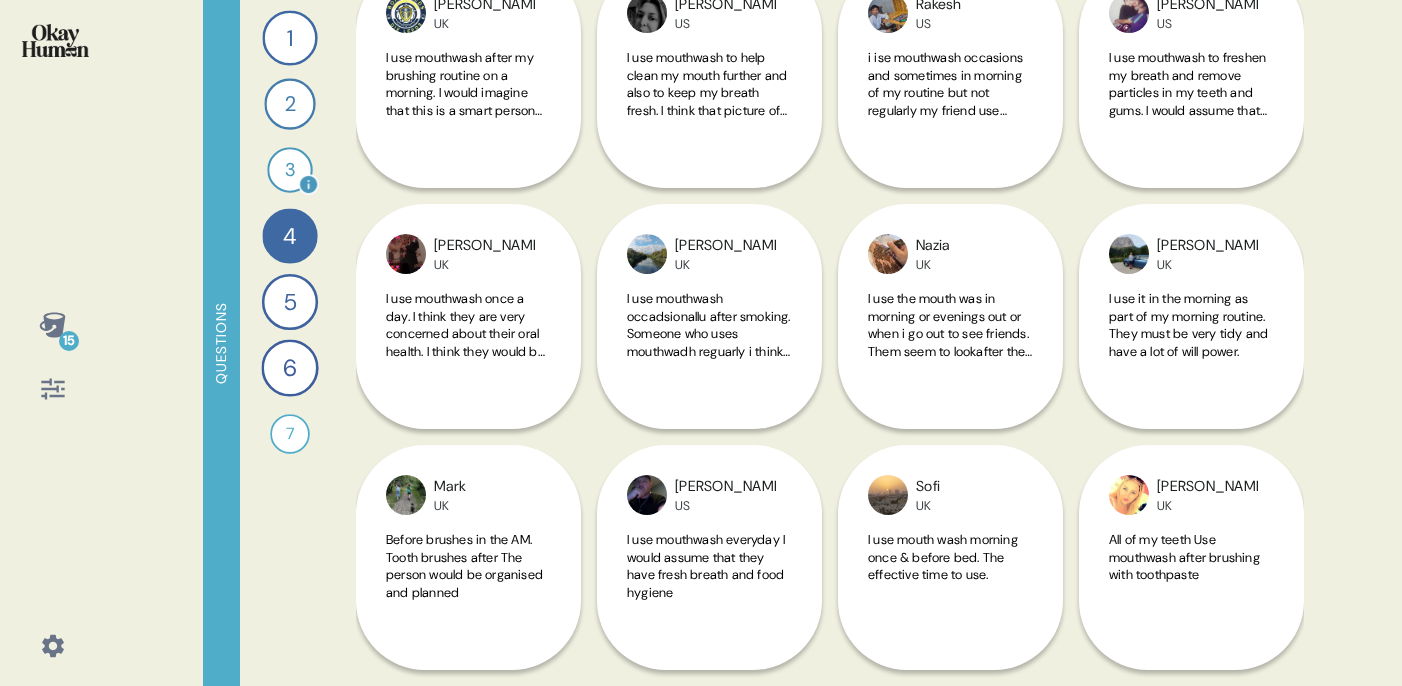 click on "3" at bounding box center [289, 169] 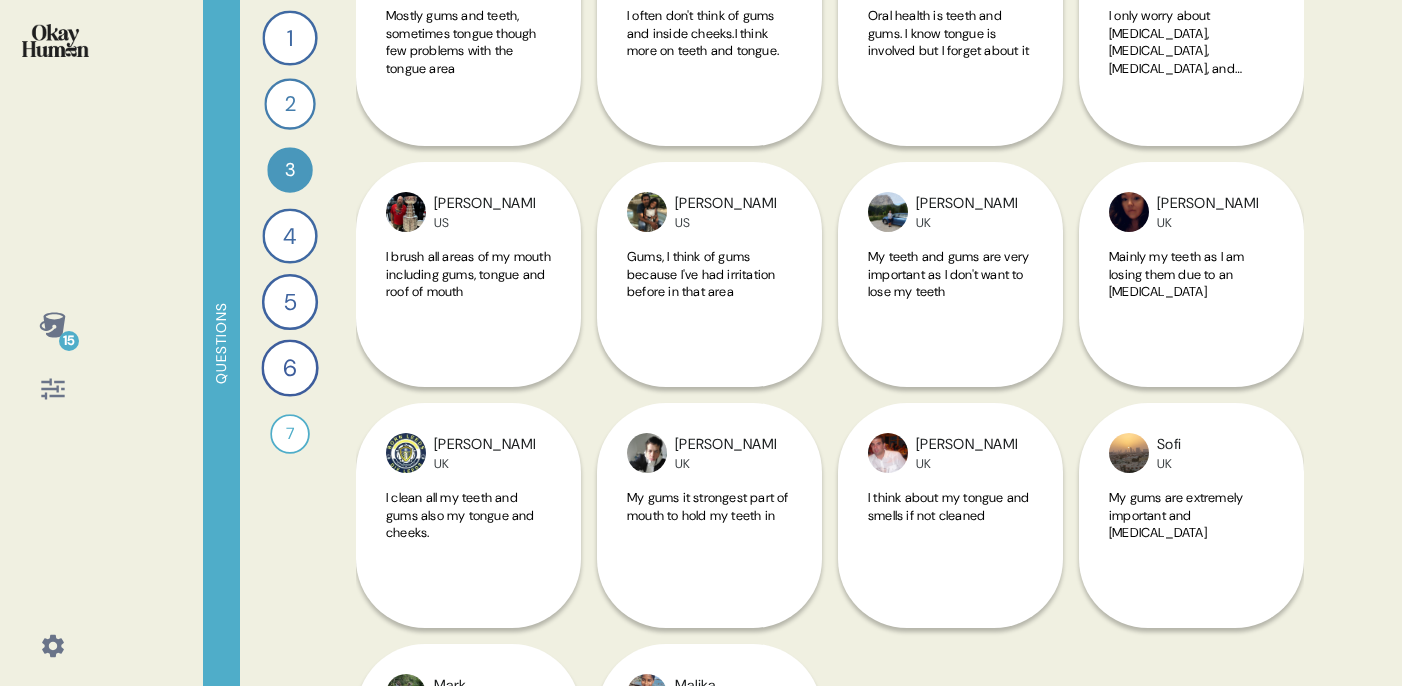 scroll, scrollTop: 1729, scrollLeft: 0, axis: vertical 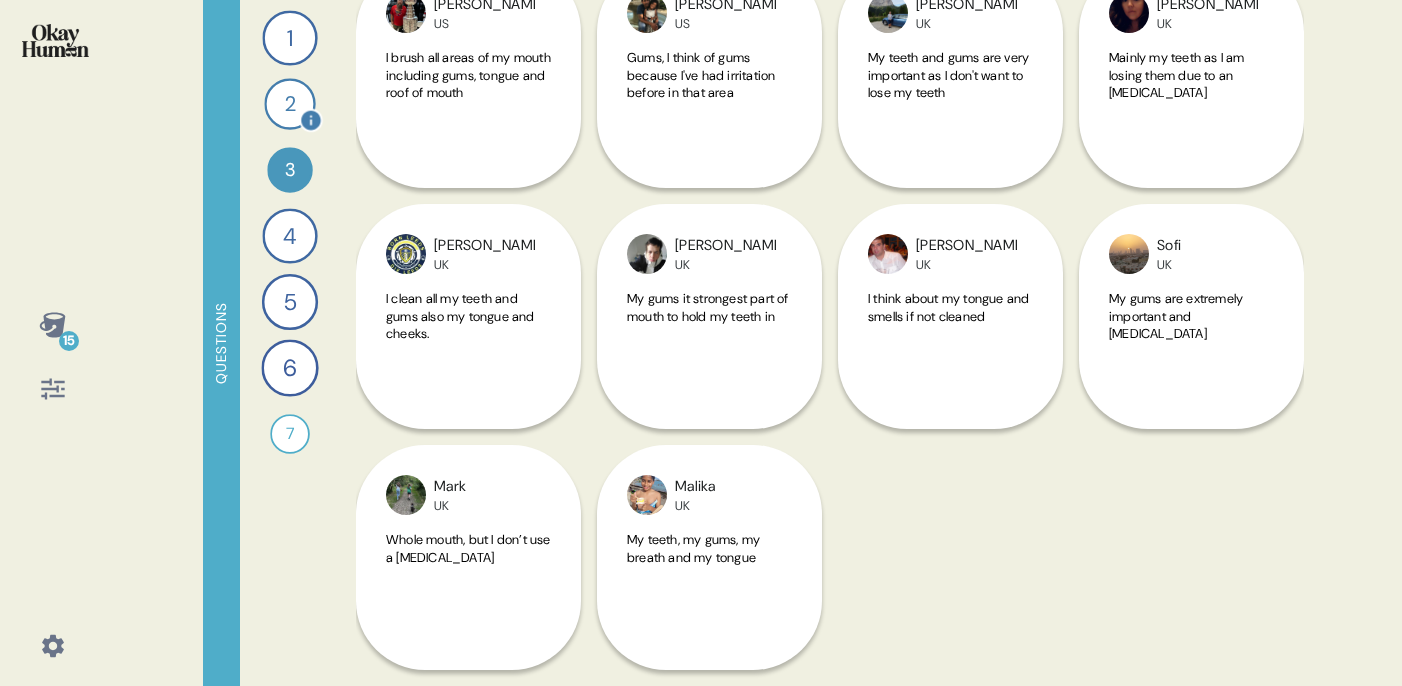 click on "2" at bounding box center [289, 103] 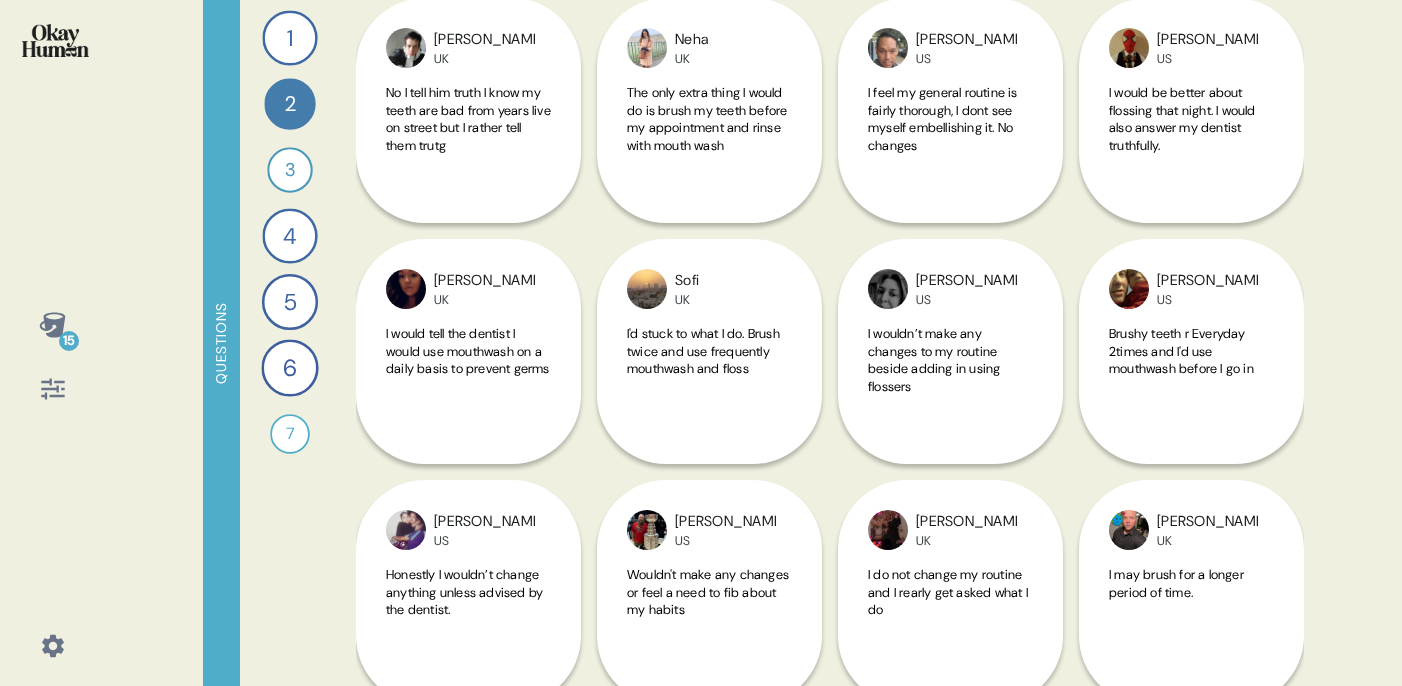 scroll, scrollTop: 1970, scrollLeft: 0, axis: vertical 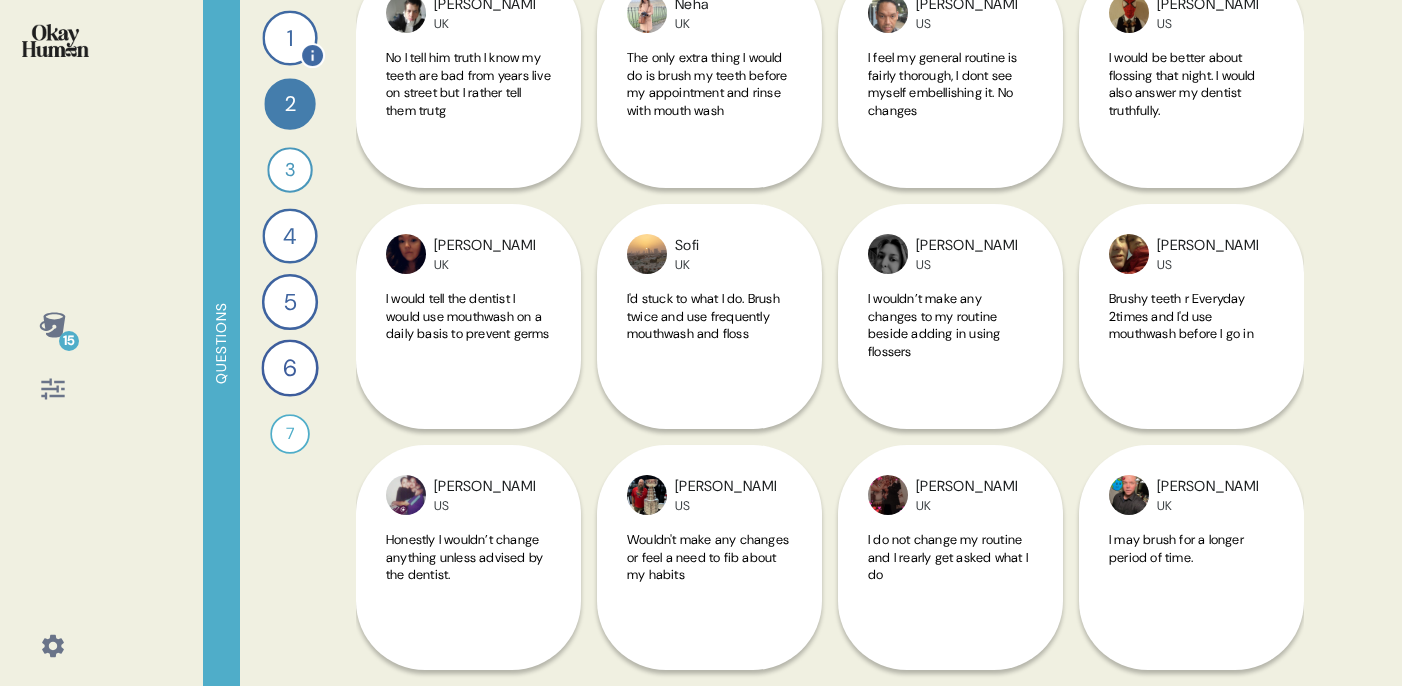 click on "1" at bounding box center [289, 37] 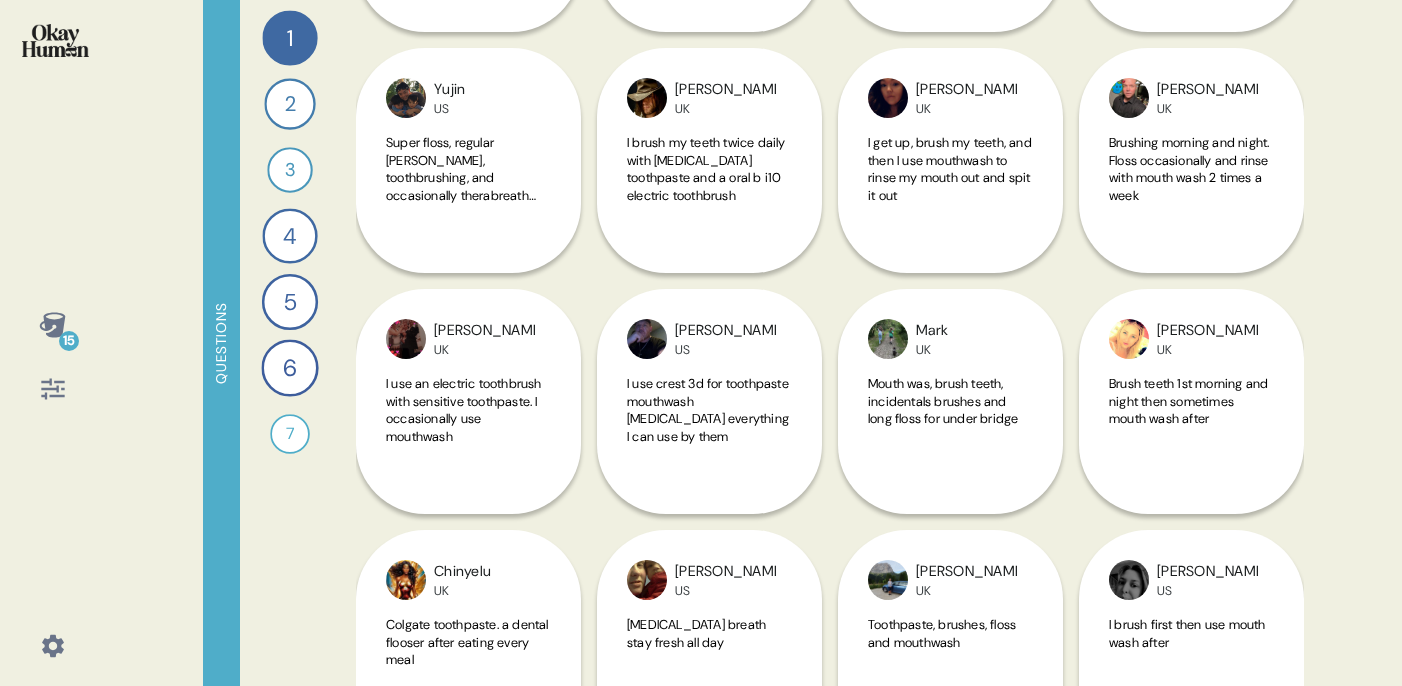scroll, scrollTop: 2211, scrollLeft: 0, axis: vertical 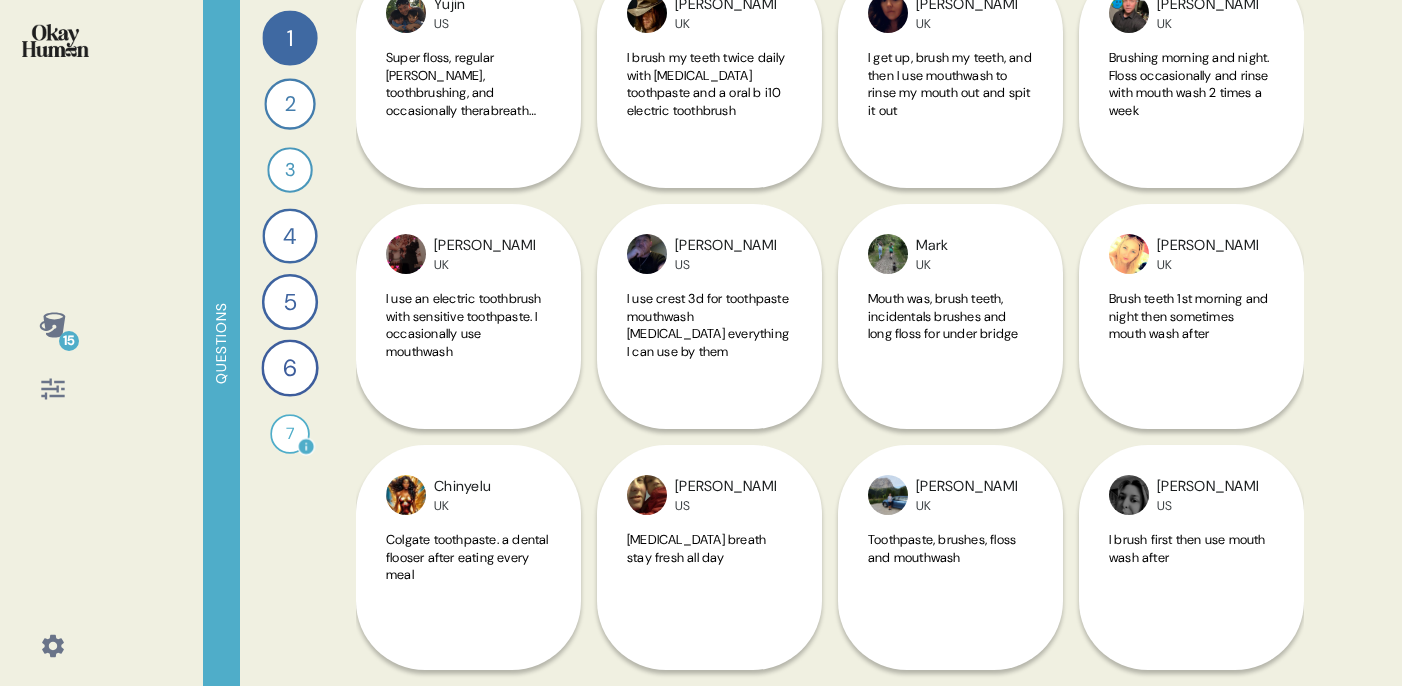 click on "7" at bounding box center [290, 434] 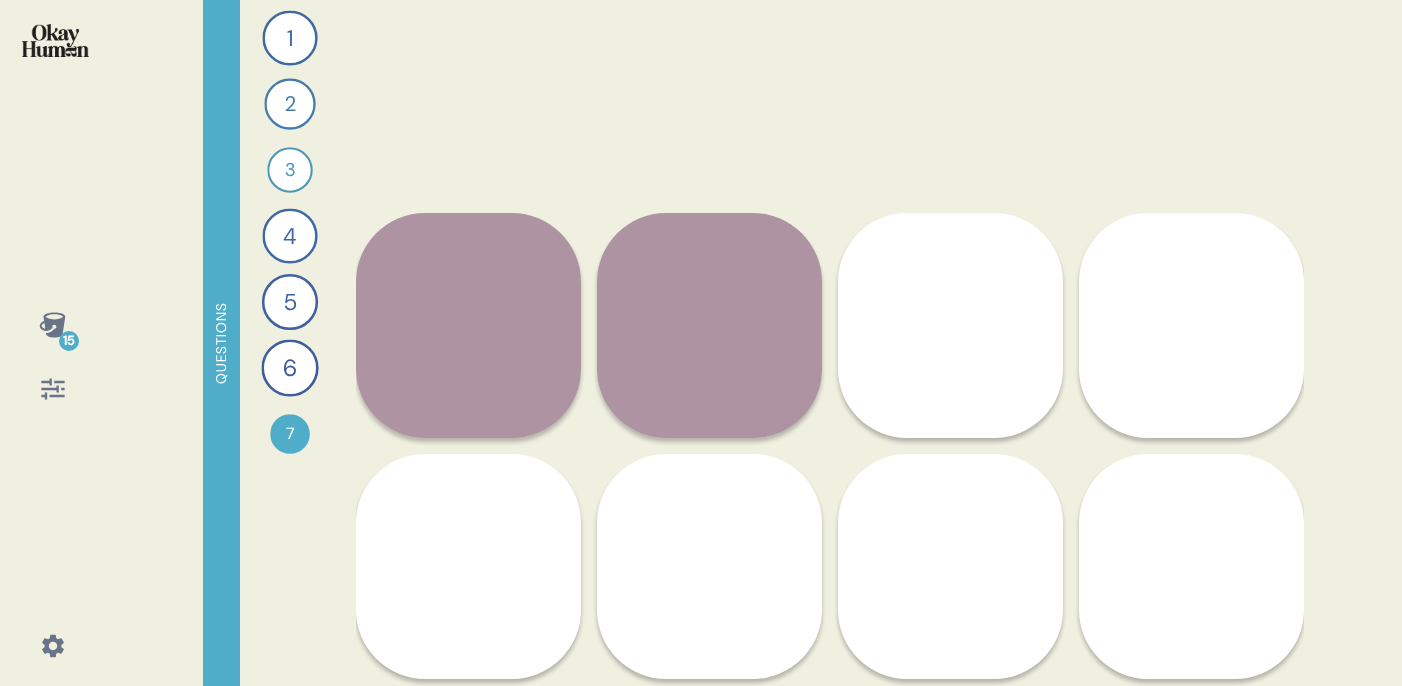 scroll, scrollTop: 1049, scrollLeft: 0, axis: vertical 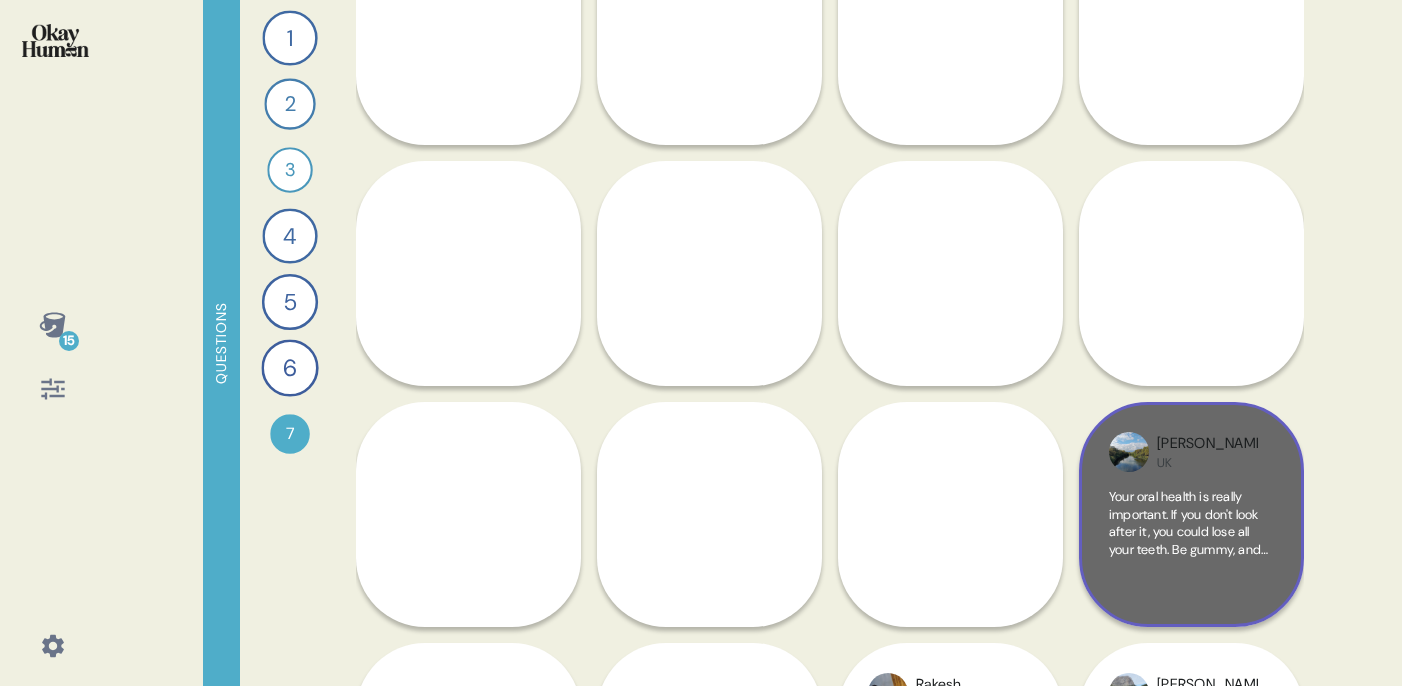 click on "Steve UK Your oral health is really important. If you don't look after it, you could lose all your teeth. Be gummy, and you could have gum cancer and gum disease." at bounding box center (1191, 514) 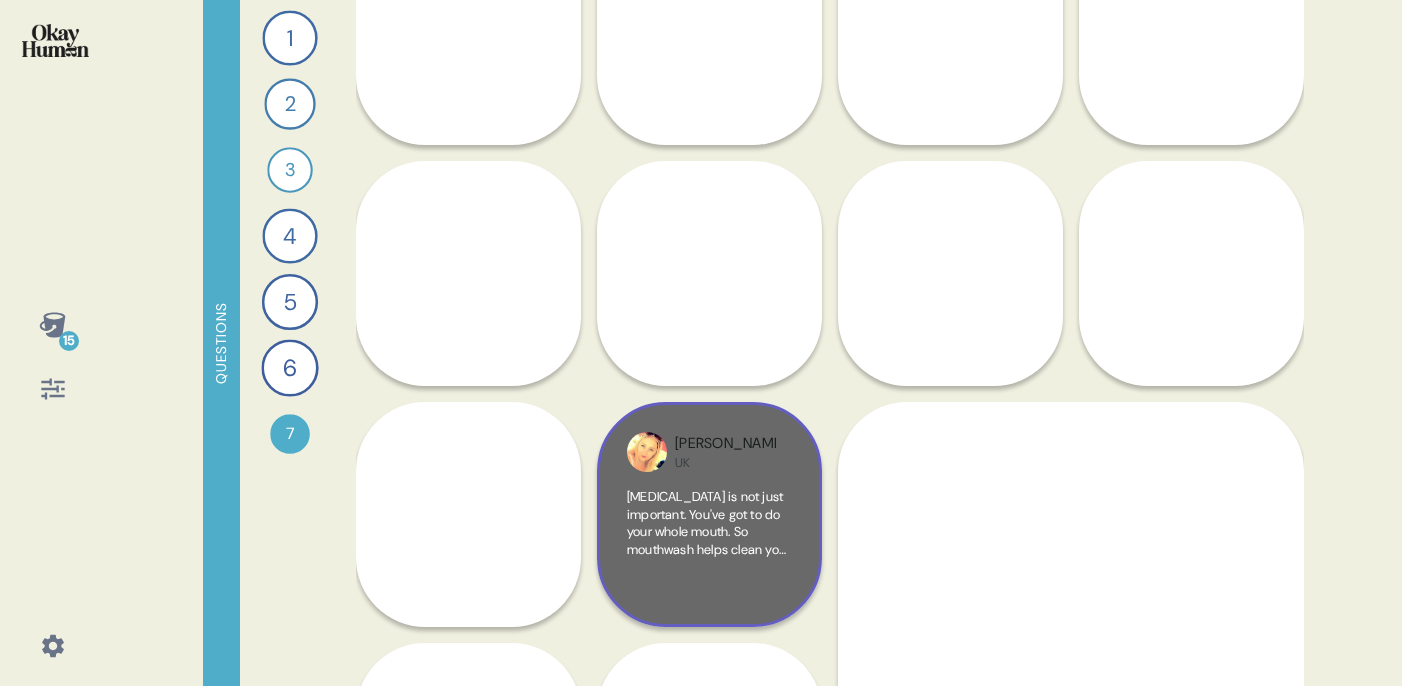 click on "Karen UK" at bounding box center (709, 452) 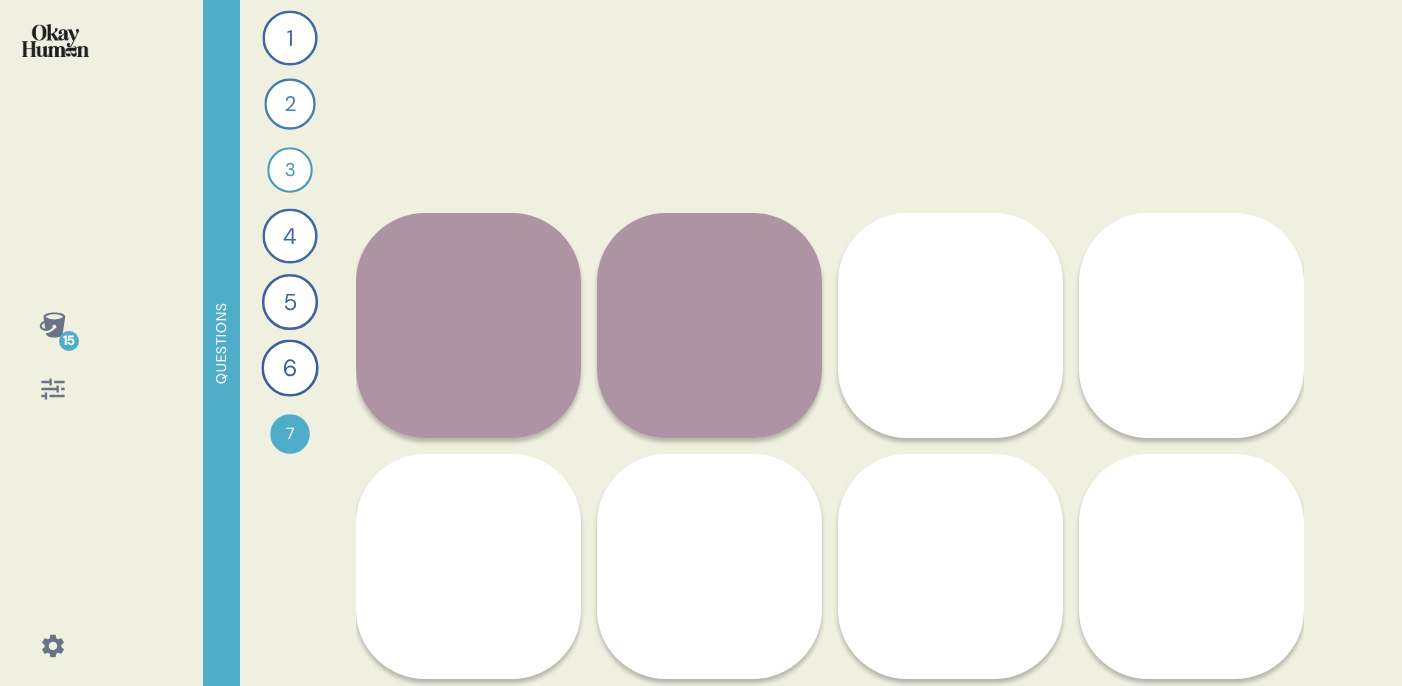 scroll, scrollTop: 1049, scrollLeft: 0, axis: vertical 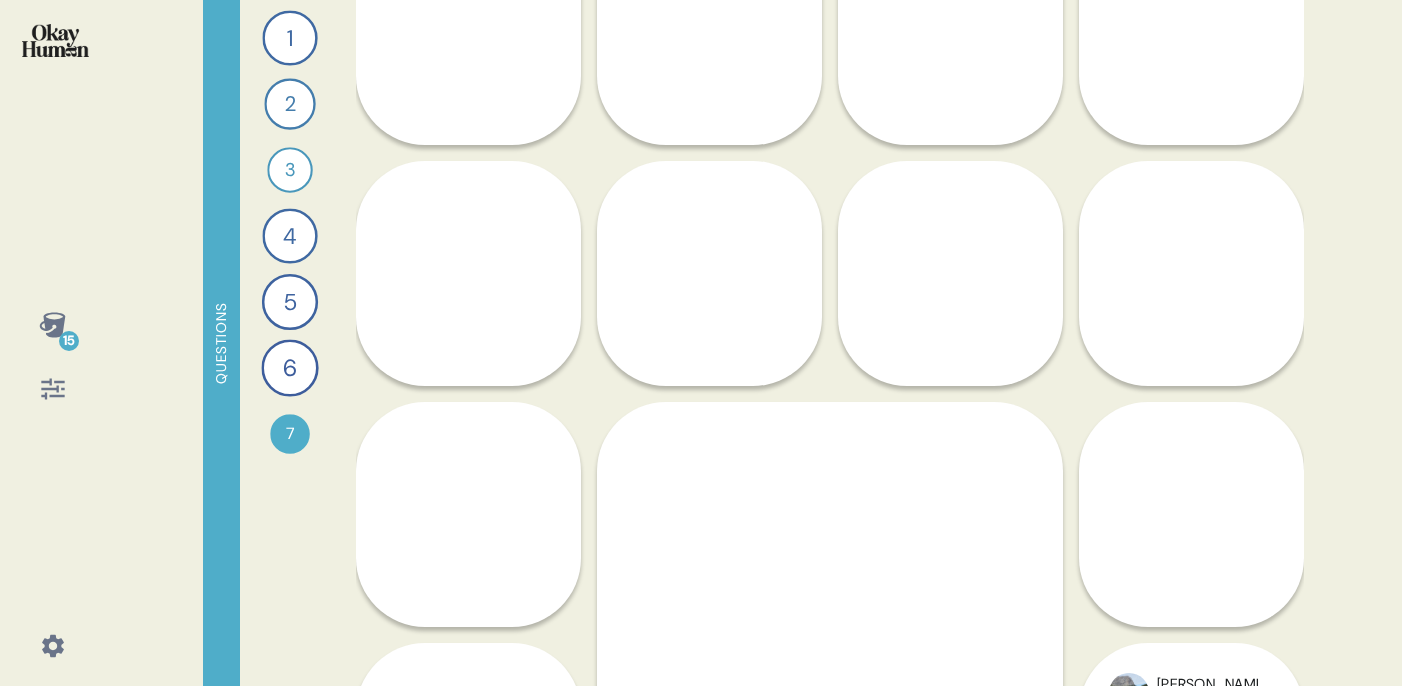 click on "15 Questions 1 Take me through your oral health routines and the products you use. 44 Responses text Responses 2 How would your routines change - in reality and in your own telling - prior to a dentist appointment? 40 Responses text Responses 3 What specific parts of your mouth do you think of with your oral health routines? 34 Responses text Responses 4 Tell me about when and why you personally use mouthwash, and tell me how you picture a person who uses mouthwash super regularly. 44 Responses text Responses 5 Tell me about the one or two most important health and wellness practices you have and how you started them. 45 Responses text Responses 6 How important do you oral health routines feel in comparison to other health & wellness practices? 46 Responses text Responses 7 Record a video where you play a dentist trying to persuade a patient to take whole mouth health seriously. 28 Responses video Responses   Back 7 John-Paul US Aydin US Michael UK Dave UK Liam UK Omer UK Ted US Leslie UK Seäny UK Karen UK" at bounding box center (701, 343) 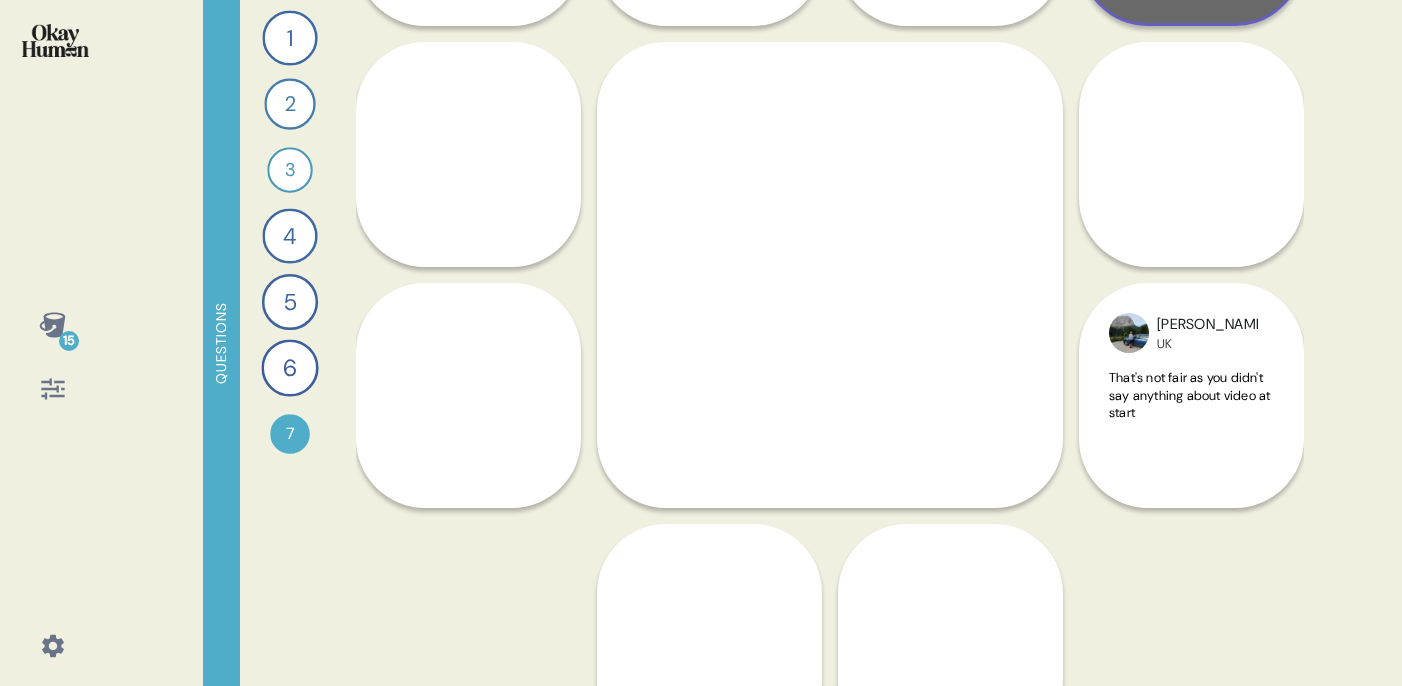 scroll, scrollTop: 1713, scrollLeft: 0, axis: vertical 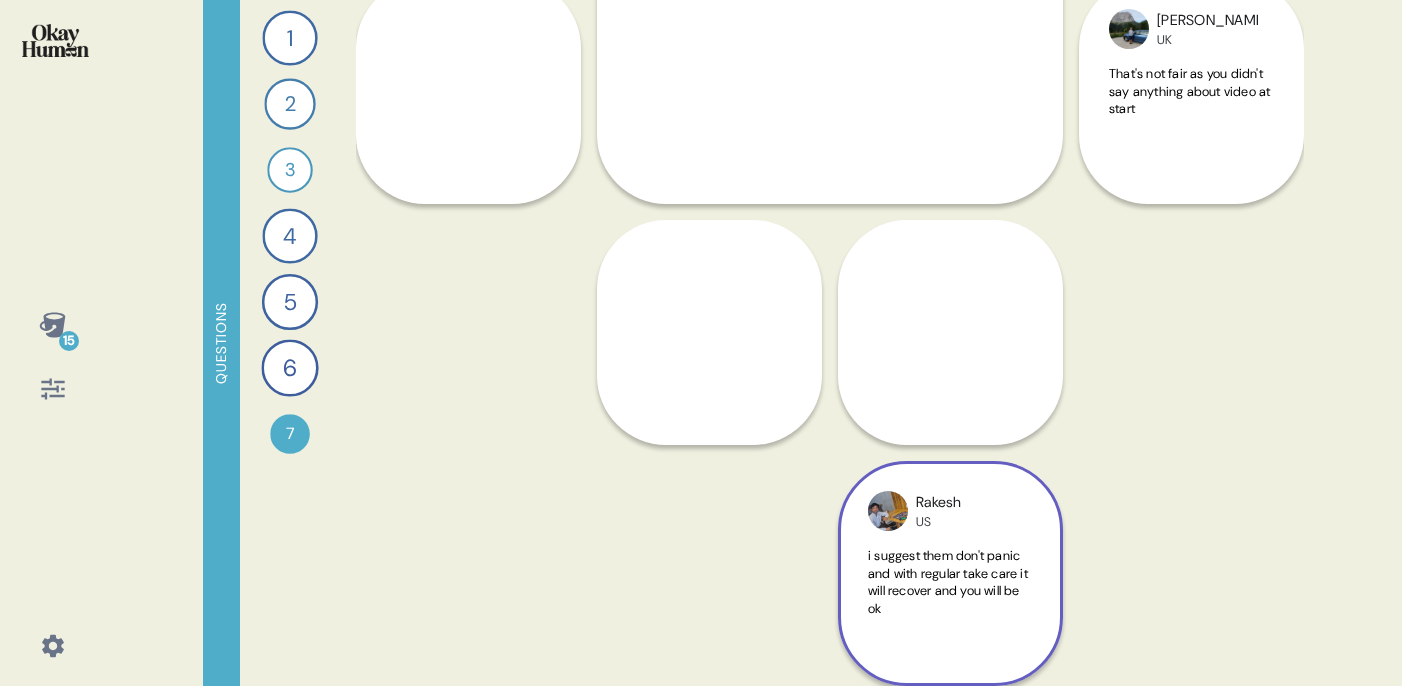 click on "Rakesh US i suggest them don't panic and with regular take care it will recover and you will be ok" at bounding box center (950, 332) 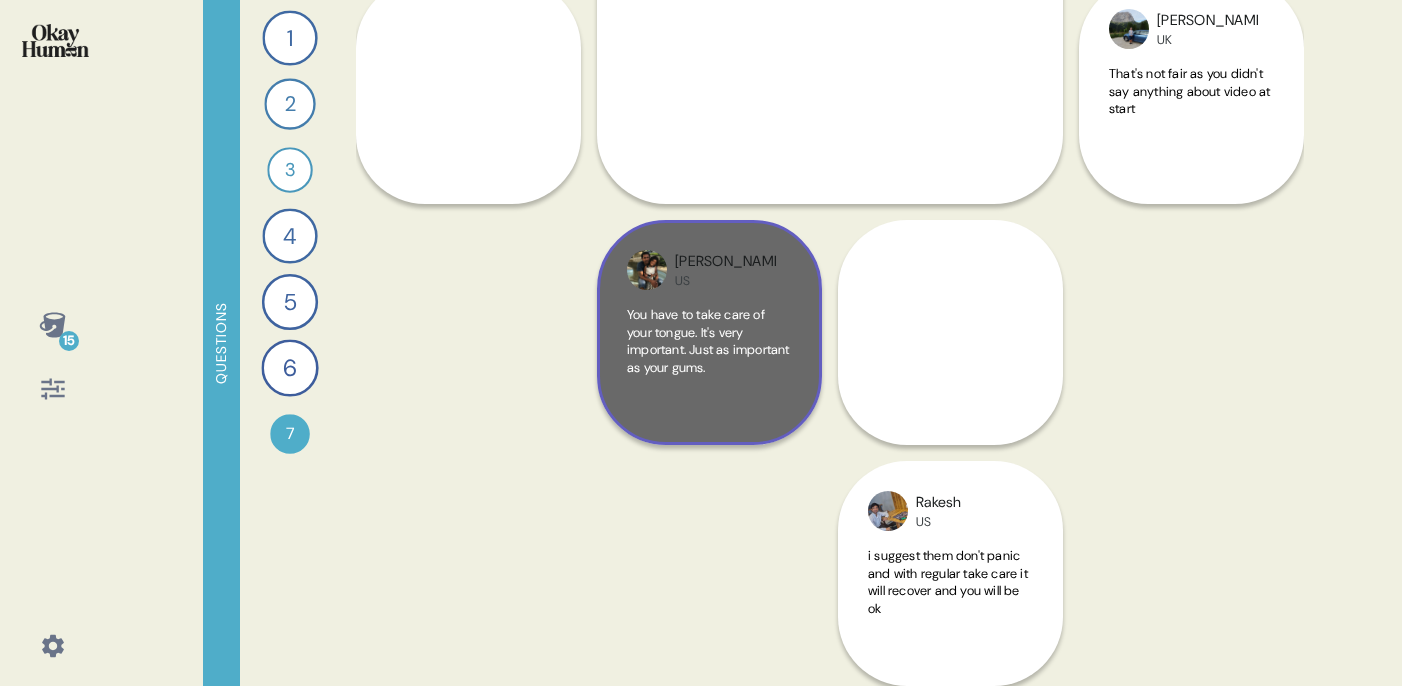 click on "Daniel US You have to take care of your tongue. It's very important. Just as important as your gums." at bounding box center (709, 332) 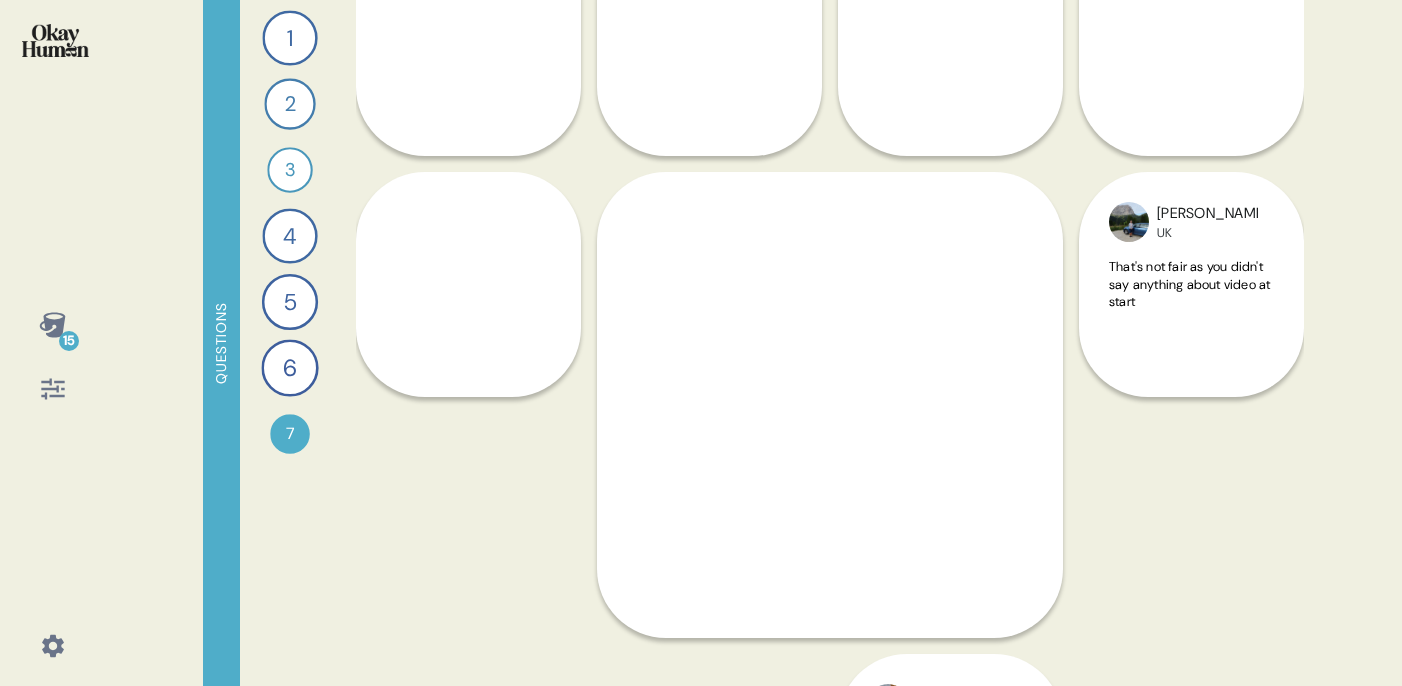 scroll, scrollTop: 1496, scrollLeft: 0, axis: vertical 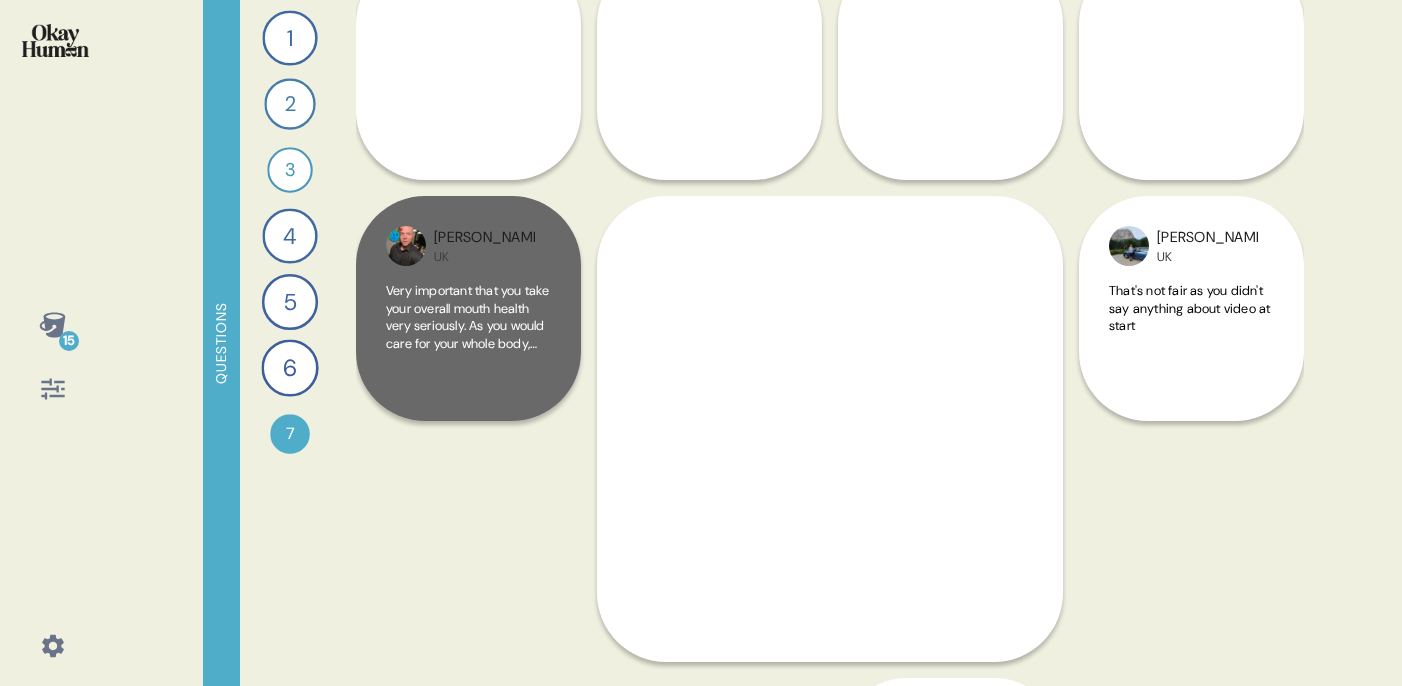 click on "Very important that you take your overall mouth health very seriously. As you would care for your whole body, you must care for your whole mouth." at bounding box center (468, 317) 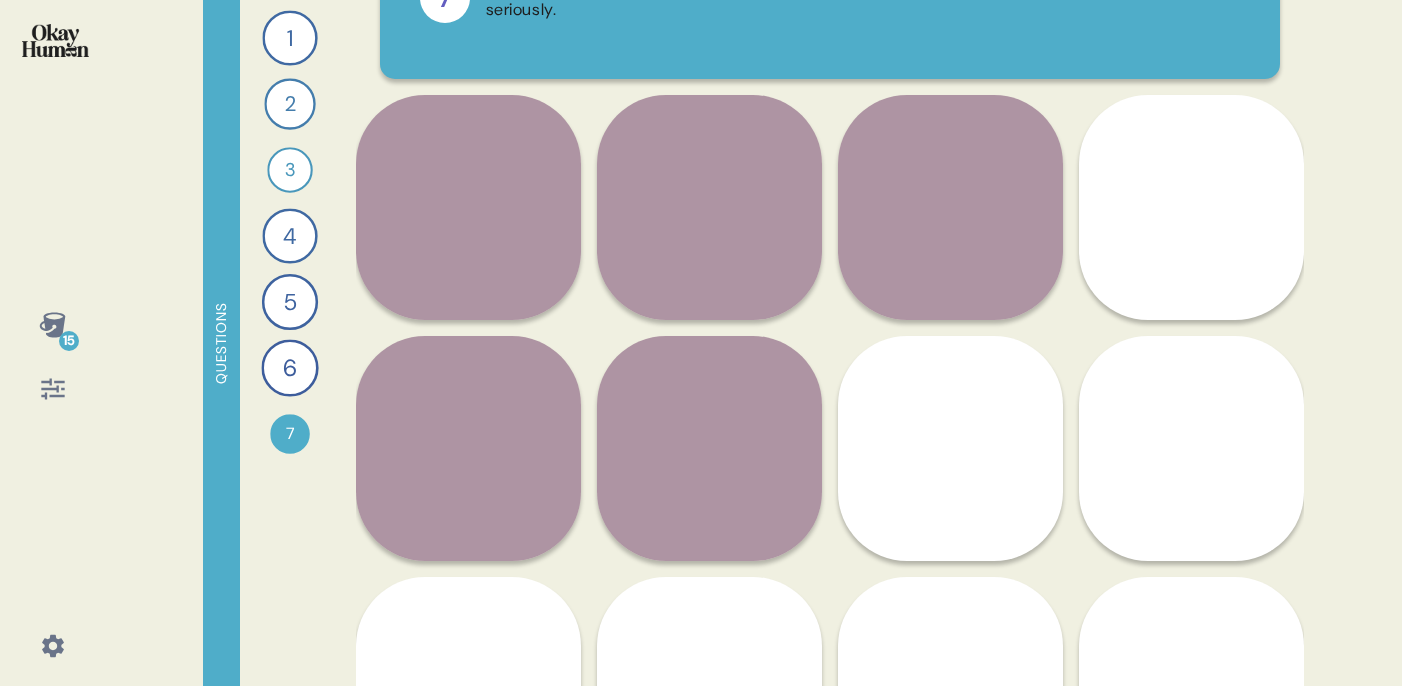 scroll, scrollTop: 0, scrollLeft: 0, axis: both 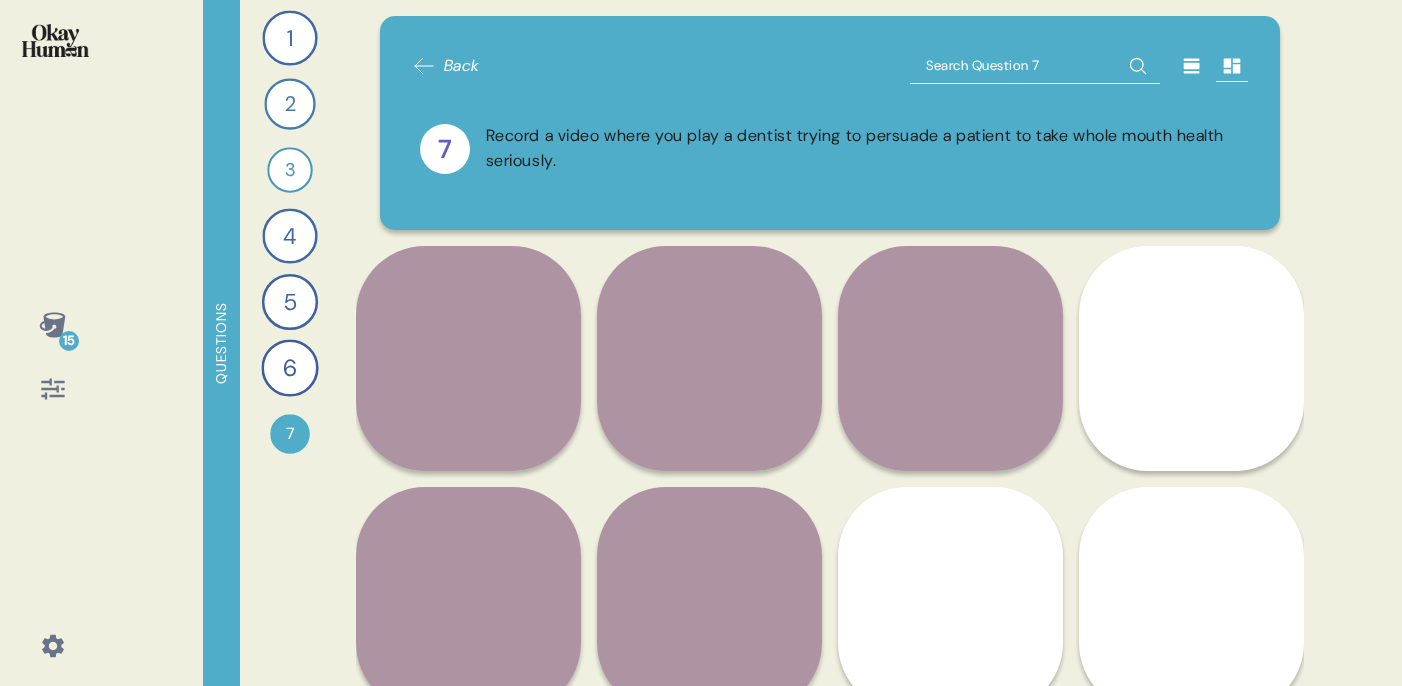 click at bounding box center [468, 919] 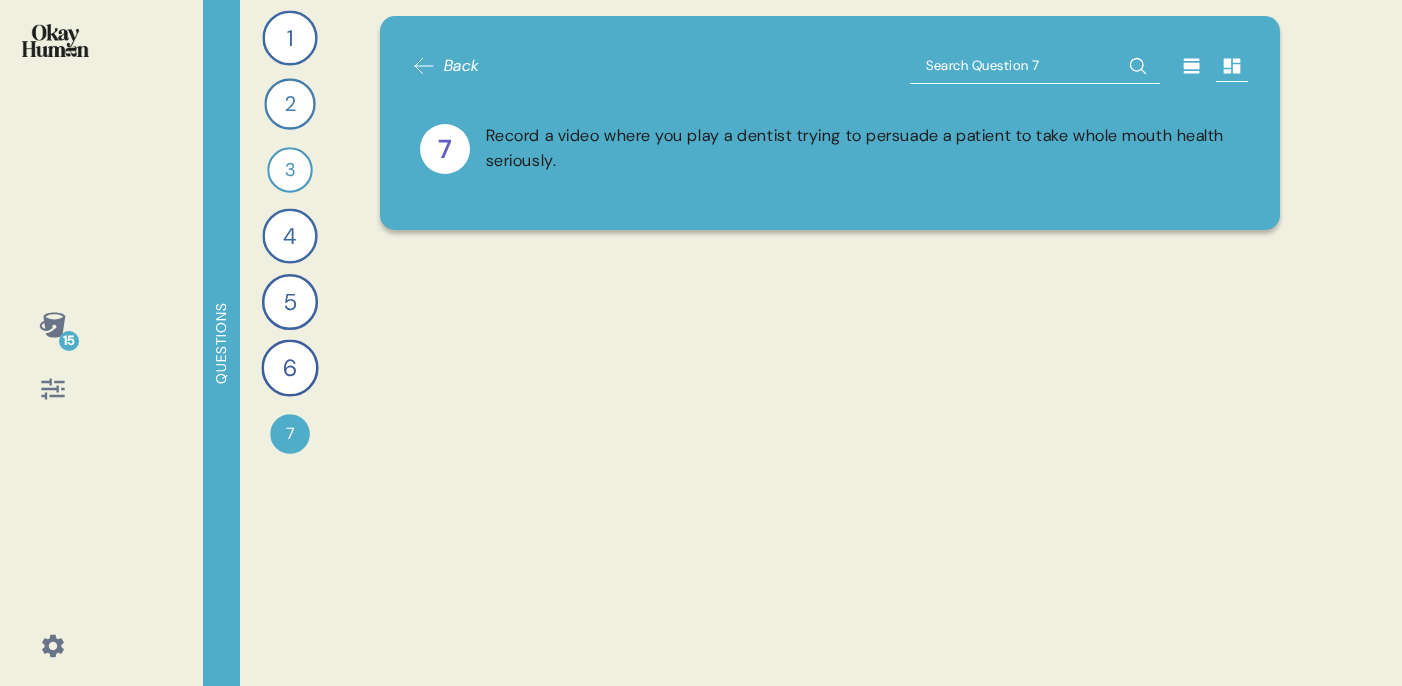 scroll, scrollTop: 1472, scrollLeft: 0, axis: vertical 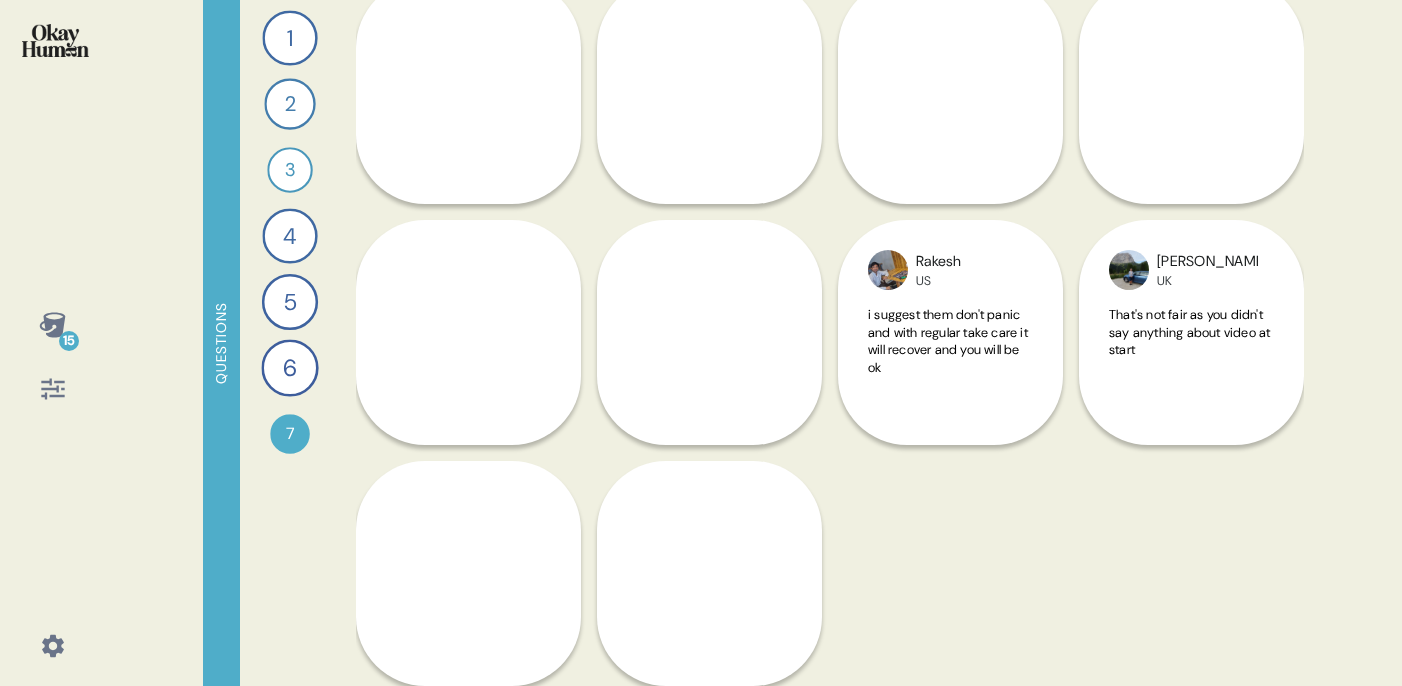 click on "Daniel US You have to take care of your tongue. It's very important. Just as important as your gums." at bounding box center (709, 573) 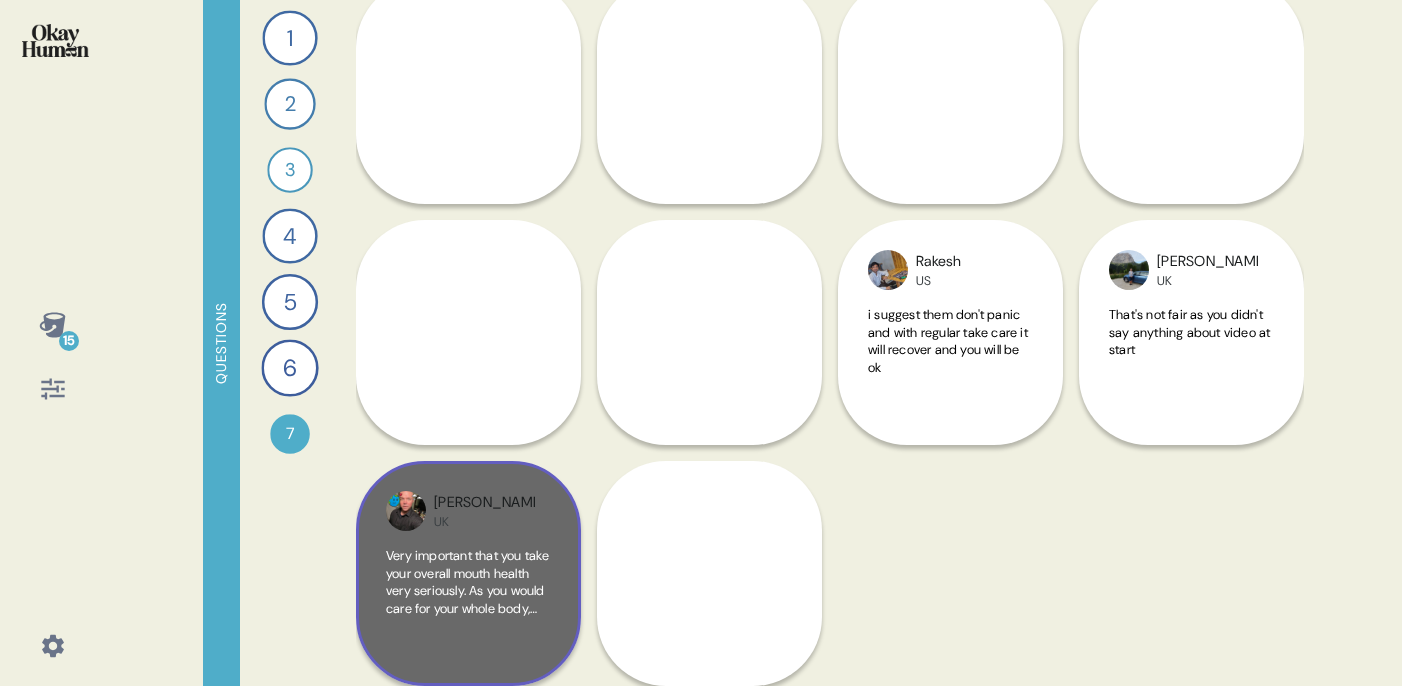 click on "Very important that you take your overall mouth health very seriously. As you would care for your whole body, you must care for your whole mouth." at bounding box center (468, 599) 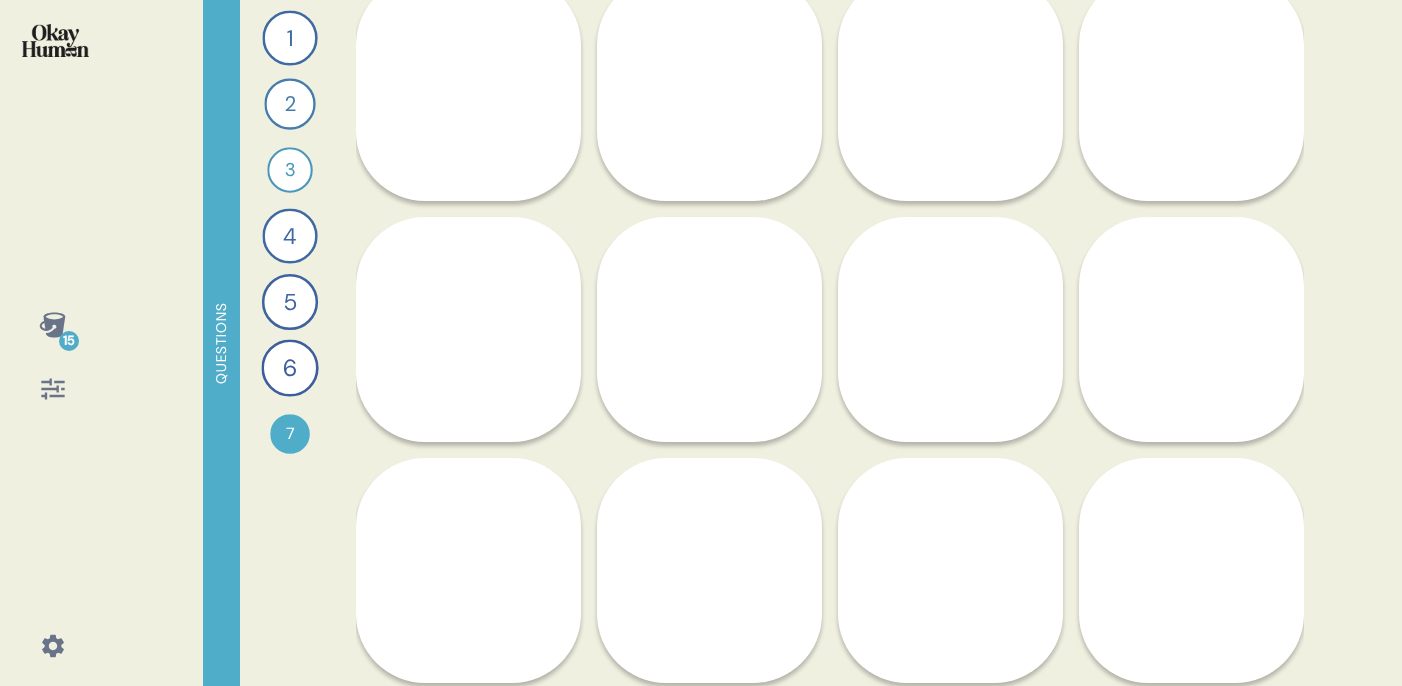 scroll, scrollTop: 990, scrollLeft: 0, axis: vertical 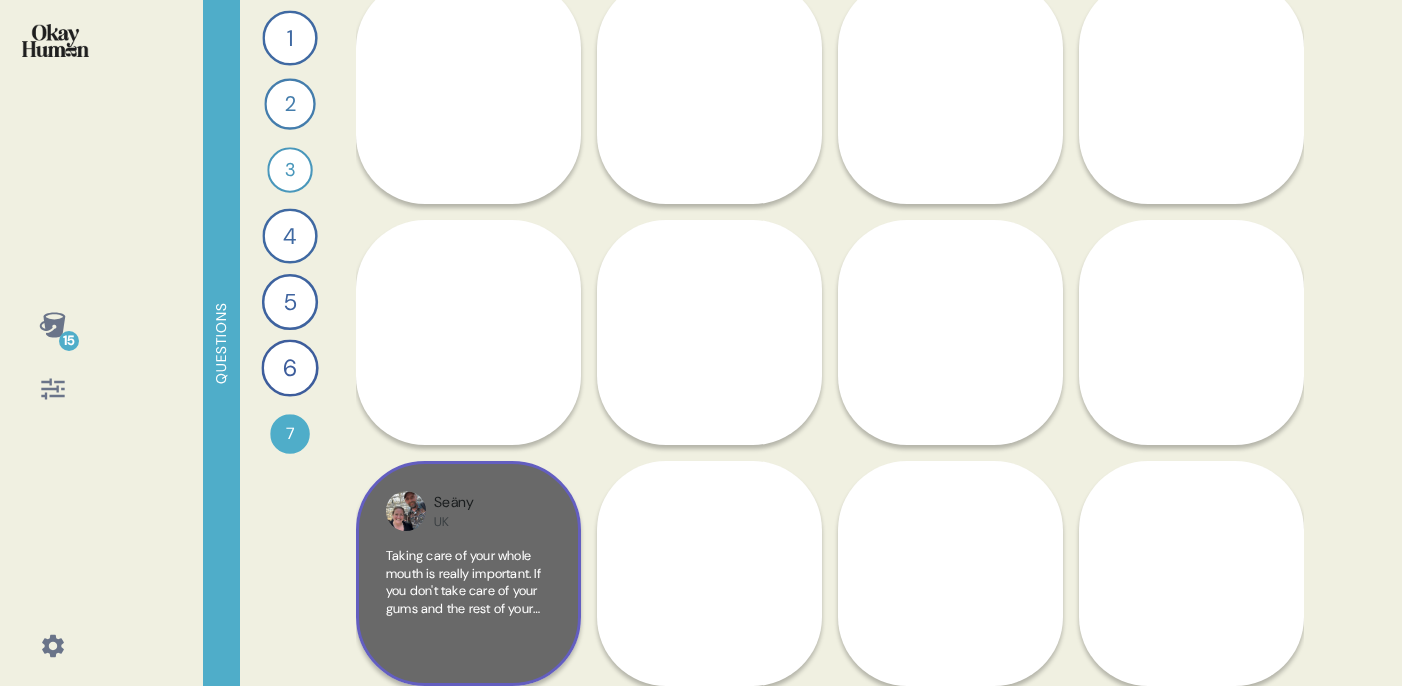 click on "Taking care of your whole mouth is really important. If you don't take care of your gums and the rest of your mouth can lead to gum loss, bone loss, which eventually lead to tooth loss. So there's no point just taking care of your teeth." at bounding box center (466, 634) 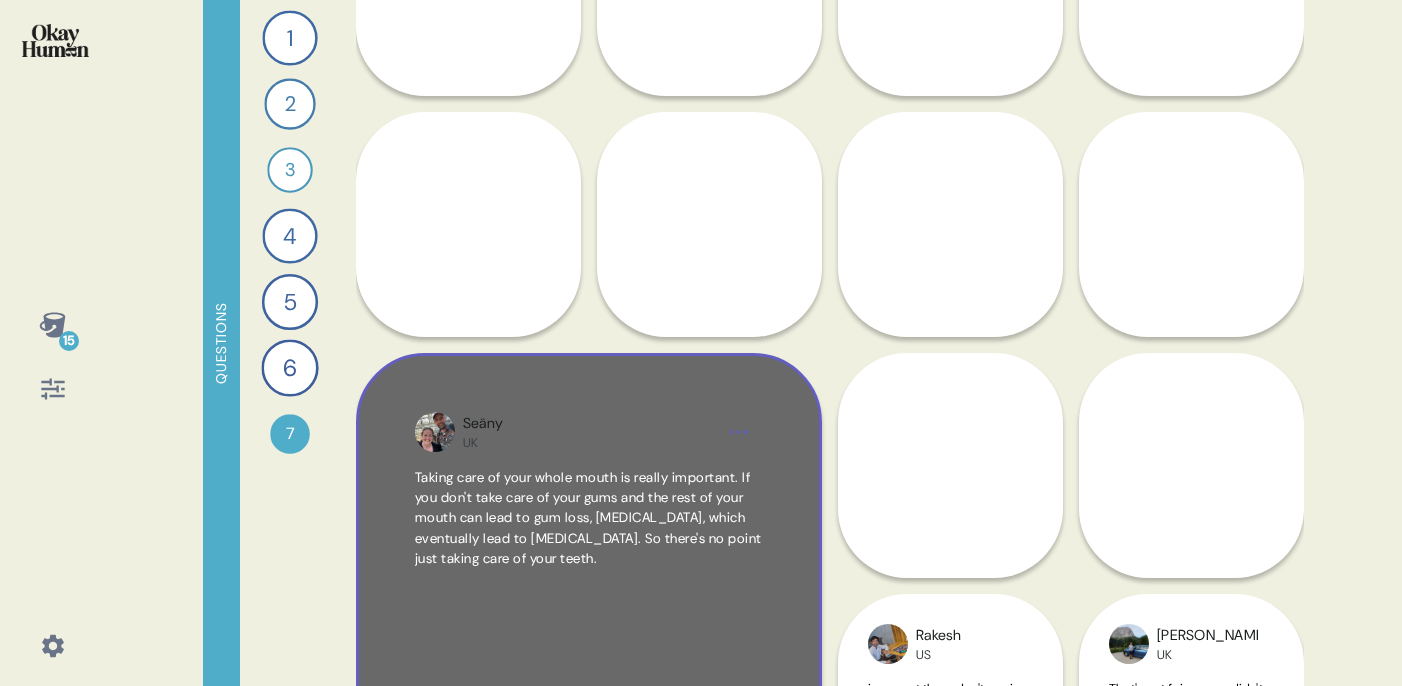 scroll, scrollTop: 1115, scrollLeft: 0, axis: vertical 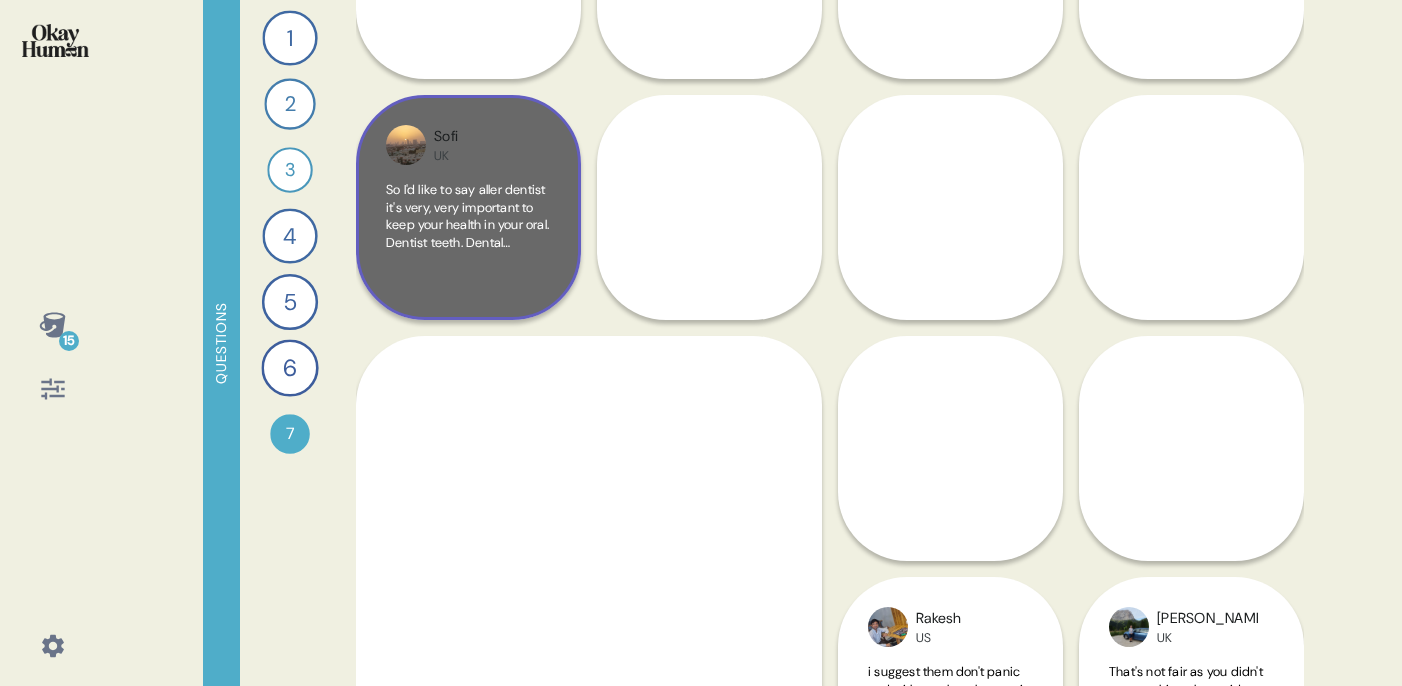 click on "So I'd like to say aller dentist it's very, very important to keep your health in your oral. Dentist teeth. Dental requirements important as well as other parts of your body because it's all. You use your mouth every day, so you need to make sure it's very important to keep it clean, to keep the gums clean. The oral." at bounding box center (468, 235) 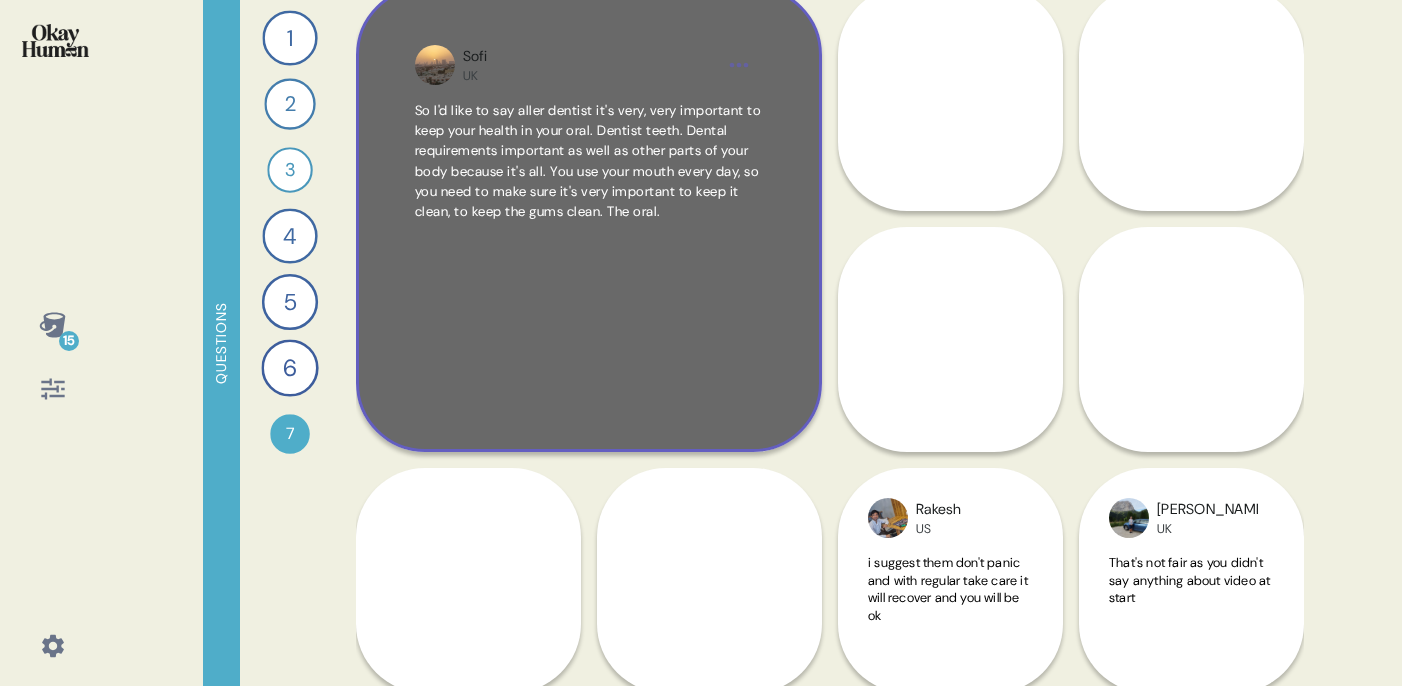 scroll, scrollTop: 1221, scrollLeft: 0, axis: vertical 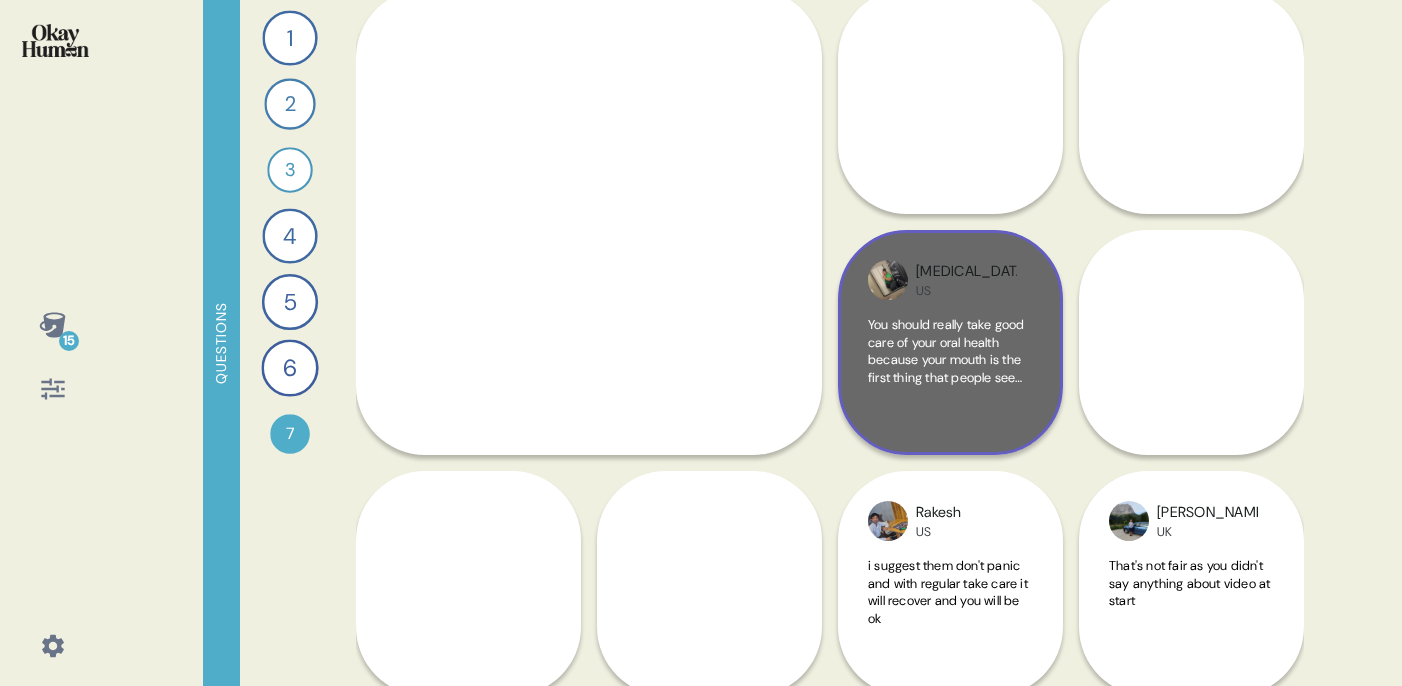 click on "Nikita US You should really take good care of your oral health because your mouth is the first thing that people see so. Well, your face is the first thing that people see with your mouth. It is." at bounding box center [950, 342] 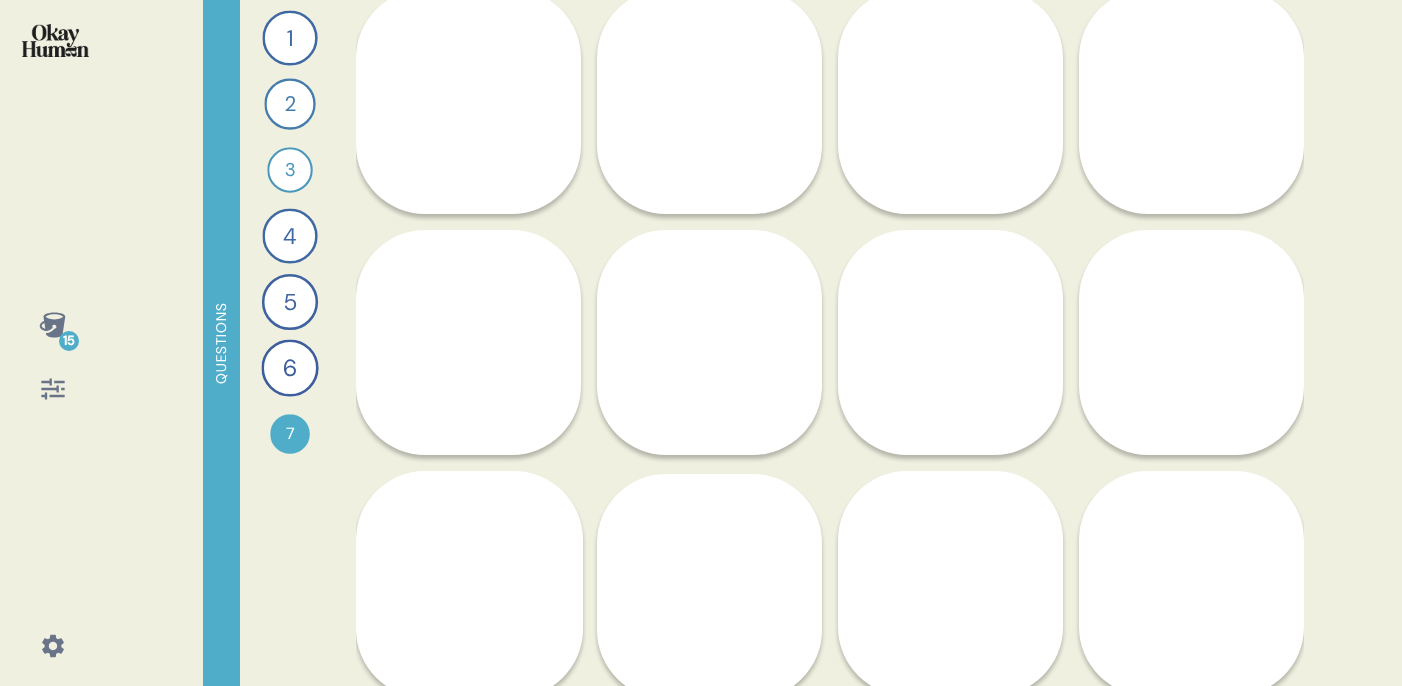 scroll, scrollTop: 739, scrollLeft: 0, axis: vertical 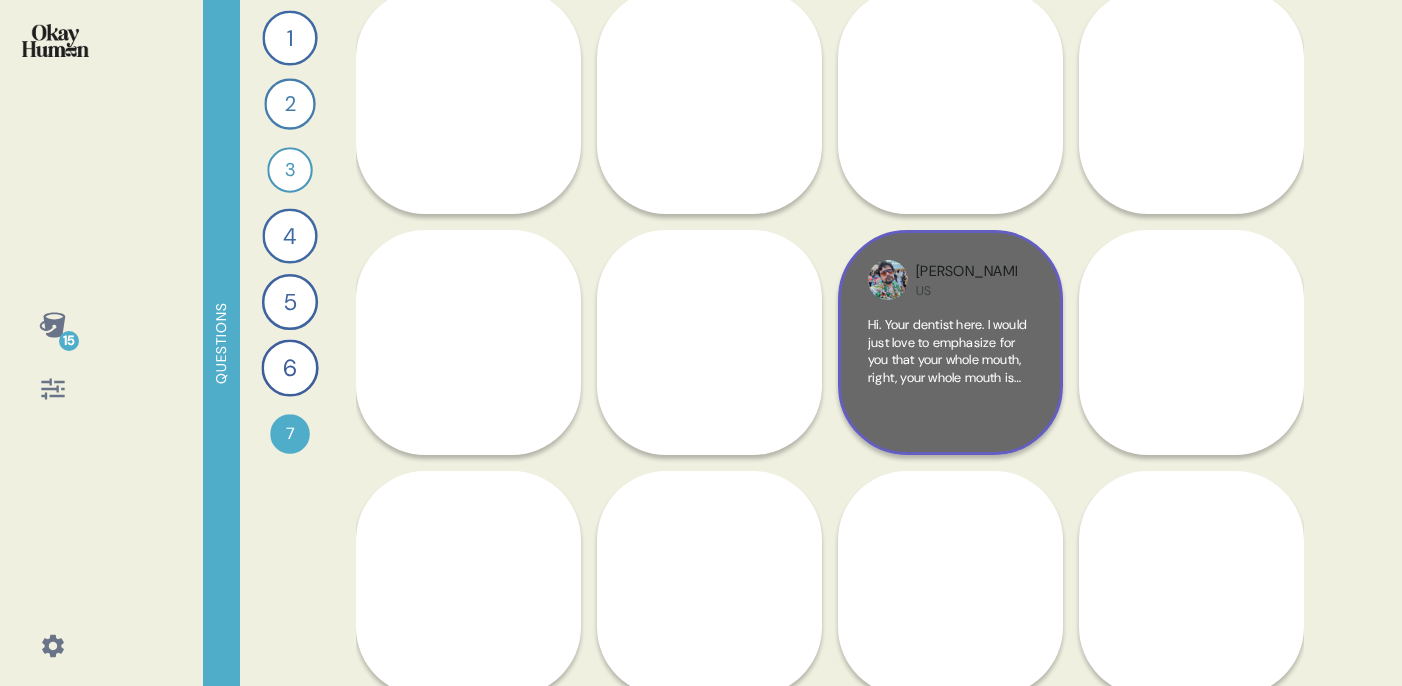 click on "Hi. Your dentist here. I would just love to emphasize for you that your whole mouth, right, your whole mouth is important. Not just the individual components, but, you know, the entire thing, holistically, is a system. Your teeth, your, you know, your throat, your palate. Right. Your tongue. The whole thing. Real important to pay attention." at bounding box center [950, 370] 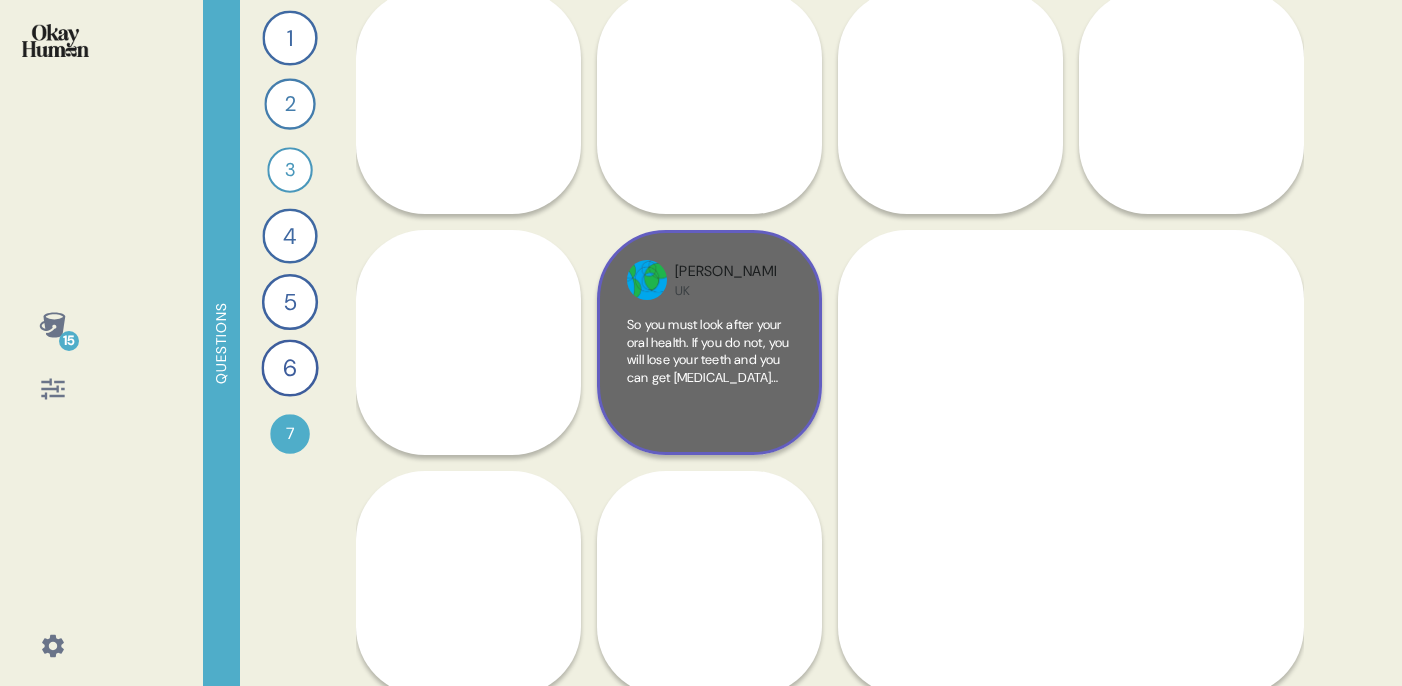 click on "So you must look after your oral health. If you do not, you will lose your teeth and you can get diabetes and you may also get cardiovascular issues and as well as the possibly risk of dementia as bacteria in the mouth are all connected. Please implement this. Your diary, end of the day. If you don't, you are the ones going to suffer, not me. The choice is yours though." at bounding box center (709, 438) 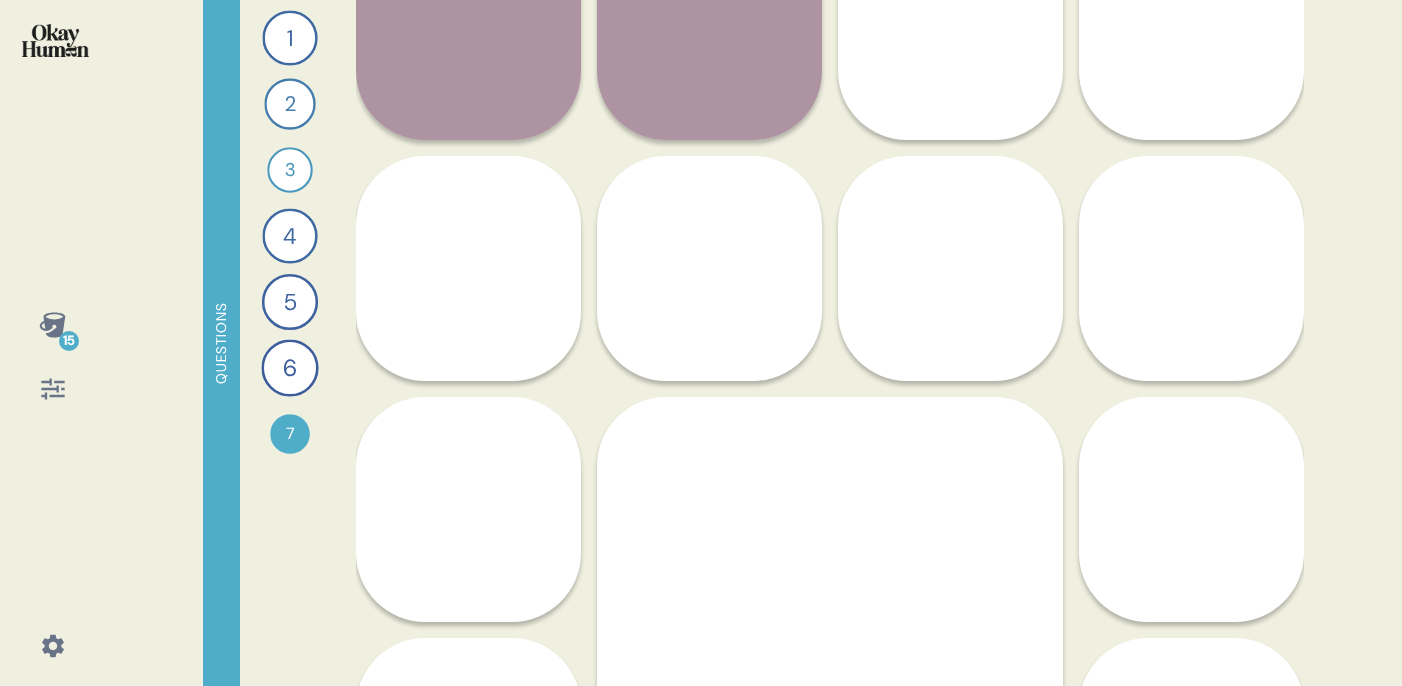 scroll, scrollTop: 85, scrollLeft: 0, axis: vertical 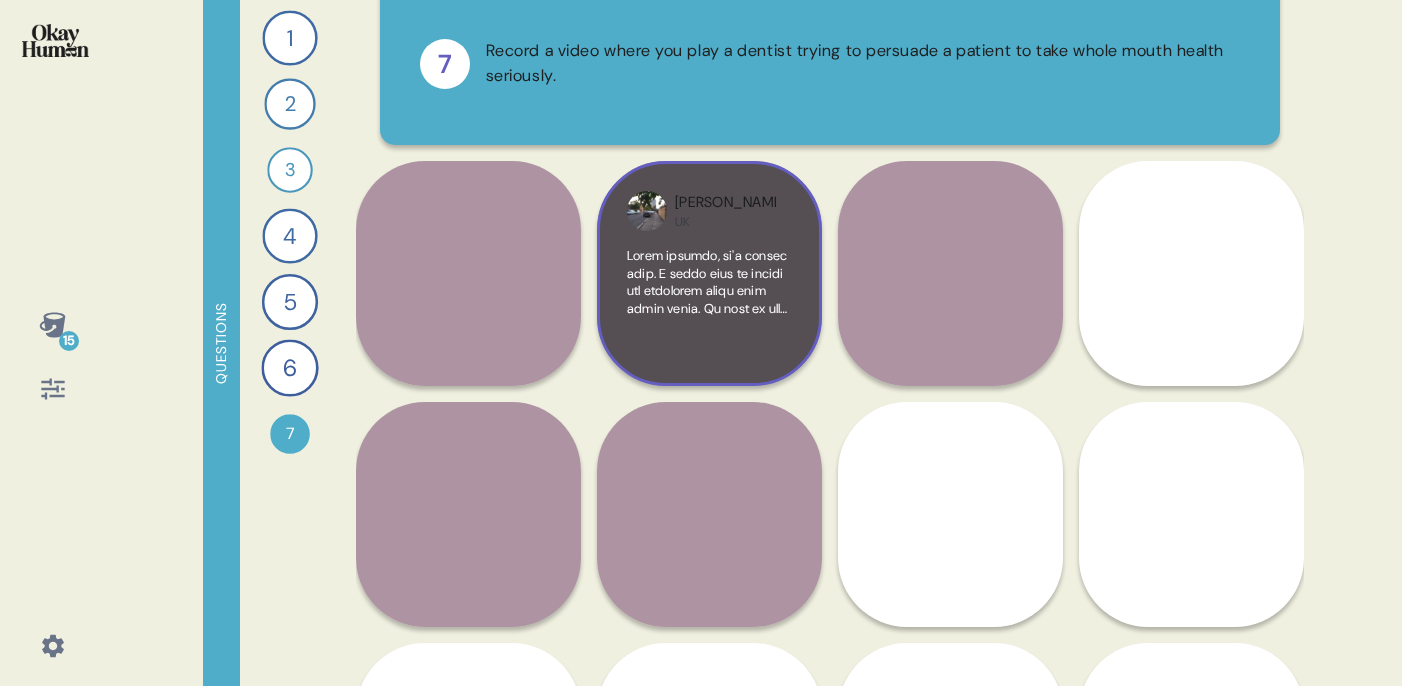 click at bounding box center (709, 711) 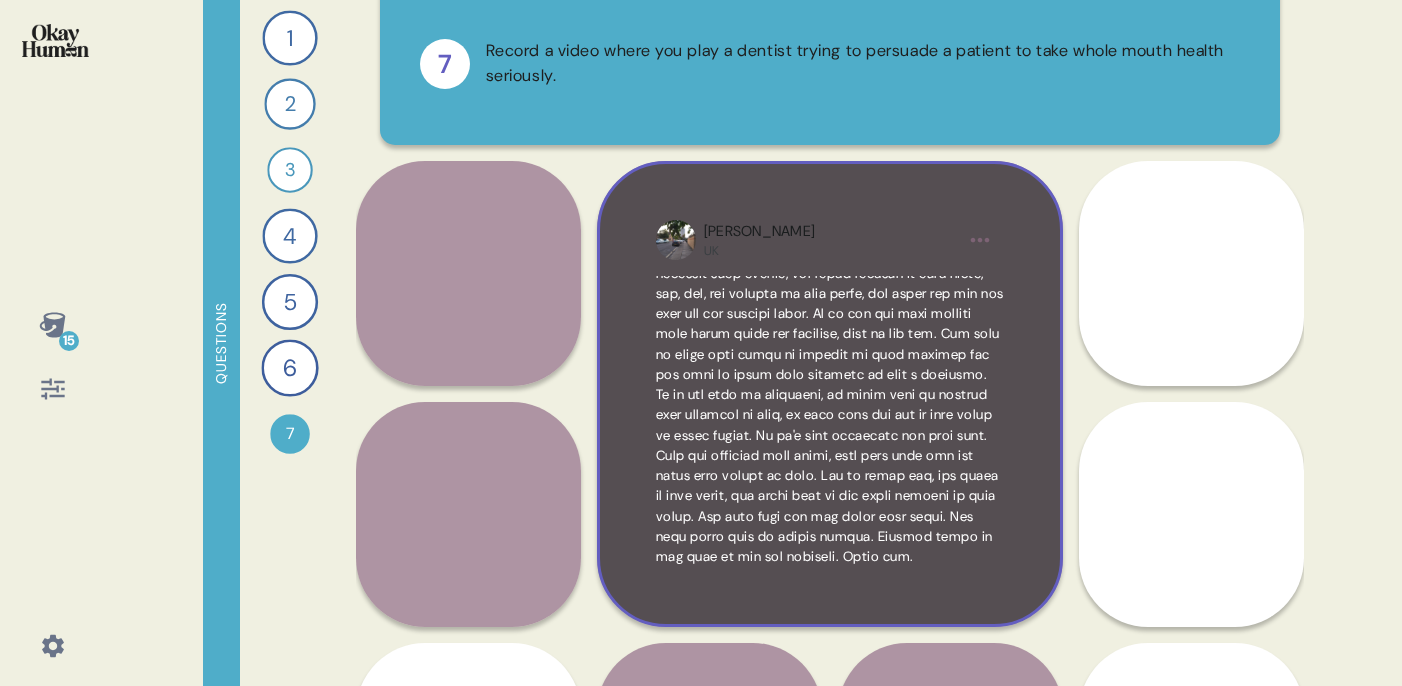 scroll, scrollTop: 275, scrollLeft: 0, axis: vertical 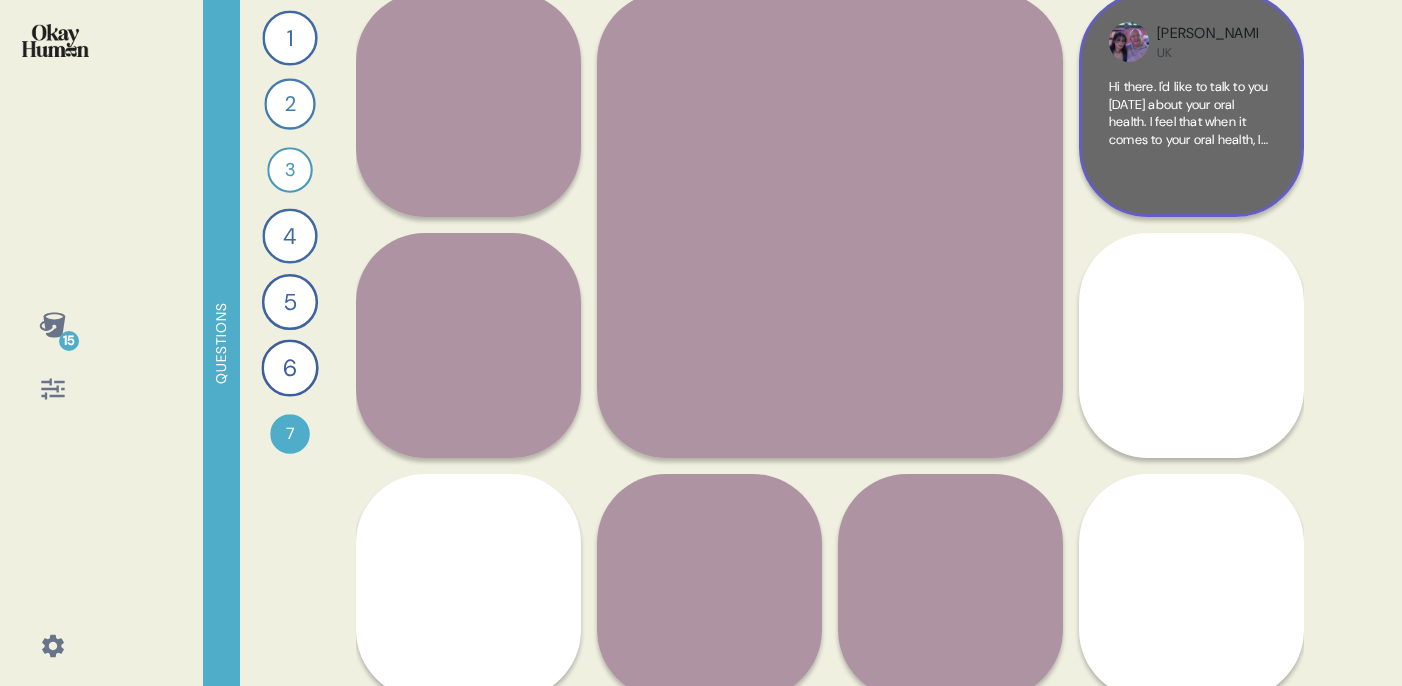 click on "Hi there. I'd like to talk to you [DATE] about your oral health. I feel that when it comes to your oral health, I need to emphasize the importance of not just [MEDICAL_DATA], but also ensuring that you are flossing, but also looking at the other parts of your mouth as well. So things like your tongue, your palate, you need to make sure that you keep these things on, on top of these things so they're healthy, because this can also affect you in other ways. If your mouth is not being kept healthy, then it could cause other things, like problems with taste. It could also lead to potentially other mouth conditions, which may also affect you indirectly. So I appreciate that we always look at things like your teeth and your mouth and where in your incomes, and these are important. But you need to also think beyond that and go beyond just brushing and flushing." at bounding box center [1191, 367] 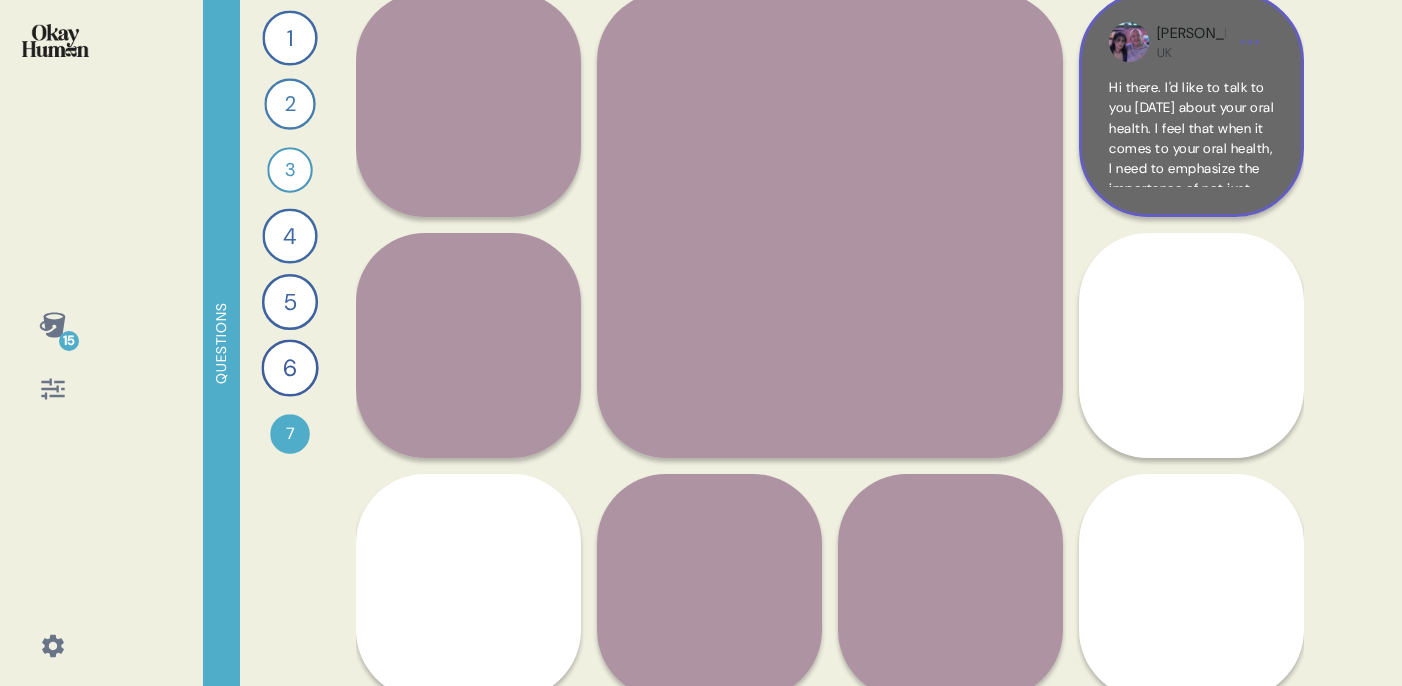 scroll, scrollTop: 0, scrollLeft: 0, axis: both 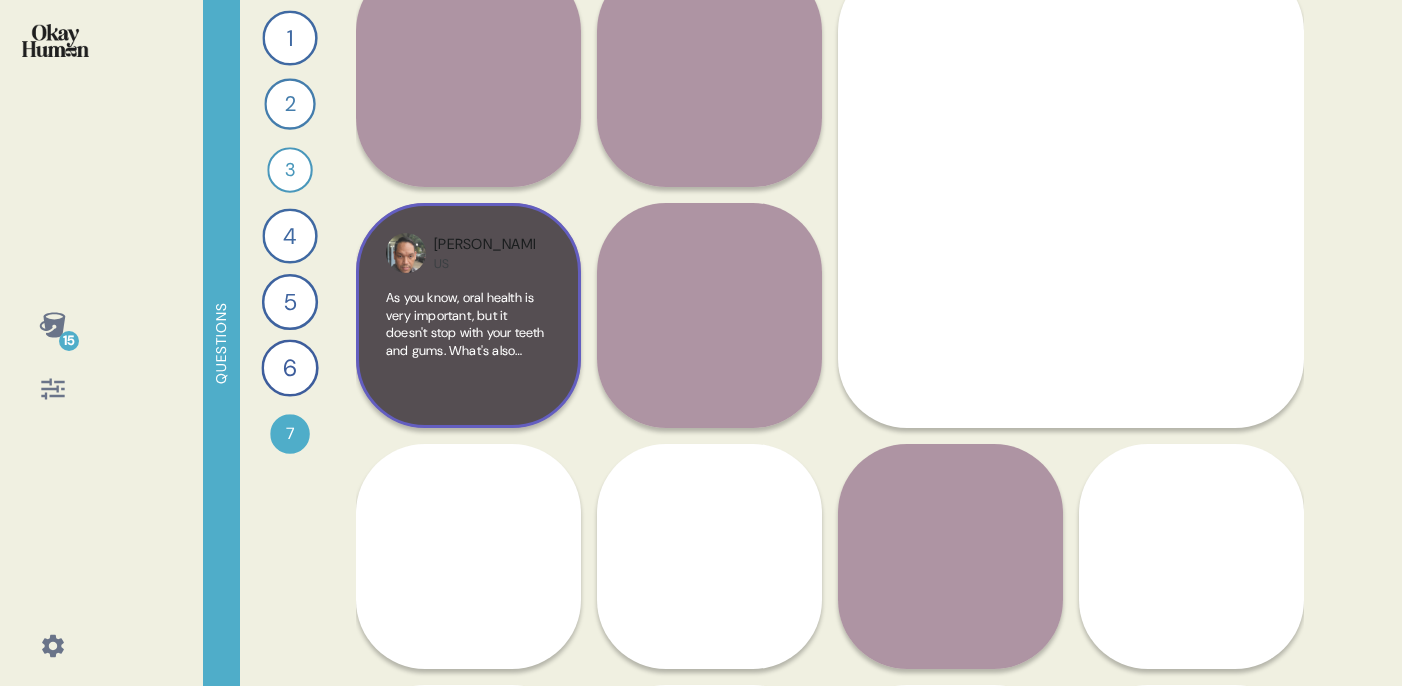 click at bounding box center (406, 253) 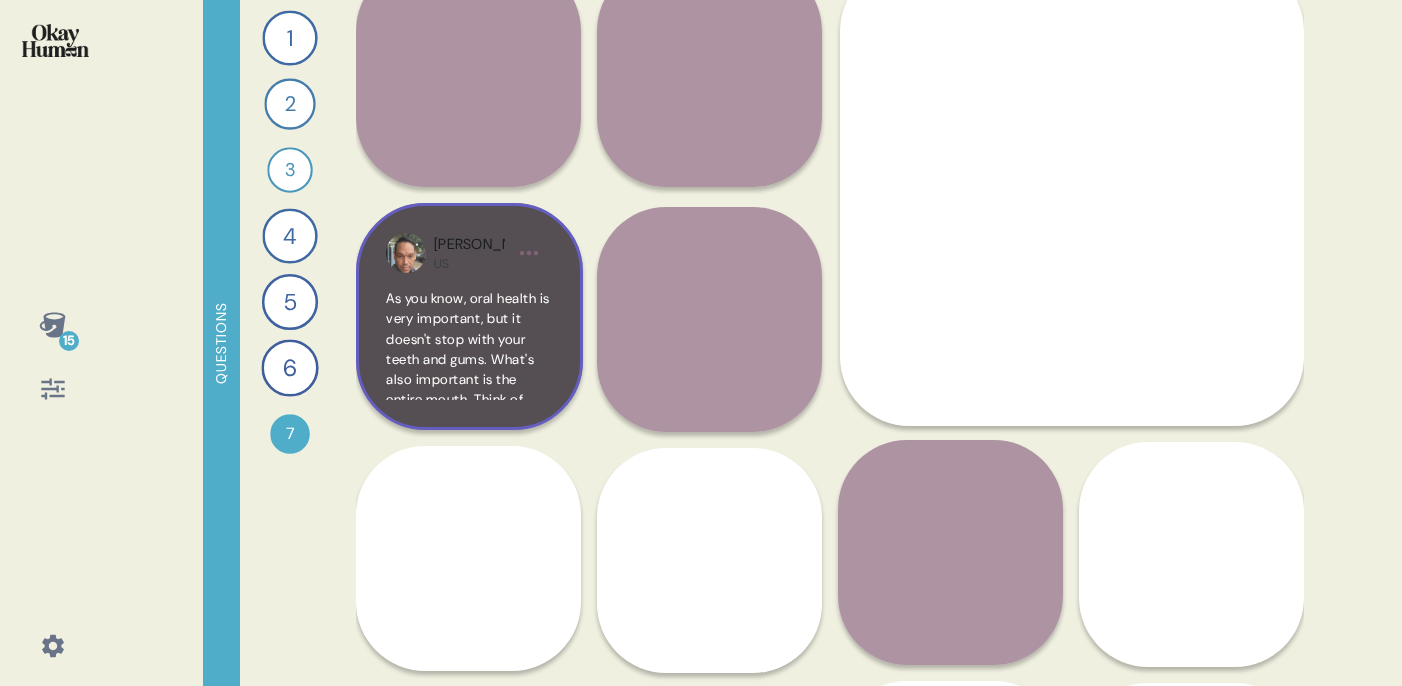 scroll, scrollTop: 0, scrollLeft: 0, axis: both 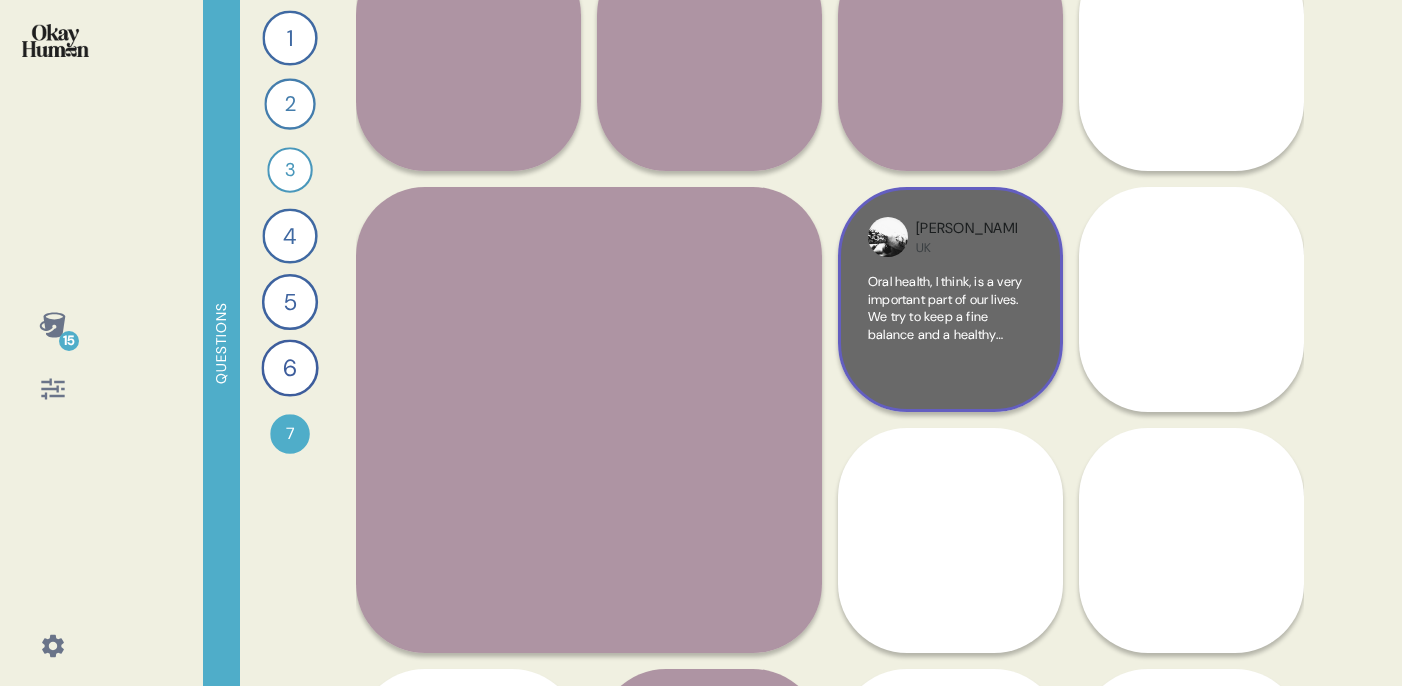 click on "Michael UK Oral health, I think, is a very important part of our lives. We try to keep a fine balance and a healthy balance in what we do for our mental health, for our physical health. And I think that oral health is something that can be forgotten or not thought of as important. But, you know, if you think about it, you know, we. Everything, everything we do comes from our mouth. We eat, we eat with our mouth, we talk with our mouth. So it's, I guess, an important place that needs to be looked after and, you know, done with the rout." at bounding box center (950, 299) 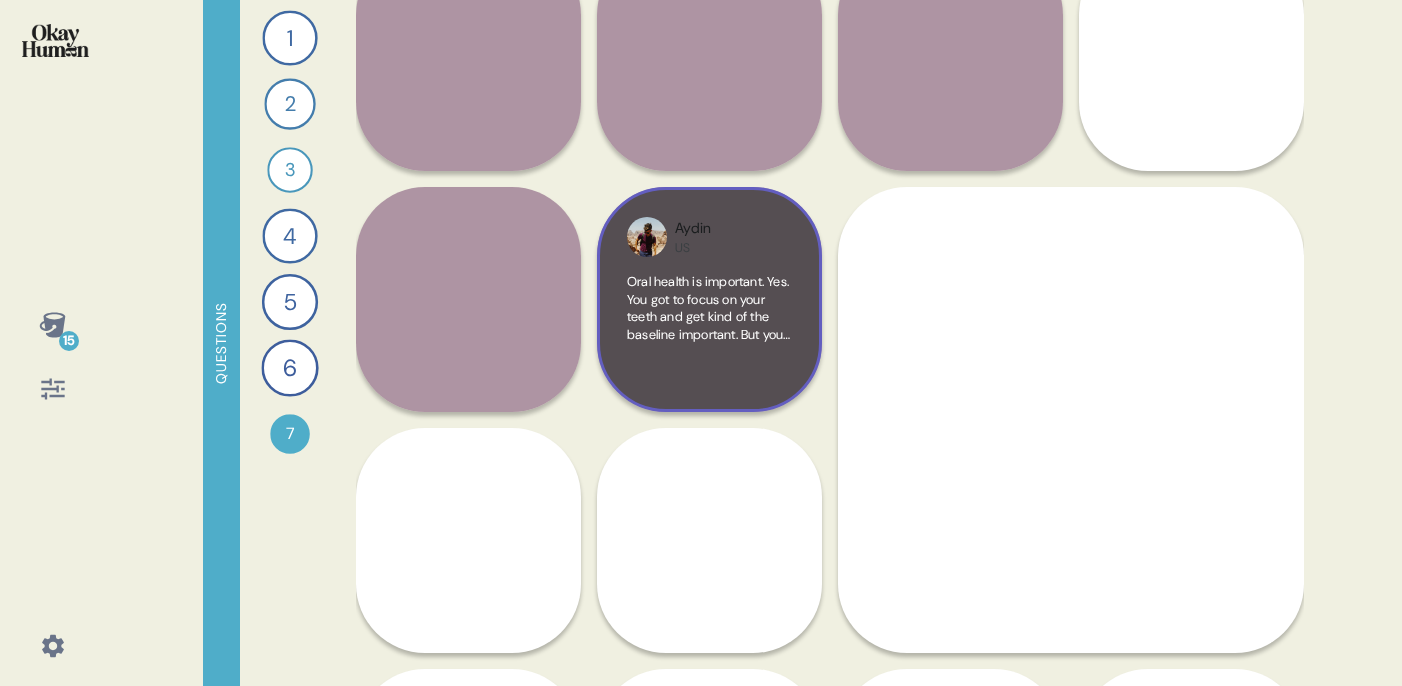 click on "Aydin US Oral health is important. Yes. You got to focus on your teeth and get kind of the baseline important. But you gotta go into factor for number one. A lot of this is not changeable. Right. If you have a cavity or something, you lose that tooth, it's gone. You gotta go. And you can get a replacement, but it'll never be exactly the same. And then number two, I mean, when you think about everything from bad breath to mouth cancer, so many things, from a romantic to professional, you want to come off as a clean, polished and positive." at bounding box center (709, 299) 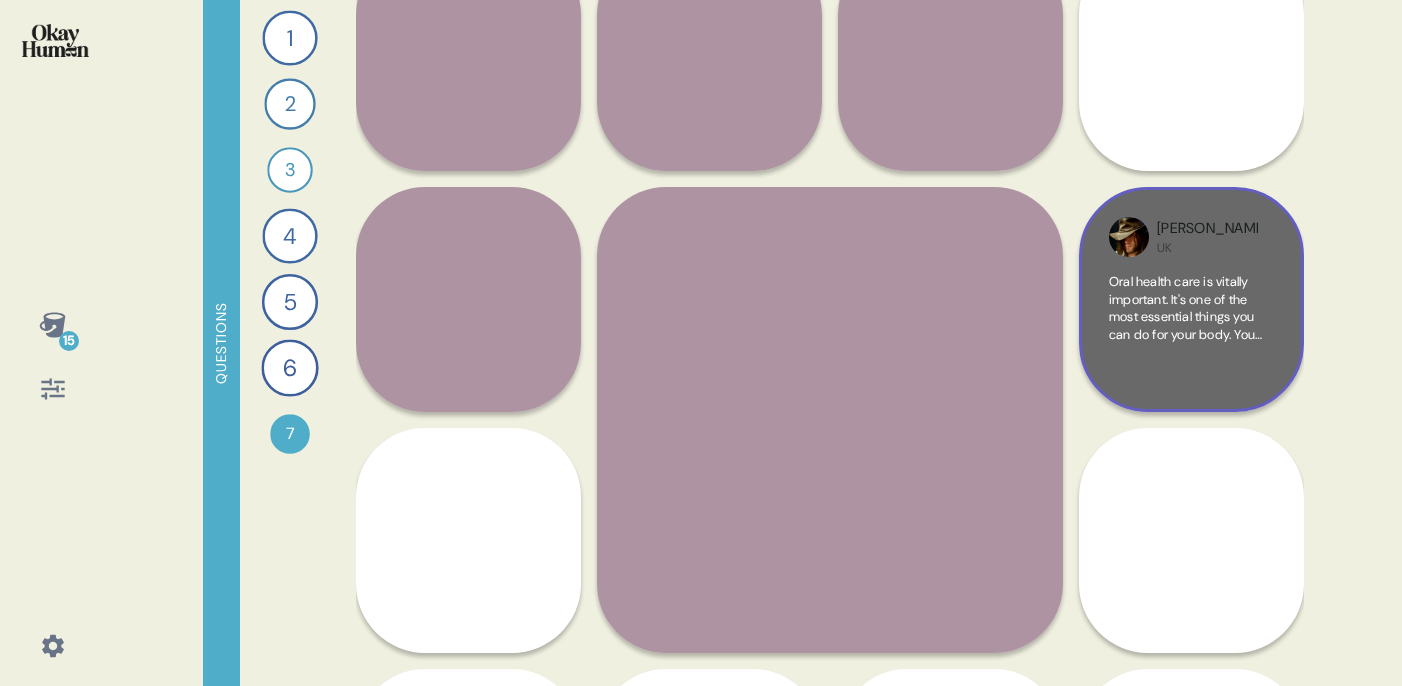 click on "Dave UK Oral health care is vitally important. It's one of the most essential things you can do for your body. You greet people with your mouth. You eat with your mouth. You breathe with your mouth. You kiss your loved ones with your mouth. So it's essential you clean your teeth with a toothbrush for optimal cleanliness. Use mouthwash to kill bacteria and really wash out the particles. Use floss to get between the teeth. Scrape your tongue and work on your palate too. After all, your smiles will greet people." at bounding box center [1191, 299] 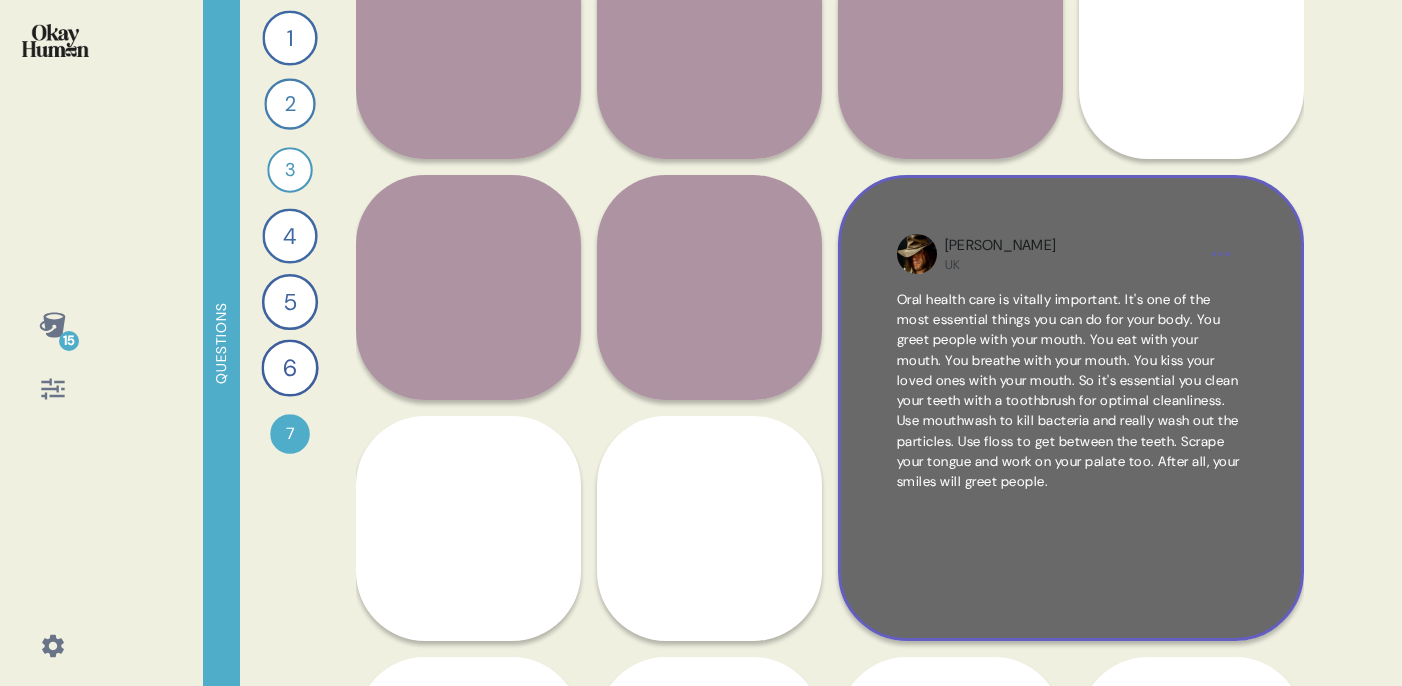 scroll, scrollTop: 313, scrollLeft: 0, axis: vertical 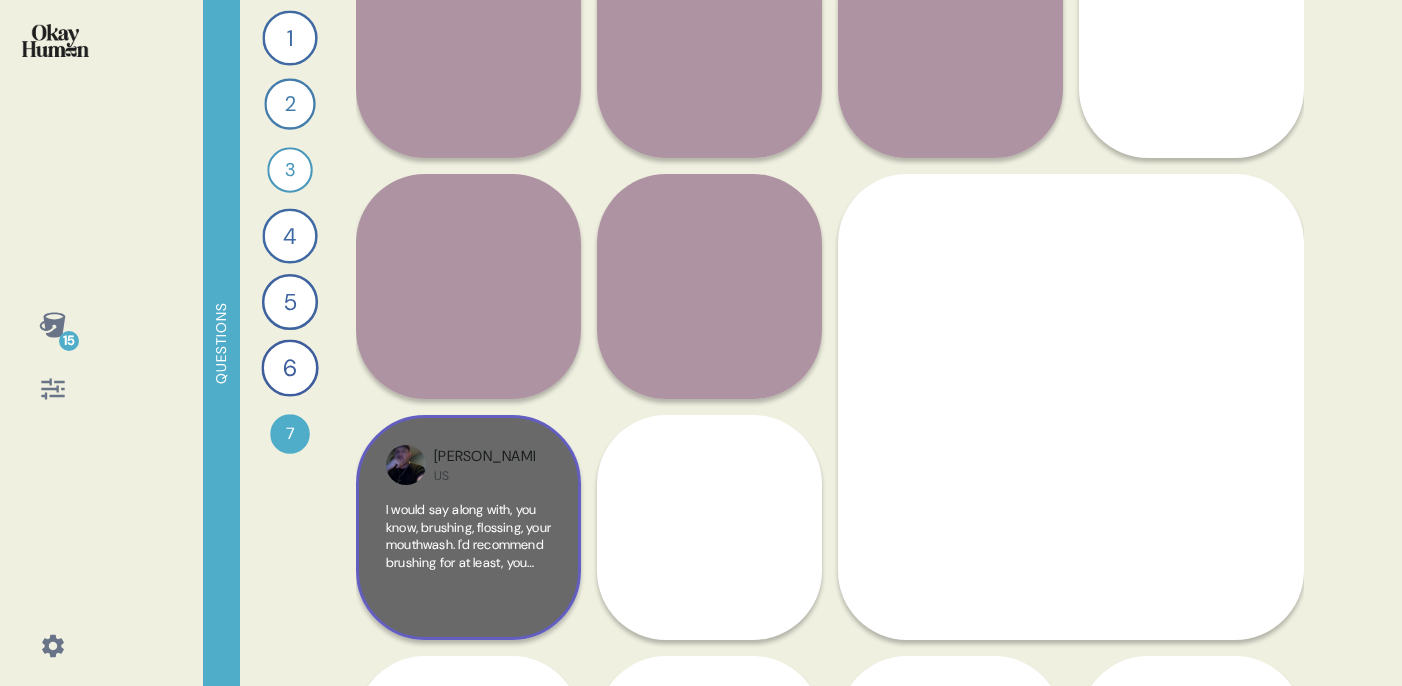 click on "I would say along with, you know, brushing, flossing, your mouthwash. I'd recommend brushing for at least, you know, at least five or ten minutes each time you do it three times a day. I think that that's mouth else just important as, you know, you know, take care of your body. Just another part of your body that needs to take care of. But yeah, all that's important make sure plus, you know, not just hygiene wise, I mean, you know, look wise too, make it look a lot, you know, healthier." at bounding box center [468, 667] 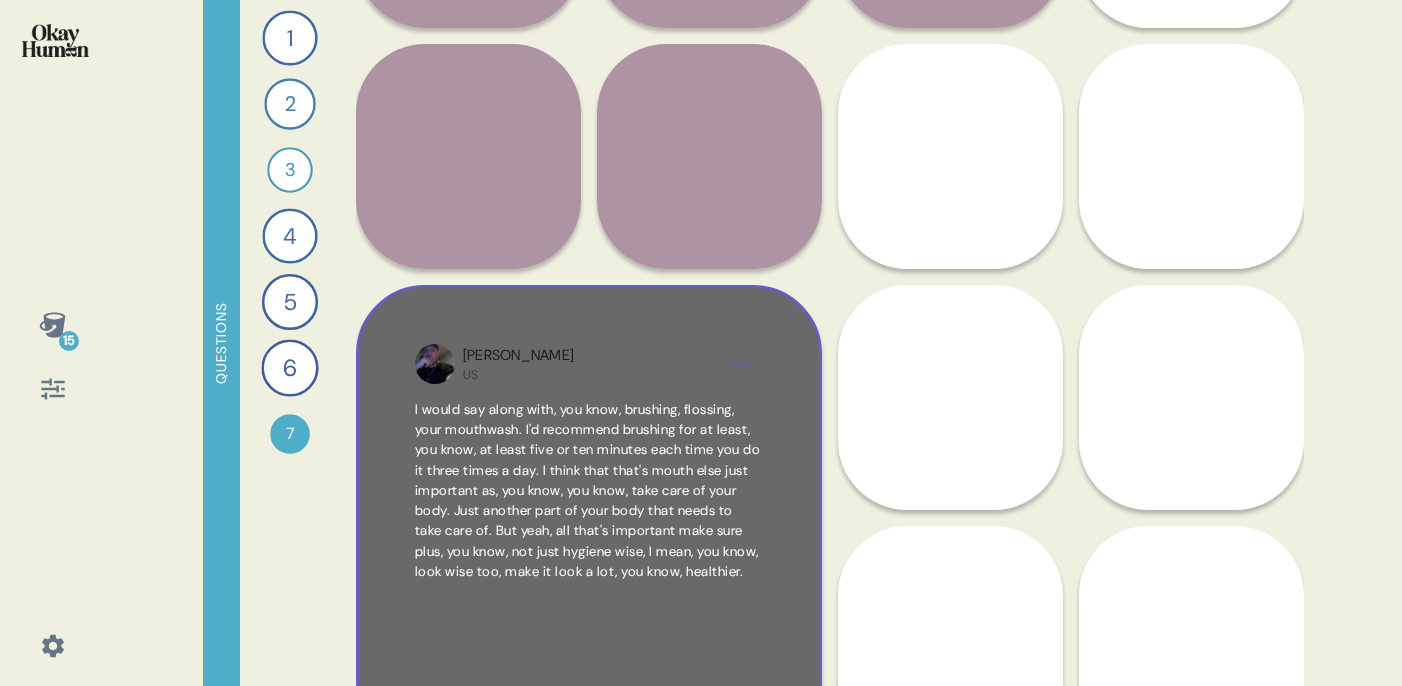 scroll, scrollTop: 444, scrollLeft: 0, axis: vertical 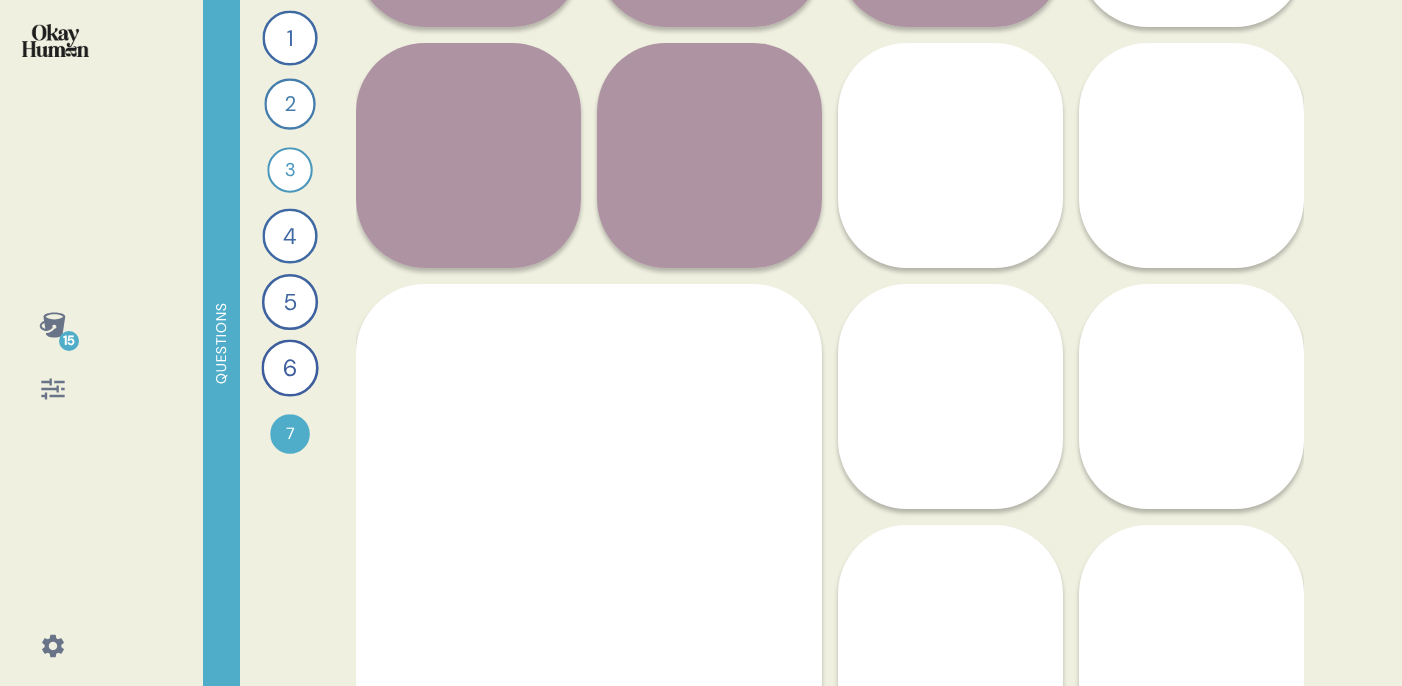 click on "John-Paul US As you know, oral health is very important, but it doesn't stop with your teeth and gums. What's also important is the entire mouth. Think of your mouth as a home, right? And so you wouldn't stop at cleaning just parts of your home. You want to clean as holistically and as thoroughly as possible. Take the palate of your mouth. When you're doing your two minutes of brushing, start with your teeth, then do another layer with your gums. Do the palate, the top palate of your mouth, and also include the tongue. These are all places where plaque or bacteria could hide or just live freely if you don't take care of it. So it's important to take care of the entire mouth. Aydin US Michael UK Dave UK Liam UK Omer UK Ted US Leslie UK Seäny UK Taking care of your whole mouth is really important. If you don't take care of your gums and the rest of your mouth can lead to gum loss, bone loss, which eventually lead to tooth loss. So there's no point just taking care of your teeth. Karen UK Nikita US Steve UK UK" at bounding box center [830, 645] 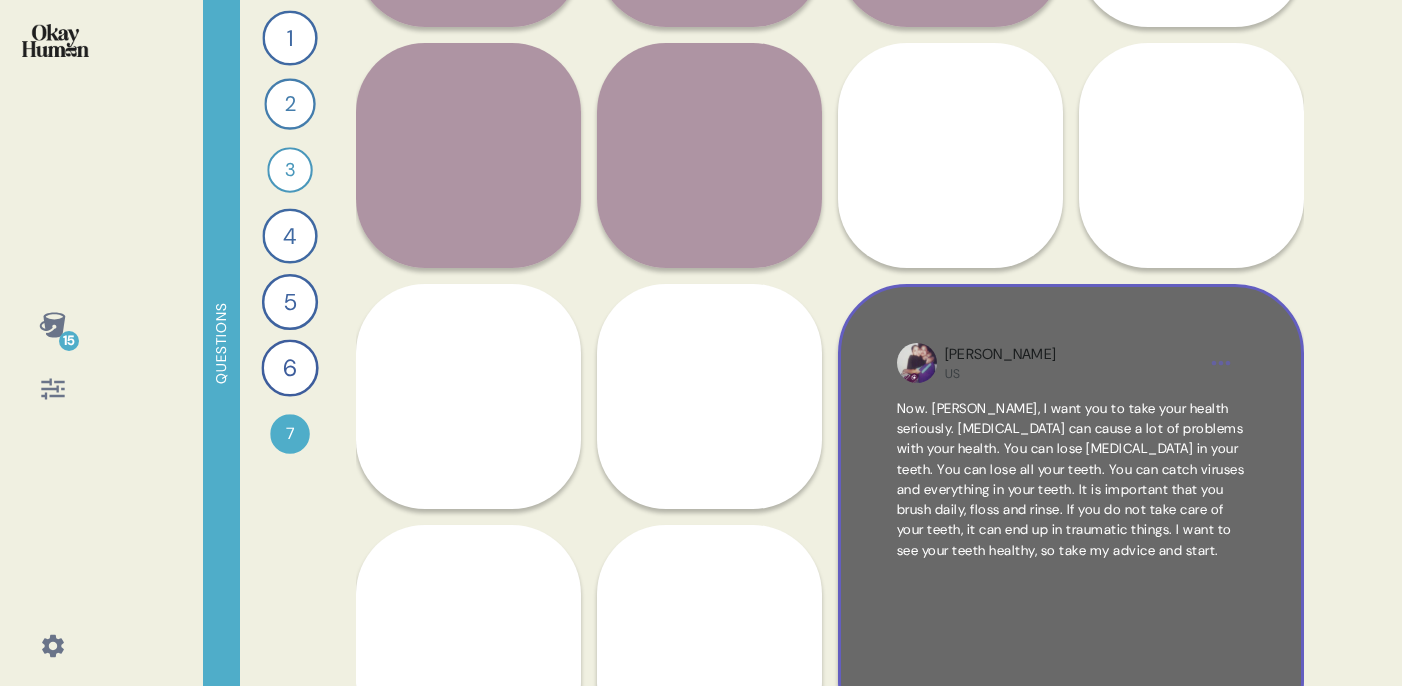 scroll, scrollTop: 459, scrollLeft: 0, axis: vertical 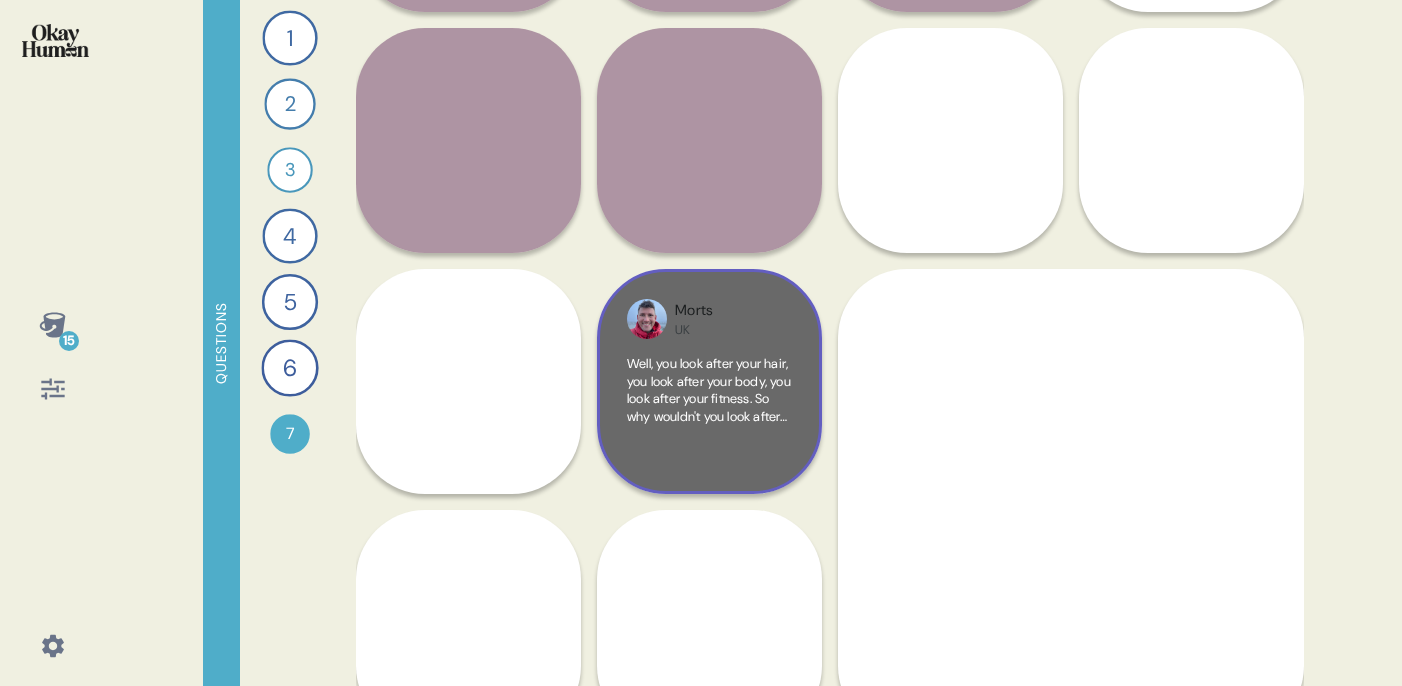 click on "Morts UK Well, you look after your hair, you look after your body, you look after your fitness. So why wouldn't you look after your dentures? It's going to be equally as important as anything else in your life. No one wants to see your face without teeth in it, do they? So keep them clean. Floss, use mouth rinse, mouthwash. Use everything you need to keep them healthy. And once you've done that, you don't just look good, you also feel good." at bounding box center [709, 381] 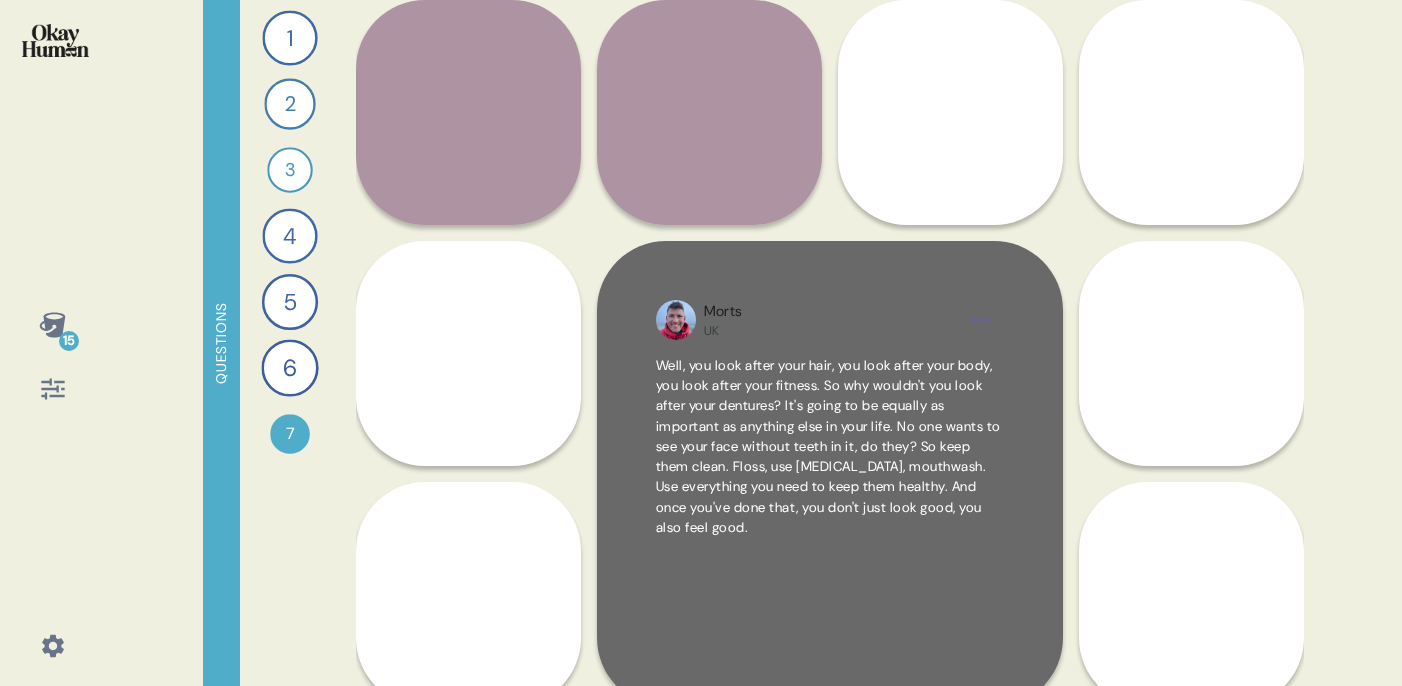 scroll, scrollTop: 491, scrollLeft: 0, axis: vertical 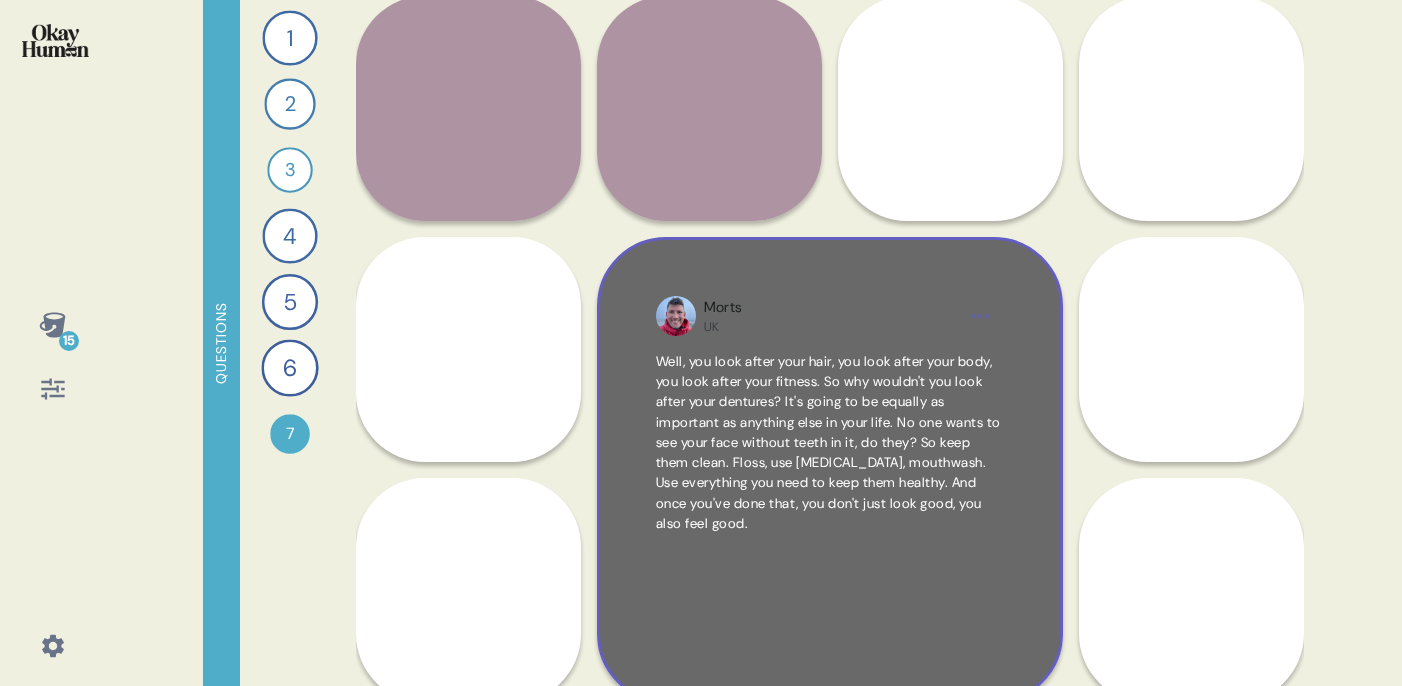 click on "Well, you look after your hair, you look after your body, you look after your fitness. So why wouldn't you look after your dentures? It's going to be equally as important as anything else in your life. No one wants to see your face without teeth in it, do they? So keep them clean. Floss, use [MEDICAL_DATA], mouthwash. Use everything you need to keep them healthy. And once you've done that, you don't just look good, you also feel good." at bounding box center [830, 443] 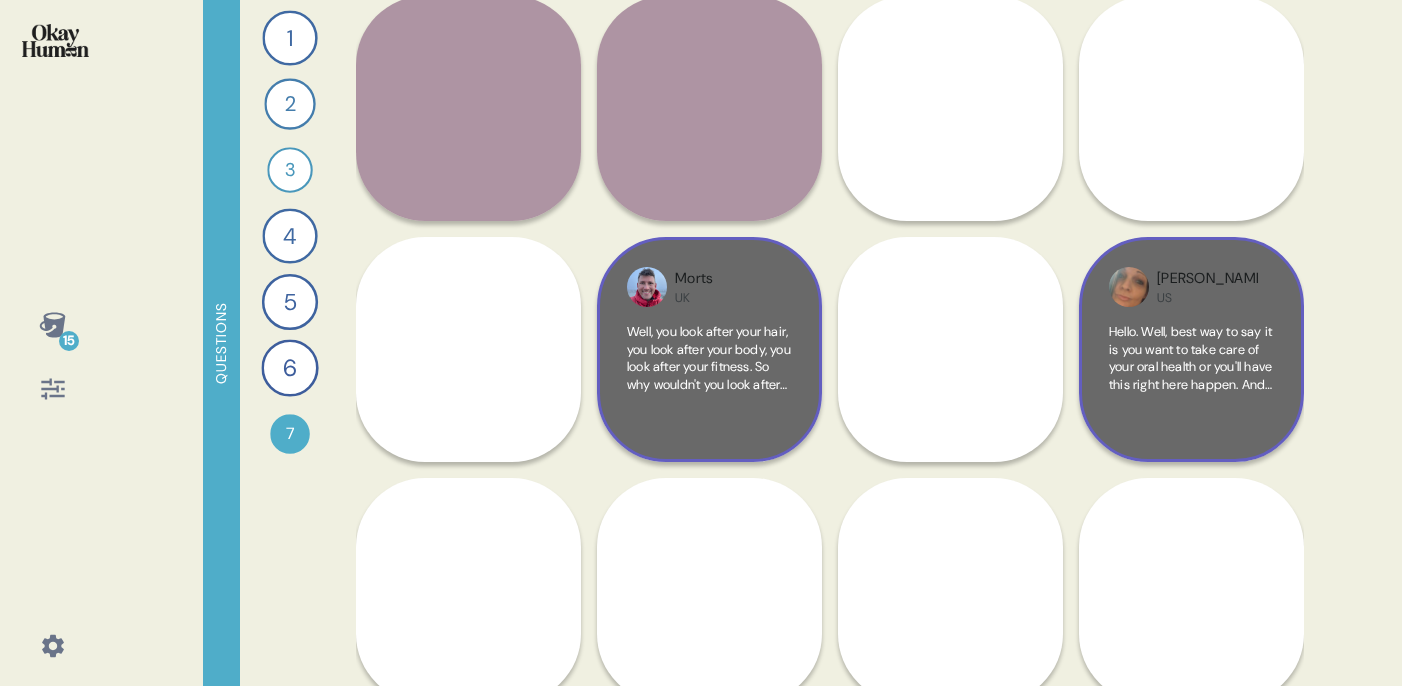 click on "Megan US Hello. Well, best way to say it is you want to take care of your oral health or you'll have this right here happen. And you don't want that to happen because it's in your smile and this very nerve wracking. So yes, your oral health for your mouth, it all plays a part I love. It can damage one another. So now, don't make yourself a snaggle tooth like me. Make sure you take care of your own health." at bounding box center (1191, 349) 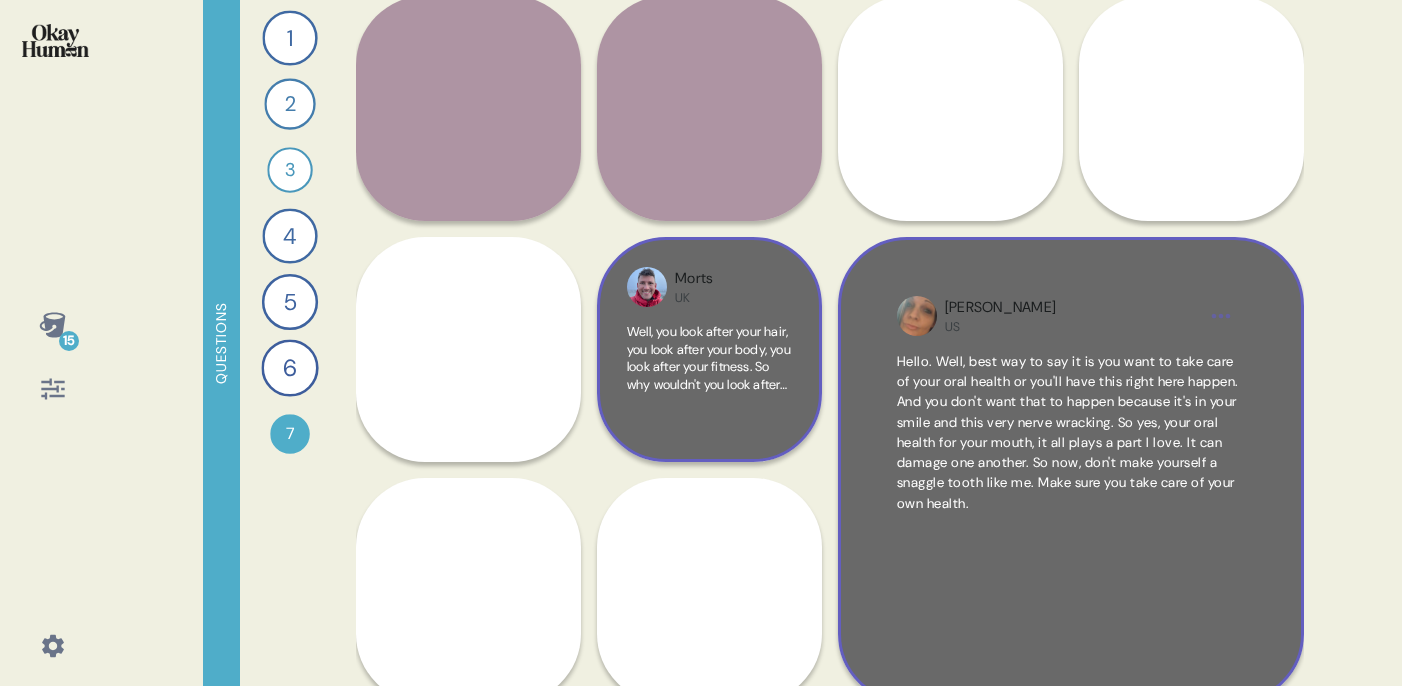 click on "Megan US" at bounding box center (1071, 316) 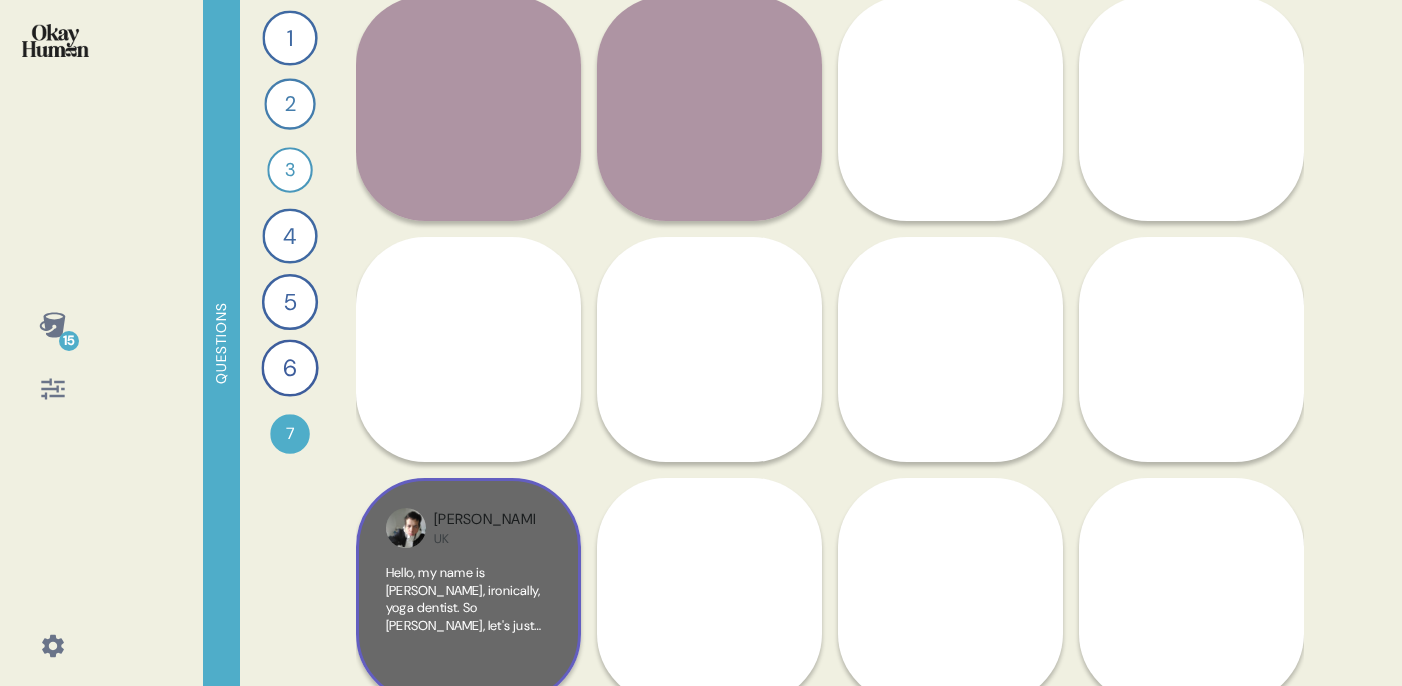 click on "Liam UK" at bounding box center [484, 528] 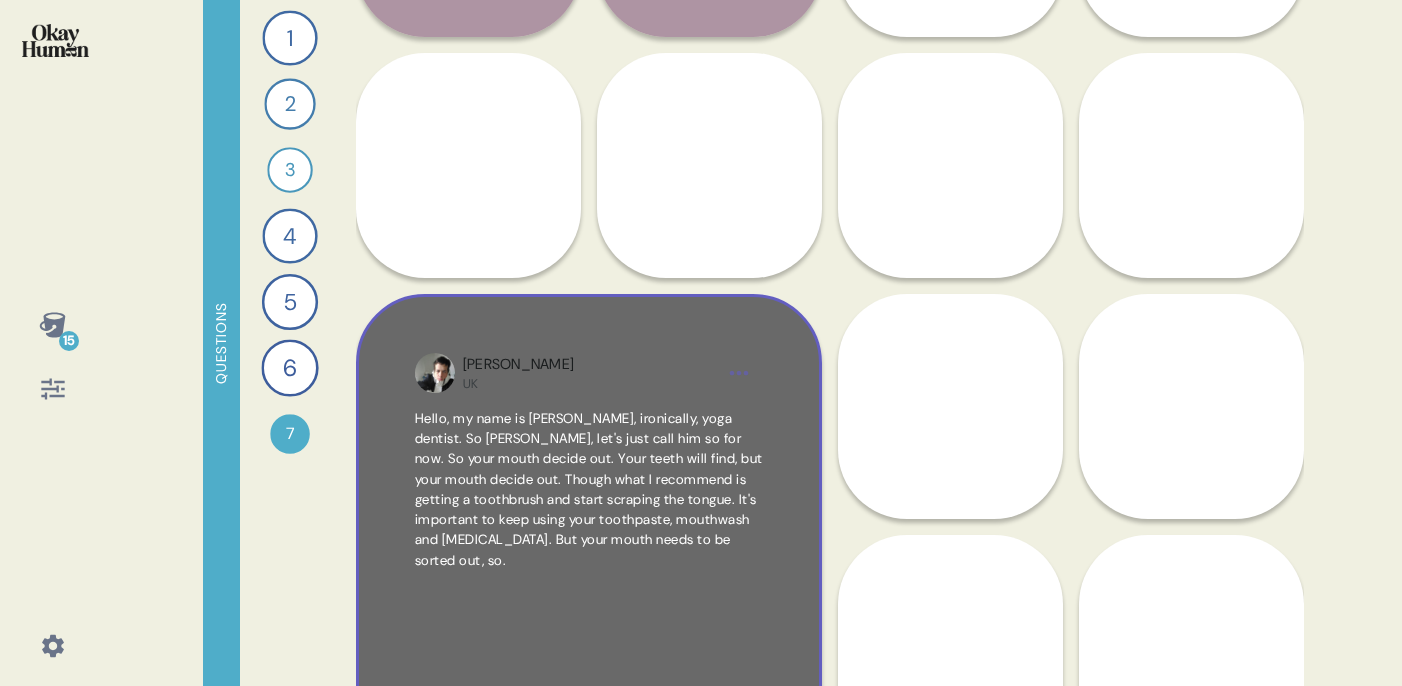 scroll, scrollTop: 676, scrollLeft: 0, axis: vertical 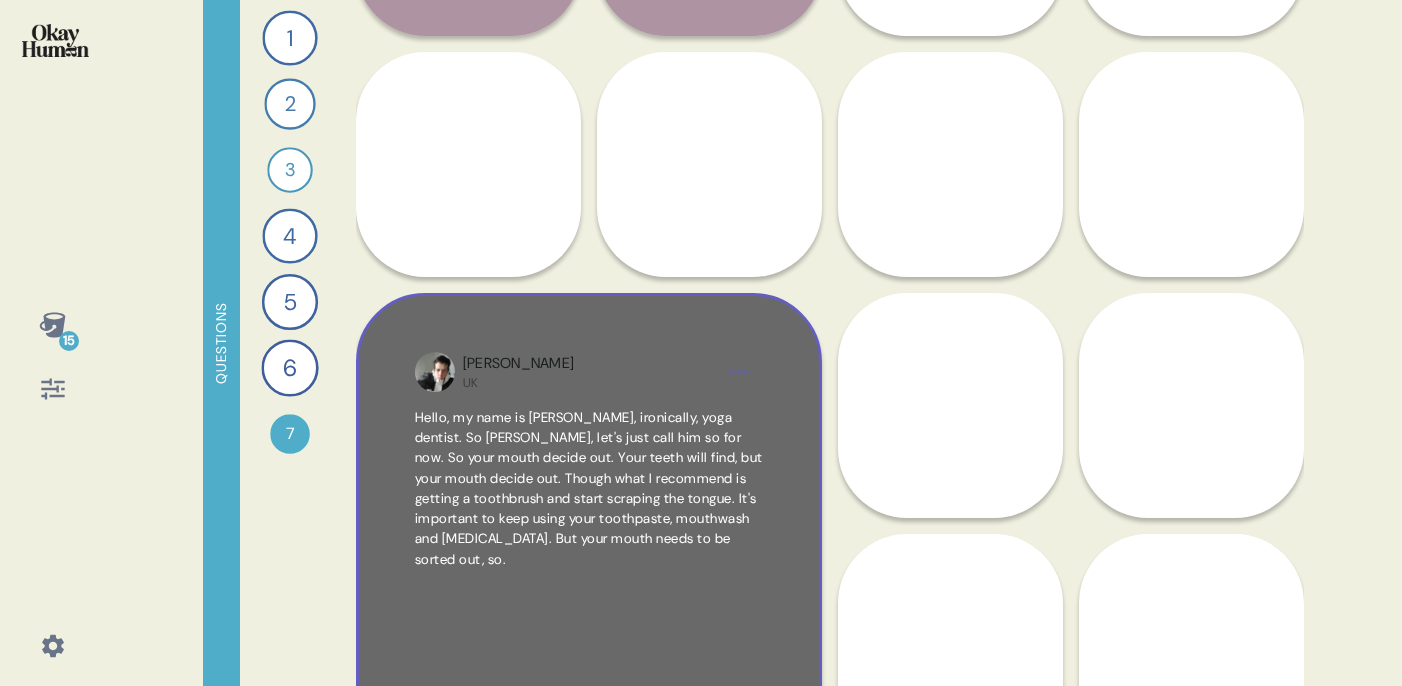 click on "Hello, my name is Dr. Smoles, ironically, yoga dentist. So sir, madam, let's just call him so for now. So your mouth decide out. Your teeth will find, but your mouth decide out. Though what I recommend is getting a toothbrush and start scraping the tongue. It's important to keep using your toothpaste, mouthwash and dental floss. But your mouth needs to be sorted out, so." at bounding box center [589, 488] 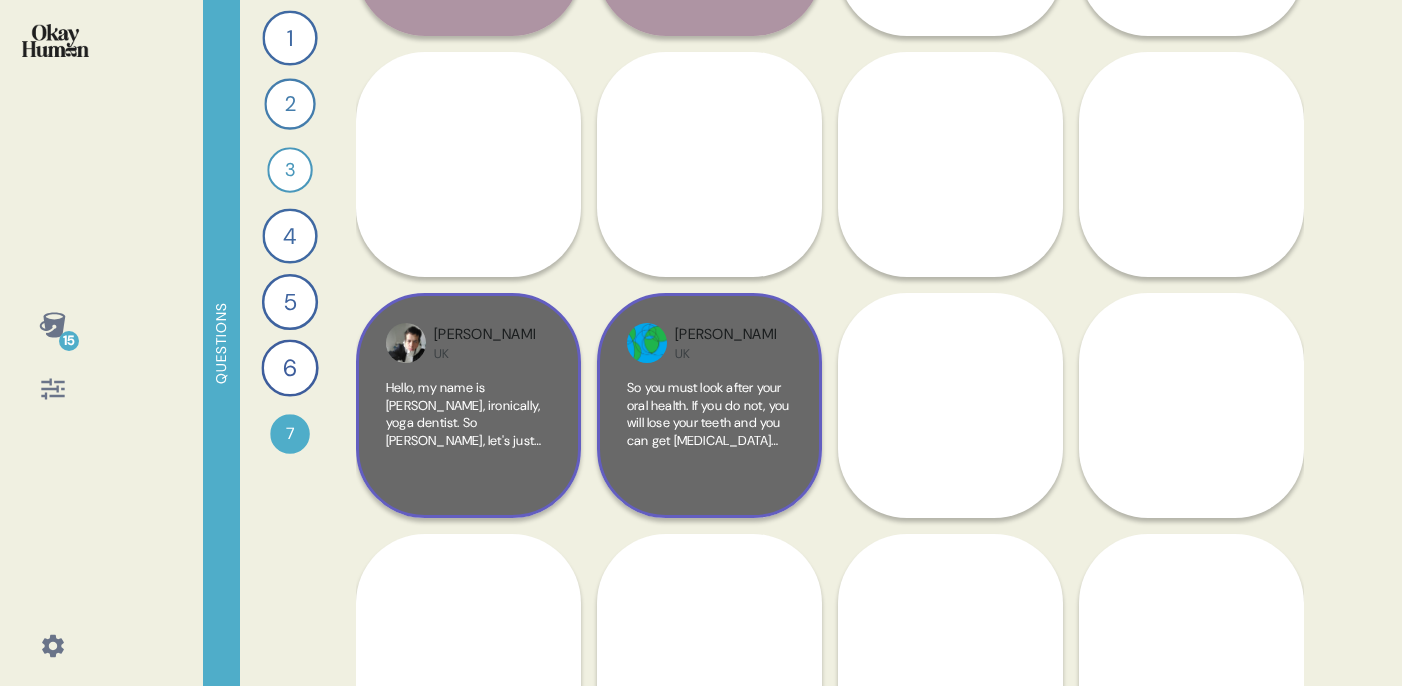 click on "Omer UK So you must look after your oral health. If you do not, you will lose your teeth and you can get diabetes and you may also get cardiovascular issues and as well as the possibly risk of dementia as bacteria in the mouth are all connected. Please implement this. Your diary, end of the day. If you don't, you are the ones going to suffer, not me. The choice is yours though." at bounding box center (709, 405) 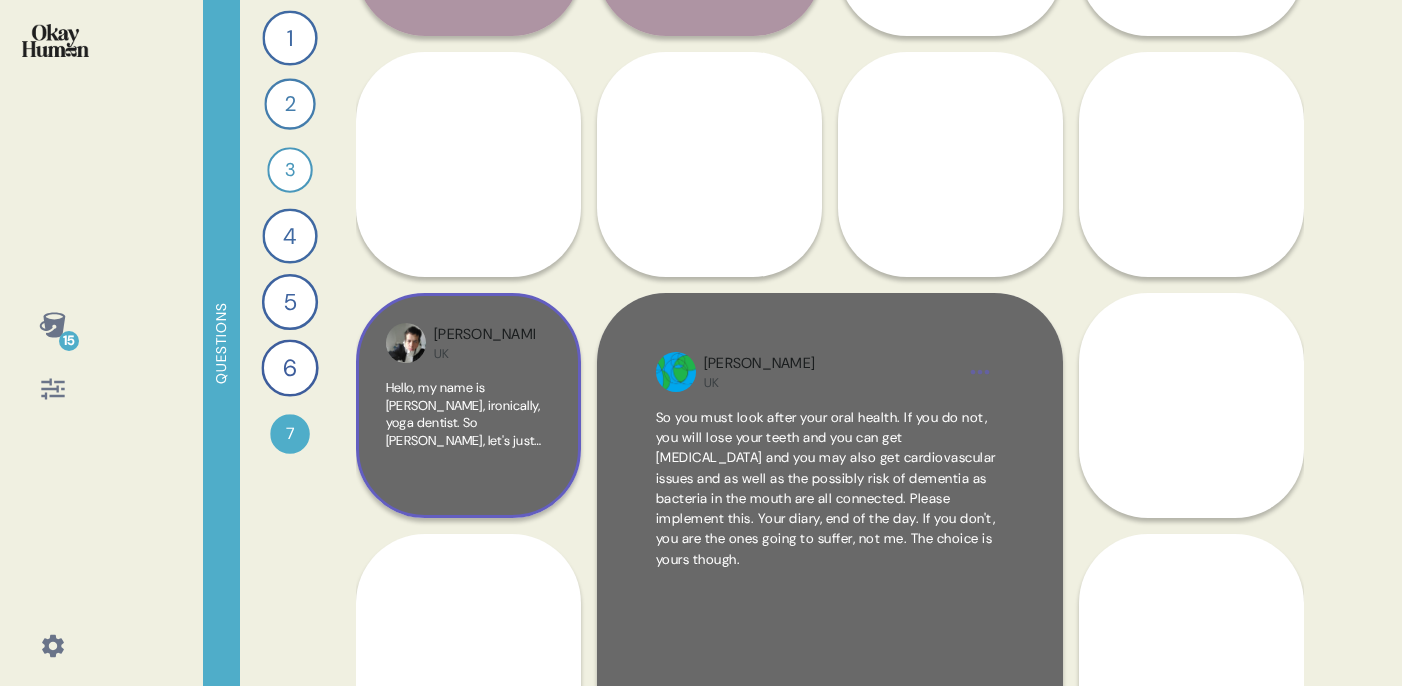 click on "So you must look after your oral health. If you do not, you will lose your teeth and you can get diabetes and you may also get cardiovascular issues and as well as the possibly risk of dementia as bacteria in the mouth are all connected. Please implement this. Your diary, end of the day. If you don't, you are the ones going to suffer, not me. The choice is yours though." at bounding box center [826, 488] 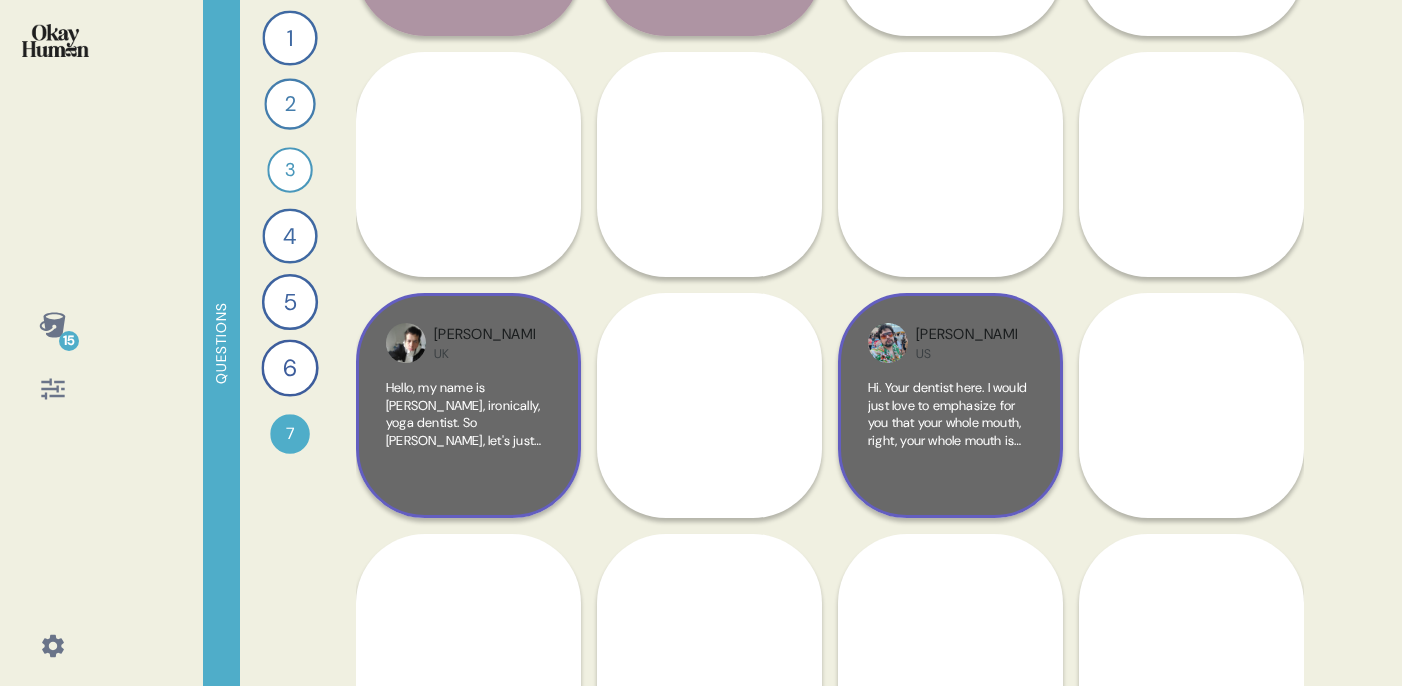 click on "US" at bounding box center [966, 354] 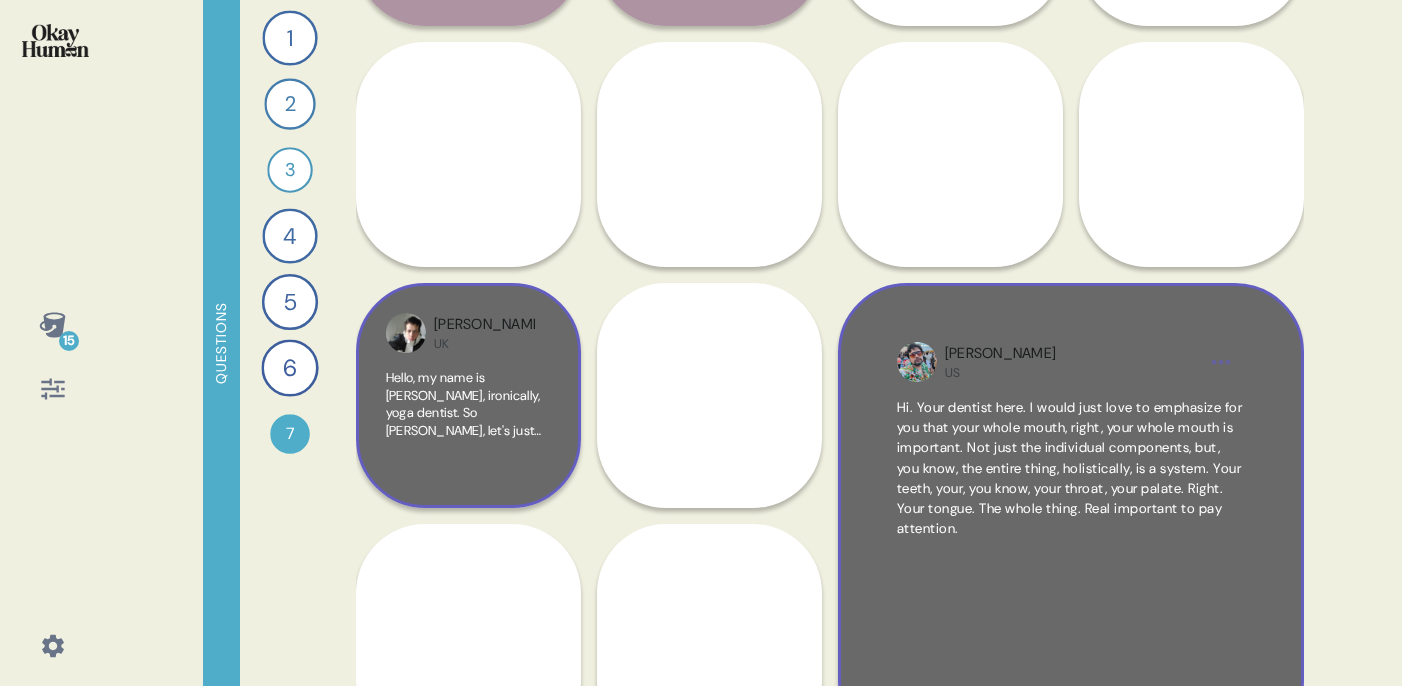 scroll, scrollTop: 694, scrollLeft: 0, axis: vertical 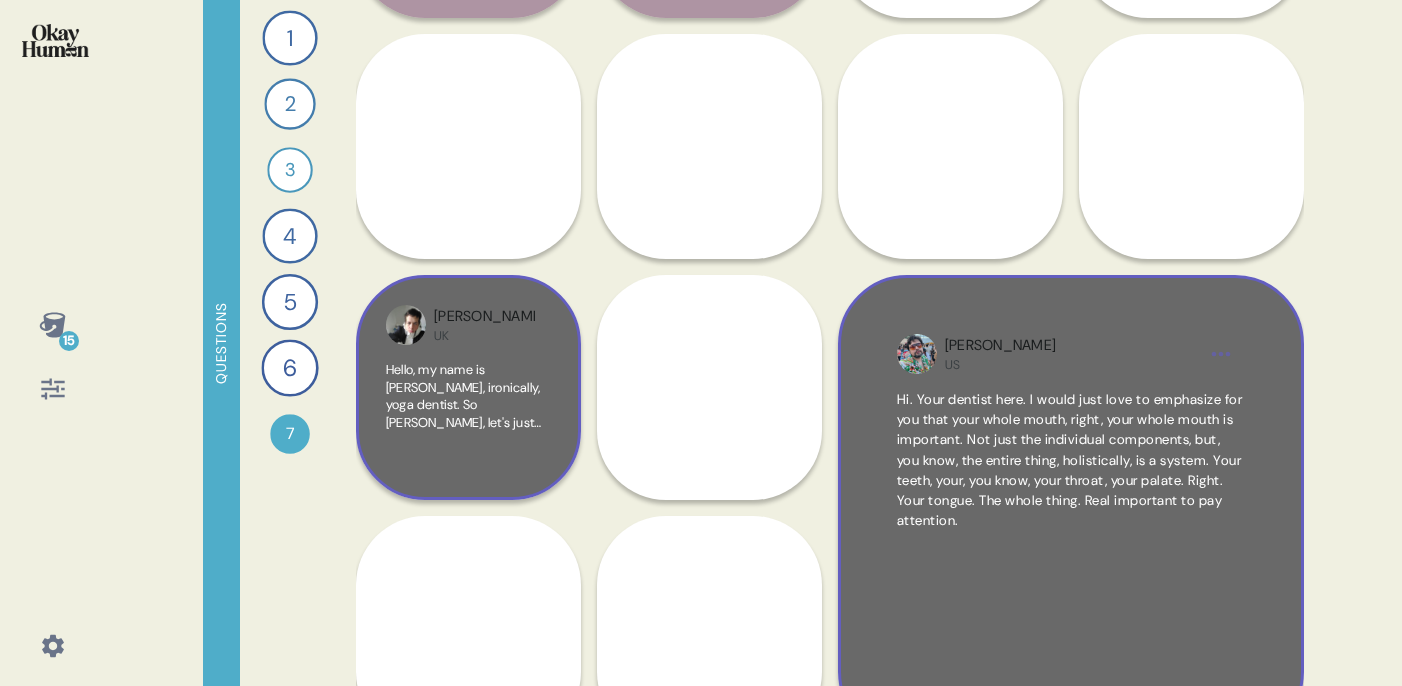 click on "Hi. Your dentist here. I would just love to emphasize for you that your whole mouth, right, your whole mouth is important. Not just the individual components, but, you know, the entire thing, holistically, is a system. Your teeth, your, you know, your throat, your palate. Right. Your tongue. The whole thing. Real important to pay attention." at bounding box center [1070, 460] 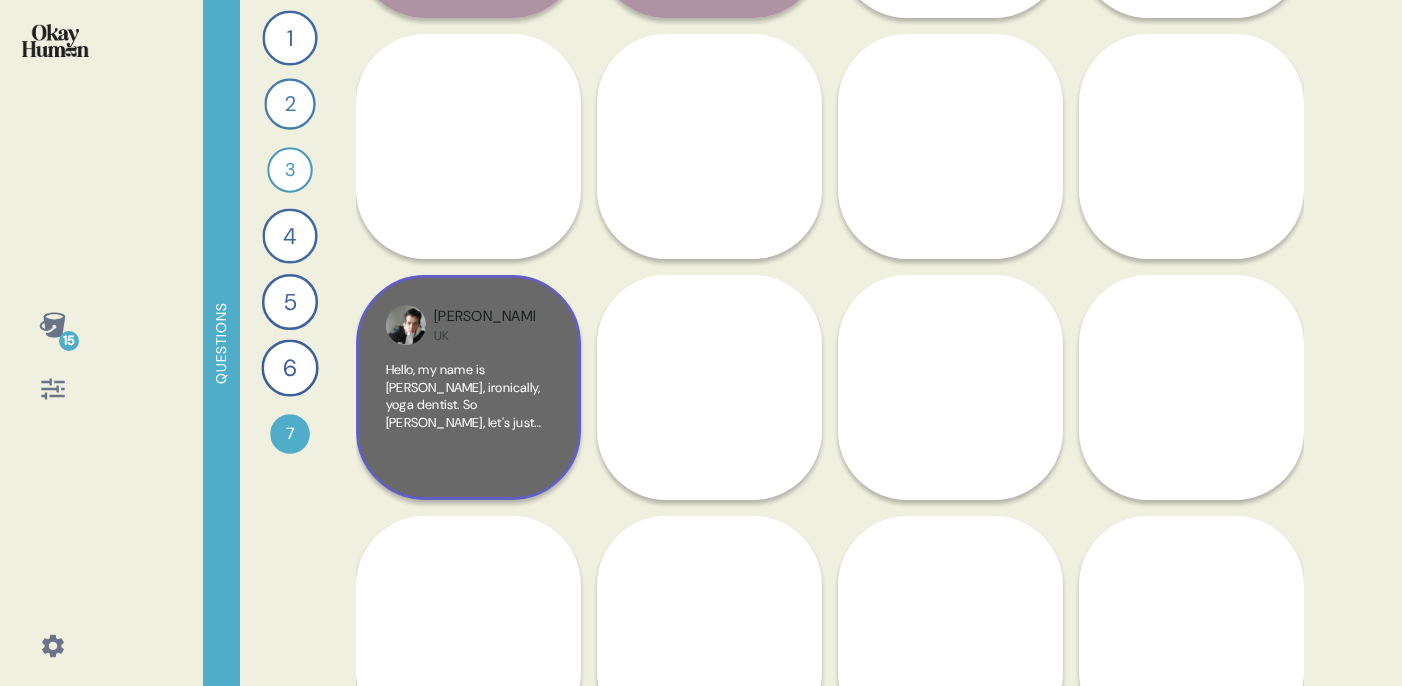 click on "John-Paul US As you know, oral health is very important, but it doesn't stop with your teeth and gums. What's also important is the entire mouth. Think of your mouth as a home, right? And so you wouldn't stop at cleaning just parts of your home. You want to clean as holistically and as thoroughly as possible. Take the palate of your mouth. When you're doing your two minutes of brushing, start with your teeth, then do another layer with your gums. Do the palate, the top palate of your mouth, and also include the tongue. These are all places where plaque or bacteria could hide or just live freely if you don't take care of it. So it's important to take care of the entire mouth. Aydin US Michael UK Dave UK Liam UK Omer UK Ted US Leslie UK Seäny UK Taking care of your whole mouth is really important. If you don't take care of your gums and the rest of your mouth can lead to gum loss, bone loss, which eventually lead to tooth loss. So there's no point just taking care of your teeth. Karen UK Nikita US Steve UK UK" at bounding box center (830, 395) 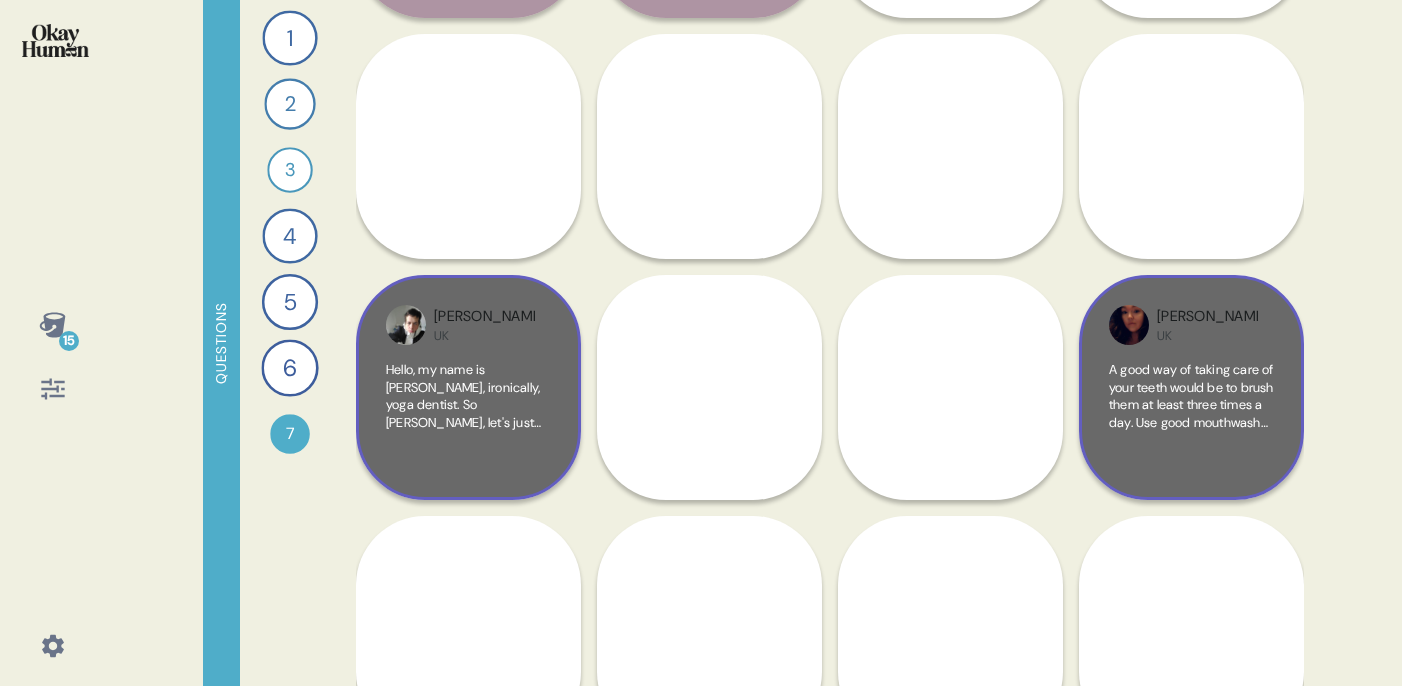 click on "Leslie UK A good way of taking care of your teeth would be to brush them at least three times a day. Use good mouthwash and dental floss to clean out any and all bacteria and germs. And if you have any teeth that are falling out or breaking, make sure that you would come to the dentist immediately to get them evaluated and taken care of." at bounding box center [1191, 387] 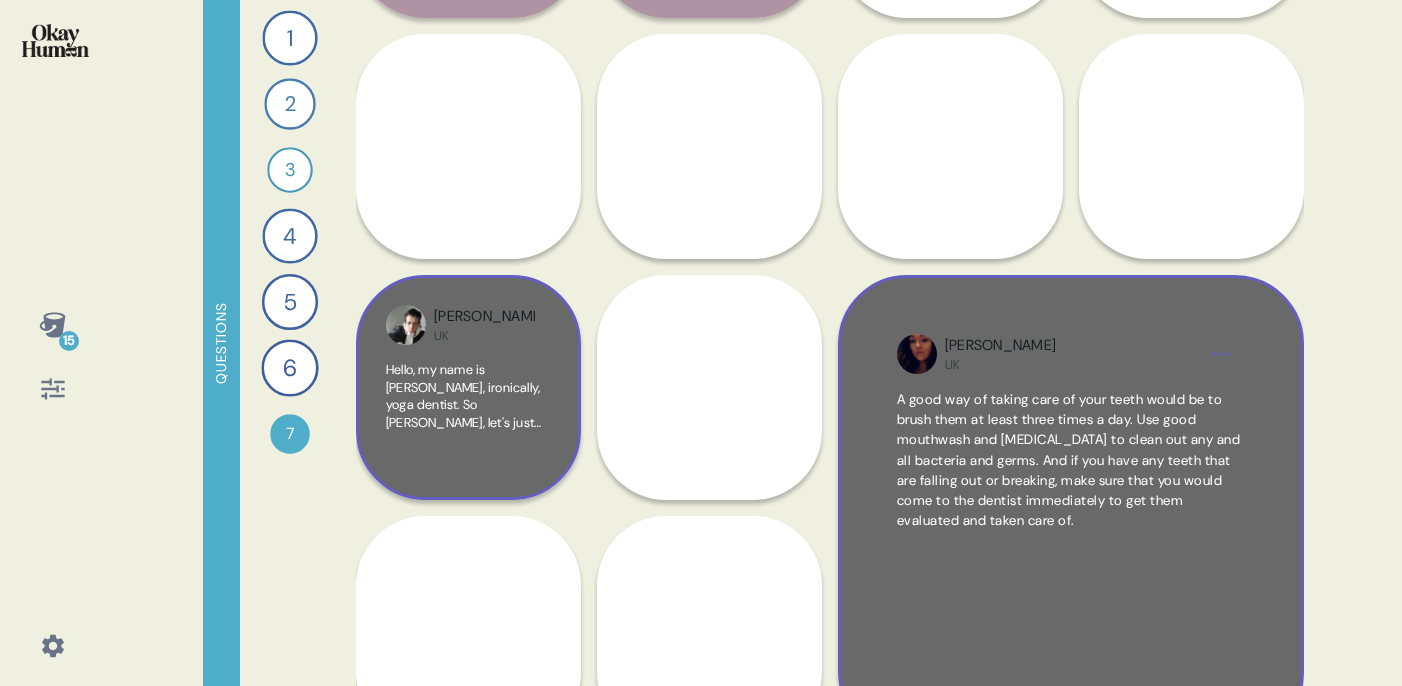 click on "A good way of taking care of your teeth would be to brush them at least three times a day. Use good mouthwash and dental floss to clean out any and all bacteria and germs. And if you have any teeth that are falling out or breaking, make sure that you would come to the dentist immediately to get them evaluated and taken care of." at bounding box center [1069, 460] 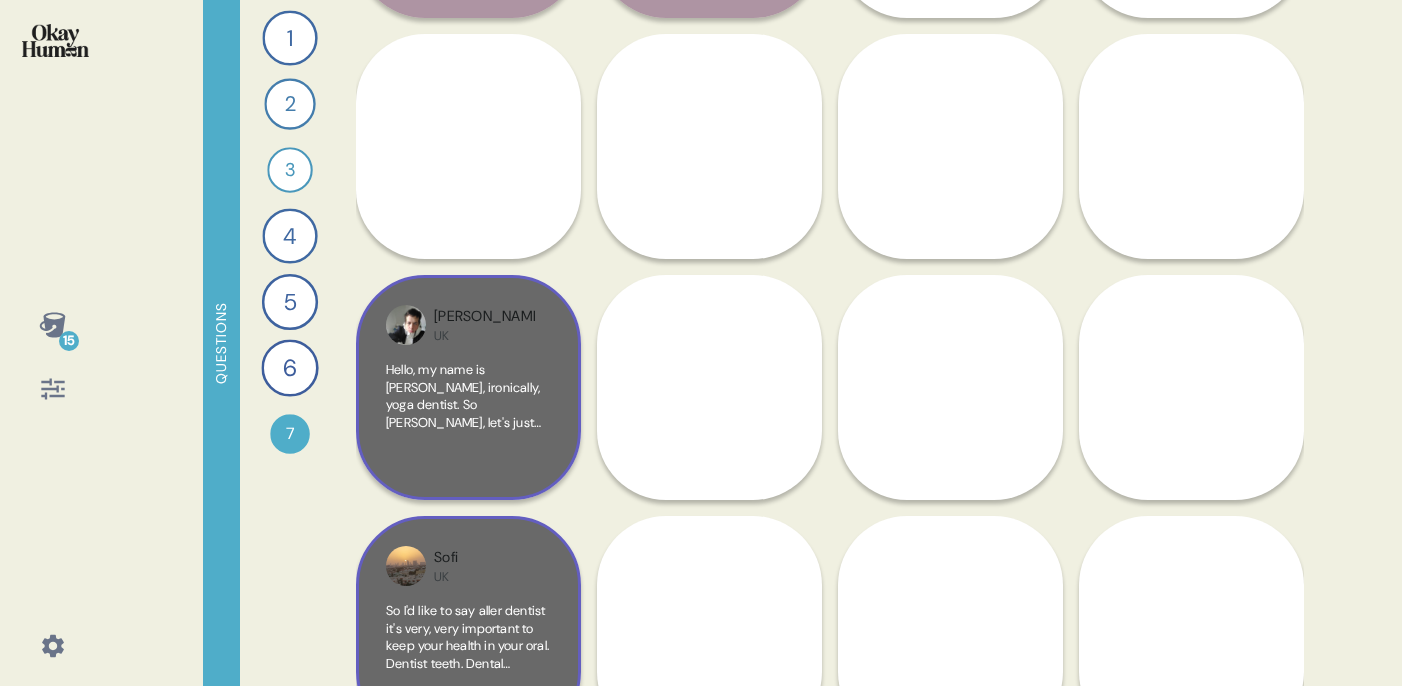 click on "Sofi" at bounding box center [446, 558] 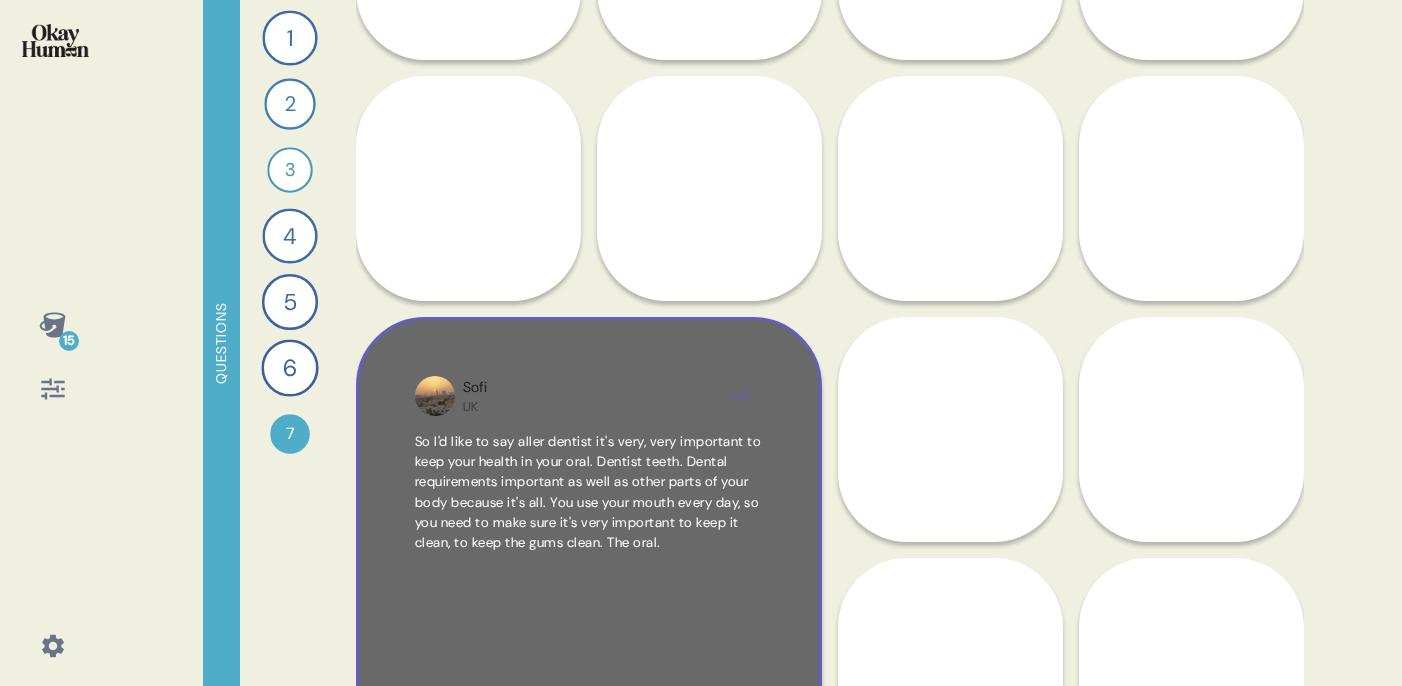 scroll, scrollTop: 904, scrollLeft: 0, axis: vertical 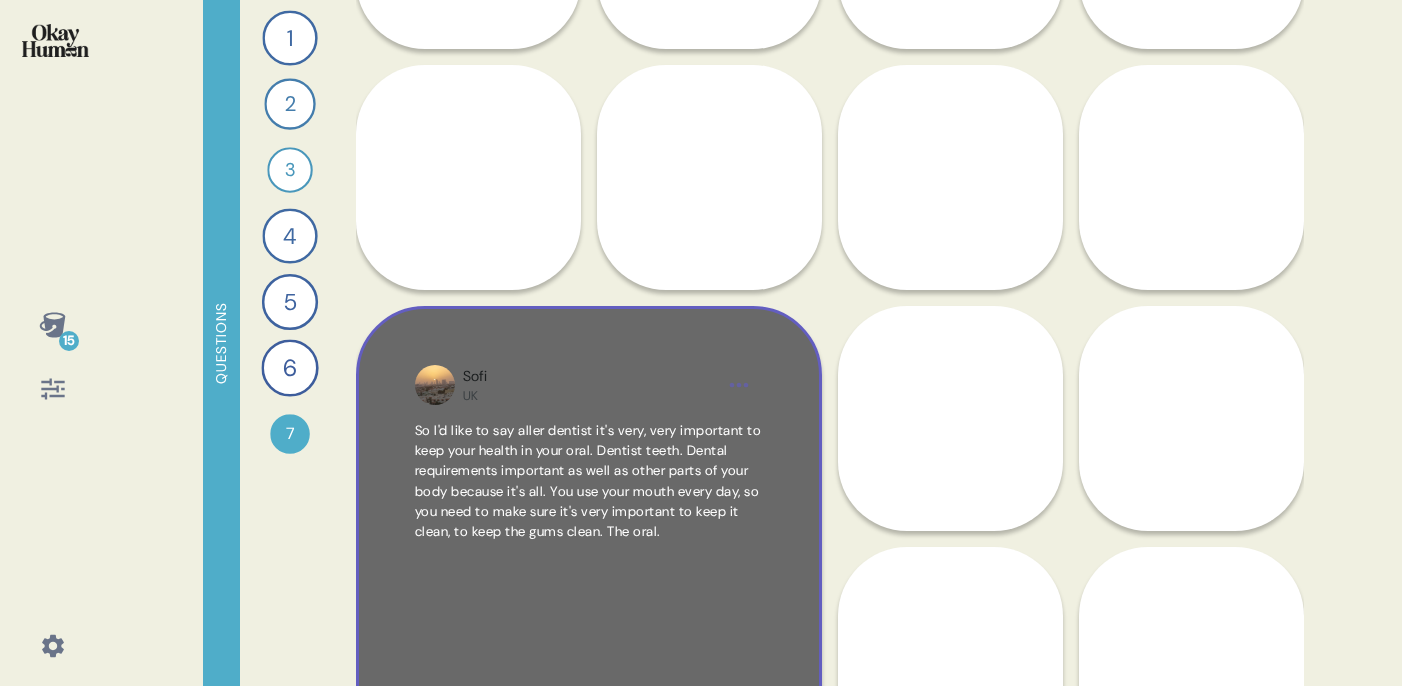 click on "Sofi UK So I'd like to say aller dentist it's very, very important to keep your health in your oral. Dentist teeth. Dental requirements important as well as other parts of your body because it's all. You use your mouth every day, so you need to make sure it's very important to keep it clean, to keep the gums clean. The oral." at bounding box center [589, 539] 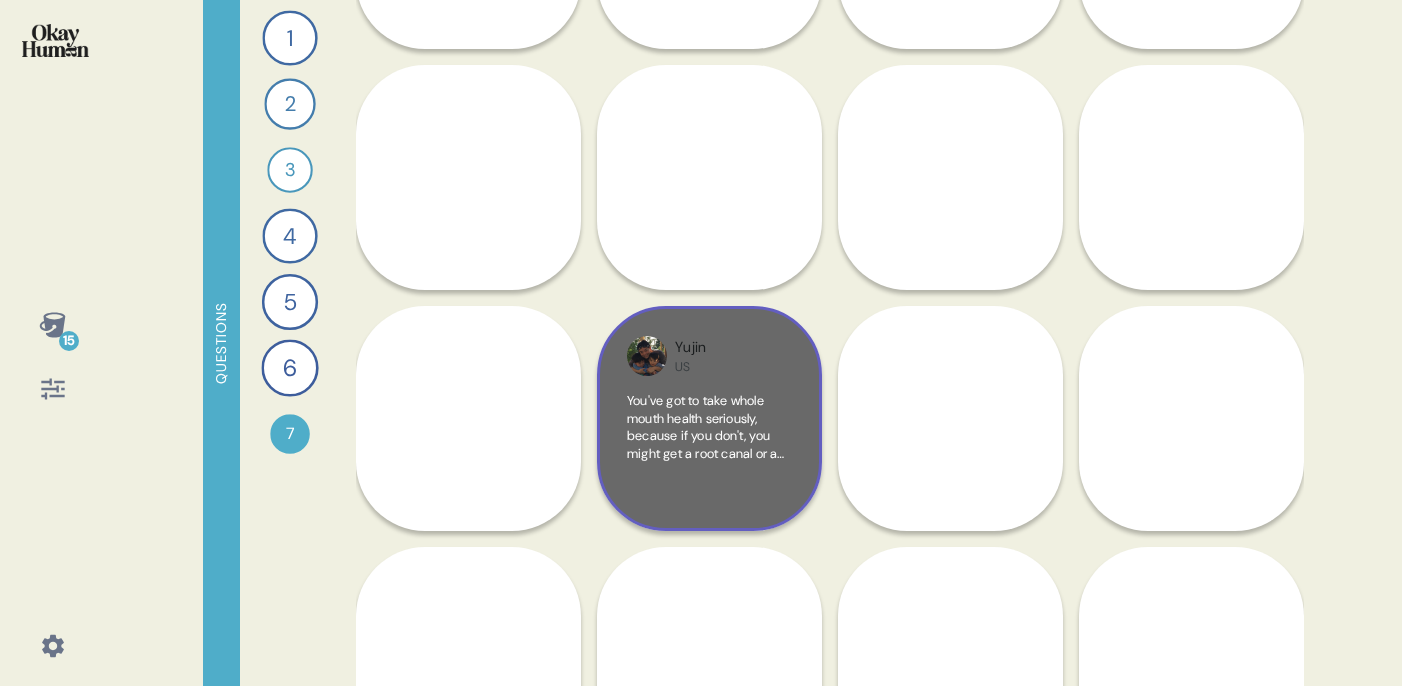 click on "You've got to take whole mouth health seriously, because if you don't, you might get a root canal or a sore gum and it's the most worst pain you've ever had. You literally have to get a needle drilled into your tooth to heal it. It's super painful. I've had it. Just avoid that by having good mouth health." at bounding box center [709, 488] 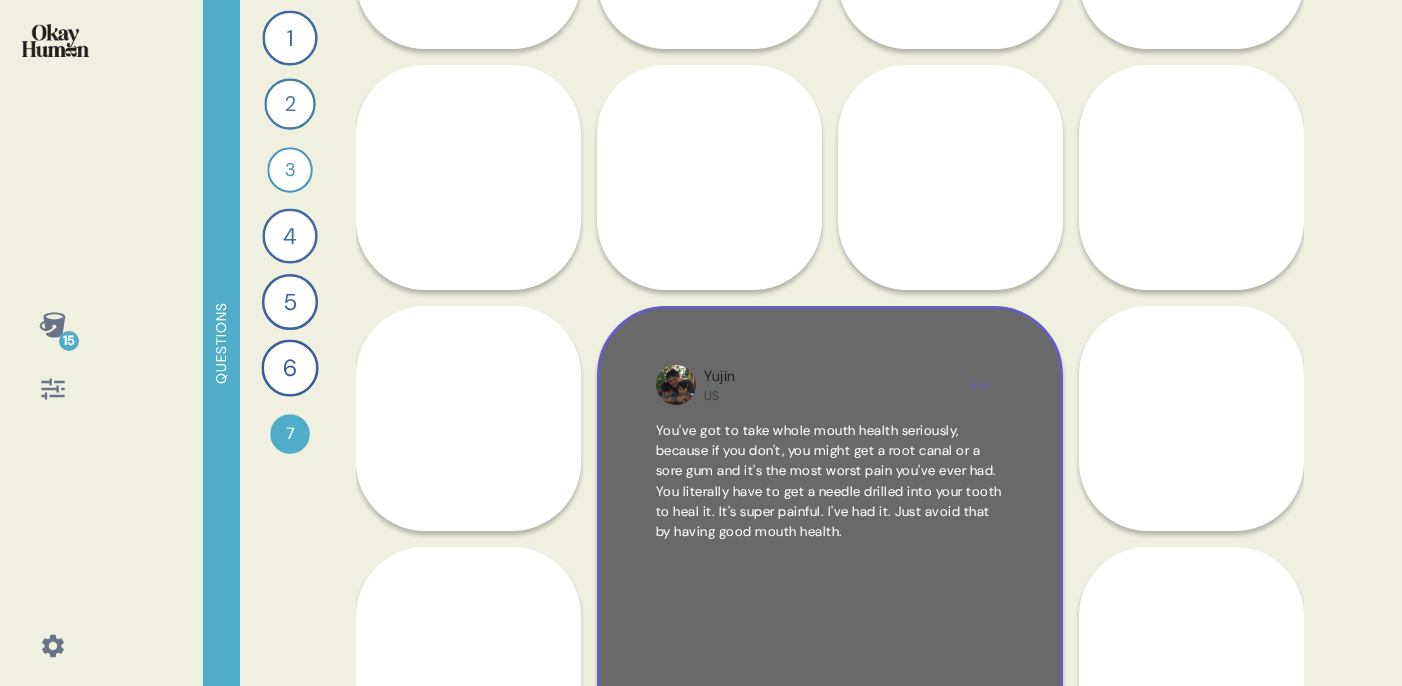 click on "Yujin US You've got to take whole mouth health seriously, because if you don't, you might get a root canal or a sore gum and it's the most worst pain you've ever had. You literally have to get a needle drilled into your tooth to heal it. It's super painful. I've had it. Just avoid that by having good mouth health." at bounding box center [830, 539] 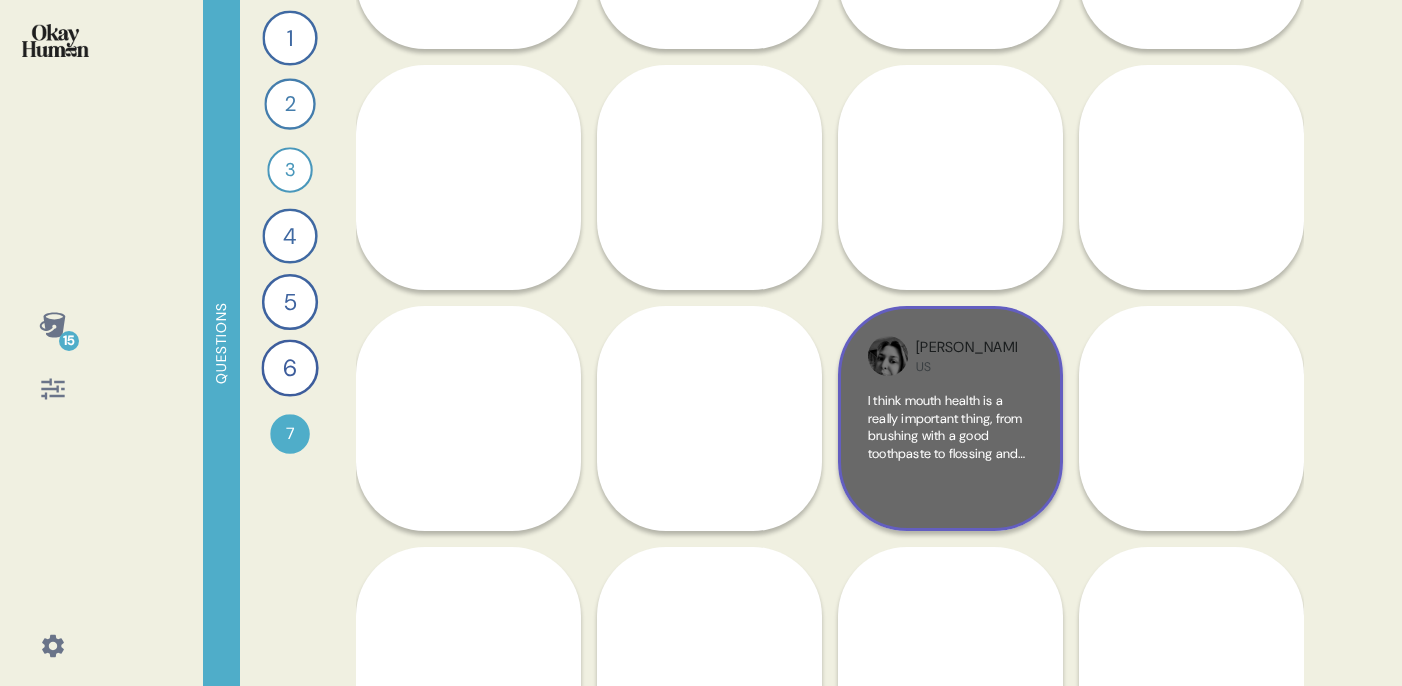 click on "I think mouth health is a really important thing, from brushing with a good toothpaste to flossing and also using a good mouthwash in order to keep germs and cavities away and in order to freshen your breath. So I think that's all part of a good mouth care routine. Thank you." at bounding box center (949, 497) 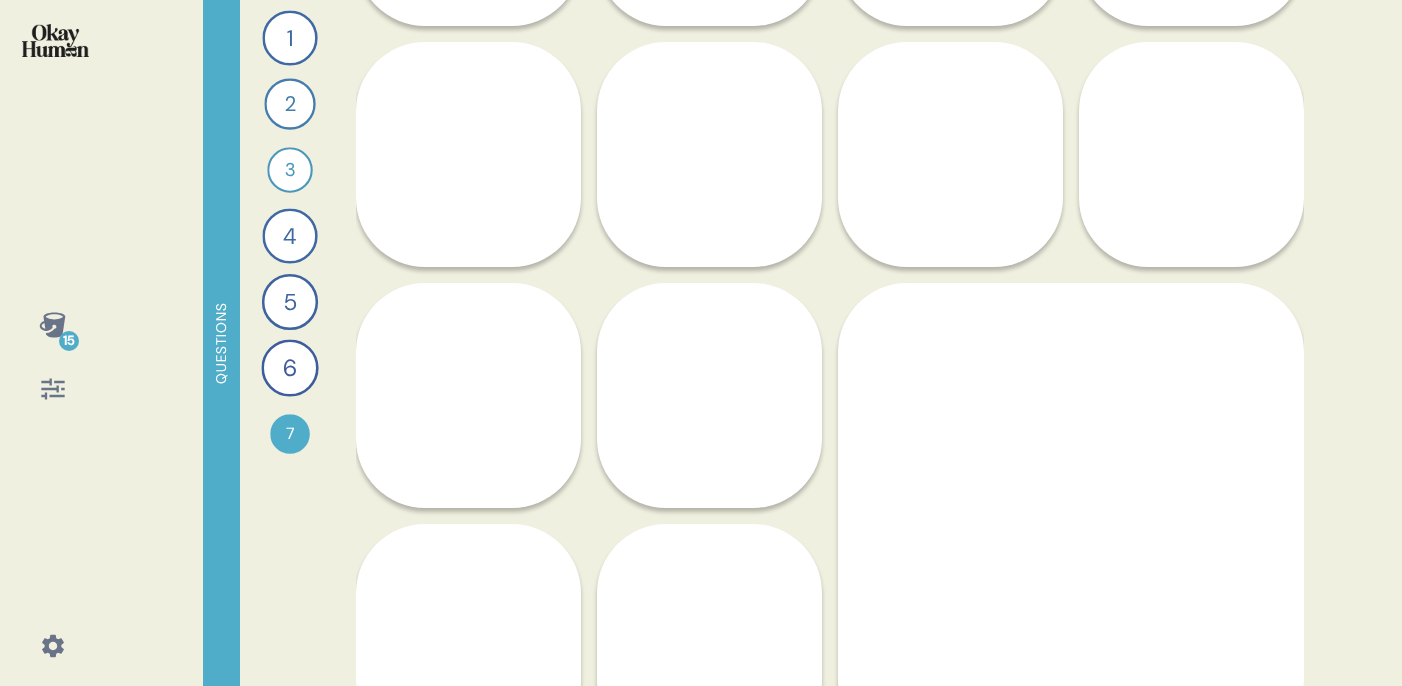 scroll, scrollTop: 940, scrollLeft: 0, axis: vertical 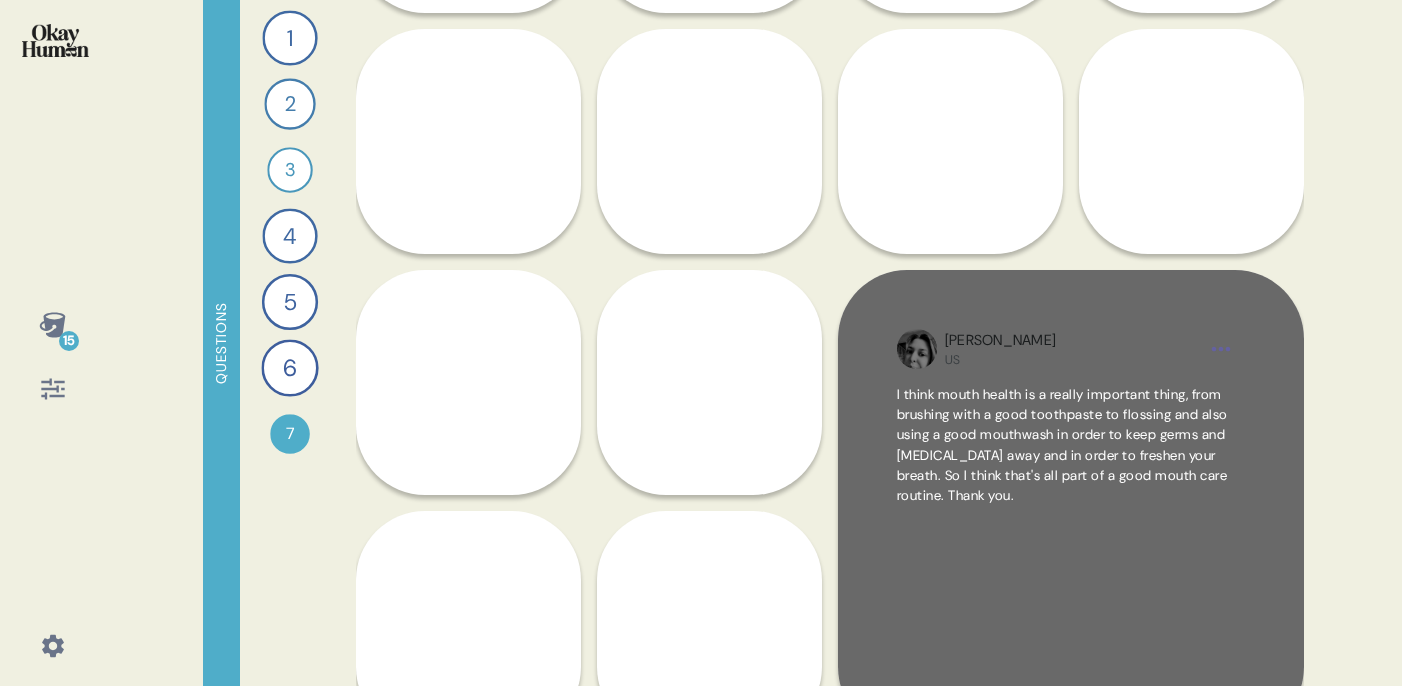 click on "I think mouth health is a really important thing, from brushing with a good toothpaste to flossing and also using a good mouthwash in order to keep germs and cavities away and in order to freshen your breath. So I think that's all part of a good mouth care routine. Thank you." at bounding box center [1062, 445] 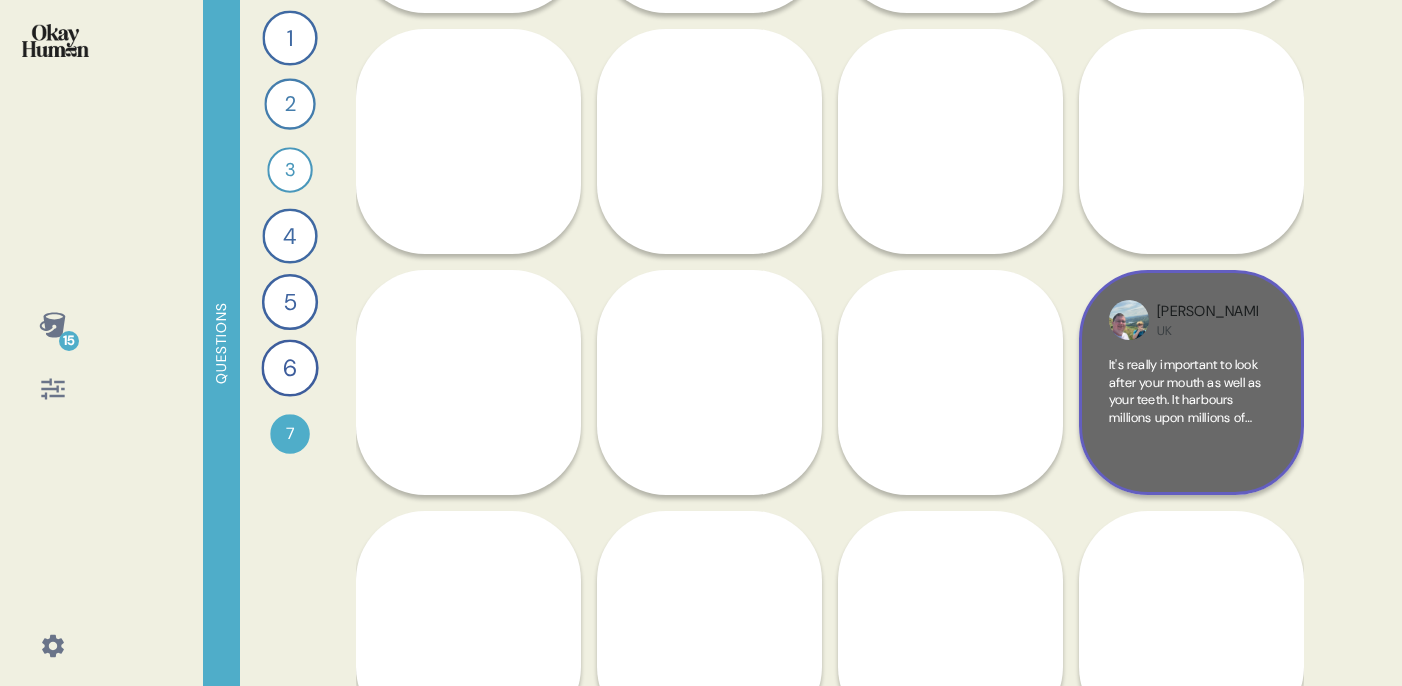 click on "It's really important to look after your mouth as well as your teeth. It harbours millions upon millions of bacteria and having good oral hygiene in all areas of your mouth can really, really help improve outcomes such as tooth decay and viruses." at bounding box center [1191, 391] 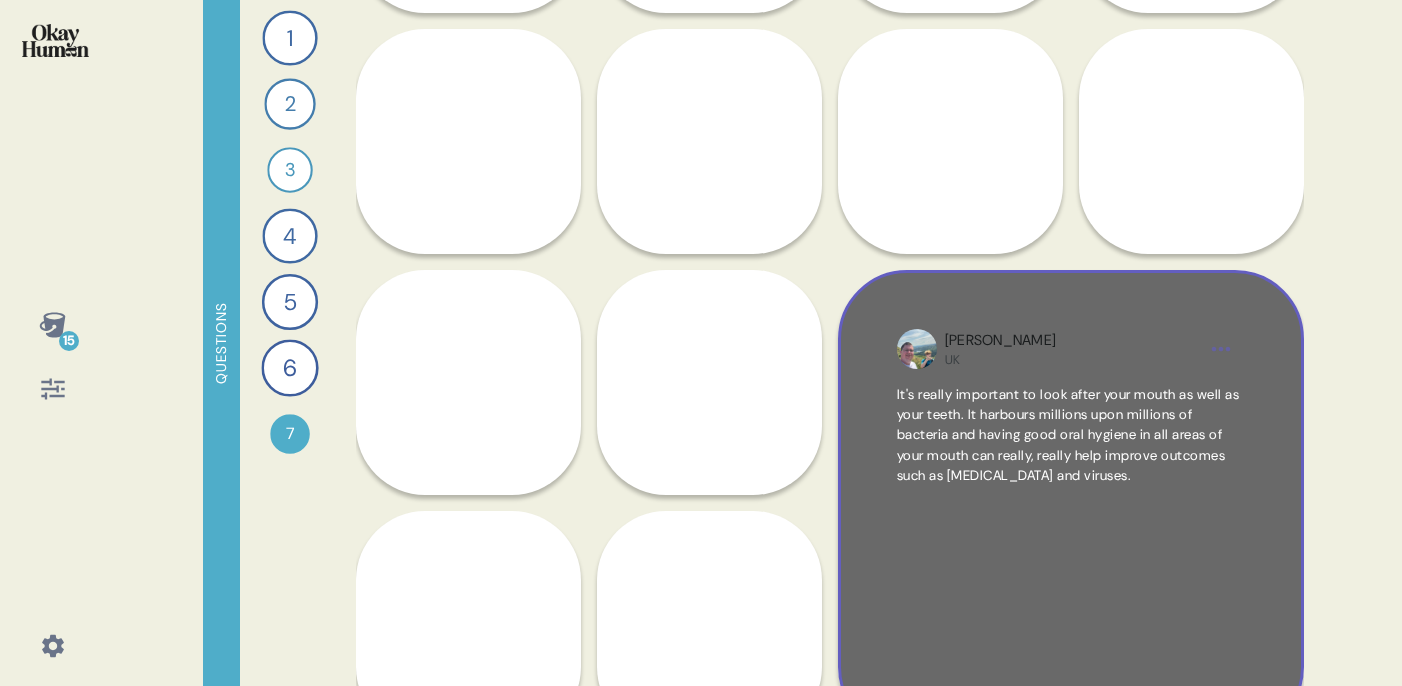 click on "Marc UK It's really important to look after your mouth as well as your teeth. It harbours millions upon millions of bacteria and having good oral hygiene in all areas of your mouth can really, really help improve outcomes such as tooth decay and viruses." at bounding box center (1071, 503) 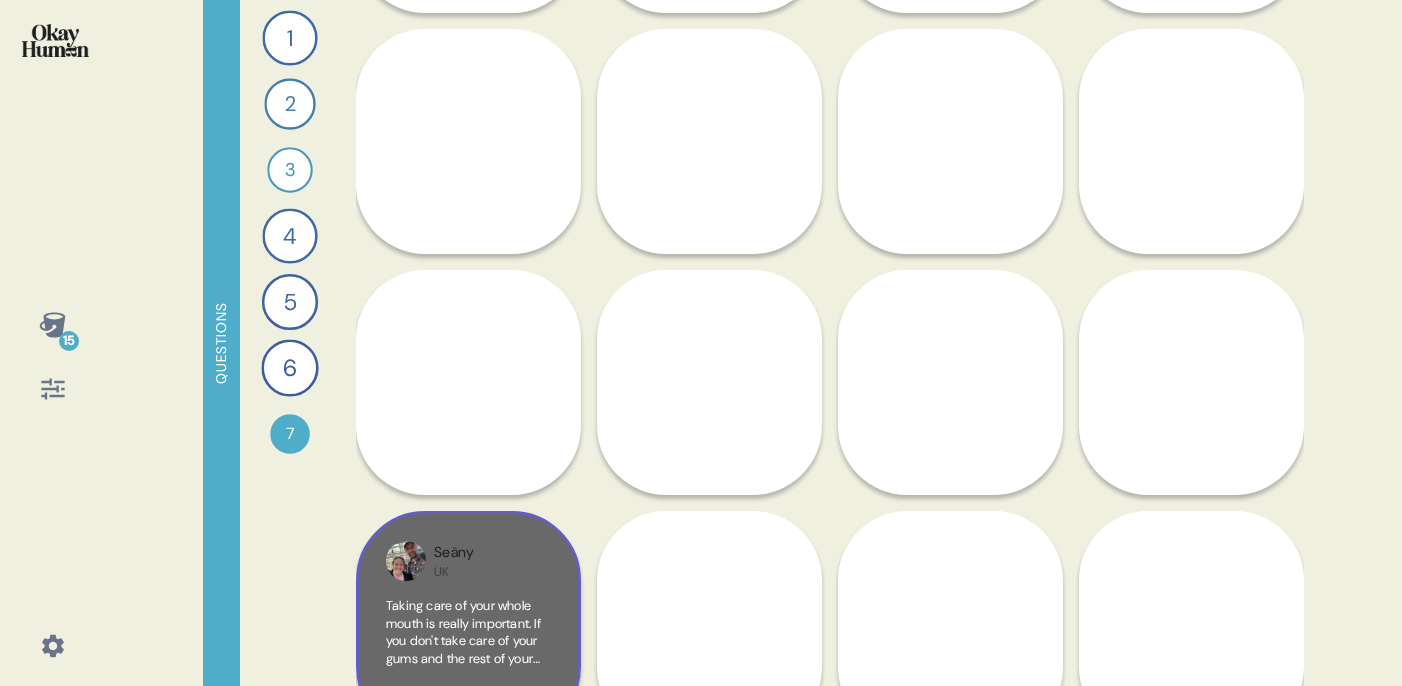 click on "Taking care of your whole mouth is really important. If you don't take care of your gums and the rest of your mouth can lead to gum loss, bone loss, which eventually lead to tooth loss. So there's no point just taking care of your teeth." at bounding box center (466, 684) 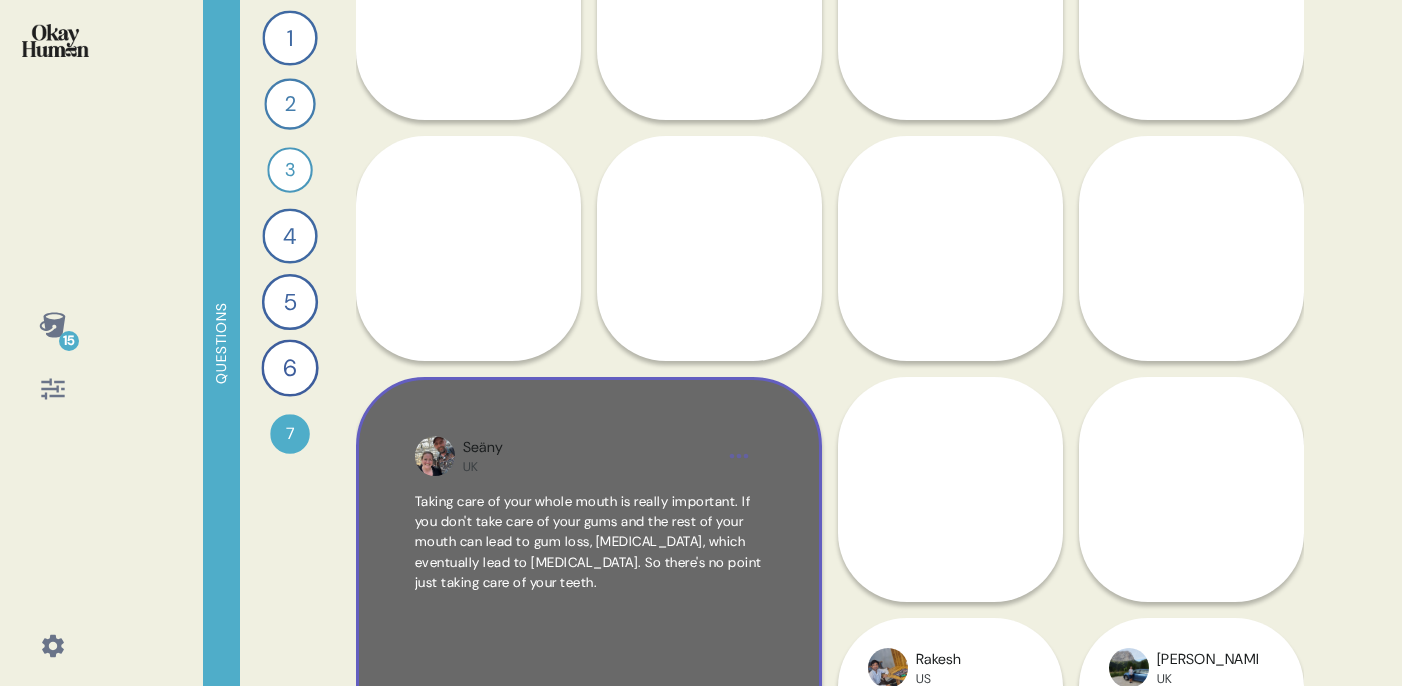 scroll, scrollTop: 1082, scrollLeft: 0, axis: vertical 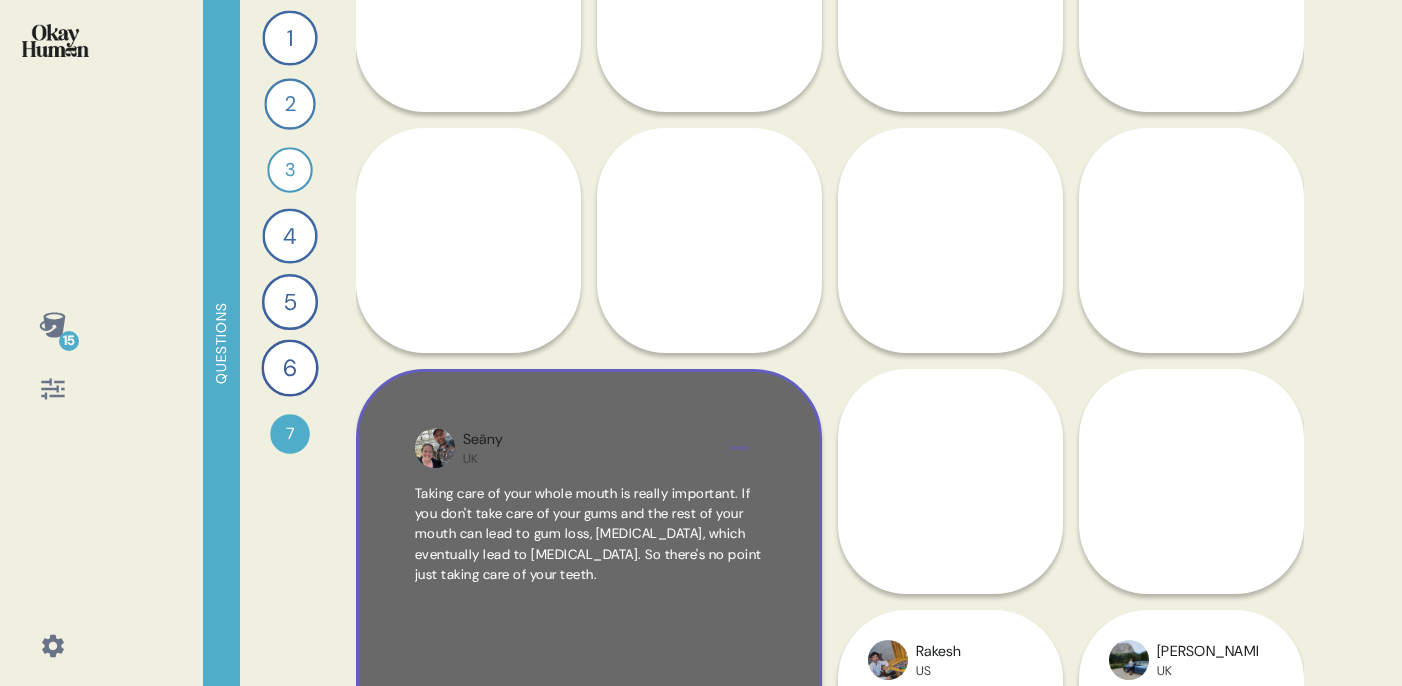 click on "Taking care of your whole mouth is really important. If you don't take care of your gums and the rest of your mouth can lead to gum loss, bone loss, which eventually lead to tooth loss. So there's no point just taking care of your teeth." at bounding box center [588, 534] 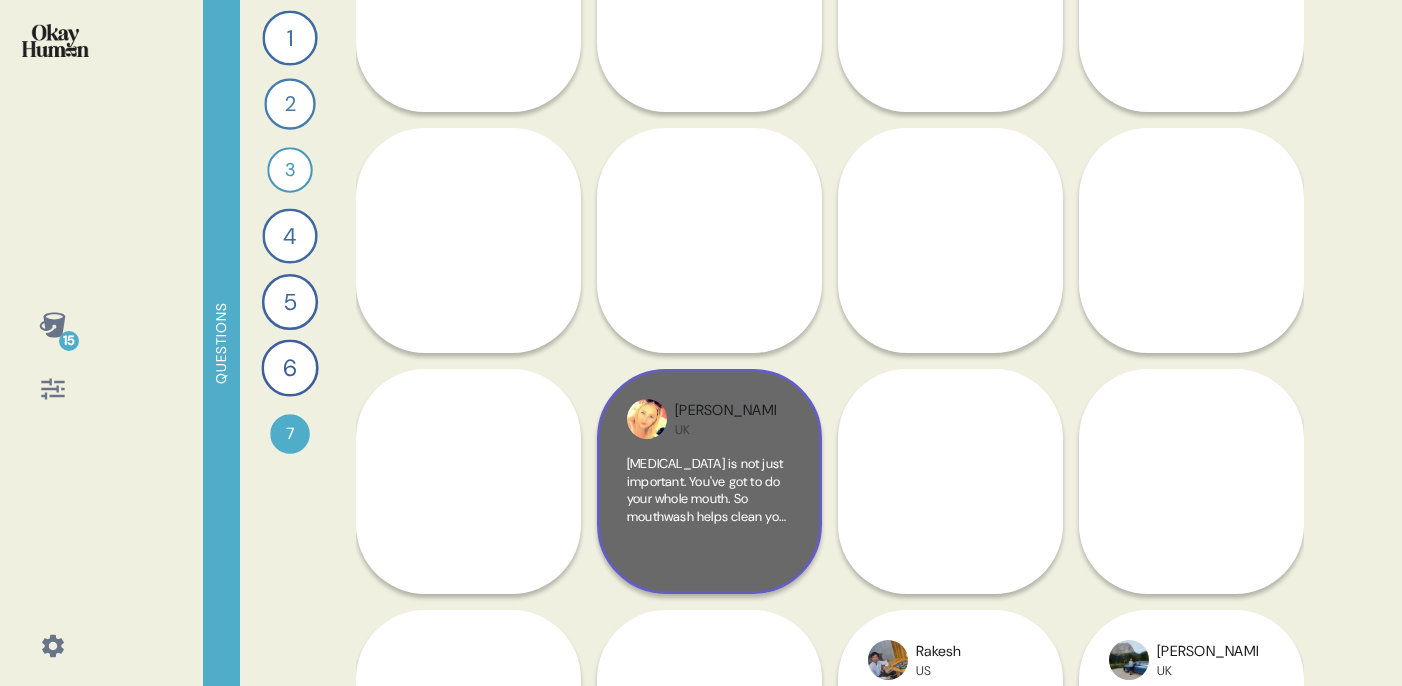 click on "Brushing teeth is not just important. You've got to do your whole mouth. So mouthwash helps clean your tongue, the back of your throat. And it's really essential because it's part of your whole general health." at bounding box center (709, 525) 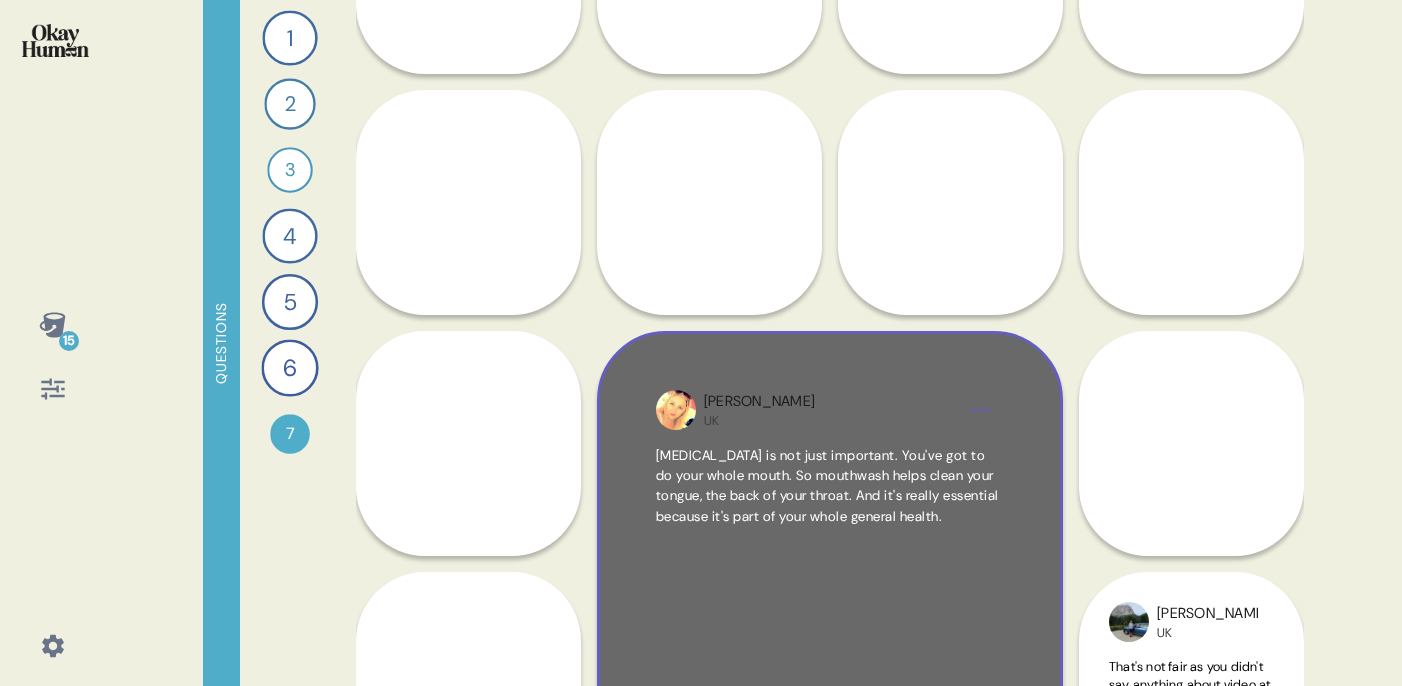 scroll, scrollTop: 1126, scrollLeft: 0, axis: vertical 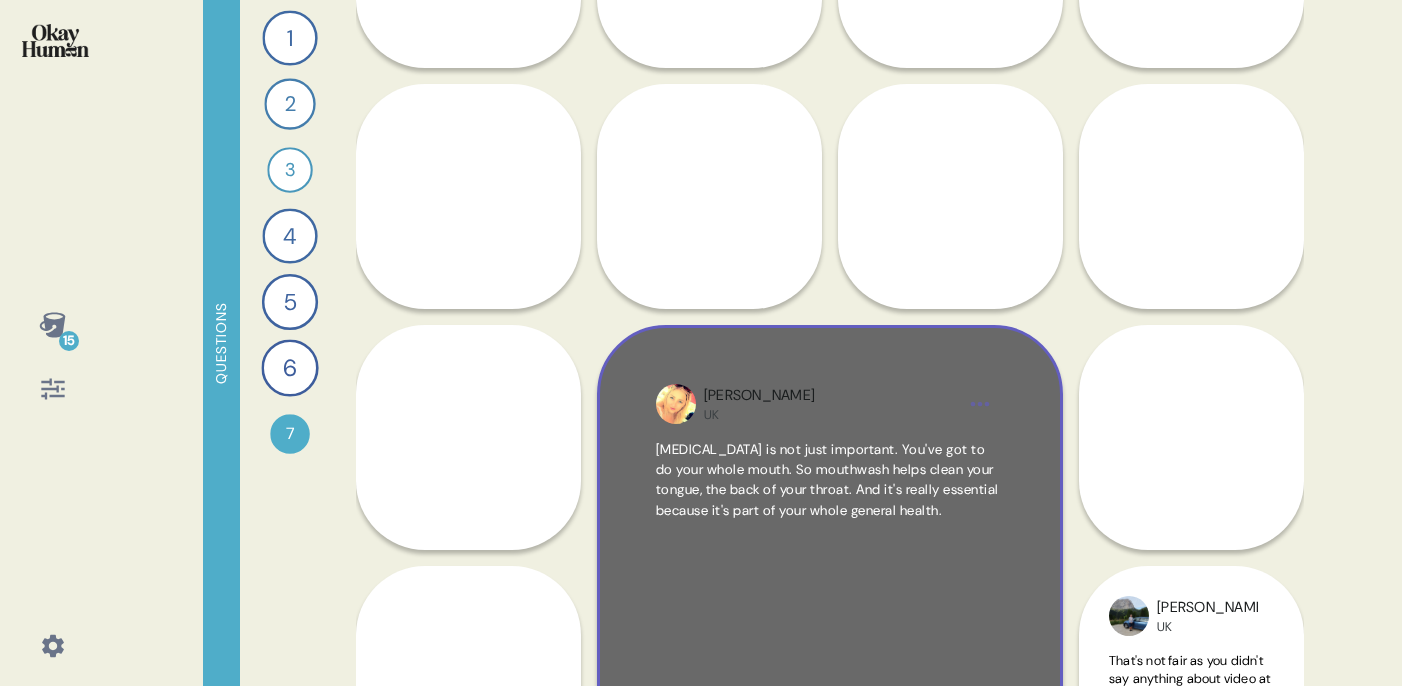 click on "Brushing teeth is not just important. You've got to do your whole mouth. So mouthwash helps clean your tongue, the back of your throat. And it's really essential because it's part of your whole general health." at bounding box center [827, 480] 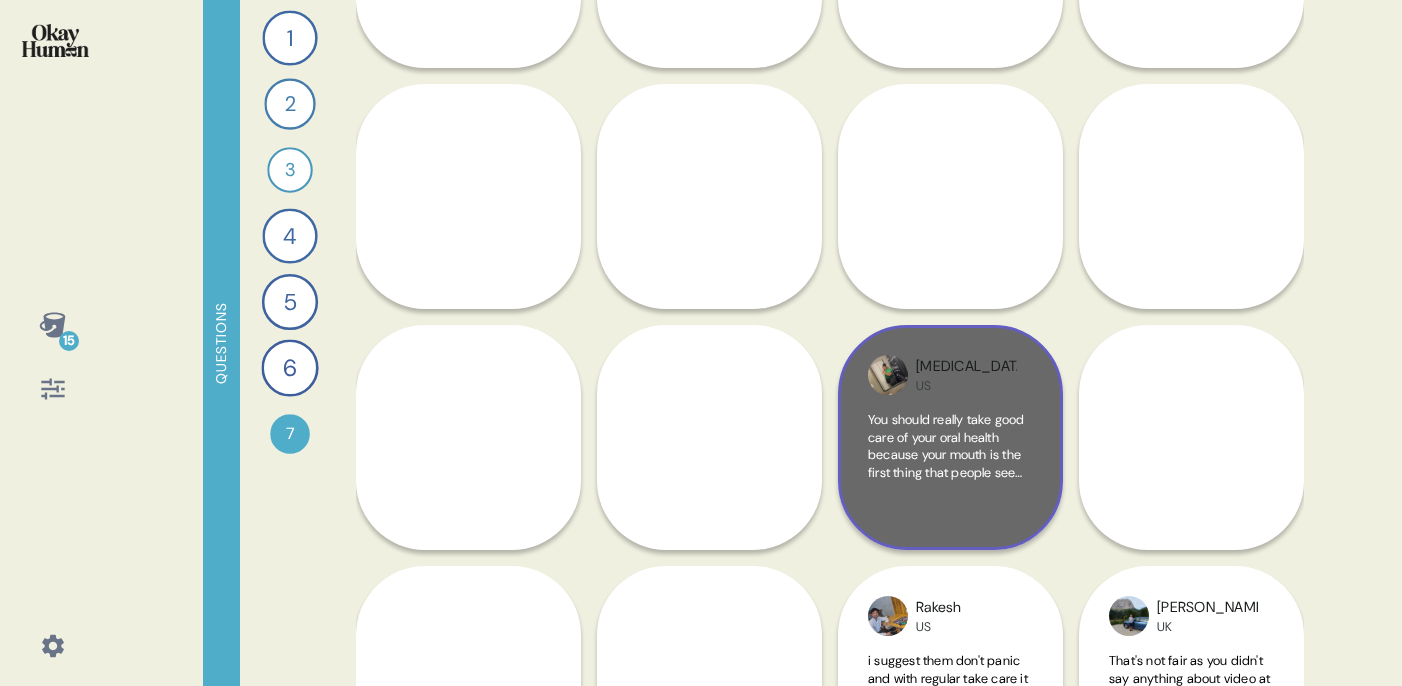 click on "You should really take good care of your oral health because your mouth is the first thing that people see so. Well, your face is the first thing that people see with your mouth. It is." at bounding box center [948, 472] 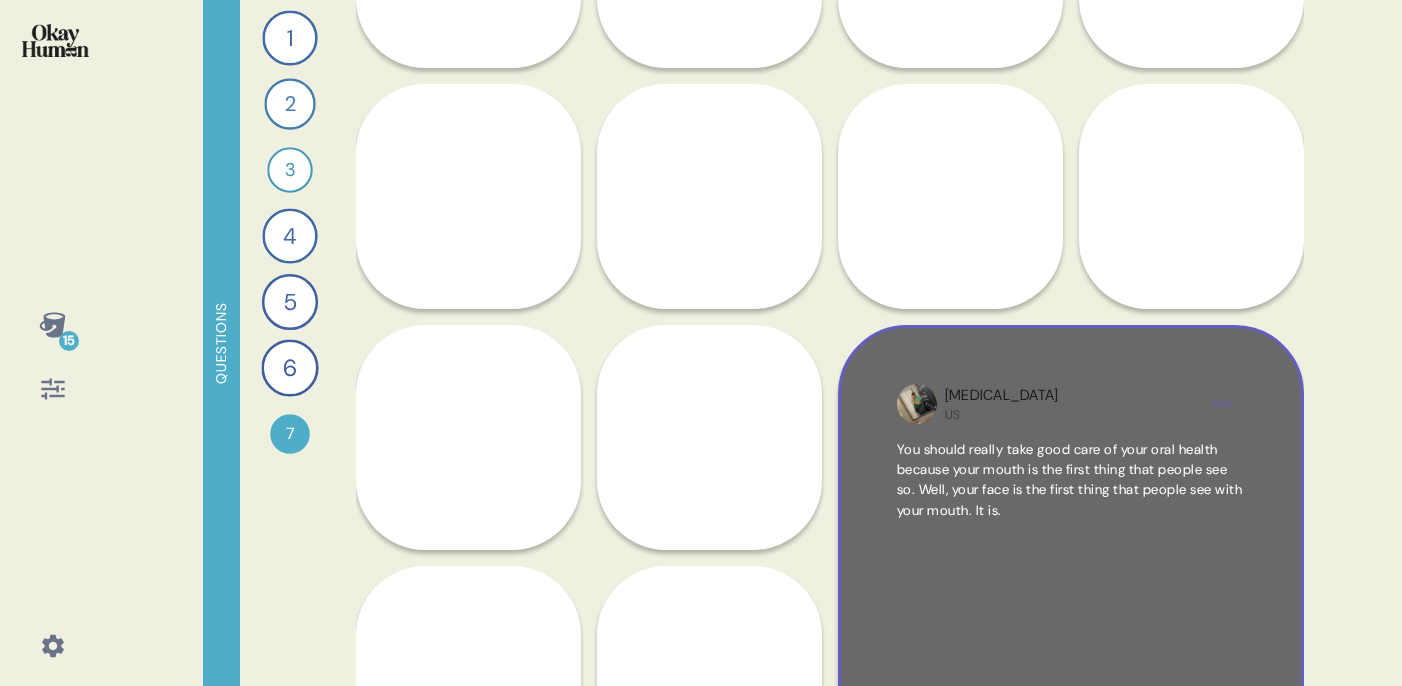 click at bounding box center [917, 404] 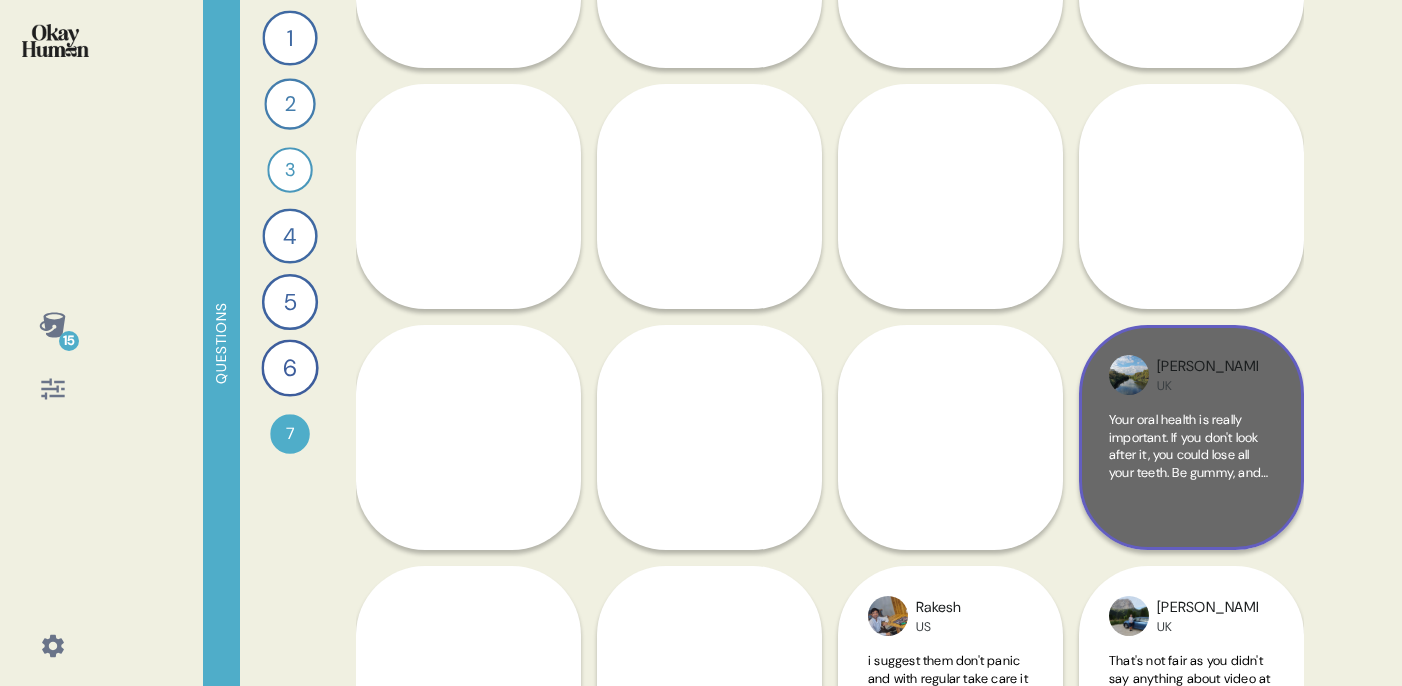 click on "Your oral health is really important. If you don't look after it, you could lose all your teeth. Be gummy, and you could have gum cancer and gum disease." at bounding box center (1188, 472) 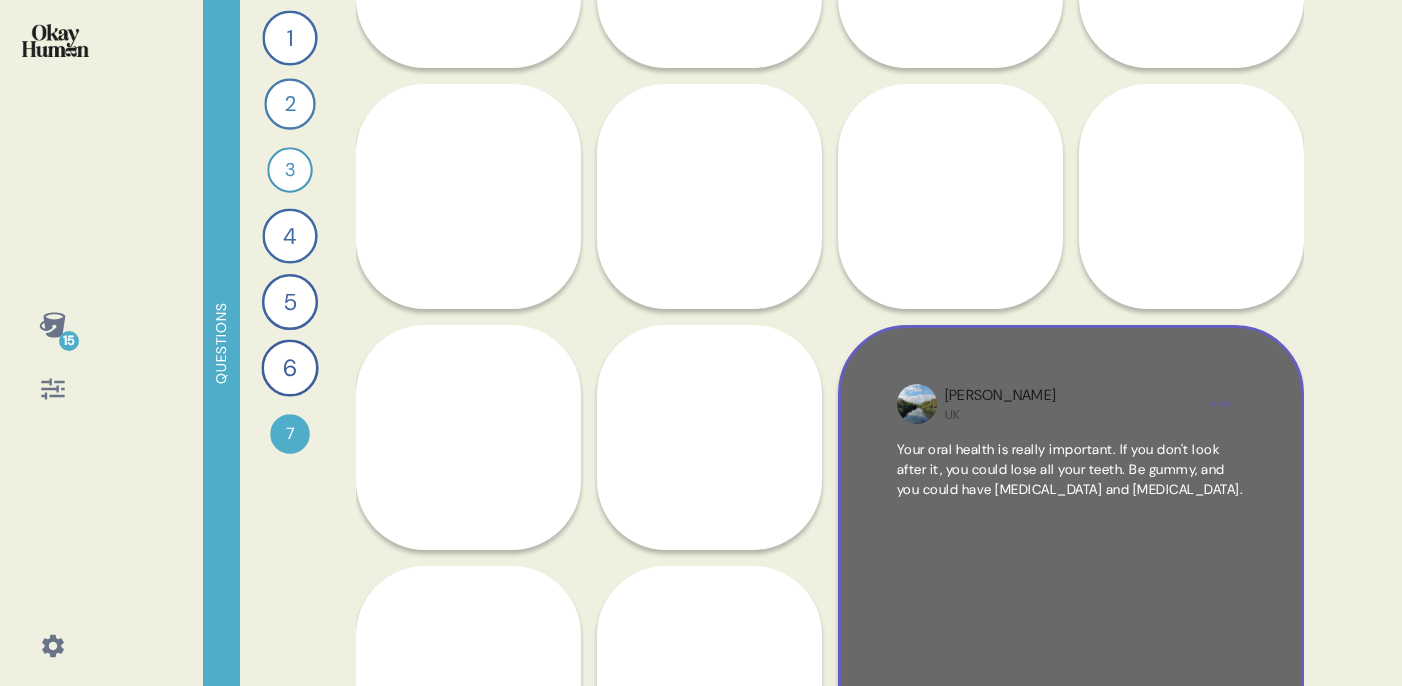 click on "Steve UK" at bounding box center (1071, 404) 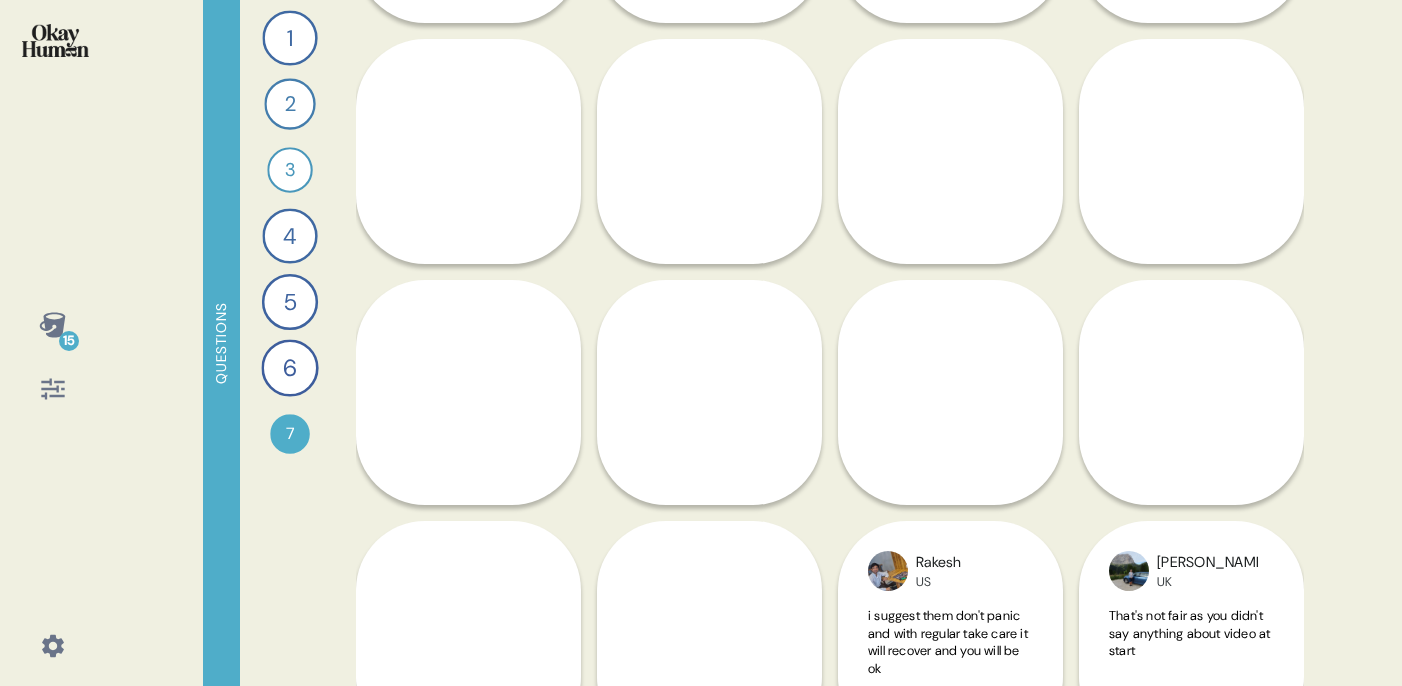 scroll, scrollTop: 1202, scrollLeft: 0, axis: vertical 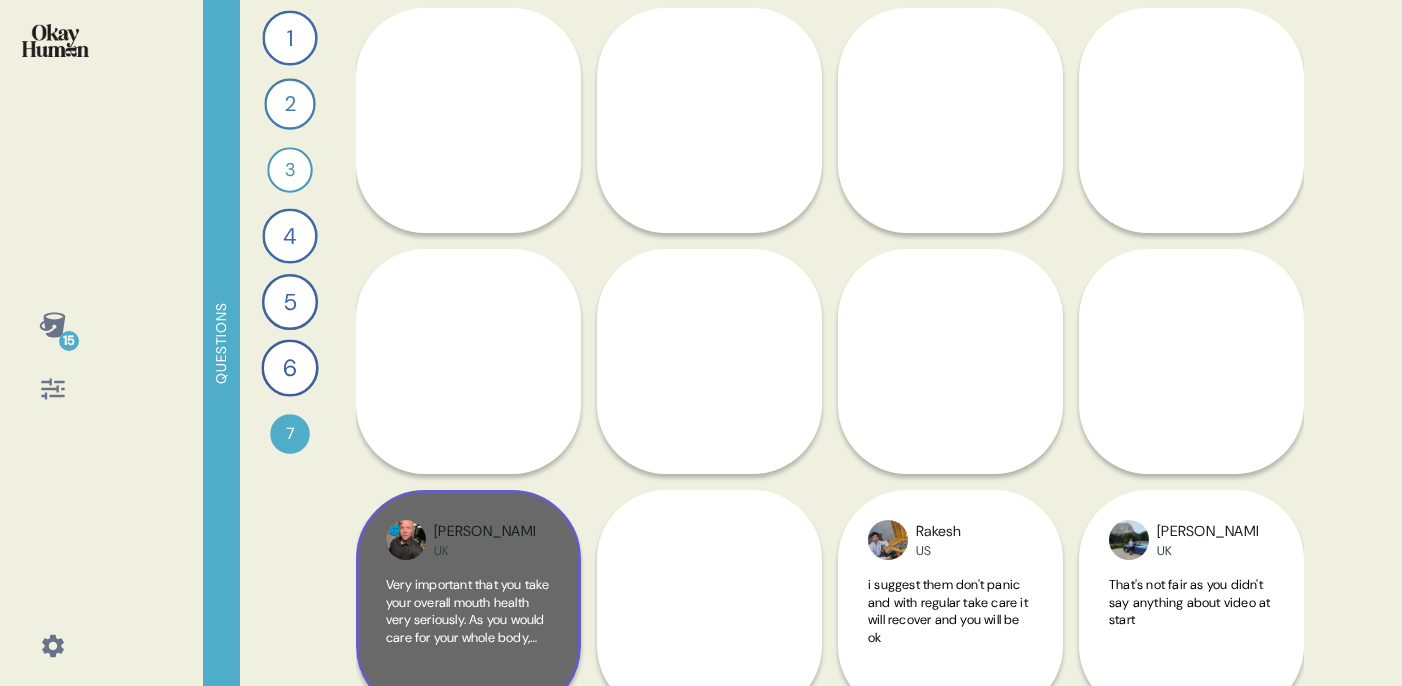 click on "Vince UK" at bounding box center (484, 540) 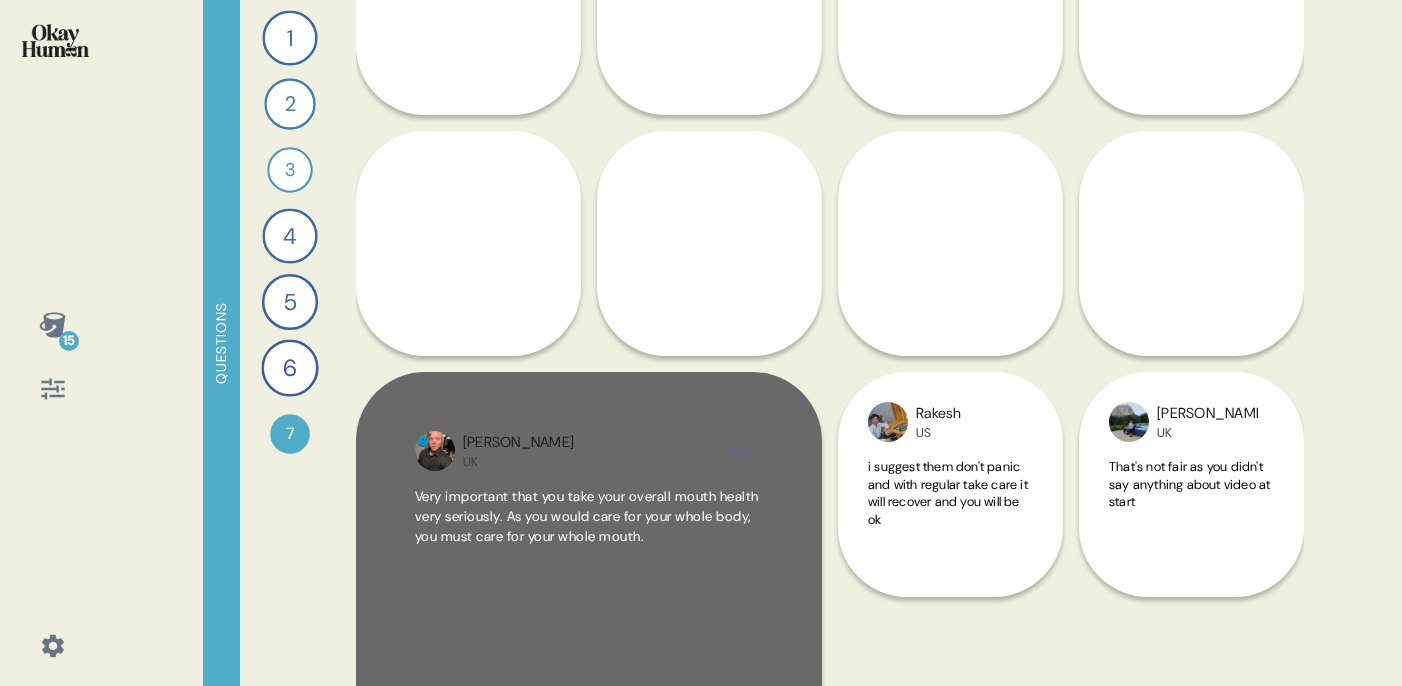 scroll, scrollTop: 1324, scrollLeft: 0, axis: vertical 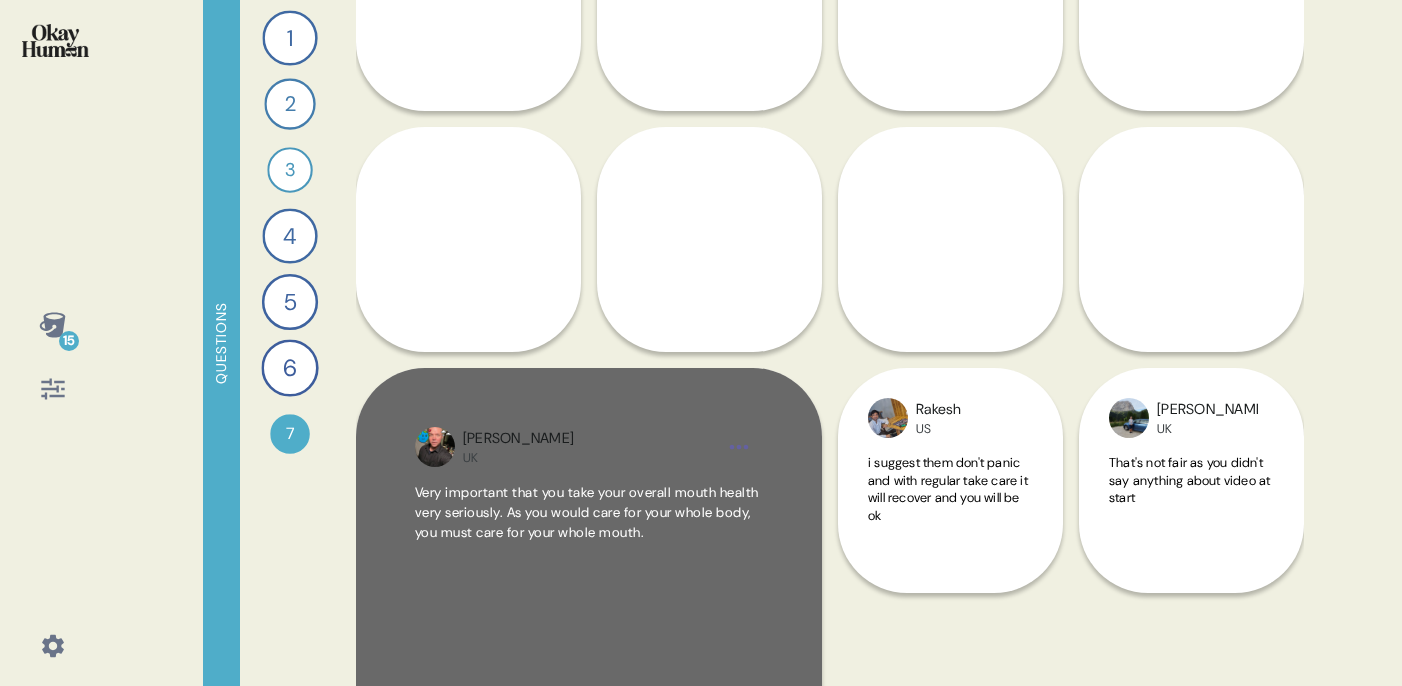 click on "Very important that you take your overall mouth health very seriously. As you would care for your whole body, you must care for your whole mouth." at bounding box center (587, 513) 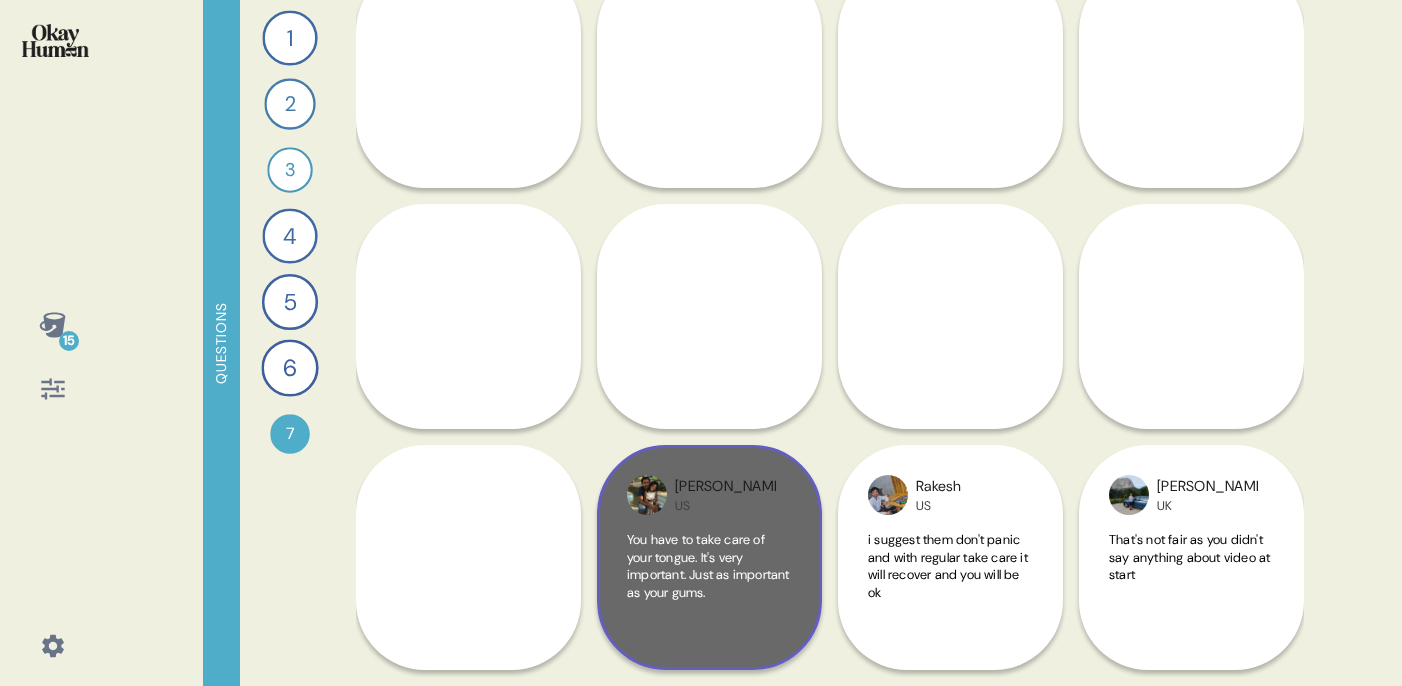 click on "Daniel" at bounding box center [725, 487] 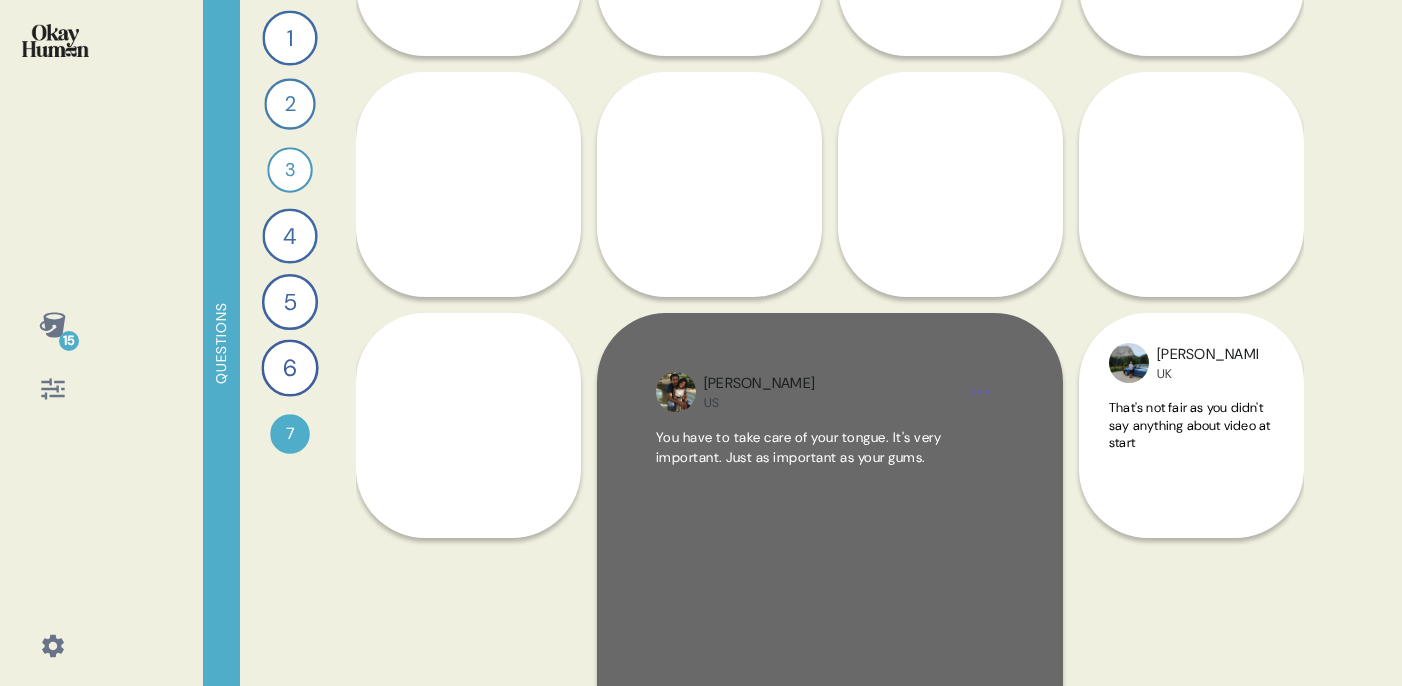scroll, scrollTop: 1385, scrollLeft: 0, axis: vertical 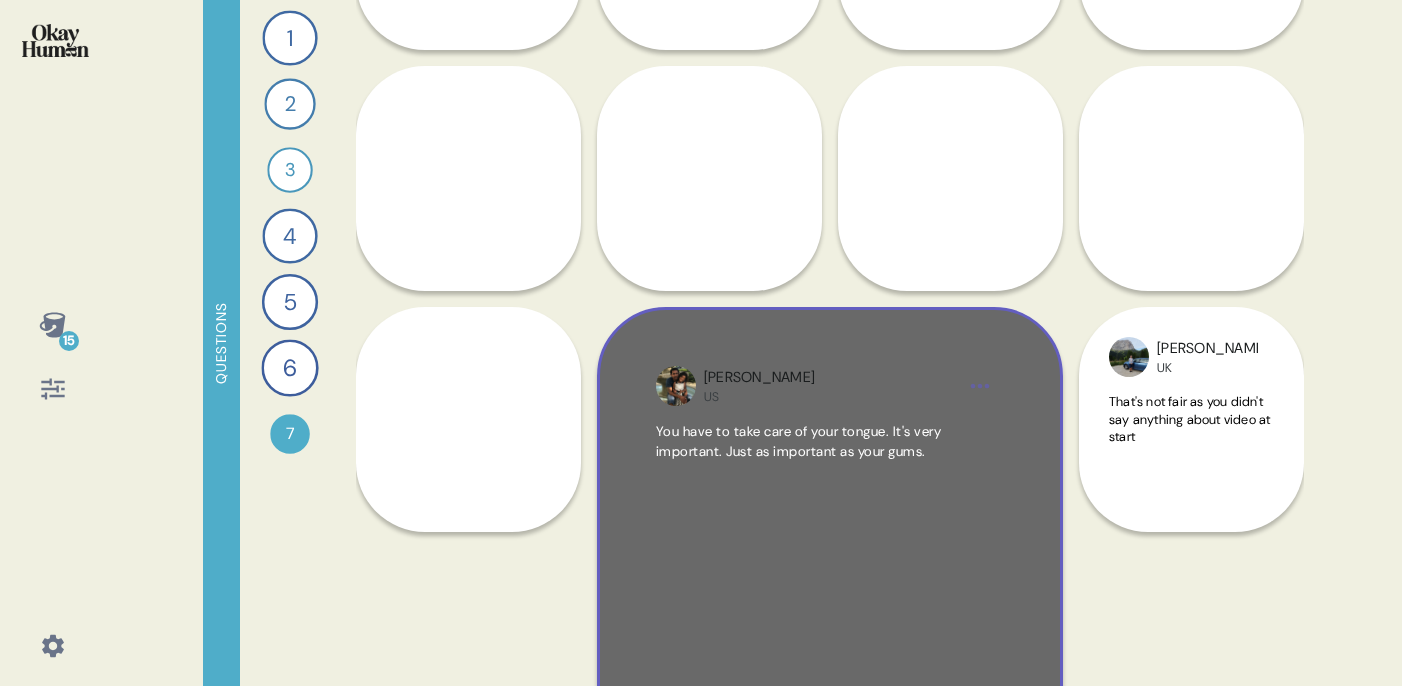 click on "You have to take care of your tongue. It's very important. Just as important as your gums." at bounding box center (830, 568) 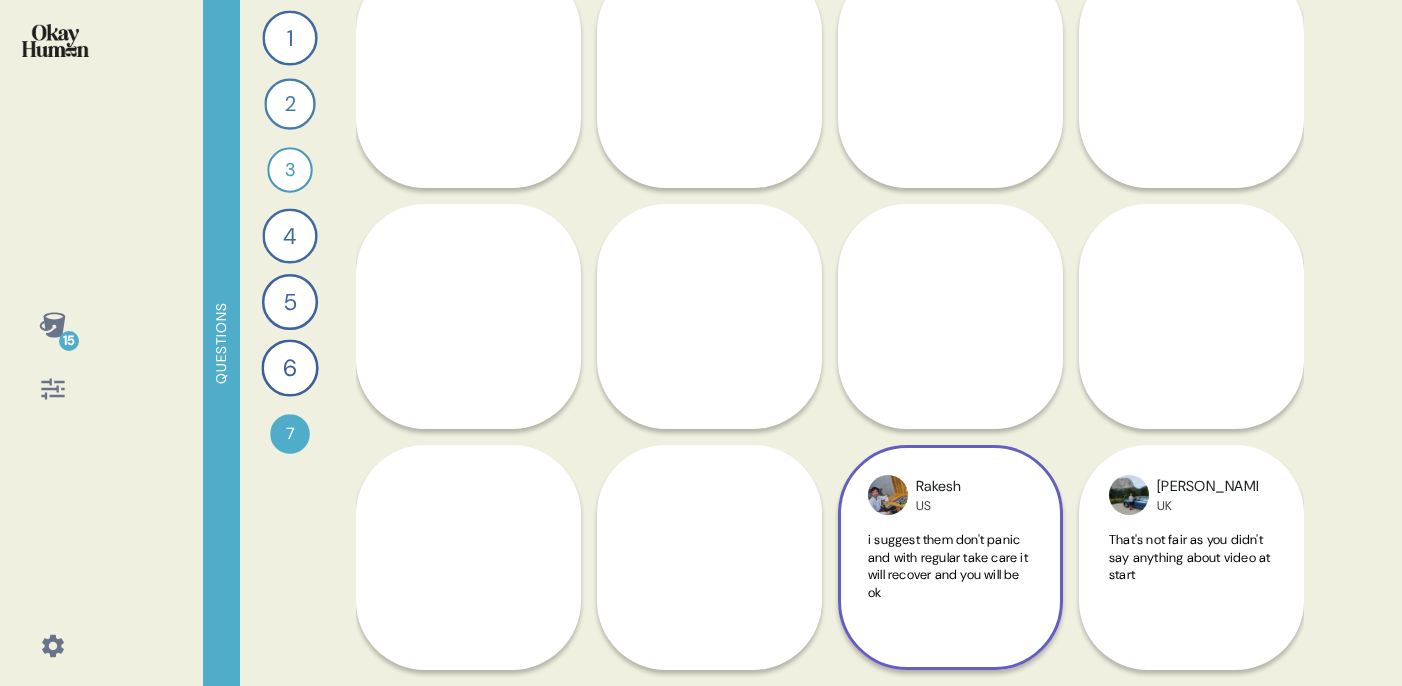 click at bounding box center (888, 495) 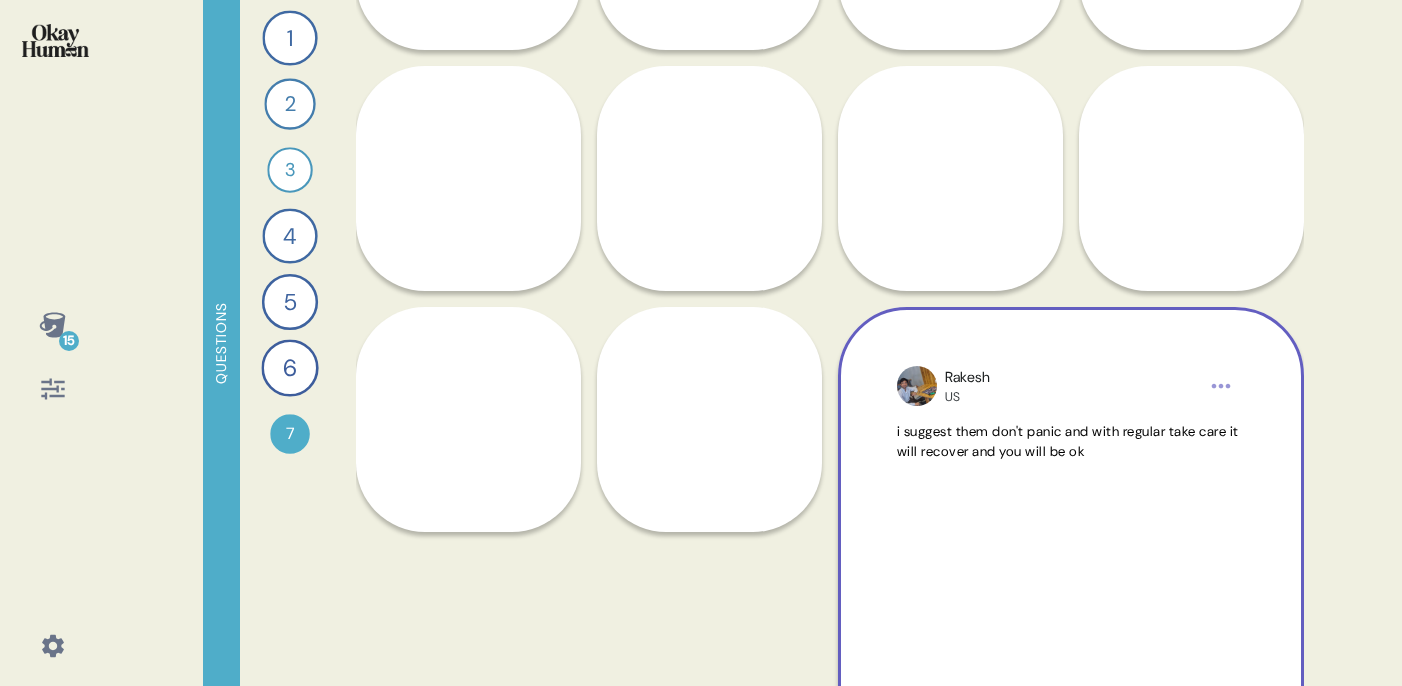 click on "i suggest them don't panic and with regular take care it will recover and you will be ok" at bounding box center (1071, 560) 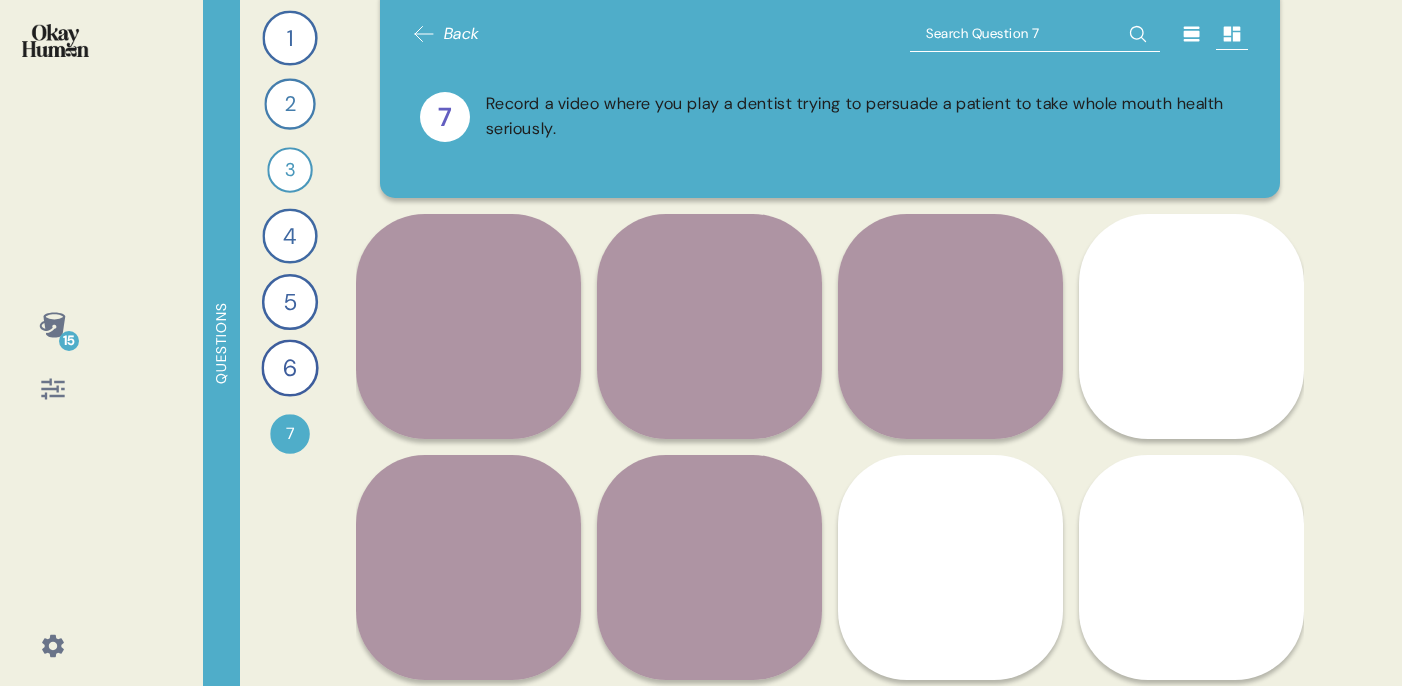 scroll, scrollTop: 0, scrollLeft: 0, axis: both 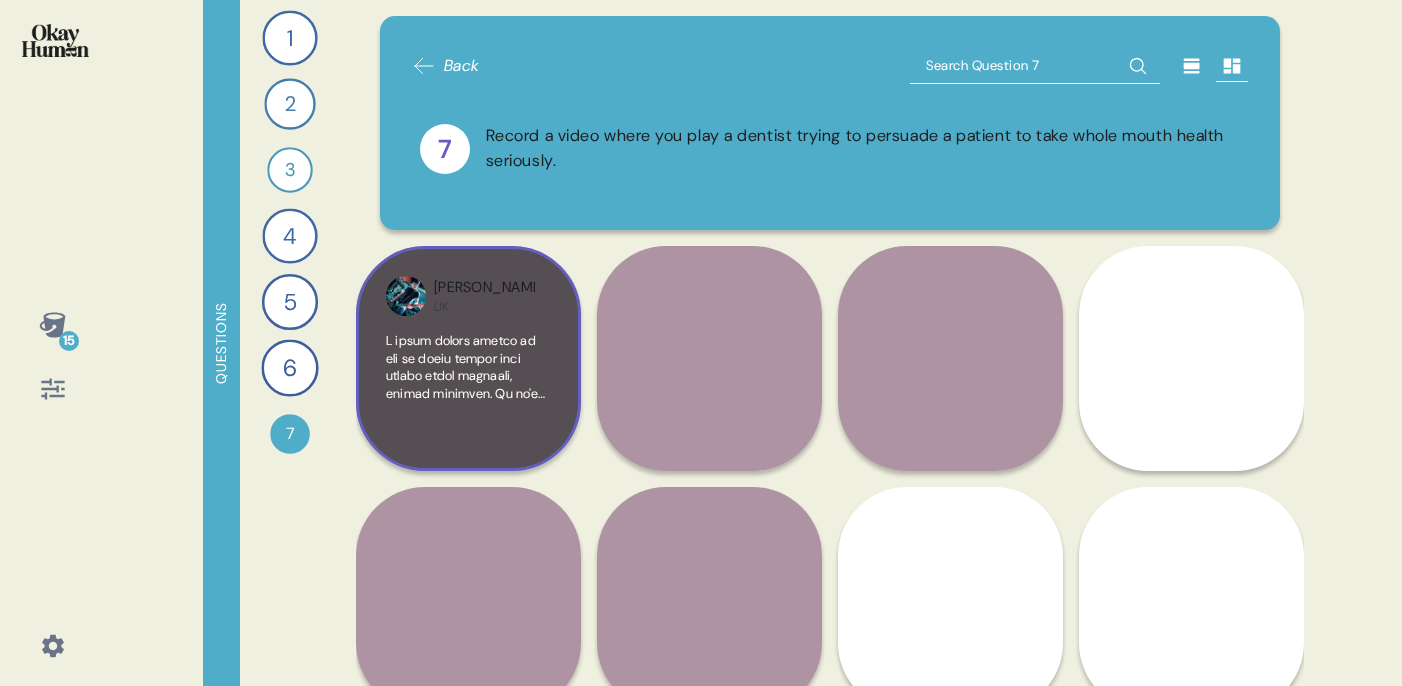 click at bounding box center [468, 919] 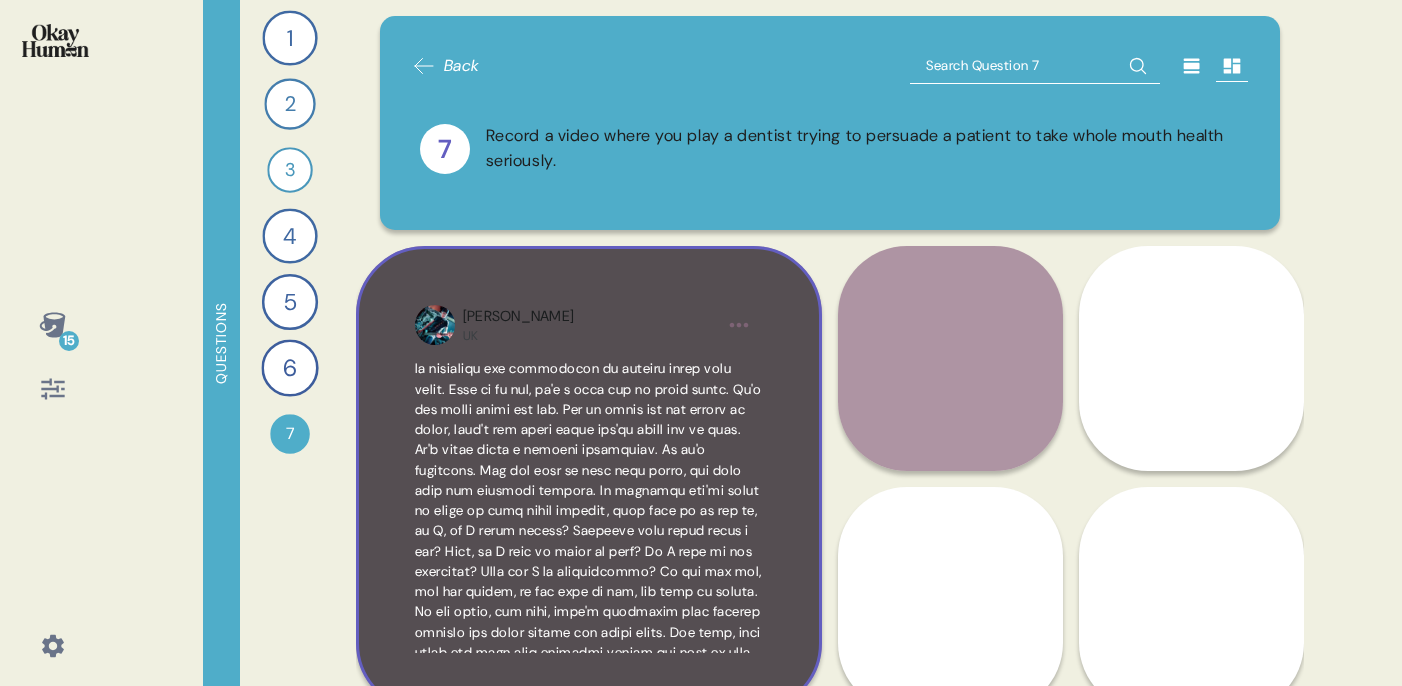 scroll, scrollTop: 43, scrollLeft: 0, axis: vertical 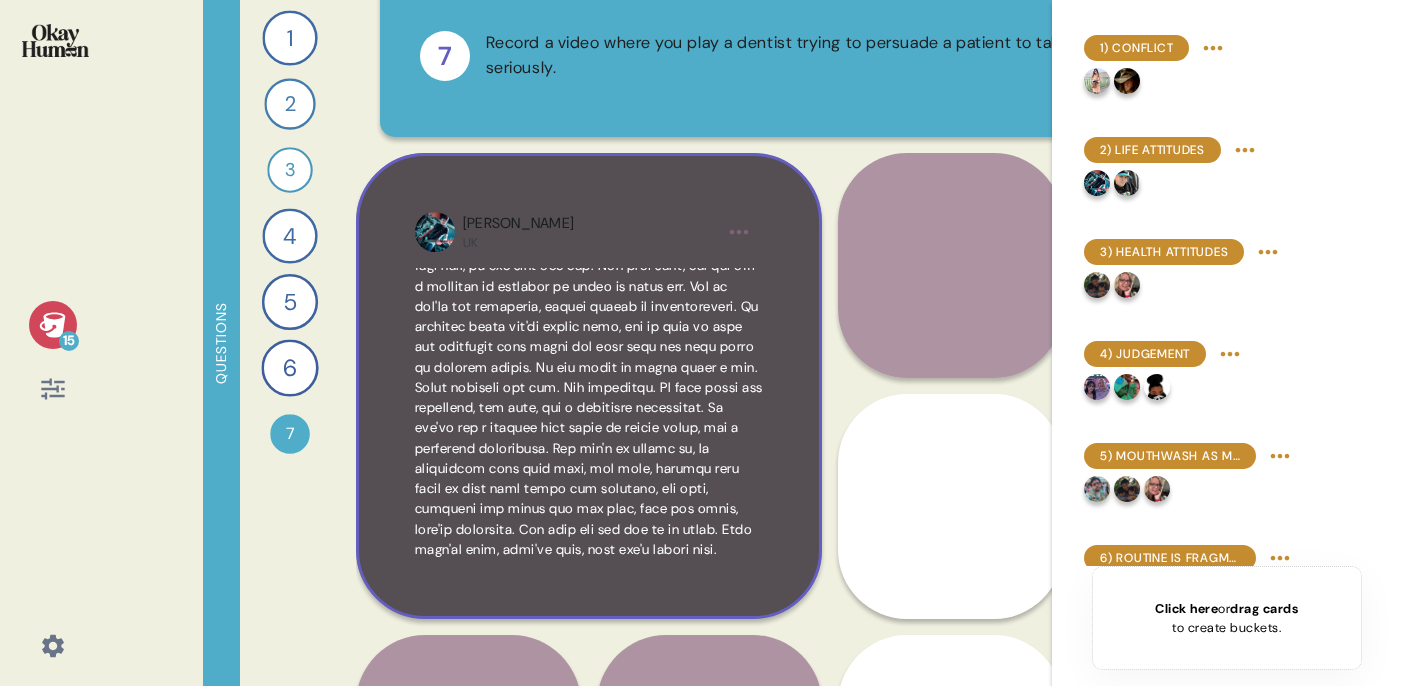 click at bounding box center (589, 225) 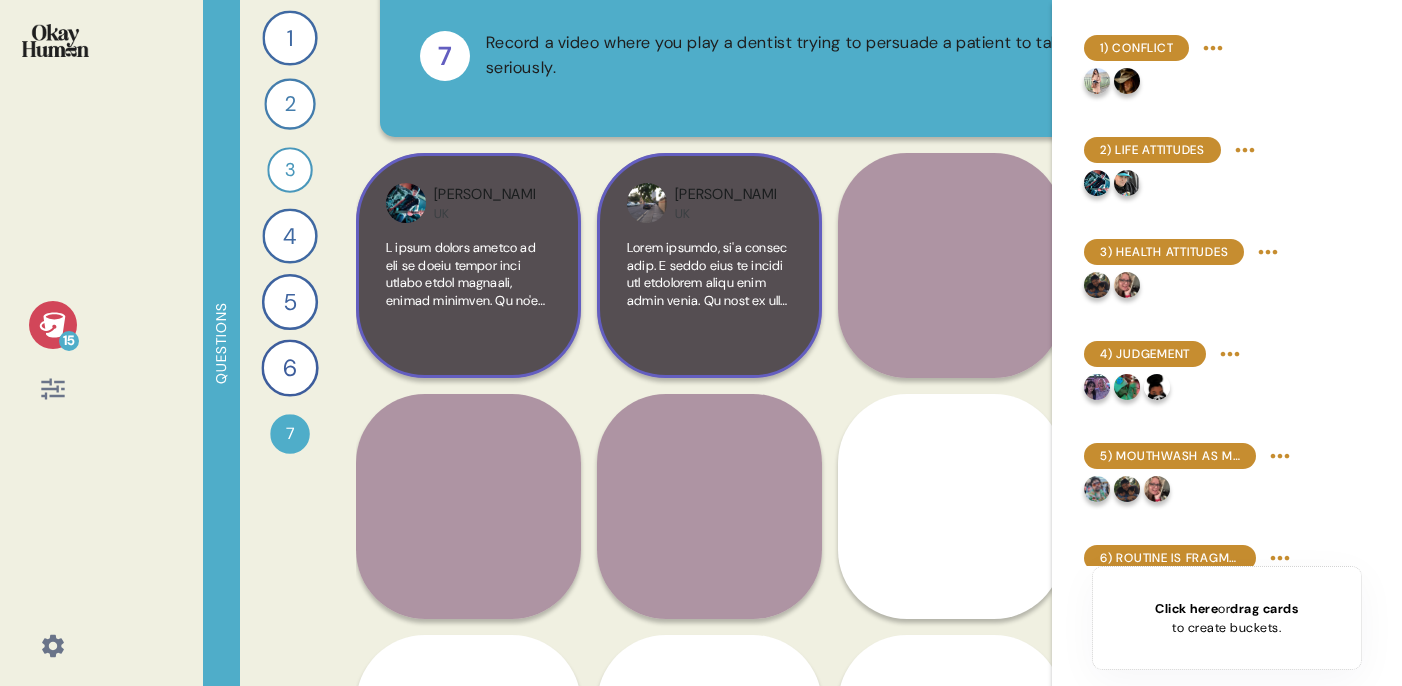 click at bounding box center [709, 703] 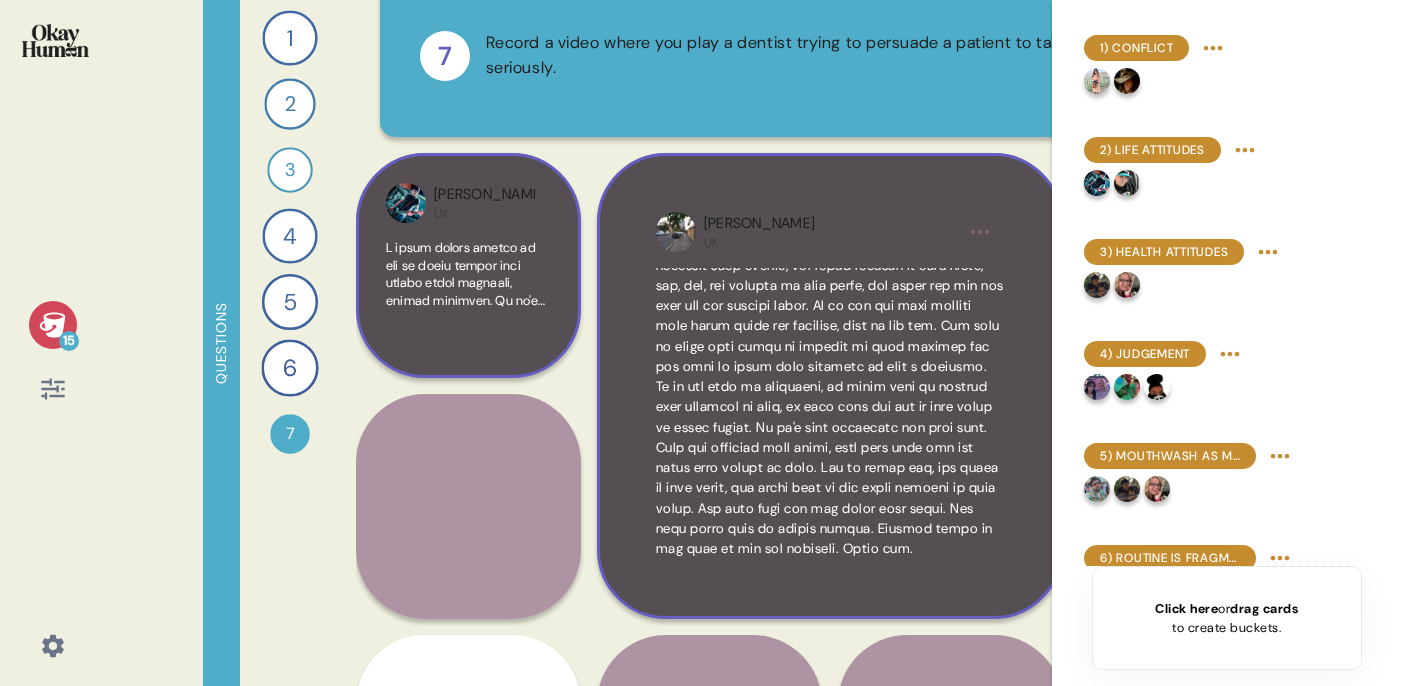 scroll, scrollTop: 275, scrollLeft: 0, axis: vertical 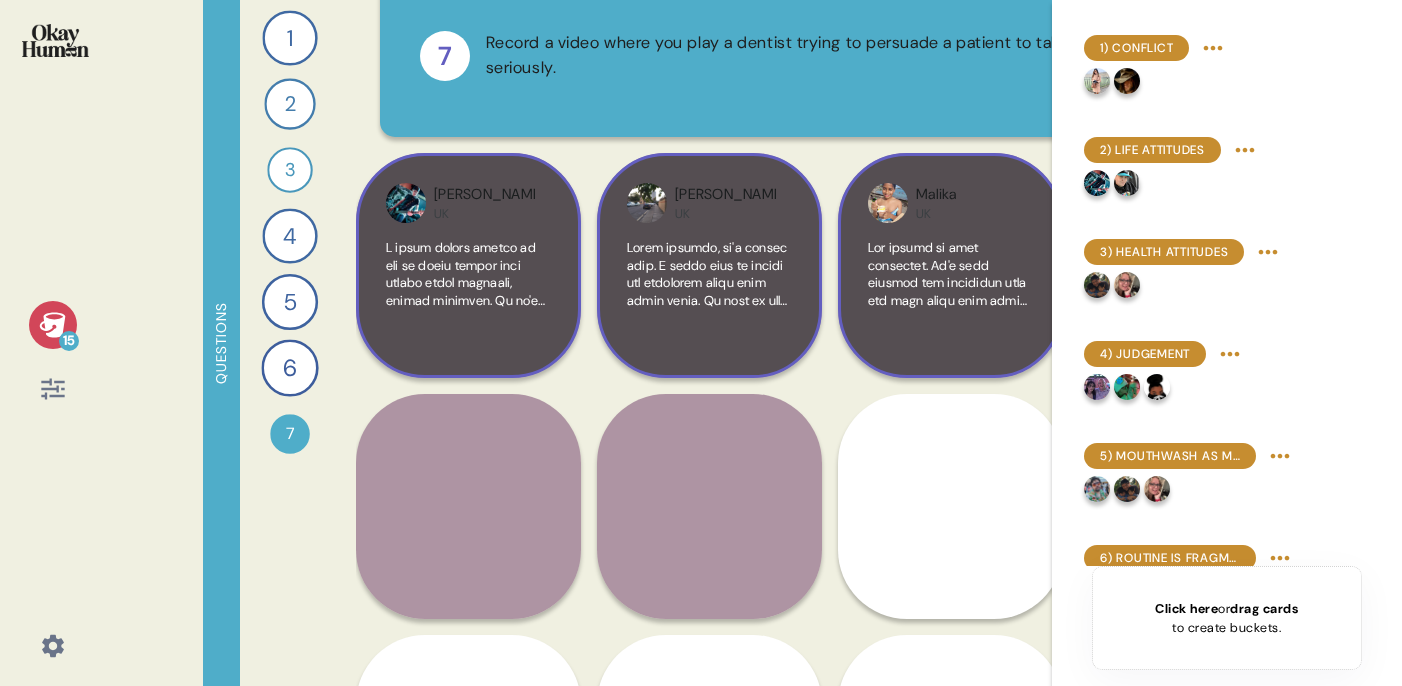 click at bounding box center (950, 651) 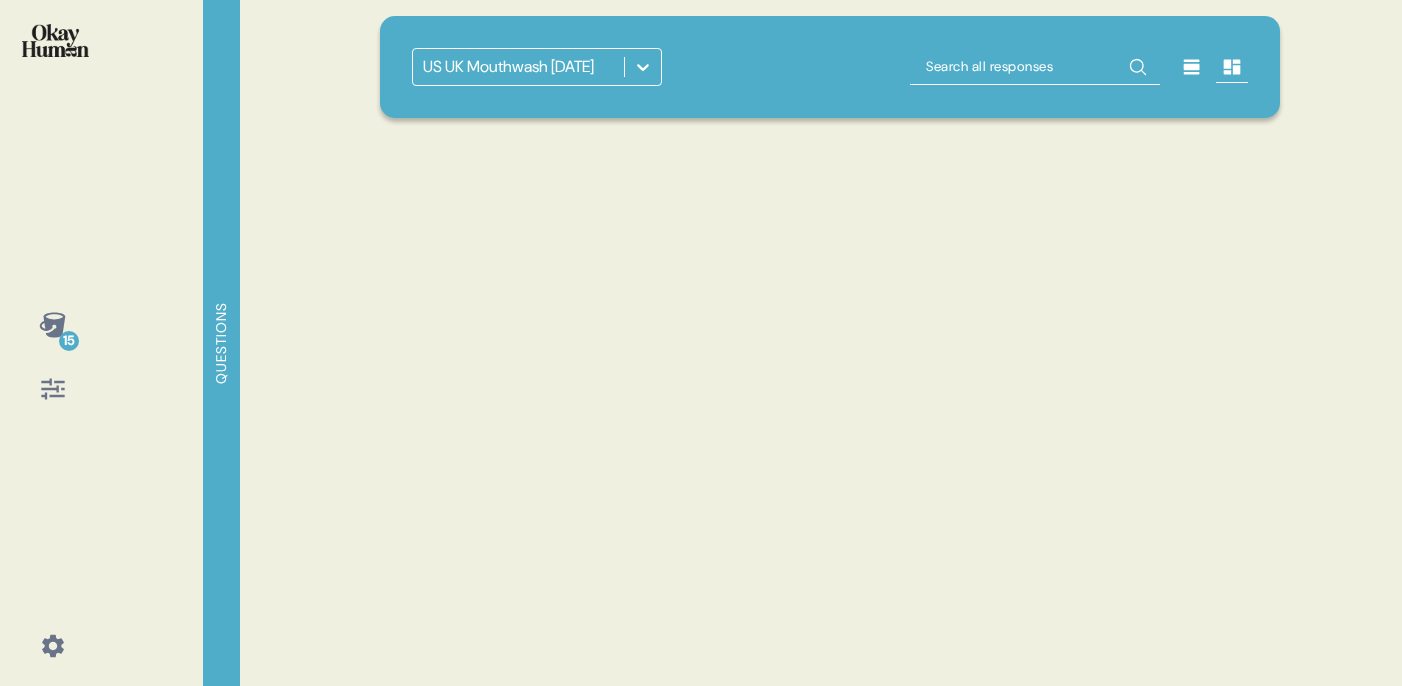 scroll, scrollTop: 0, scrollLeft: 0, axis: both 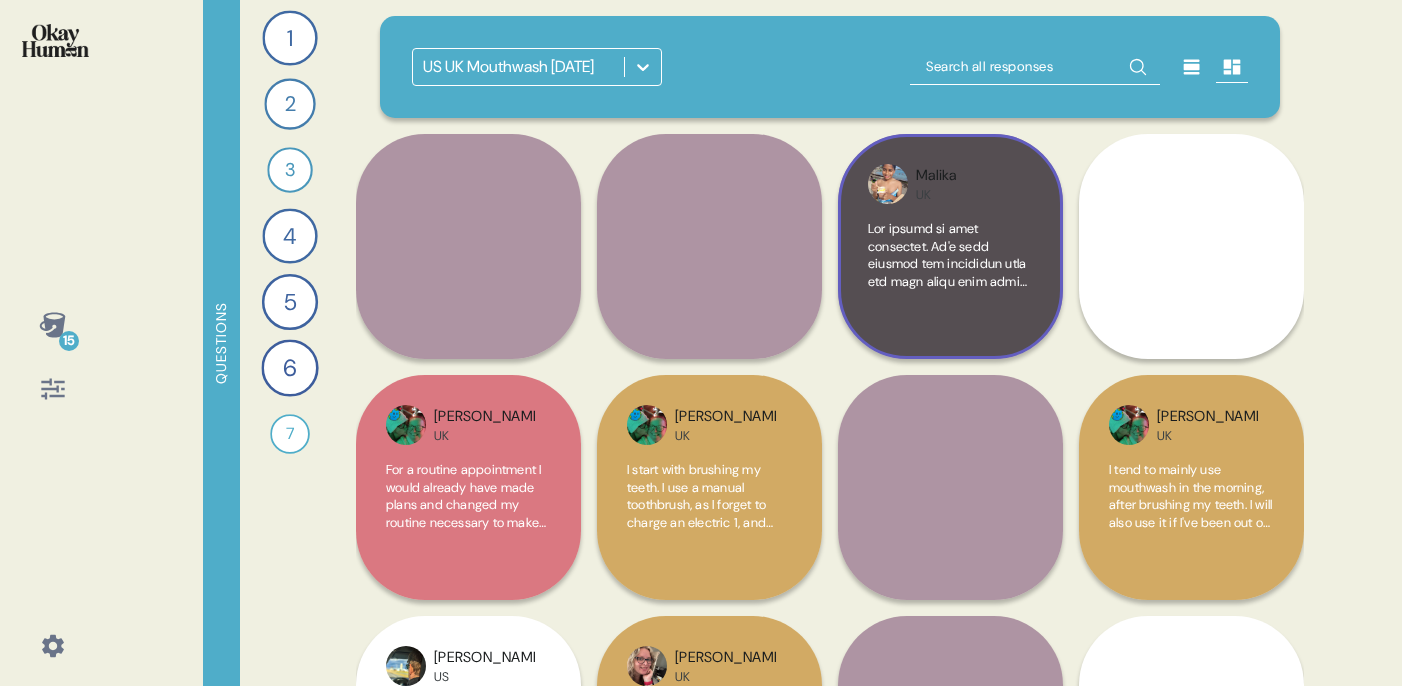 click at bounding box center (950, 632) 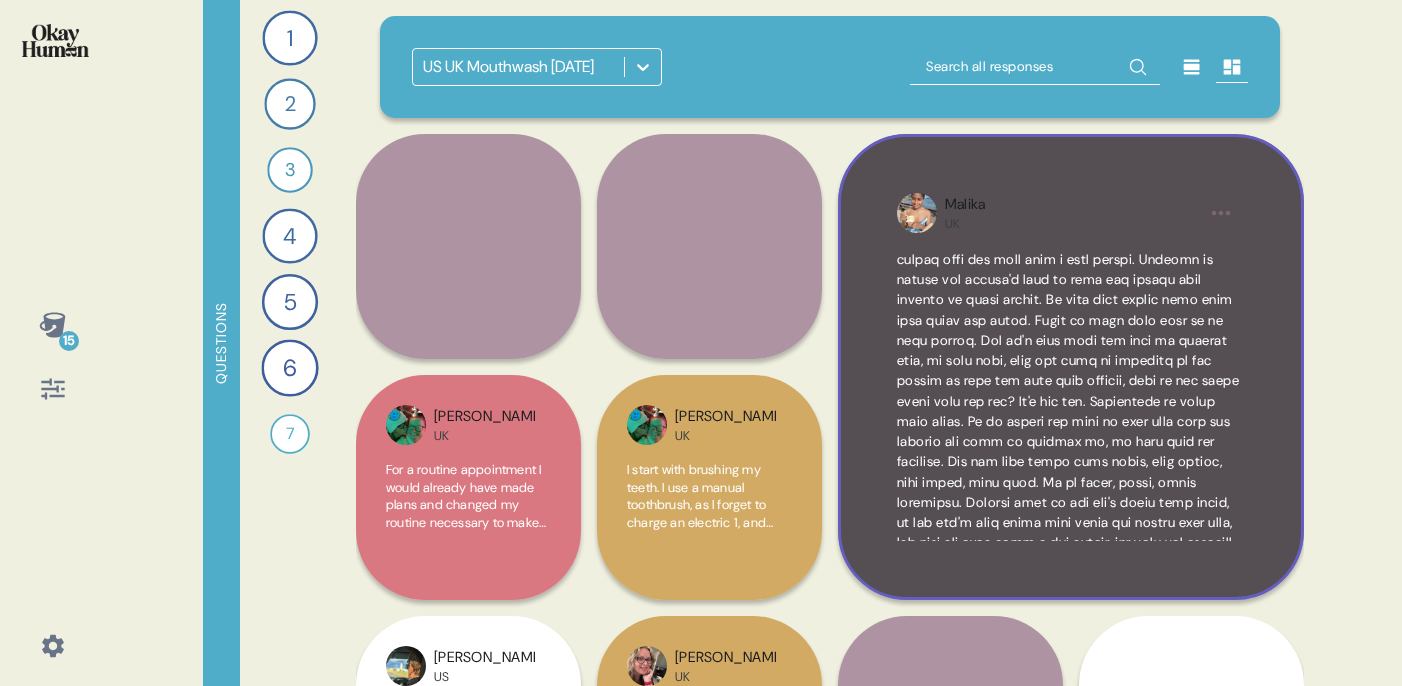 scroll, scrollTop: 89, scrollLeft: 0, axis: vertical 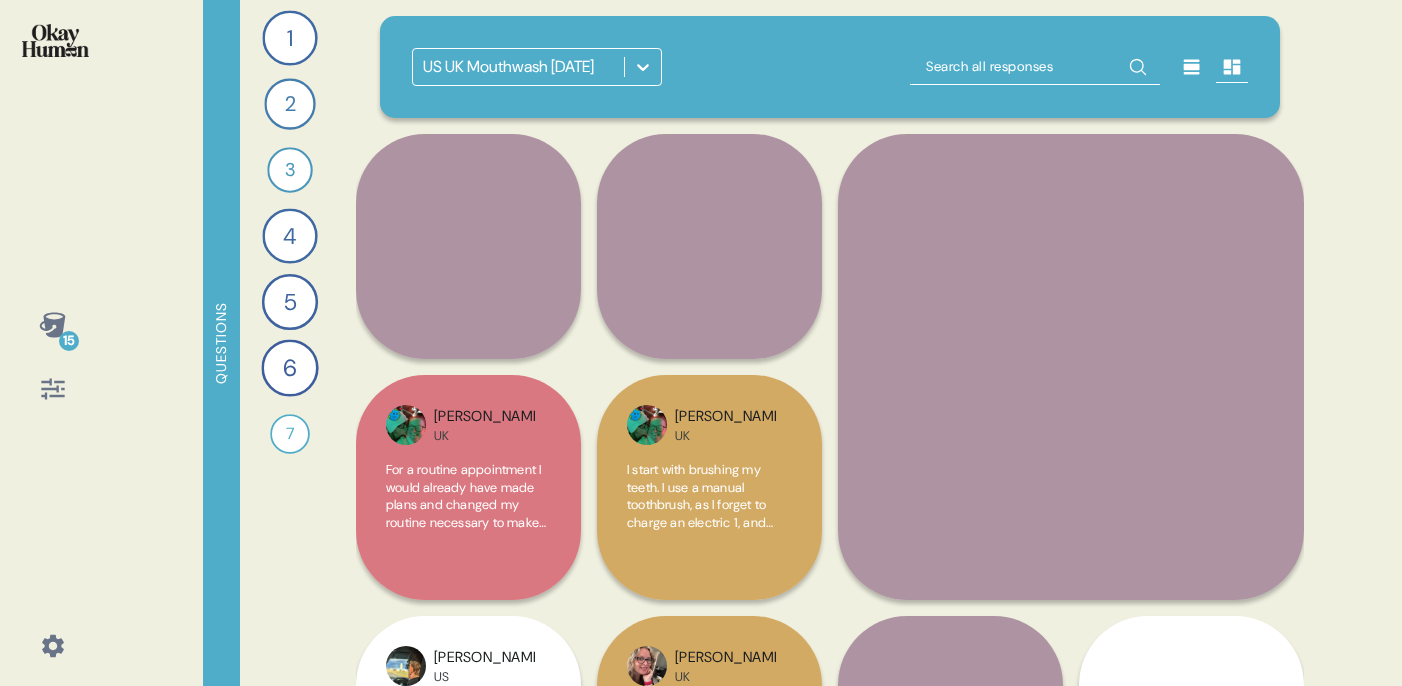click at bounding box center (1035, 67) 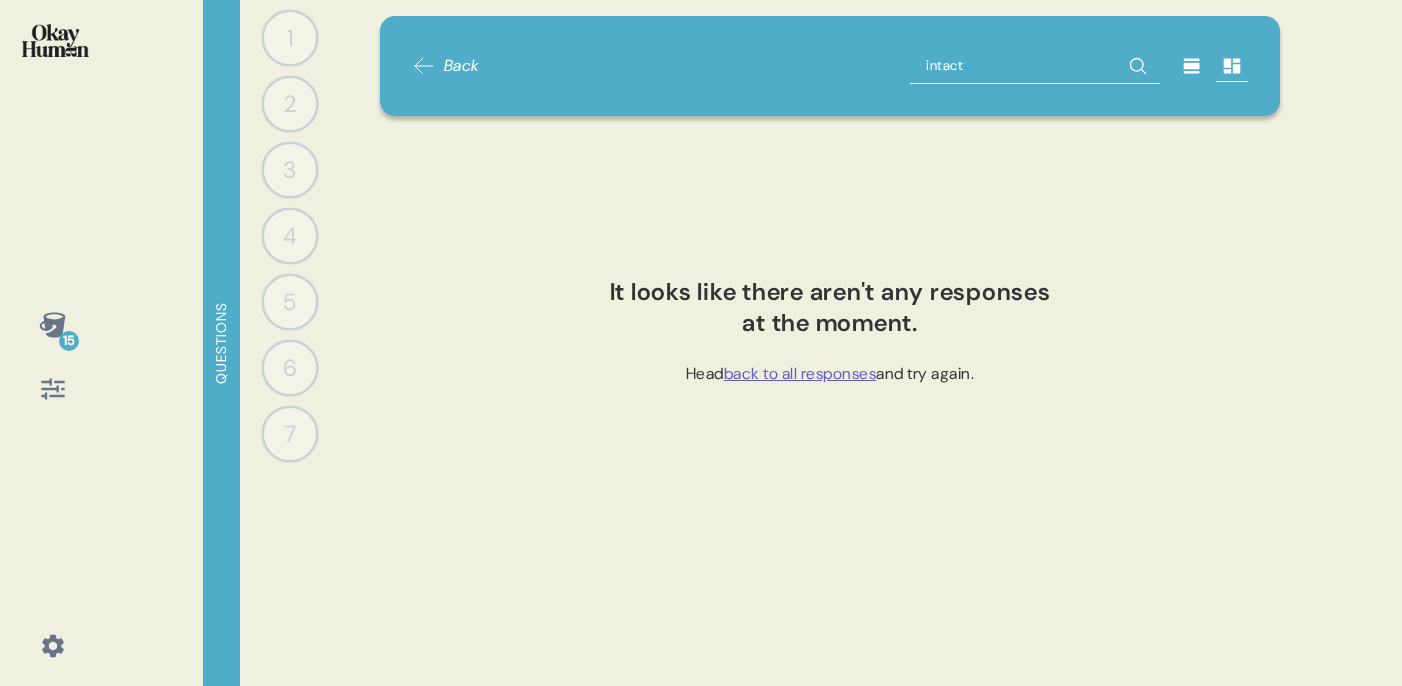 click on "back to all responses" at bounding box center (800, 373) 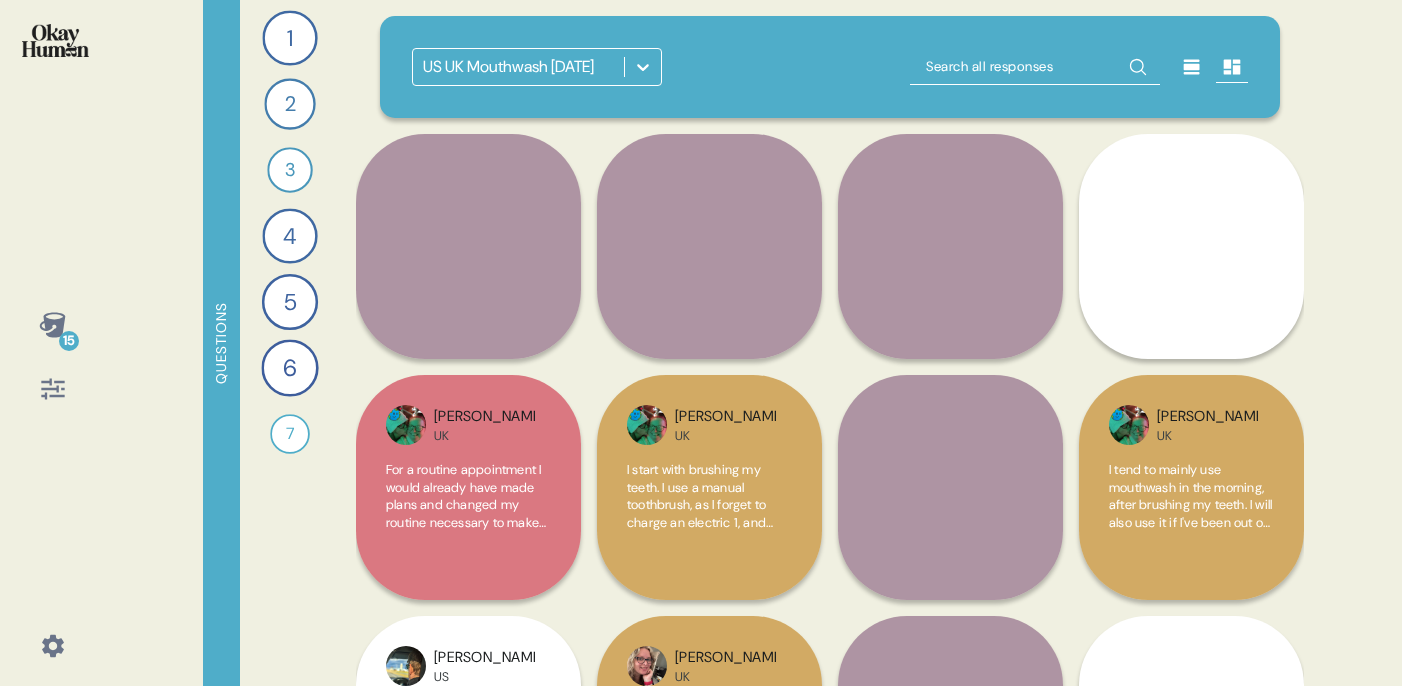 click at bounding box center (1035, 67) 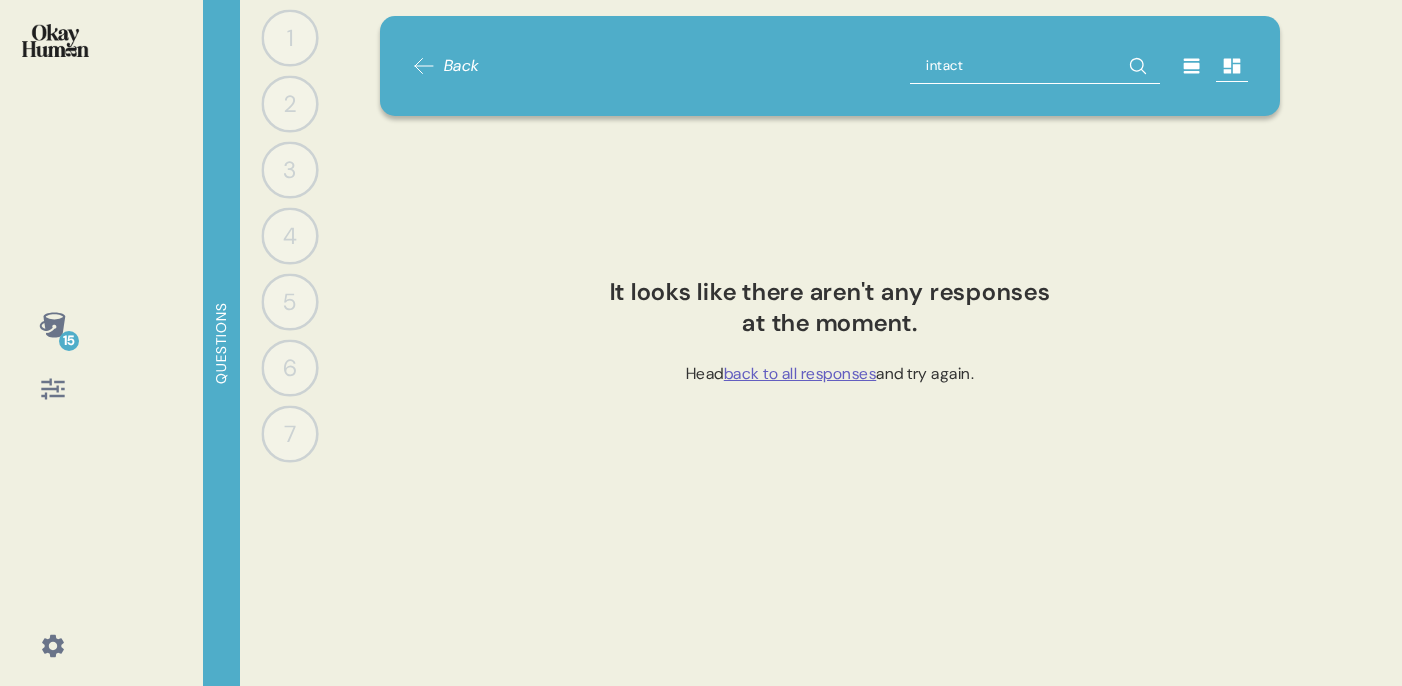 click 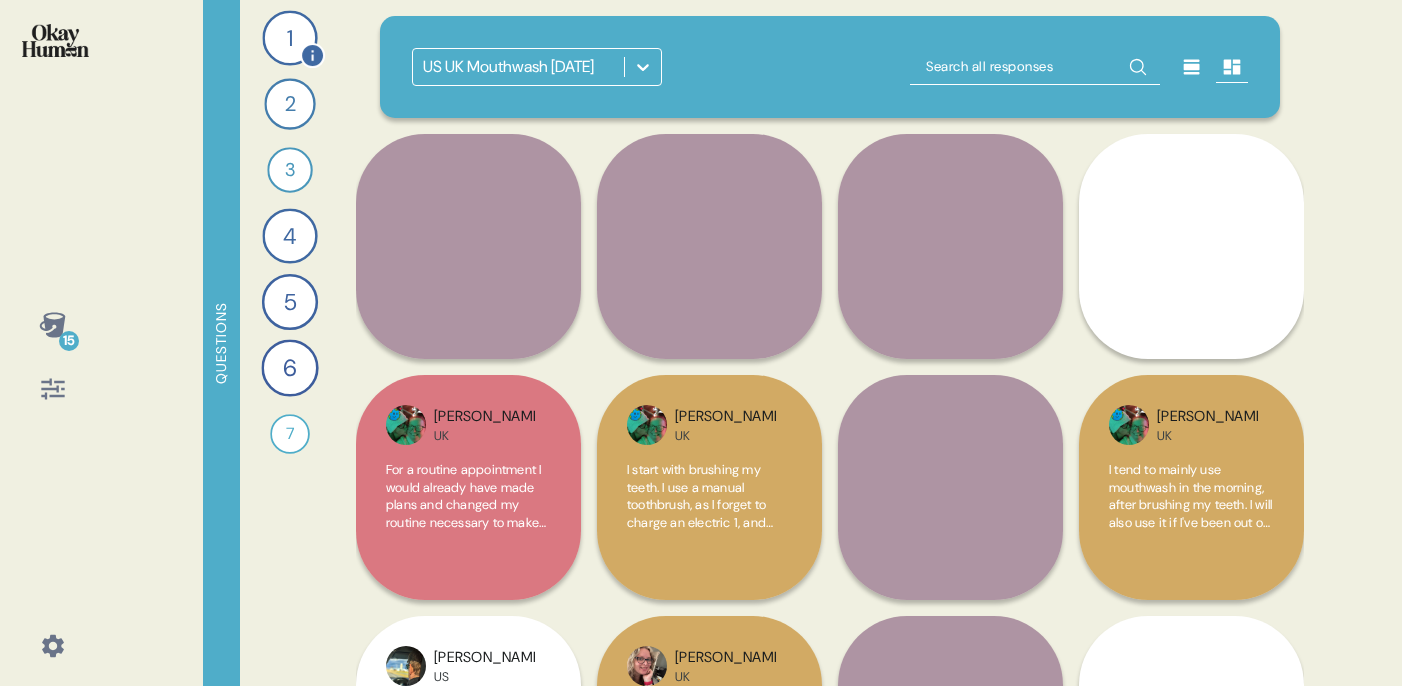 click on "1" at bounding box center (289, 37) 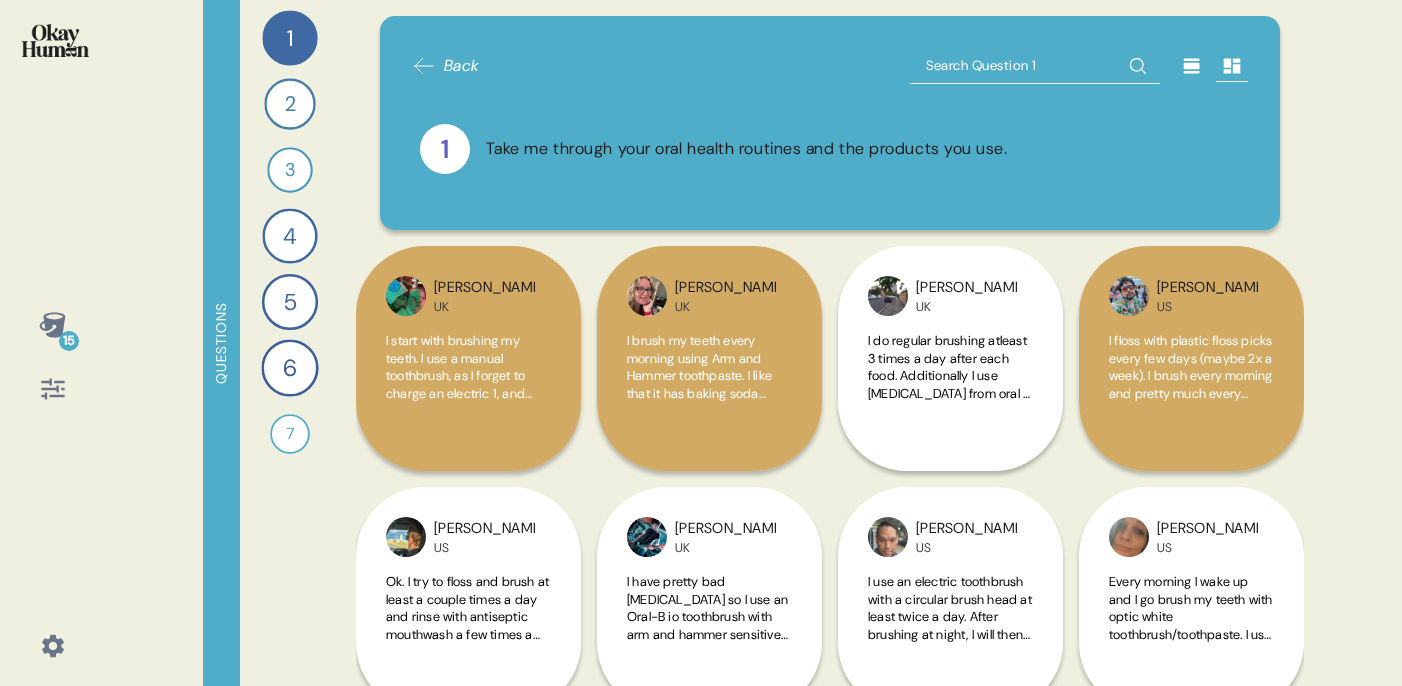 click at bounding box center (1035, 66) 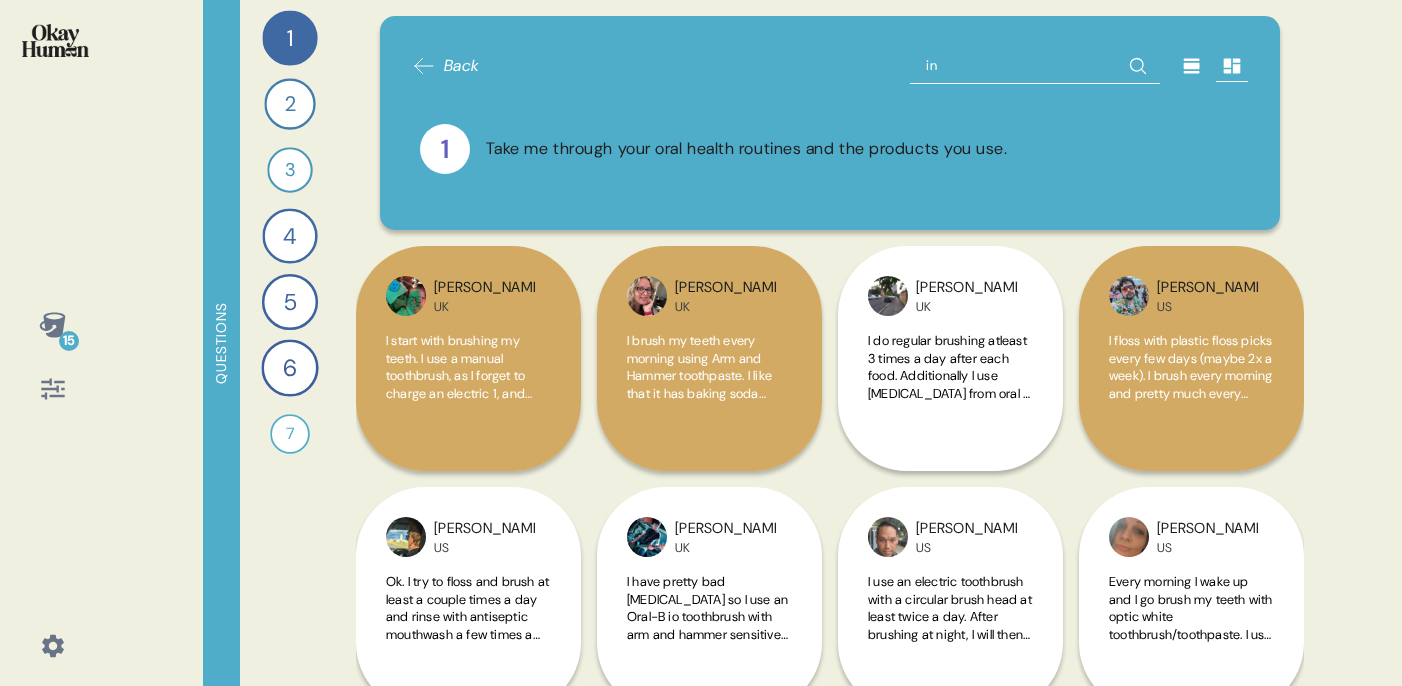 type on "i" 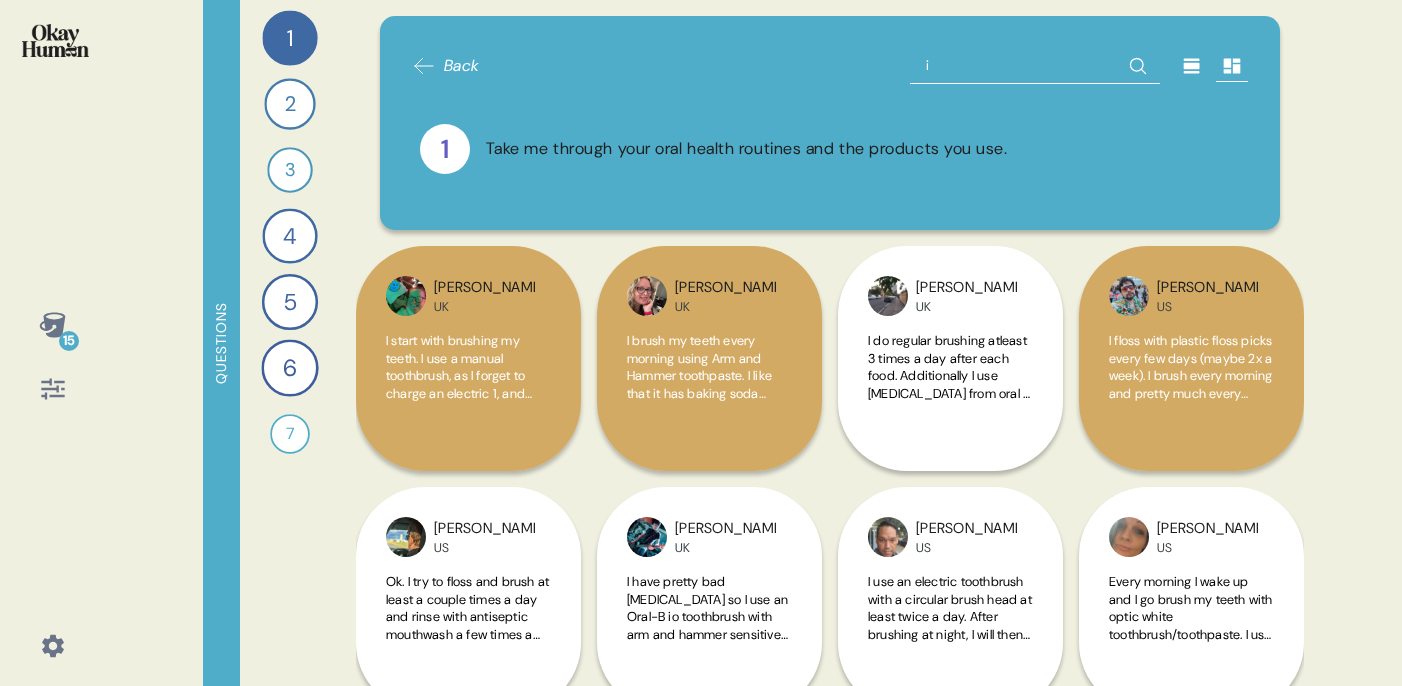type 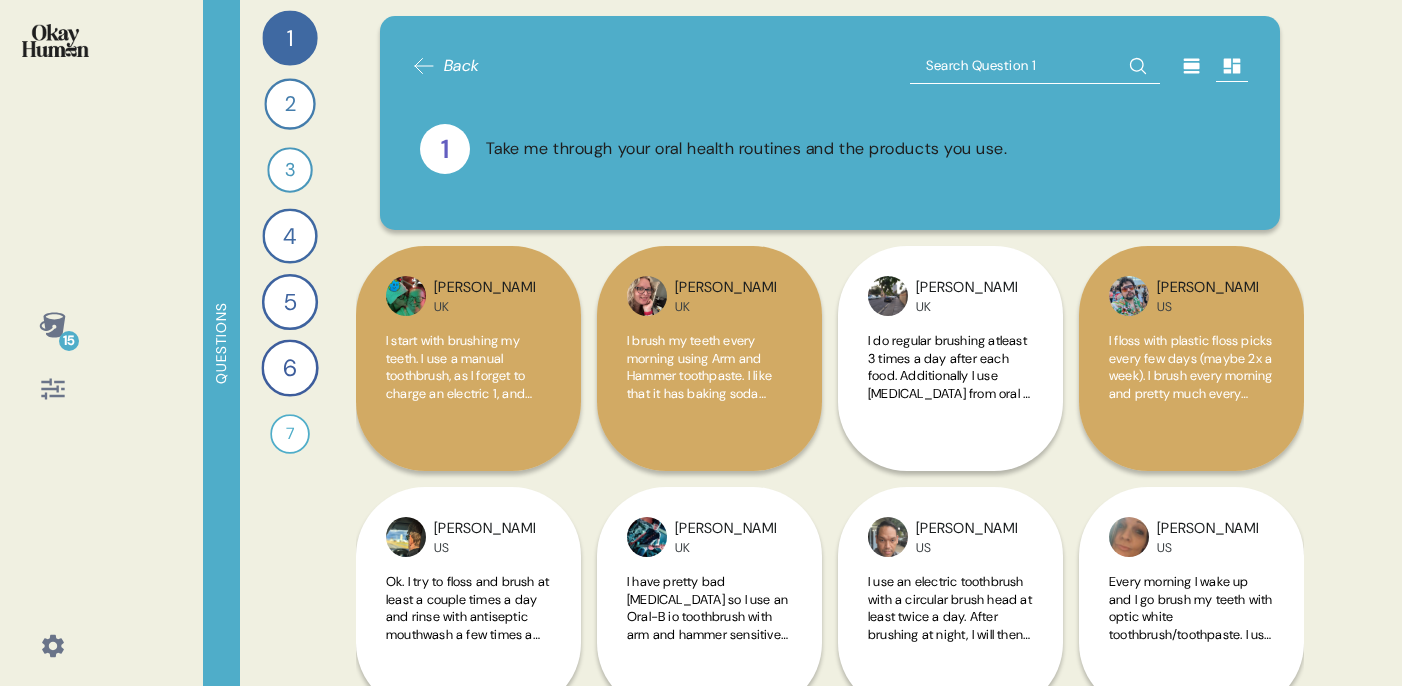 click on "Back 1 Take me through your oral health routines and the products you use." at bounding box center (830, 123) 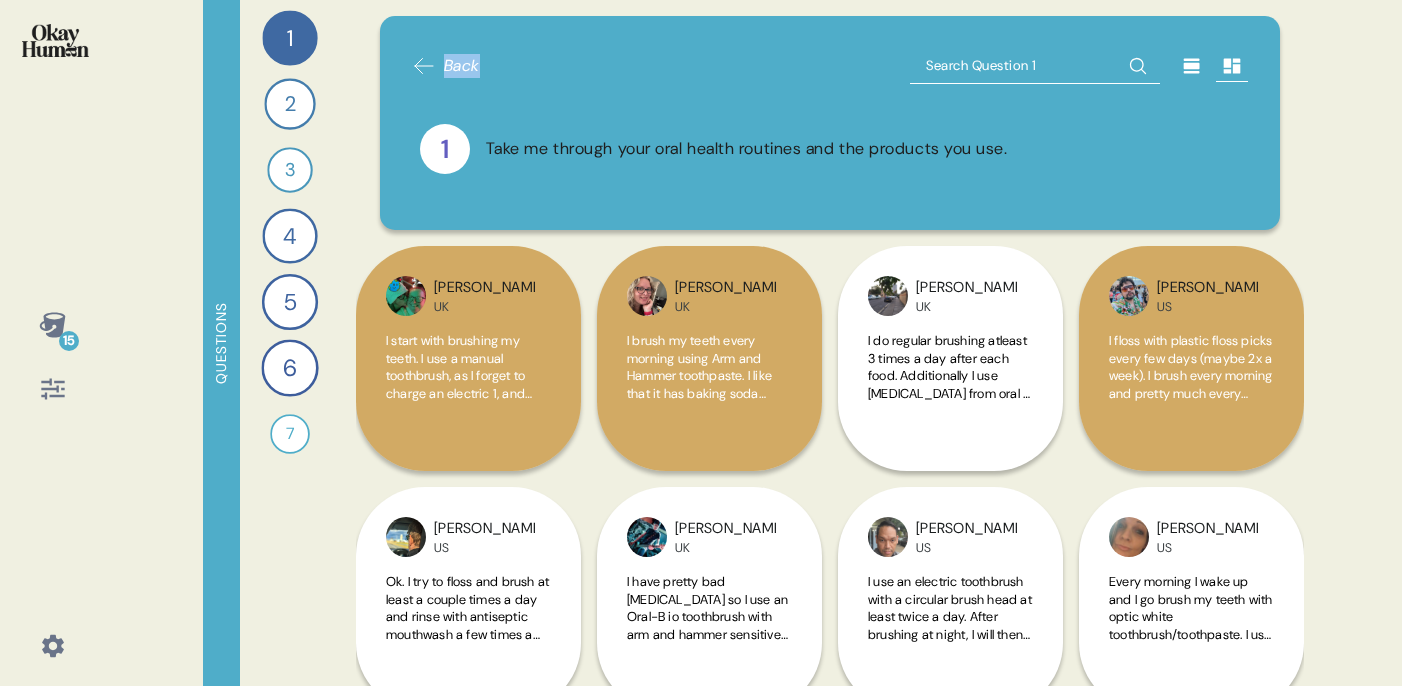 click on "Back" at bounding box center [446, 66] 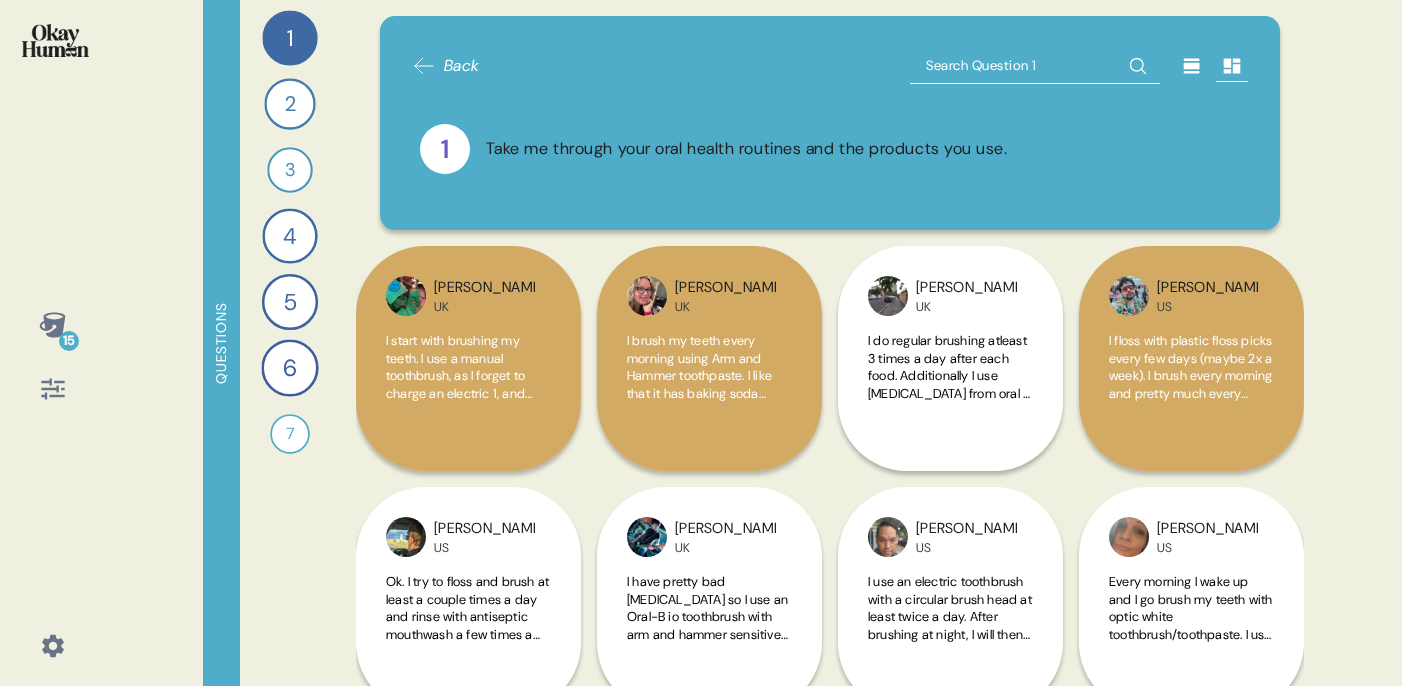 click on "Back" at bounding box center (830, 66) 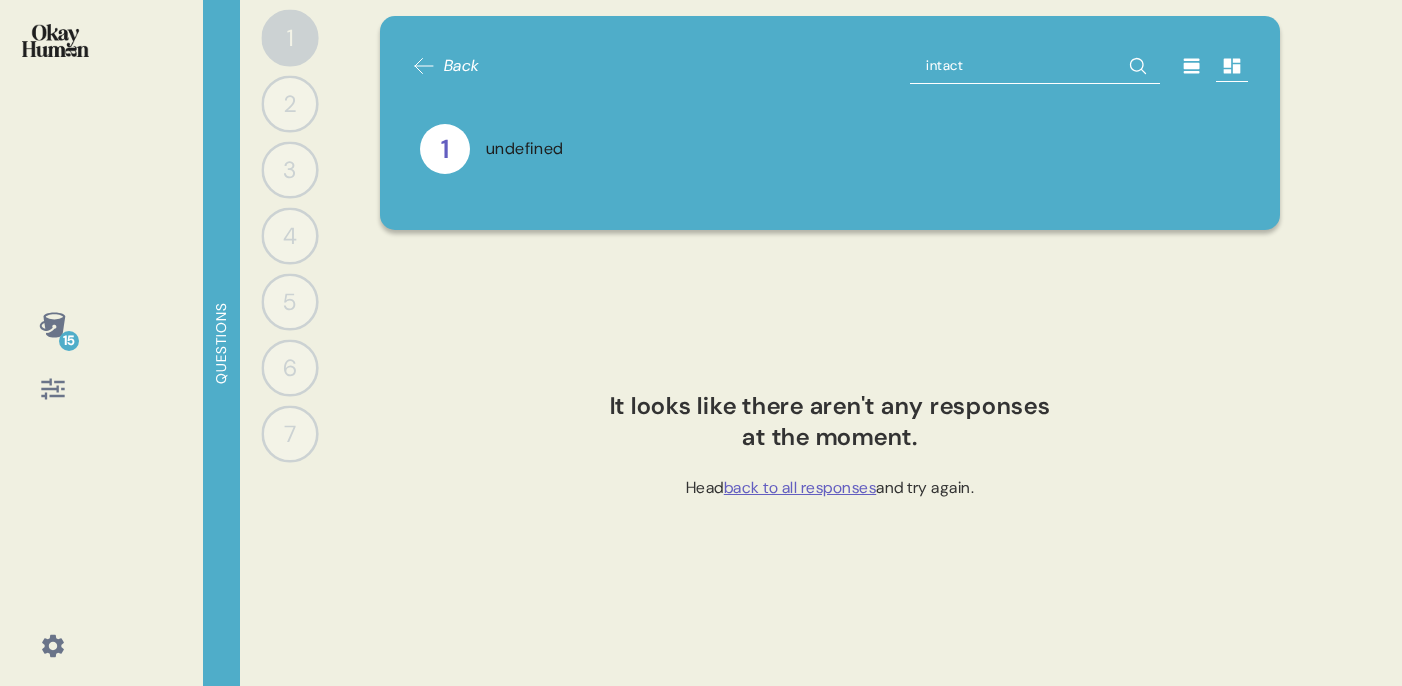 click on "2" at bounding box center [289, 103] 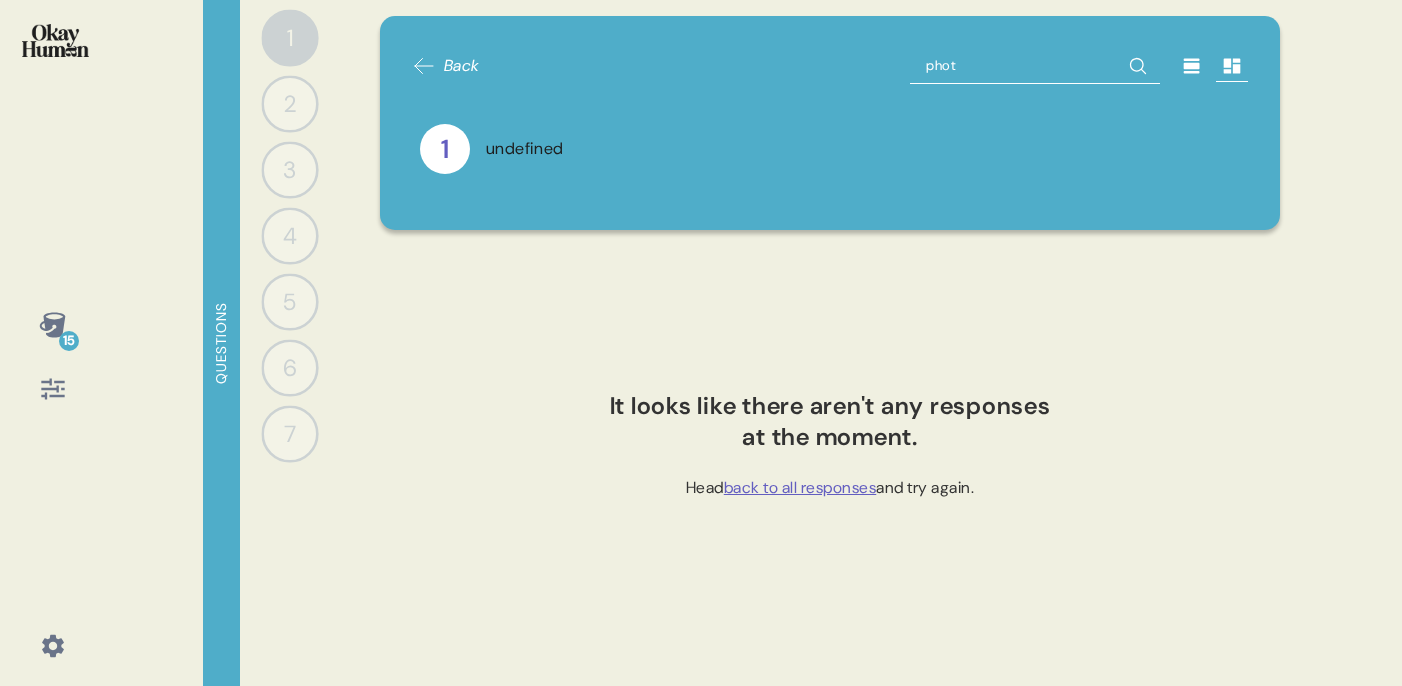 type on "photo" 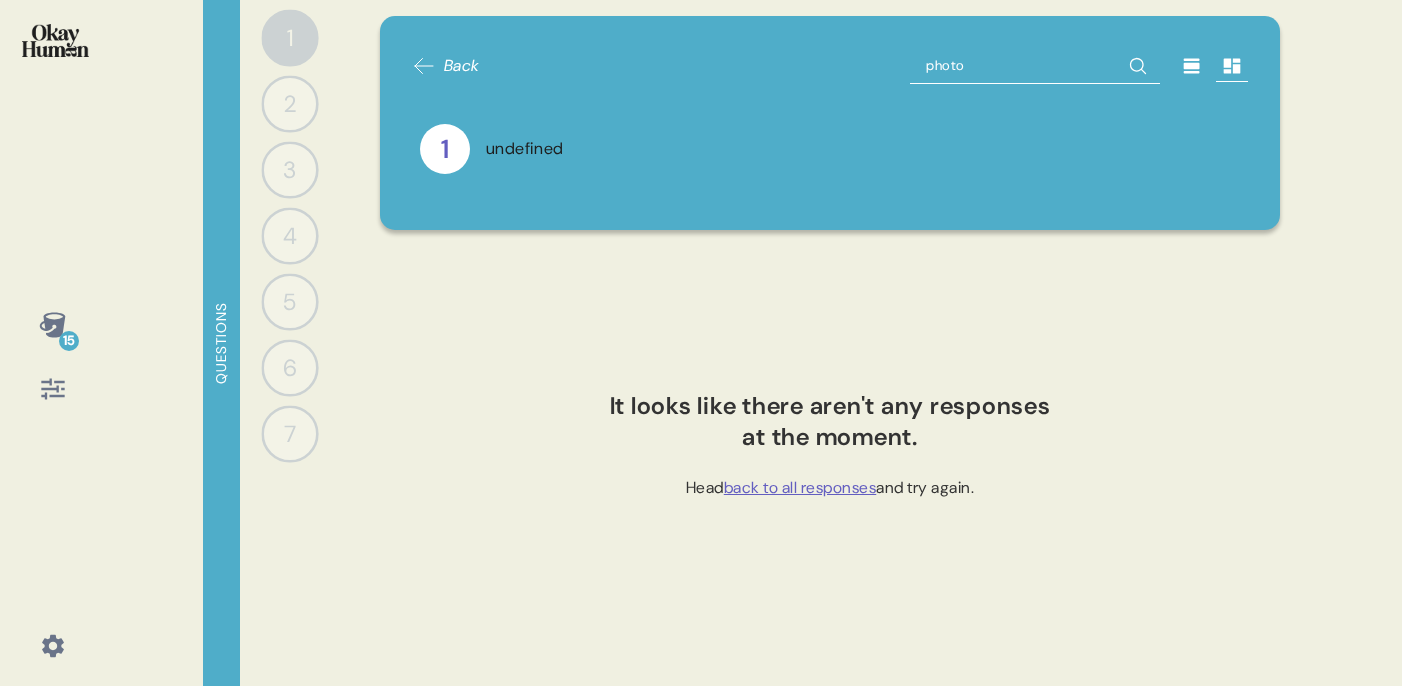 click on "photo" at bounding box center (1035, 66) 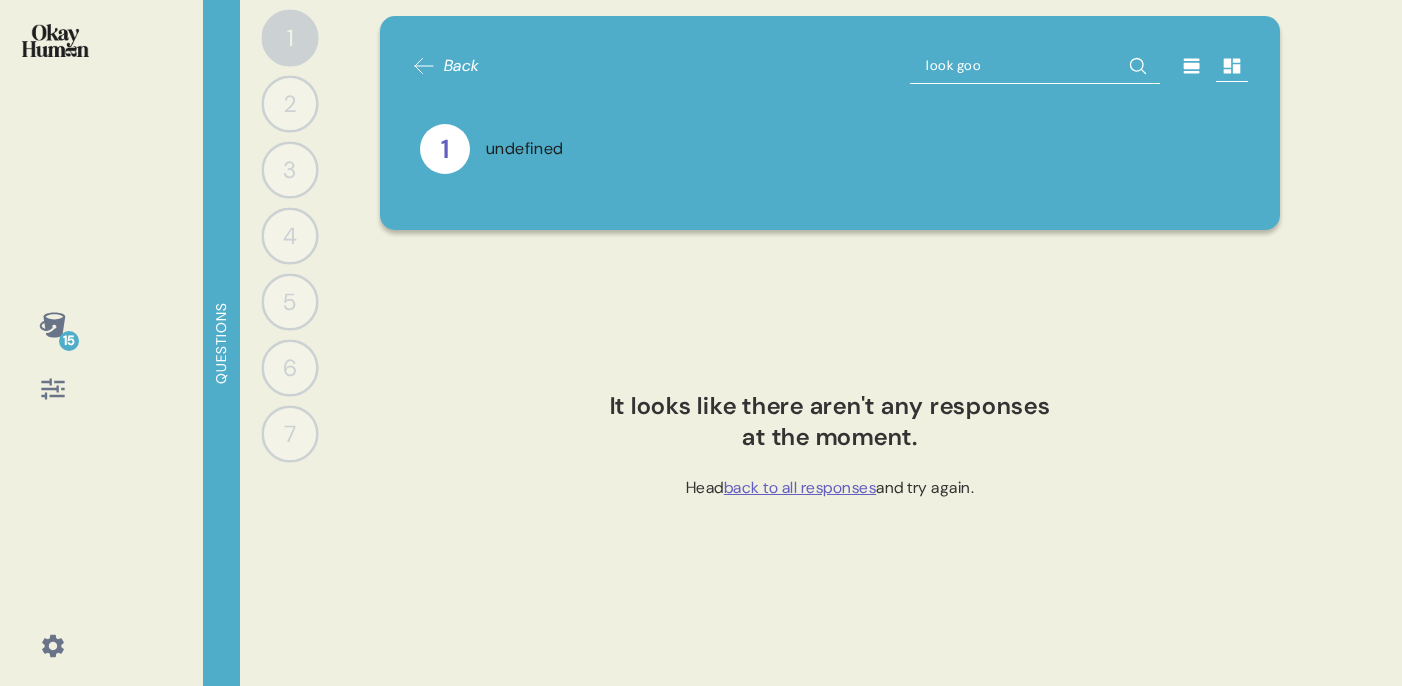 type on "look good" 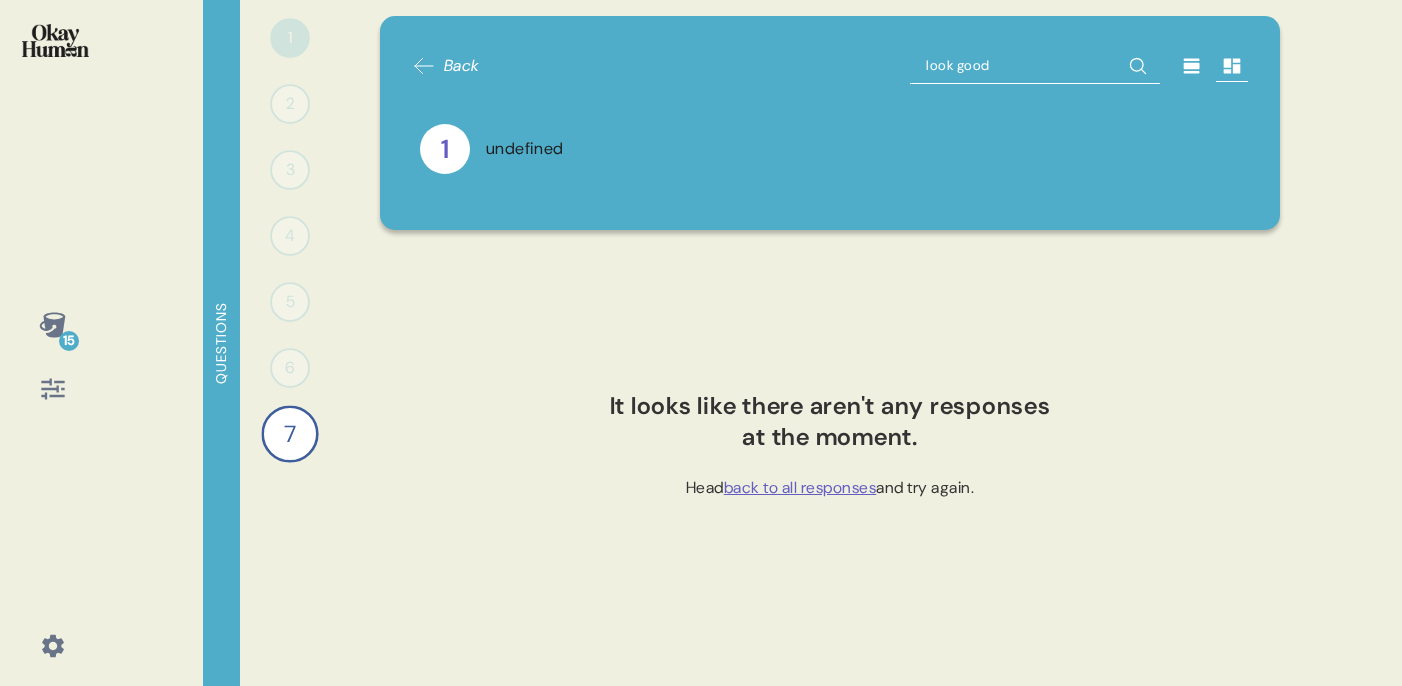 click on "look good" at bounding box center [1035, 66] 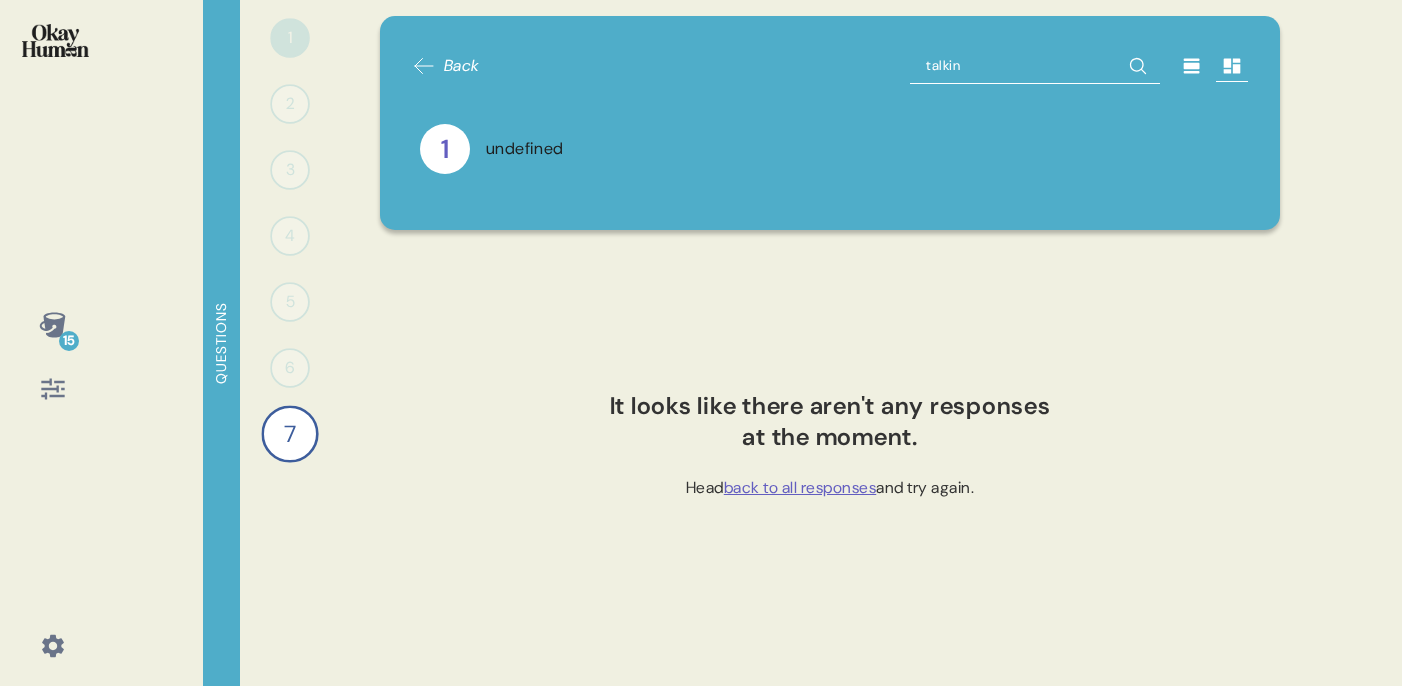 type on "talking" 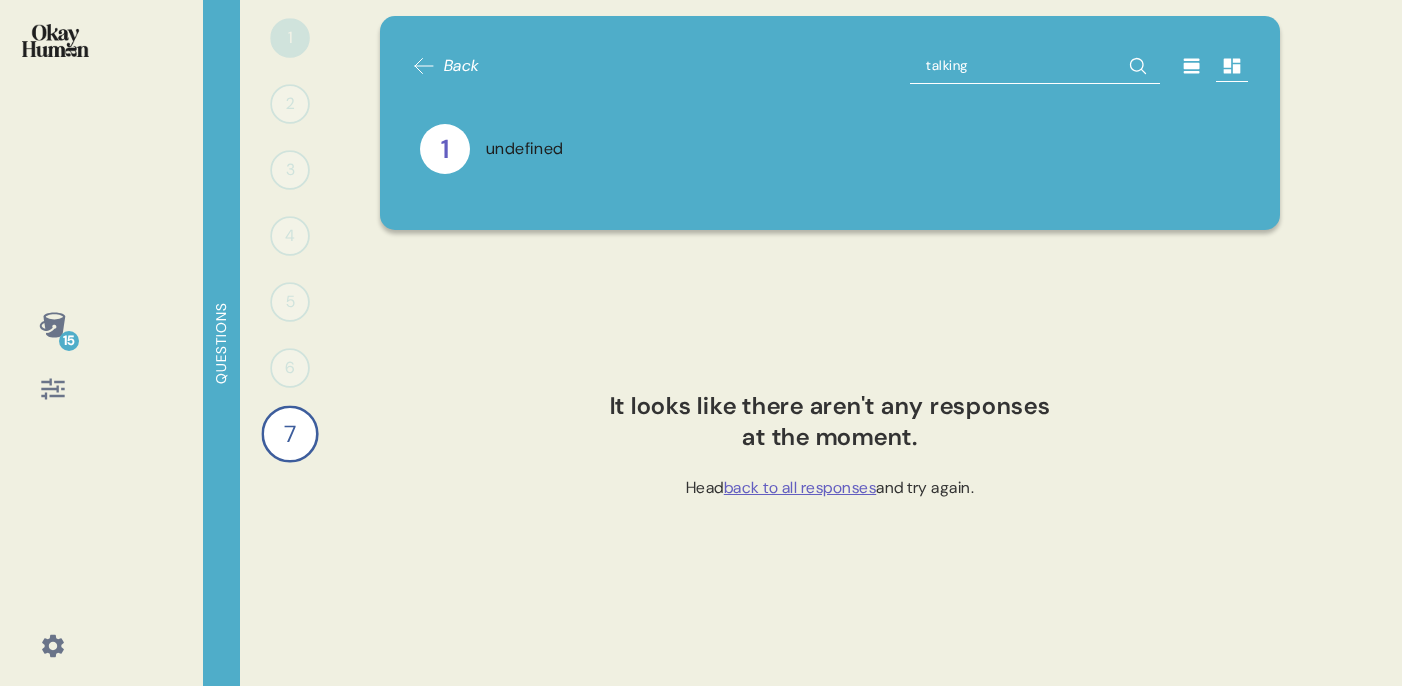 click on "1 0 Responses Responses 2 0 Responses Responses 3 0 Responses Responses 4 0 Responses Responses 5 0 Responses Responses 6 0 Responses Responses 7 Record a video where you play a dentist trying to persuade a patient to take whole mouth health seriously. 1 Response video Response" at bounding box center [290, 343] 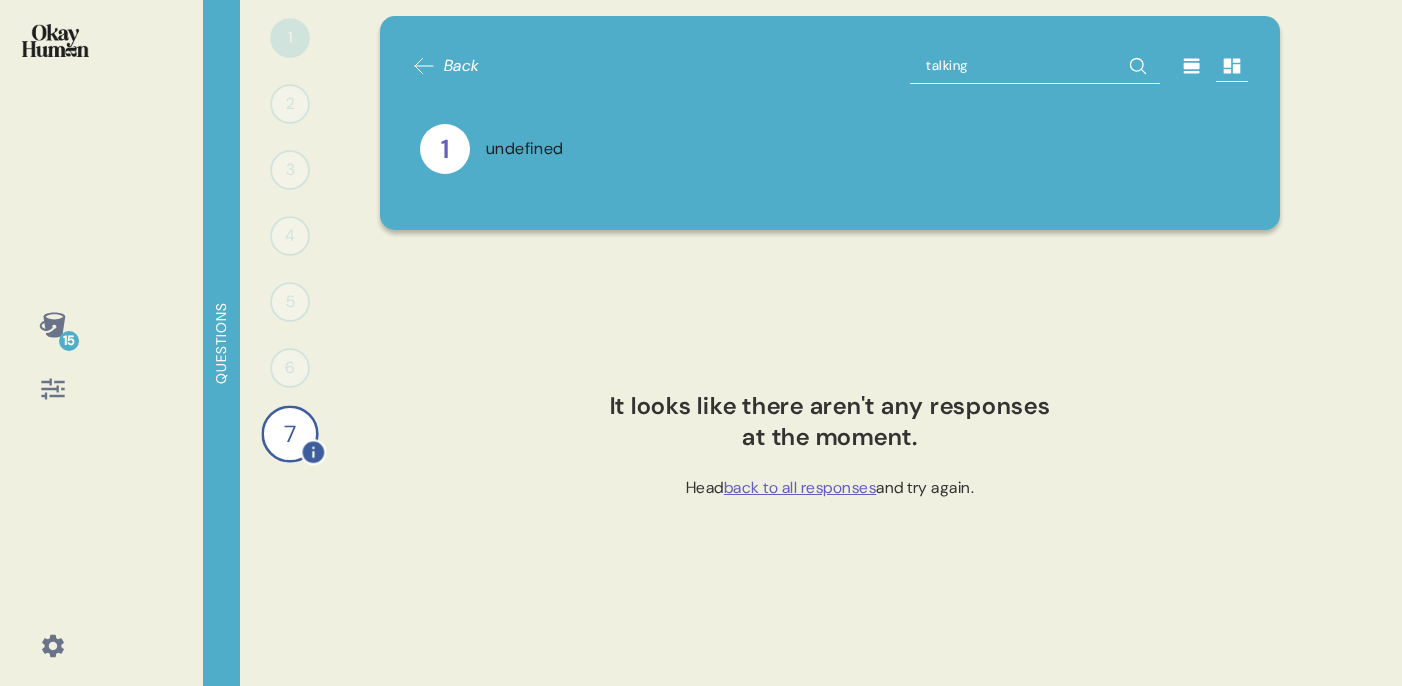 click on "7" at bounding box center [289, 433] 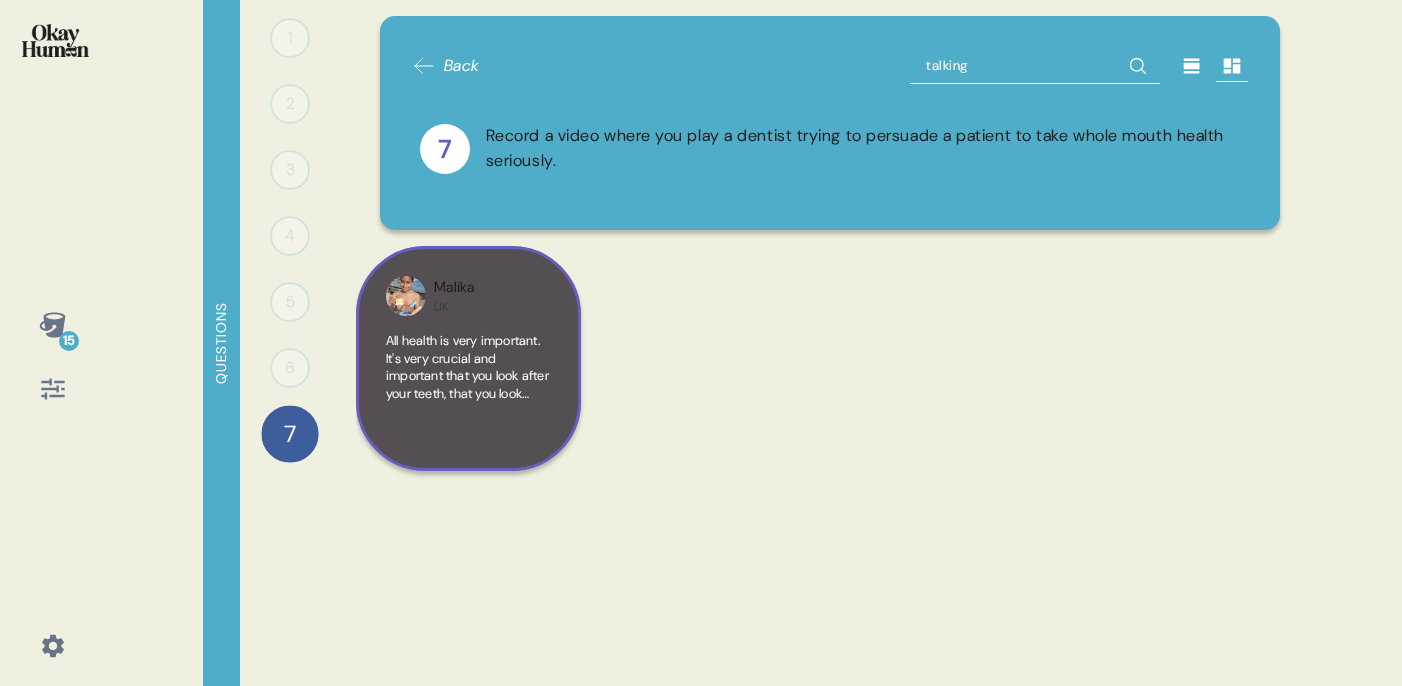 click on "Malika UK All health is very important. It's very crucial and important that you look after your teeth, that you look after your gums, that you take the time to floss, that you scrape your tongue every now and again. All of this will ensure that you then have a good breath. Because of course you wouldn't want to have [MEDICAL_DATA] when  talking  to other people. It will help making sure that your teeth are clean. Maybe it will help them to be even whiter. But it's just when you talk to someone else, or even when, when you look at yourself in the mirror or when you talk with someone, what is the first thing that you see? It's all the. Everything is about your mouth. So of course you want to make sure that the whoever you will be  talking" at bounding box center [468, 358] 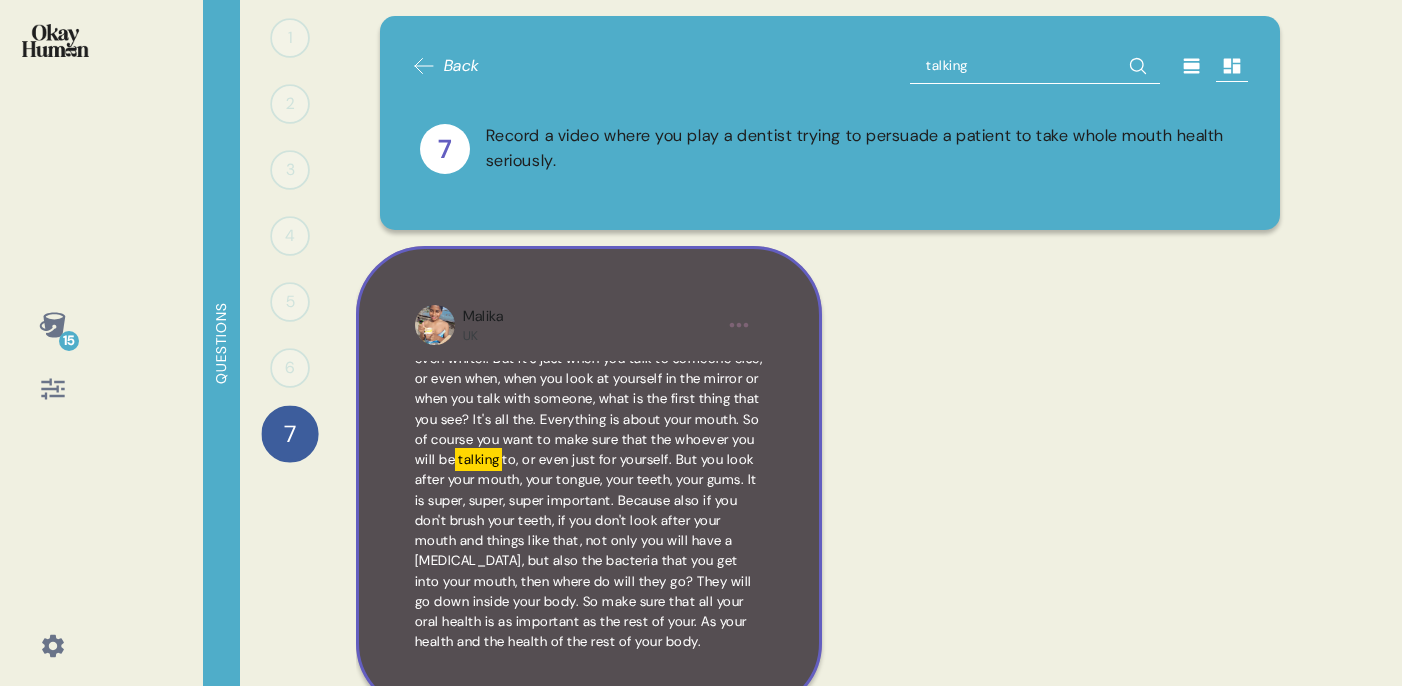 scroll, scrollTop: 214, scrollLeft: 0, axis: vertical 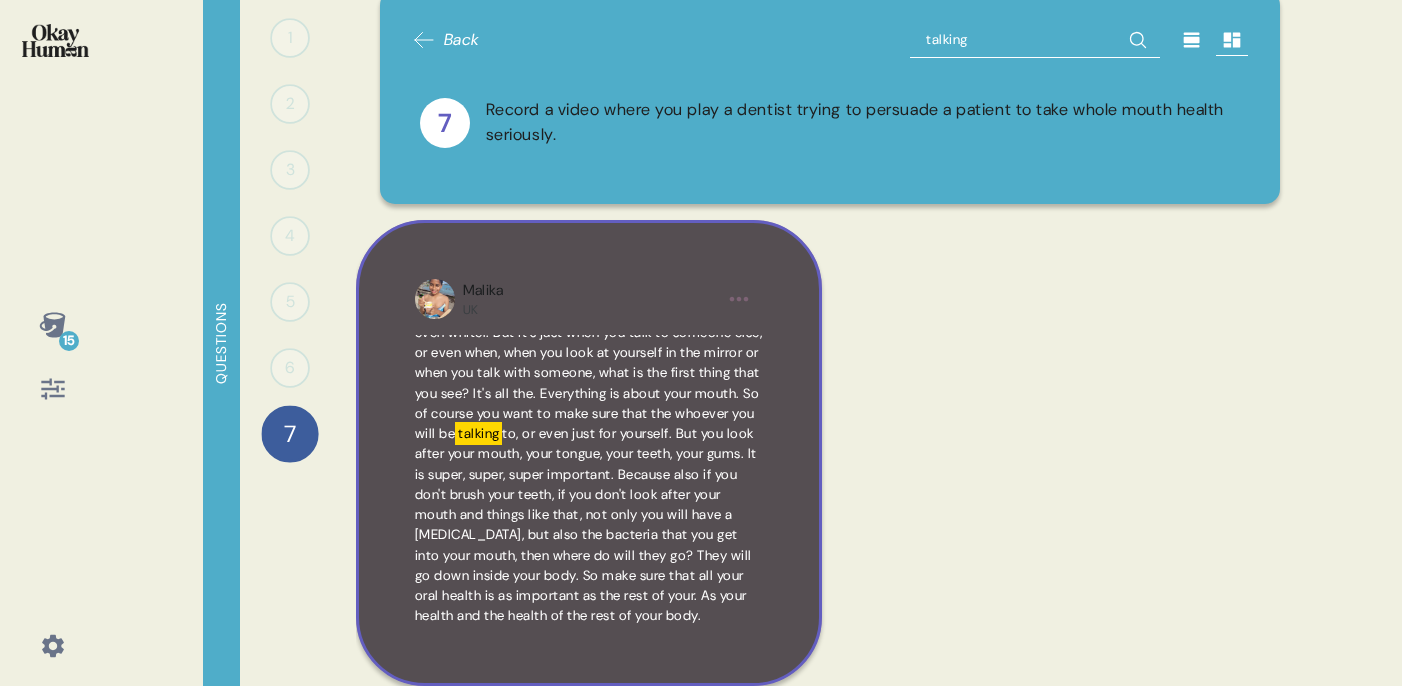 click on "to other people. It will help making sure that your teeth are clean. Maybe it will help them to be even whiter. But it's just when you talk to someone else, or even when, when you look at yourself in the mirror or when you talk with someone, what is the first thing that you see? It's all the. Everything is about your mouth. So of course you want to make sure that the whoever you will be" at bounding box center (589, 362) 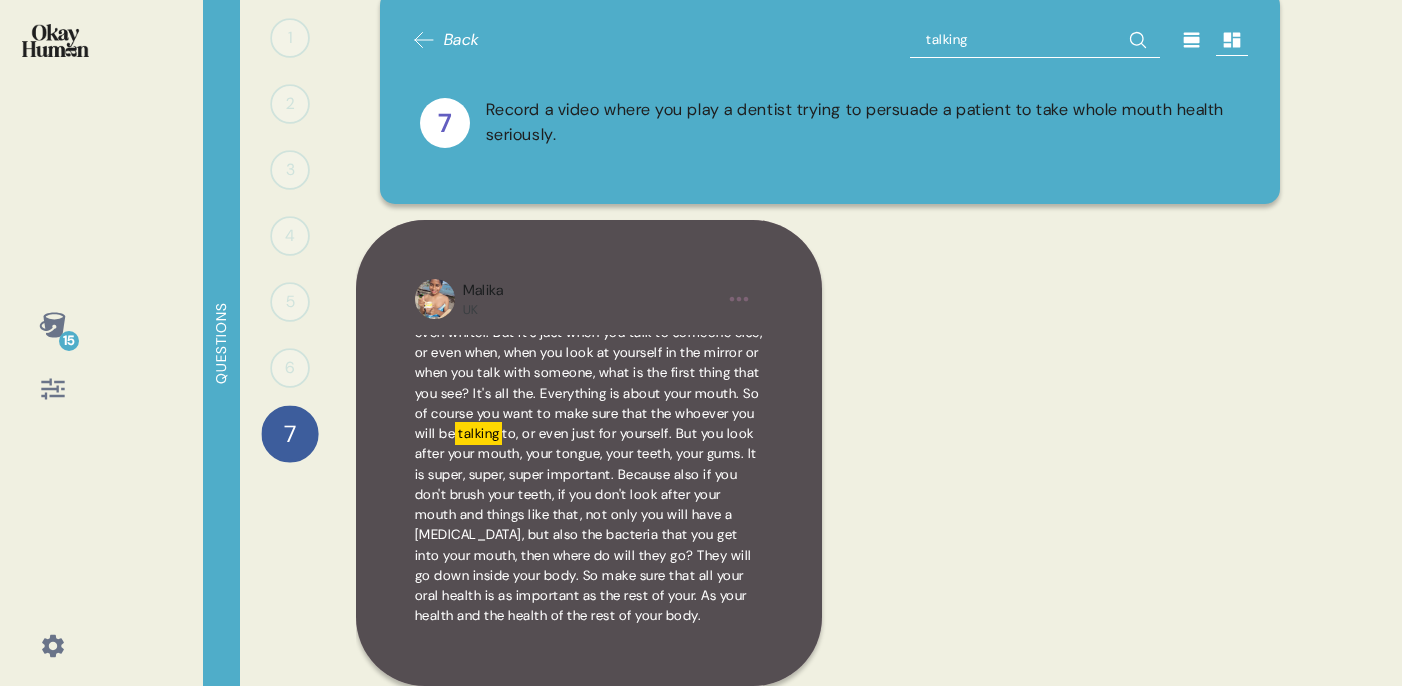 scroll, scrollTop: 0, scrollLeft: 0, axis: both 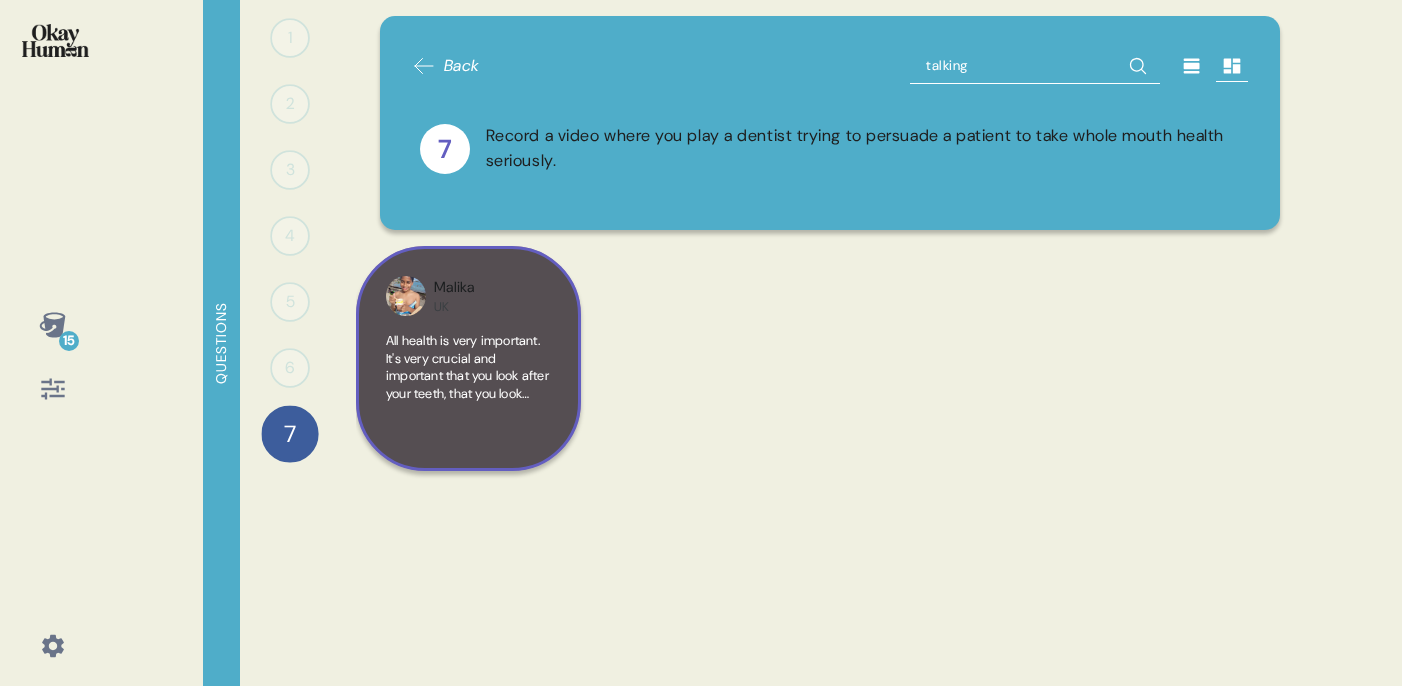 click on "All health is very important. It's very crucial and important that you look after your teeth, that you look after your gums, that you take the time to floss, that you scrape your tongue every now and again. All of this will ensure that you then have a good breath. Because of course you wouldn't want to have [MEDICAL_DATA] when" at bounding box center [467, 454] 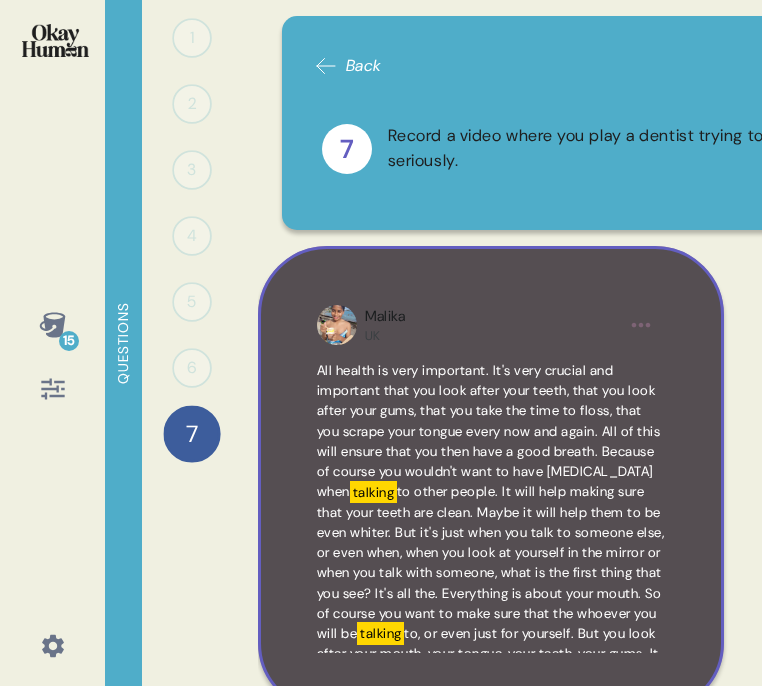 click on "All health is very important. It's very crucial and important that you look after your teeth, that you look after your gums, that you take the time to floss, that you scrape your tongue every now and again. All of this will ensure that you then have a good breath. Because of course you wouldn't want to have [MEDICAL_DATA] when" at bounding box center (489, 431) 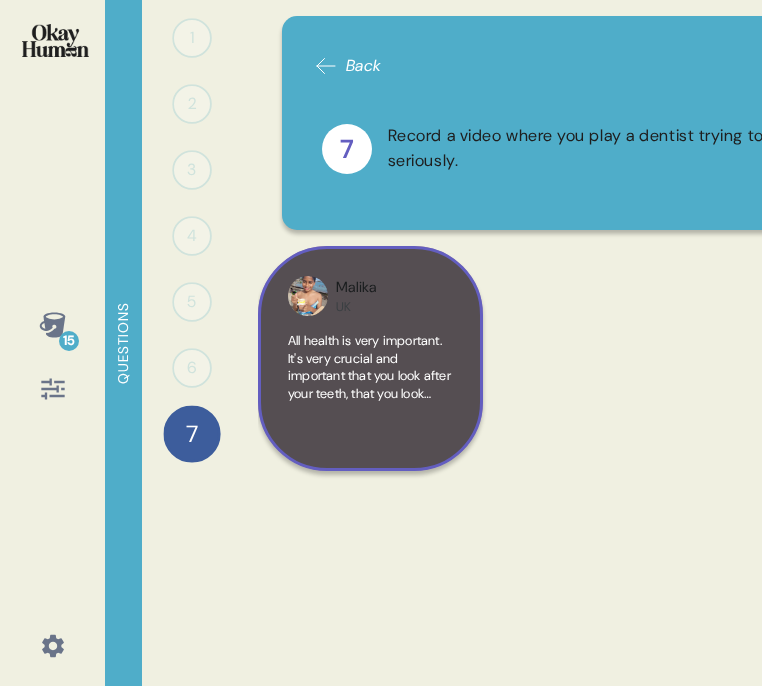 click on "All health is very important. It's very crucial and important that you look after your teeth, that you look after your gums, that you take the time to floss, that you scrape your tongue every now and again. All of this will ensure that you then have a good breath. Because of course you wouldn't want to have [MEDICAL_DATA] when" at bounding box center [369, 454] 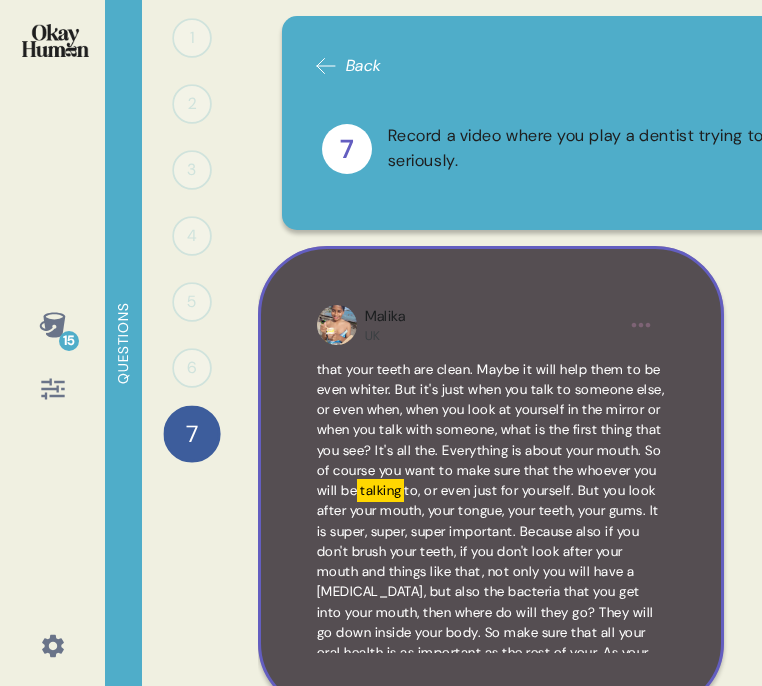 scroll, scrollTop: 185, scrollLeft: 0, axis: vertical 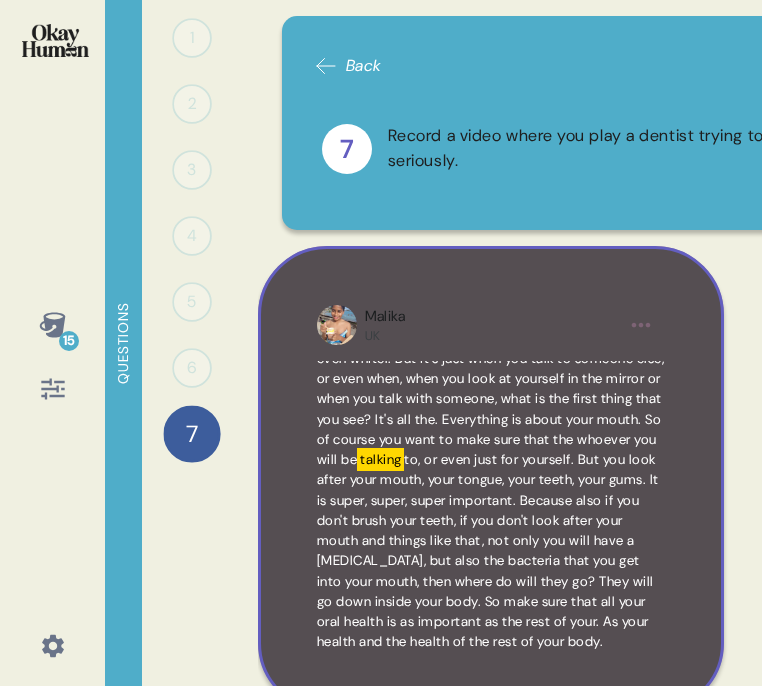 click on "Malika UK All health is very important. It's very crucial and important that you look after your teeth, that you look after your gums, that you take the time to floss, that you scrape your tongue every now and again. All of this will ensure that you then have a good breath. Because of course you wouldn't want to have [MEDICAL_DATA] when  talking  to other people. It will help making sure that your teeth are clean. Maybe it will help them to be even whiter. But it's just when you talk to someone else, or even when, when you look at yourself in the mirror or when you talk with someone, what is the first thing that you see? It's all the. Everything is about your mouth. So of course you want to make sure that the whoever you will be  talking" at bounding box center (491, 479) 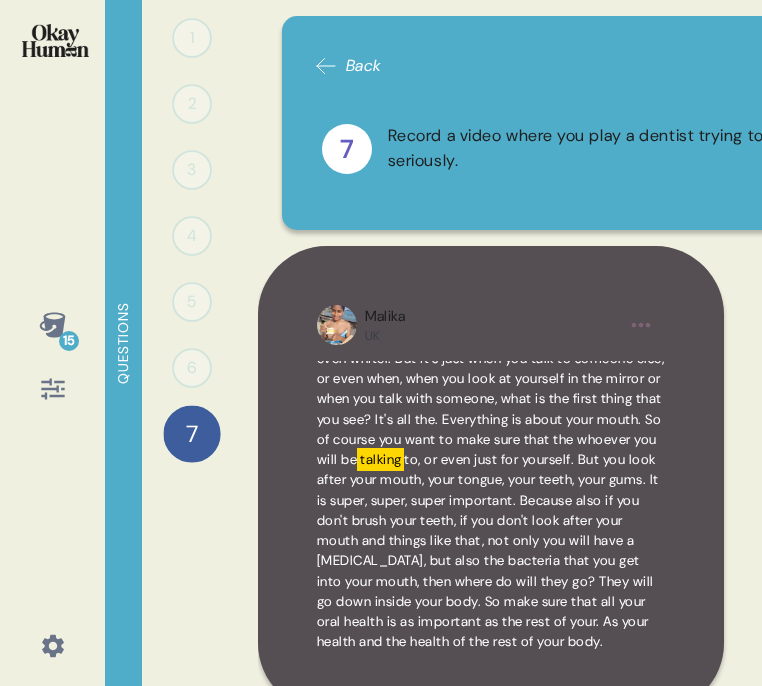 scroll, scrollTop: 0, scrollLeft: 0, axis: both 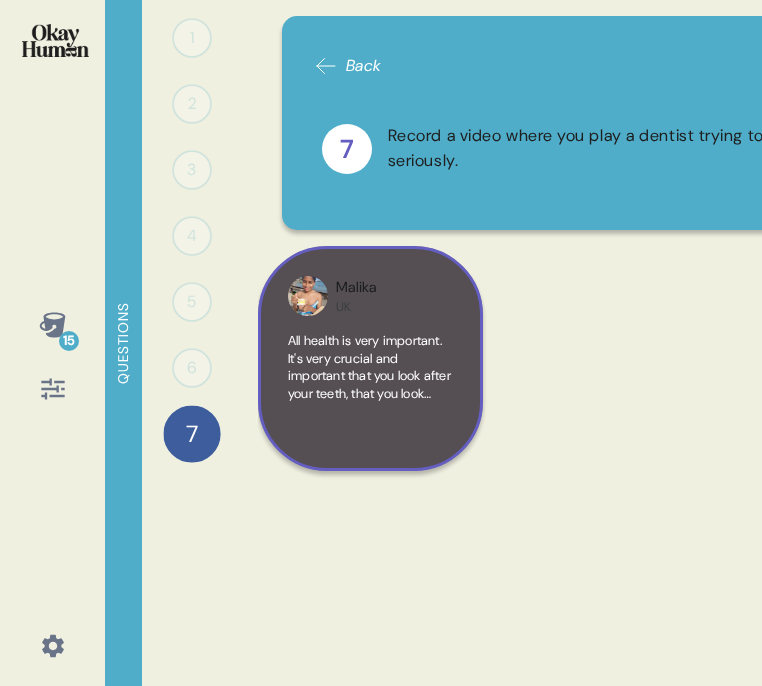 click on "Malika UK" at bounding box center [370, 296] 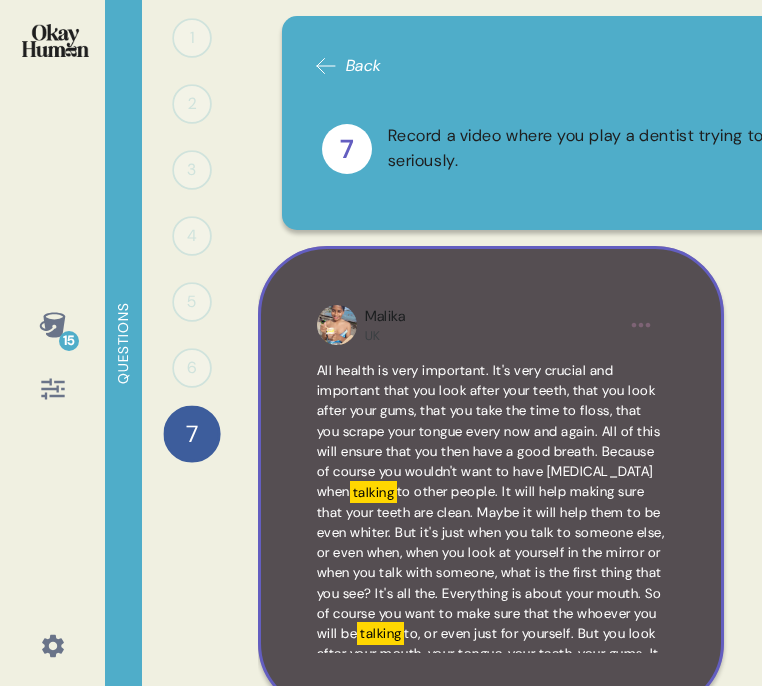 click on "15 Questions 1 0 Responses Responses 2 0 Responses Responses 3 0 Responses Responses 4 0 Responses Responses 5 0 Responses Responses 6 0 Responses Responses 7 Record a video where you play a dentist trying to persuade a patient to take whole mouth health seriously. 1 Response video Response   Back talking 7 Record a video where you play a dentist trying to persuade a patient to take whole mouth health seriously. Malika UK All health is very important. It's very crucial and important that you look after your teeth, that you look after your gums, that you take the time to floss, that you scrape your tongue every now and again. All of this will ensure that you then have a good breath. Because of course you wouldn't want to have [MEDICAL_DATA] when  talking talking" at bounding box center (381, 343) 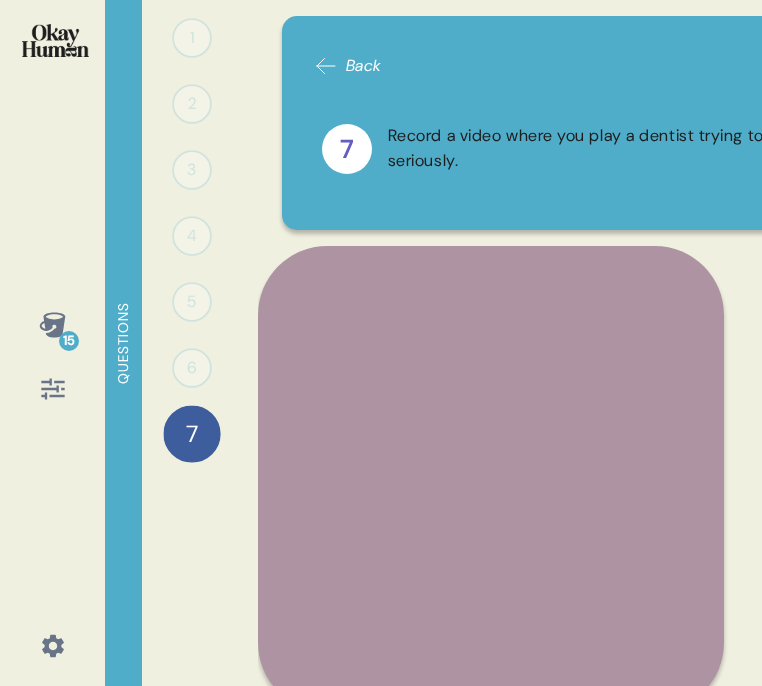 click on "15 Questions 1 0 Responses Responses 2 0 Responses Responses 3 0 Responses Responses 4 0 Responses Responses 5 0 Responses Responses 6 0 Responses Responses 7 Record a video where you play a dentist trying to persuade a patient to take whole mouth health seriously. 1 Response video Response   Back talking 7 Record a video where you play a dentist trying to persuade a patient to take whole mouth health seriously. Malika UK All health is very important. It's very crucial and important that you look after your teeth, that you look after your gums, that you take the time to floss, that you scrape your tongue every now and again. All of this will ensure that you then have a good breath. Because of course you wouldn't want to have [MEDICAL_DATA] when  talking talking" at bounding box center (381, 343) 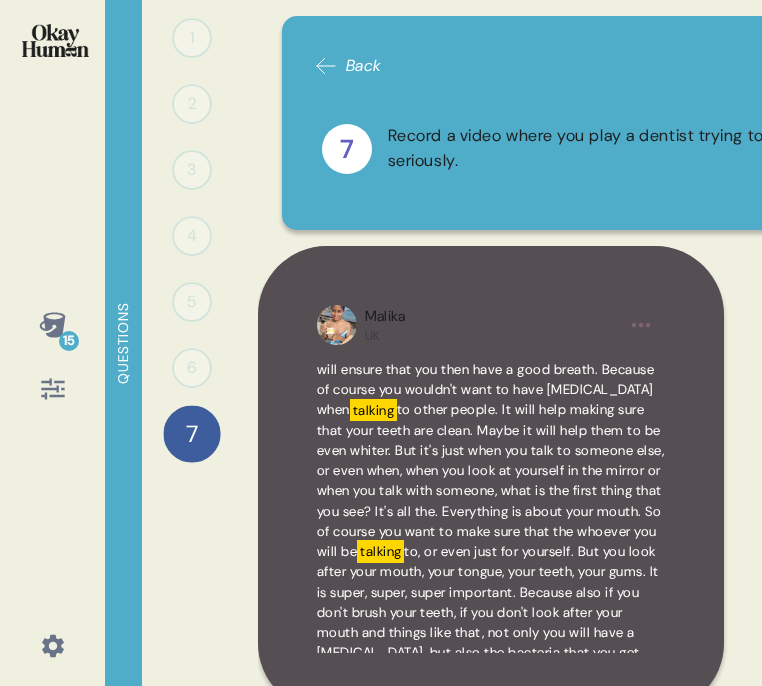 scroll, scrollTop: 87, scrollLeft: 0, axis: vertical 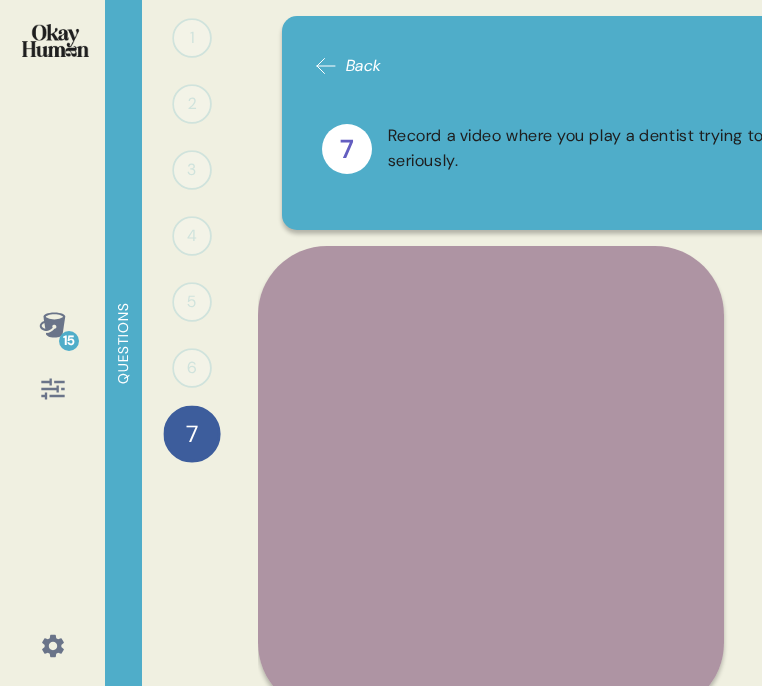 click on "Back talking 7 Record a video where you play a dentist trying to persuade a patient to take whole mouth health seriously. Malika UK All health is very important. It's very crucial and important that you look after your teeth, that you look after your gums, that you take the time to floss, that you scrape your tongue every now and again. All of this will ensure that you then have a good breath. Because of course you wouldn't want to have [MEDICAL_DATA] when  talking  to other people. It will help making sure that your teeth are clean. Maybe it will help them to be even whiter. But it's just when you talk to someone else, or even when, when you look at yourself in the mirror or when you talk with someone, what is the first thing that you see? It's all the. Everything is about your mouth. So of course you want to make sure that the whoever you will be  talking" at bounding box center [732, 343] 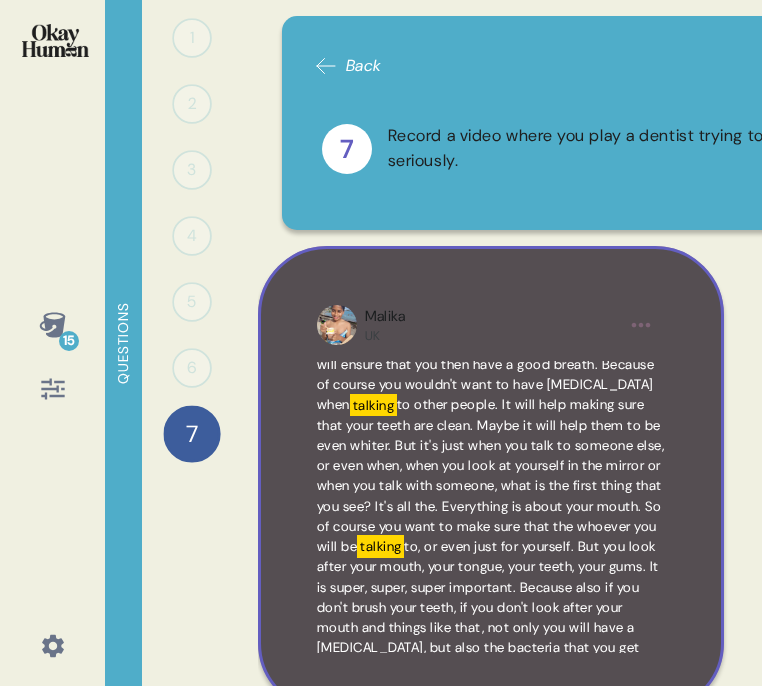 click on "Malika UK" at bounding box center [491, 325] 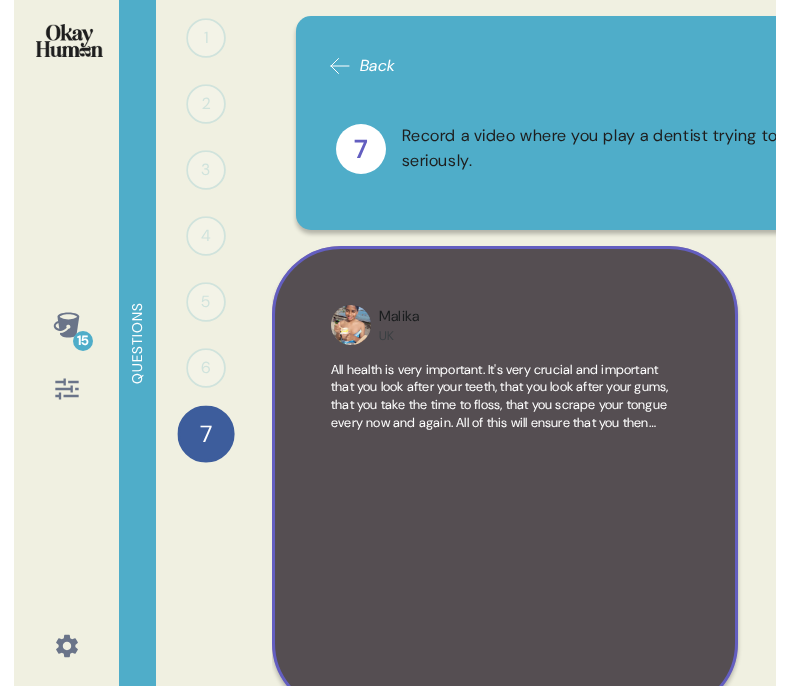 scroll, scrollTop: 0, scrollLeft: 0, axis: both 